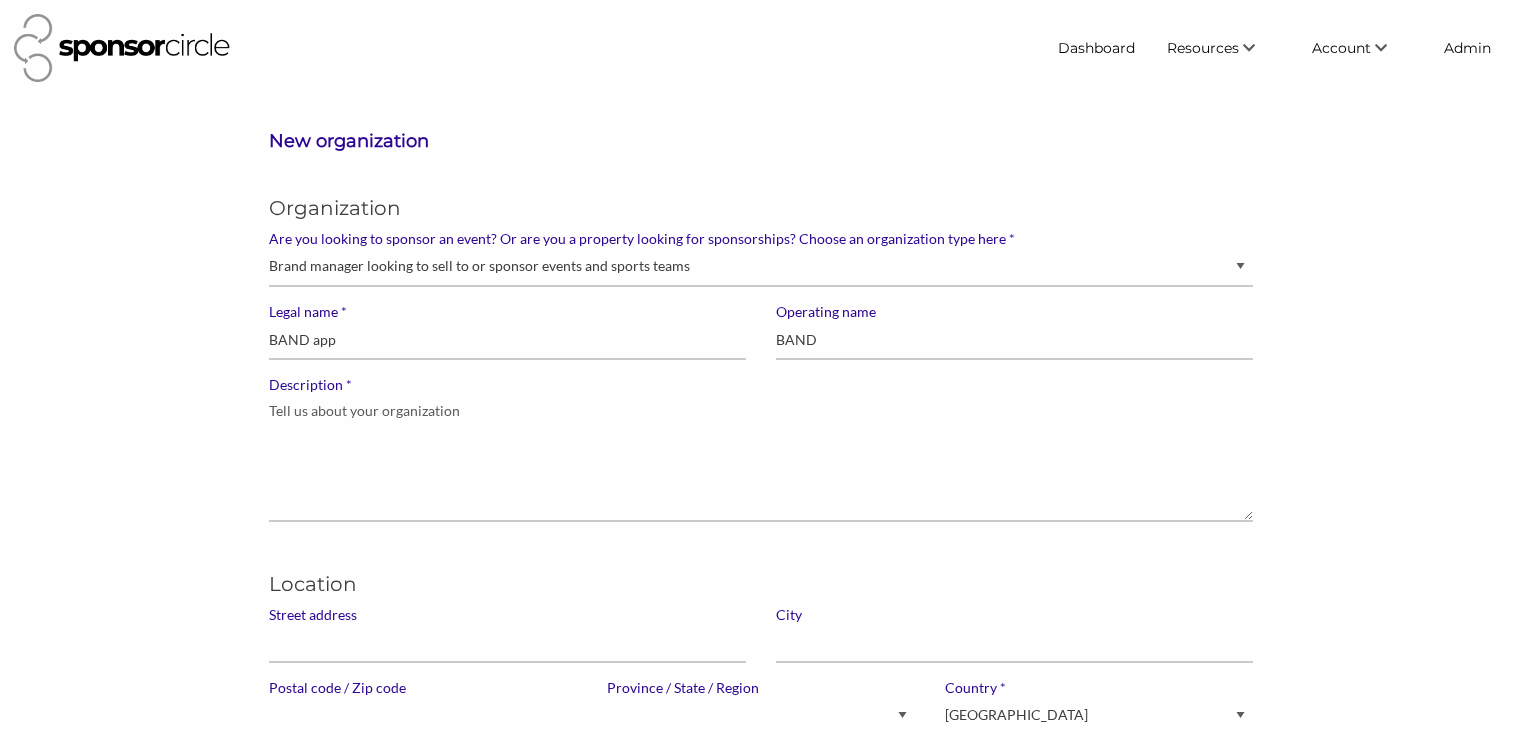 select on "Sponsor" 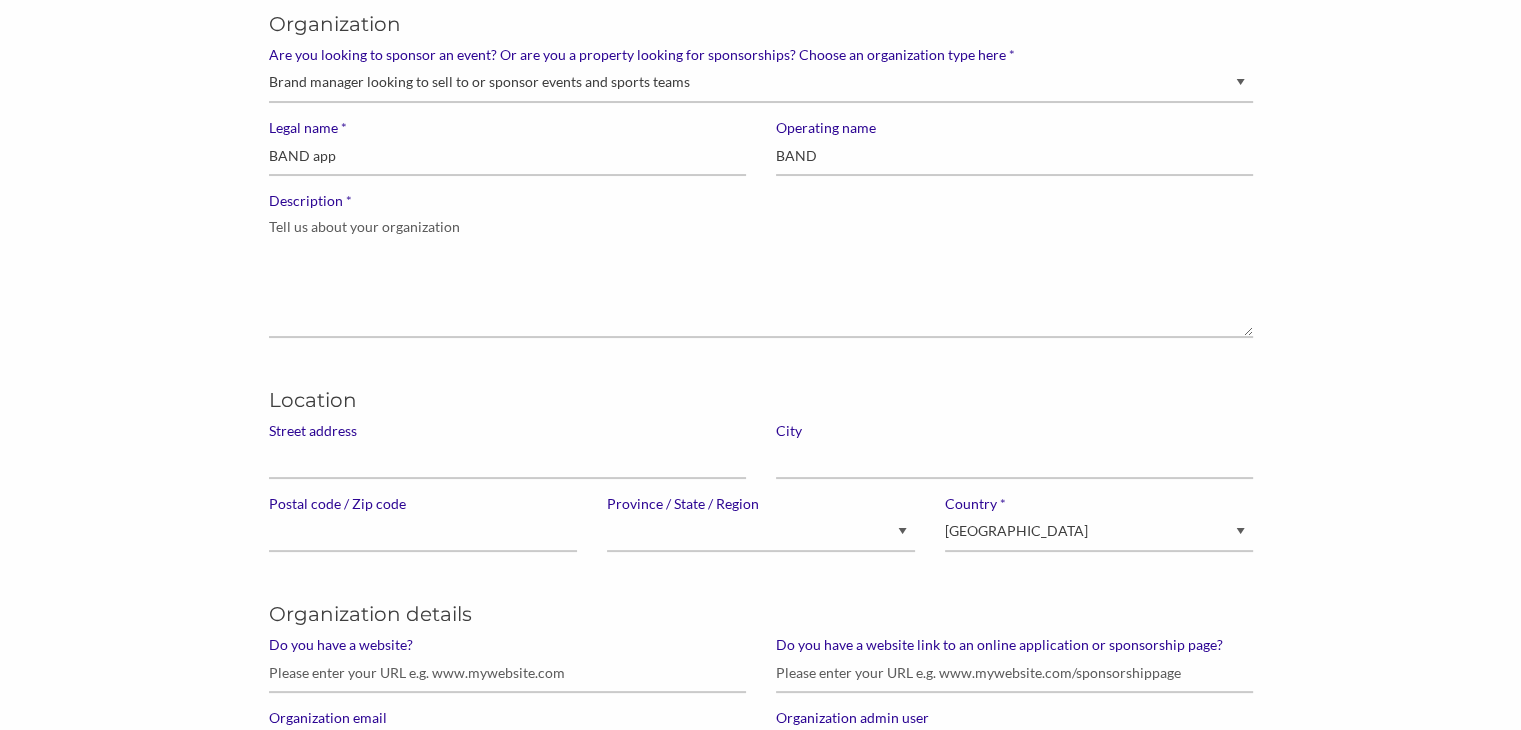 scroll, scrollTop: 186, scrollLeft: 0, axis: vertical 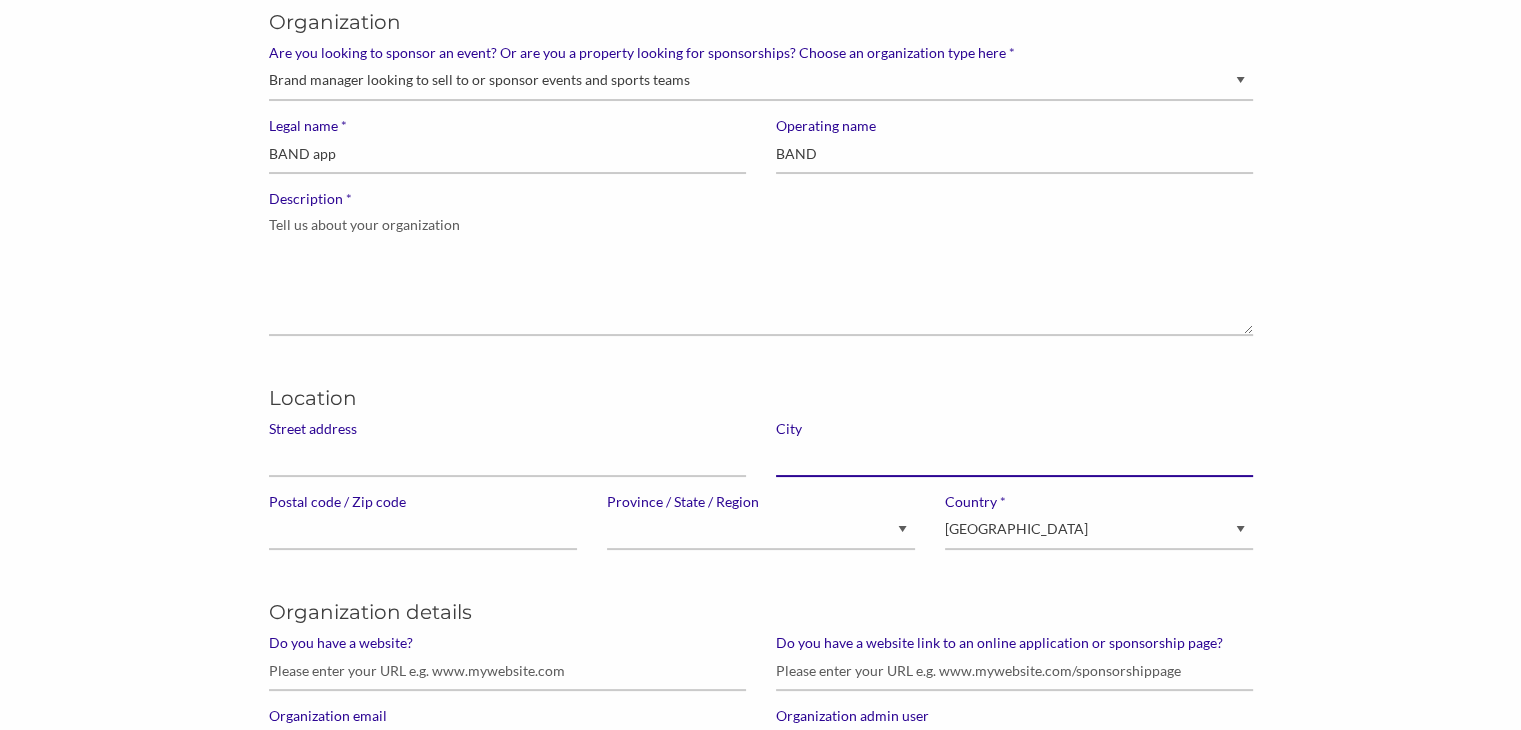 click at bounding box center [1014, 457] 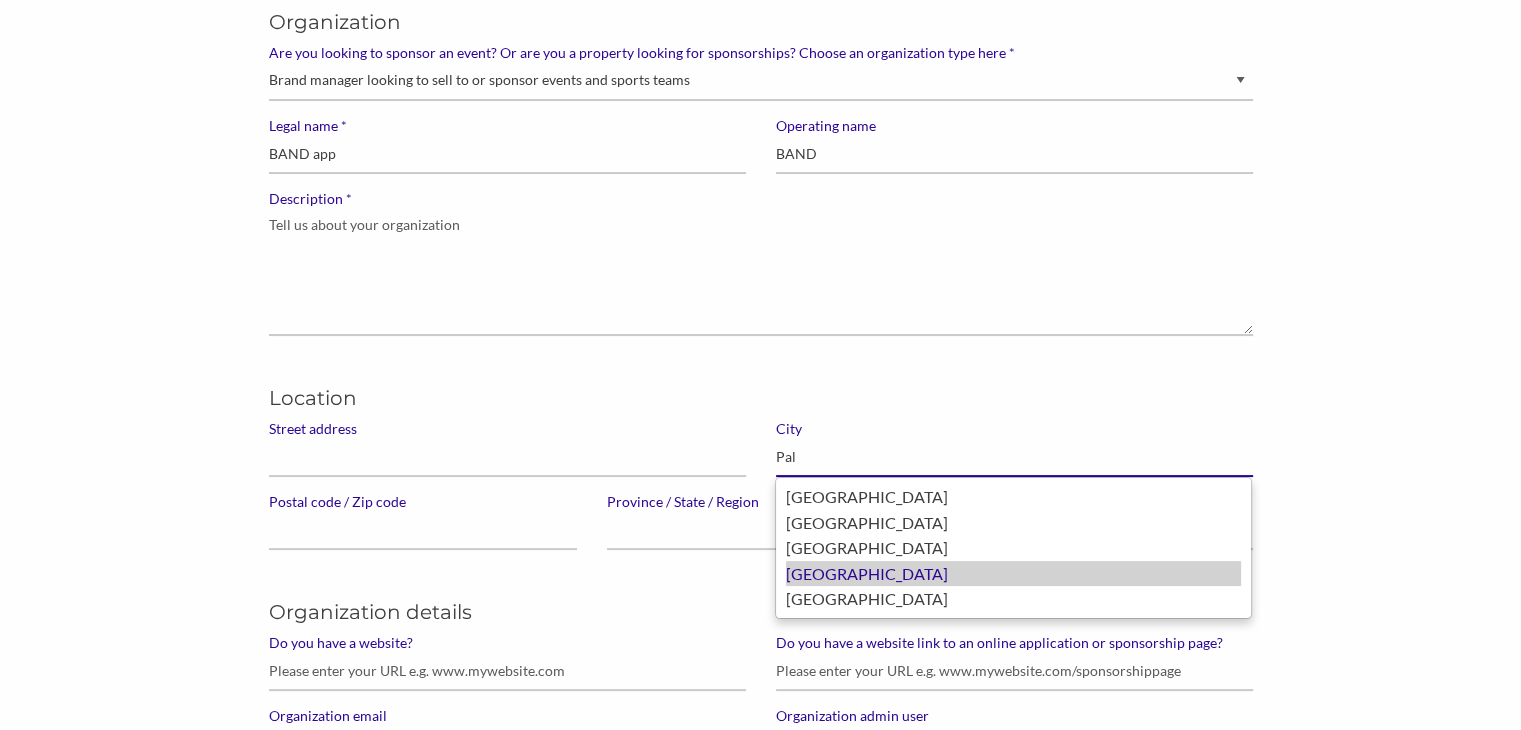click on "[GEOGRAPHIC_DATA]" at bounding box center (1013, 574) 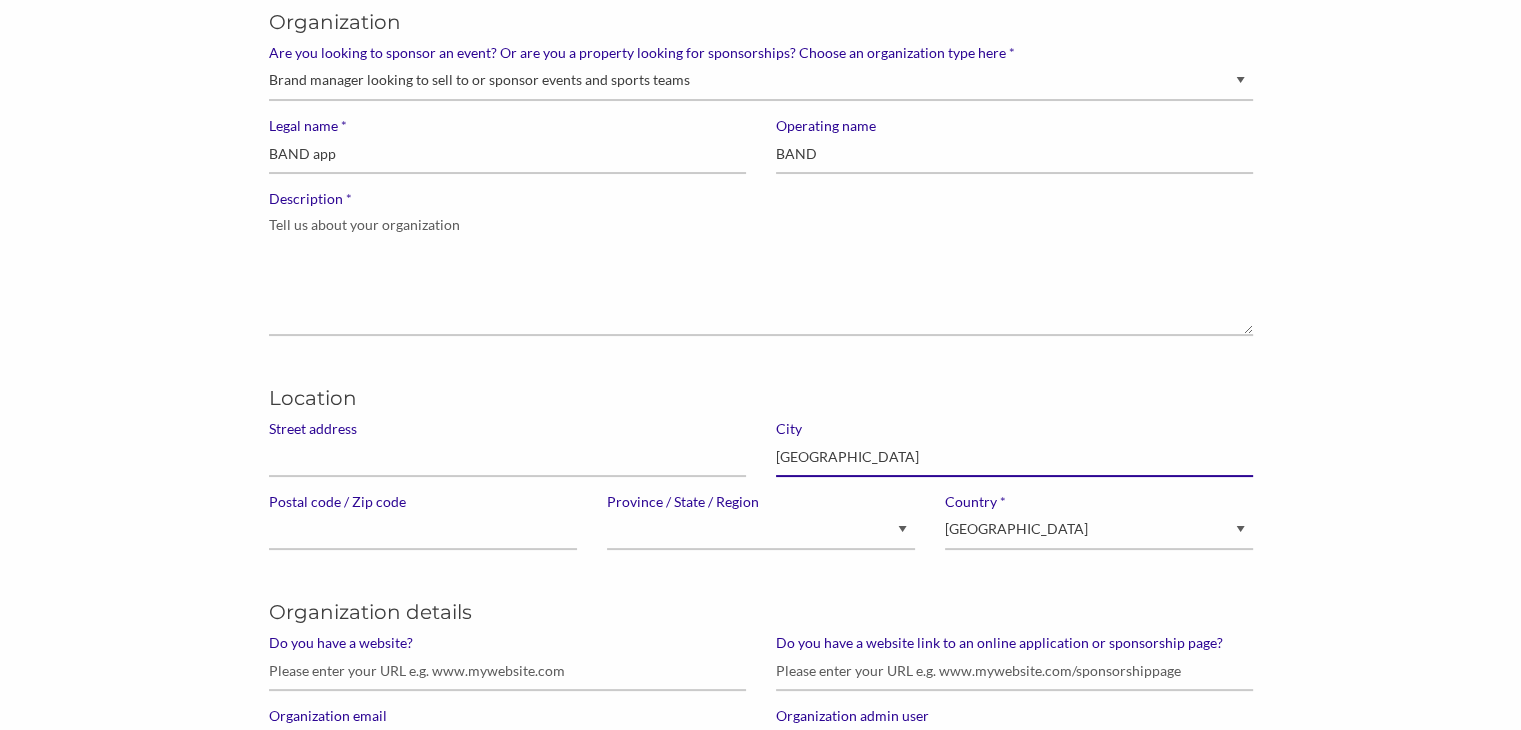 type on "[GEOGRAPHIC_DATA]" 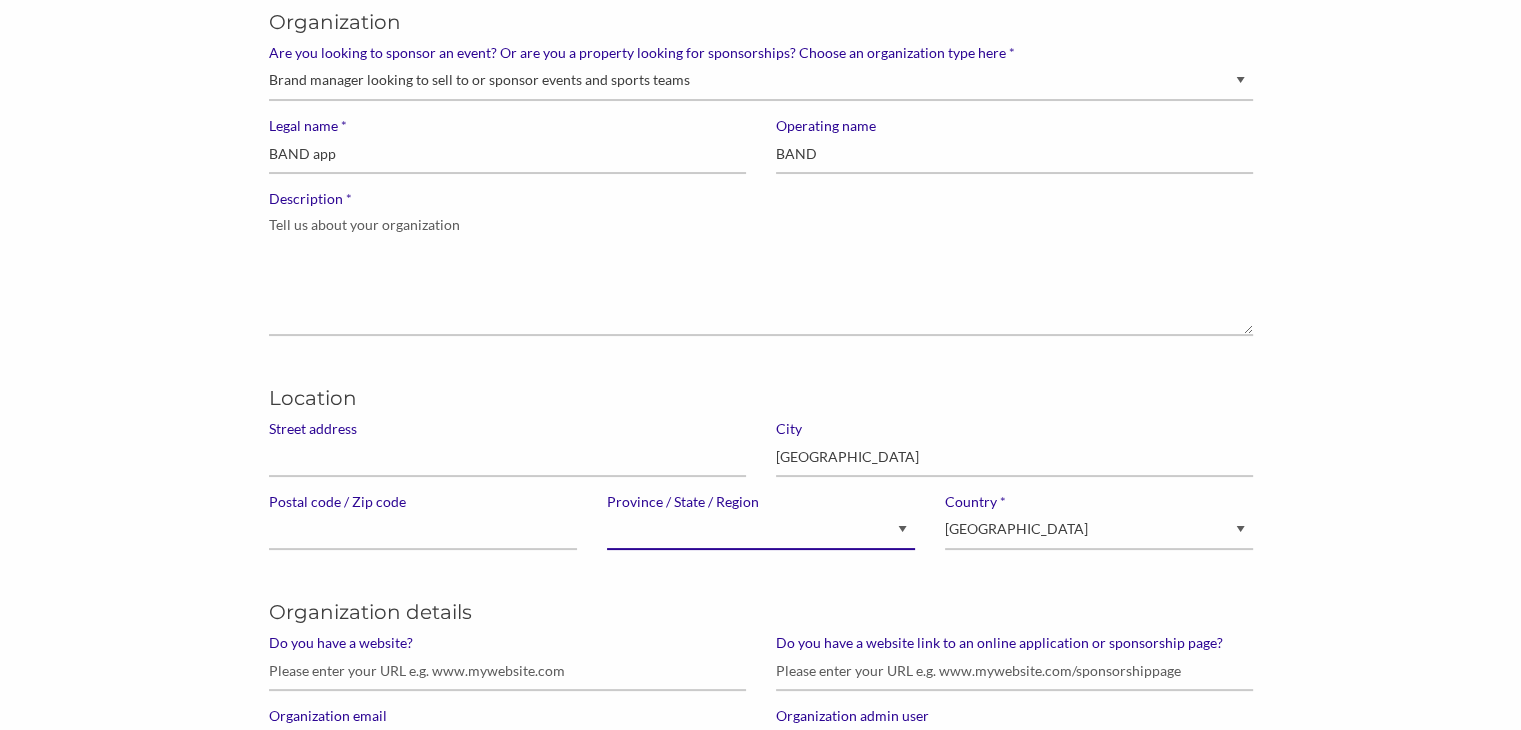 click on "Alberta
British Columbia
Manitoba
New Brunswick
Newfoundland and Labrador
Northwest Territories
Nova Scotia
Nunavut
Ontario
Prince Edward Island
Quebec
Saskatchewan
Yukon Alaska
Alabama
Arkansas
American Samoa
Arizona
California
Colorado
Connecticut
District of Columbia
Delaware
Florida
Georgia
Guam
Hawaii
Iowa
Idaho
Illinois
Indiana
Kansas
Kentucky
Louisiana
Massachusetts
Maryland
Maine
Michigan
Minnesota
Missouri
Mississippi
Montana
North Carolina
North Dakota
Nebraska
New Hampshire
New Jersey
New Mexico
Nevada
New York
Ohio
Oklahoma
Oregon
Pennsylvania
Puerto Rico
Rhode Island
South Carolina
South Dakota
Tennessee
Texas
Utah
Virginia
Virgin Islands
Vermont
Washington
Wisconsin
West Virginia
Wyoming N/A" at bounding box center (761, 530) 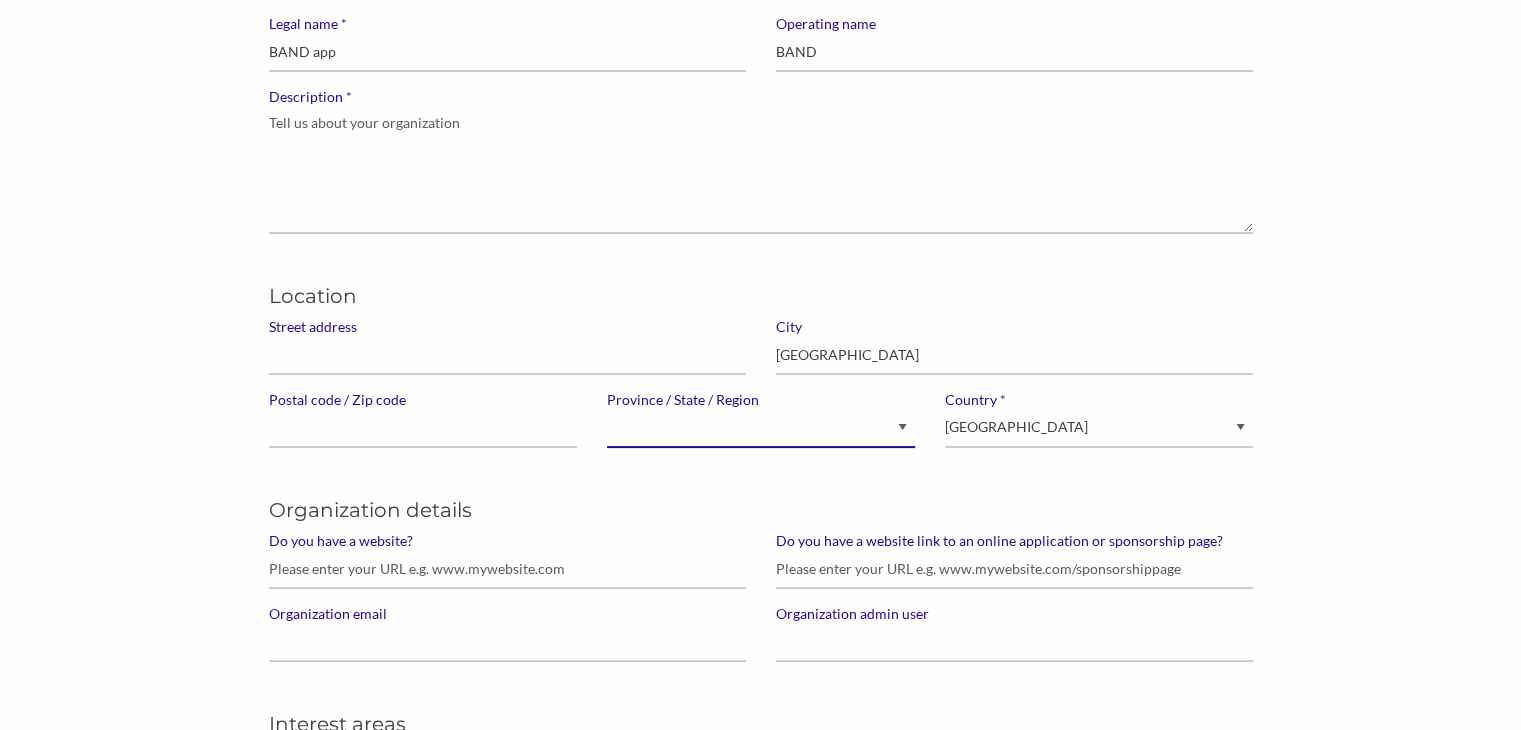 scroll, scrollTop: 290, scrollLeft: 0, axis: vertical 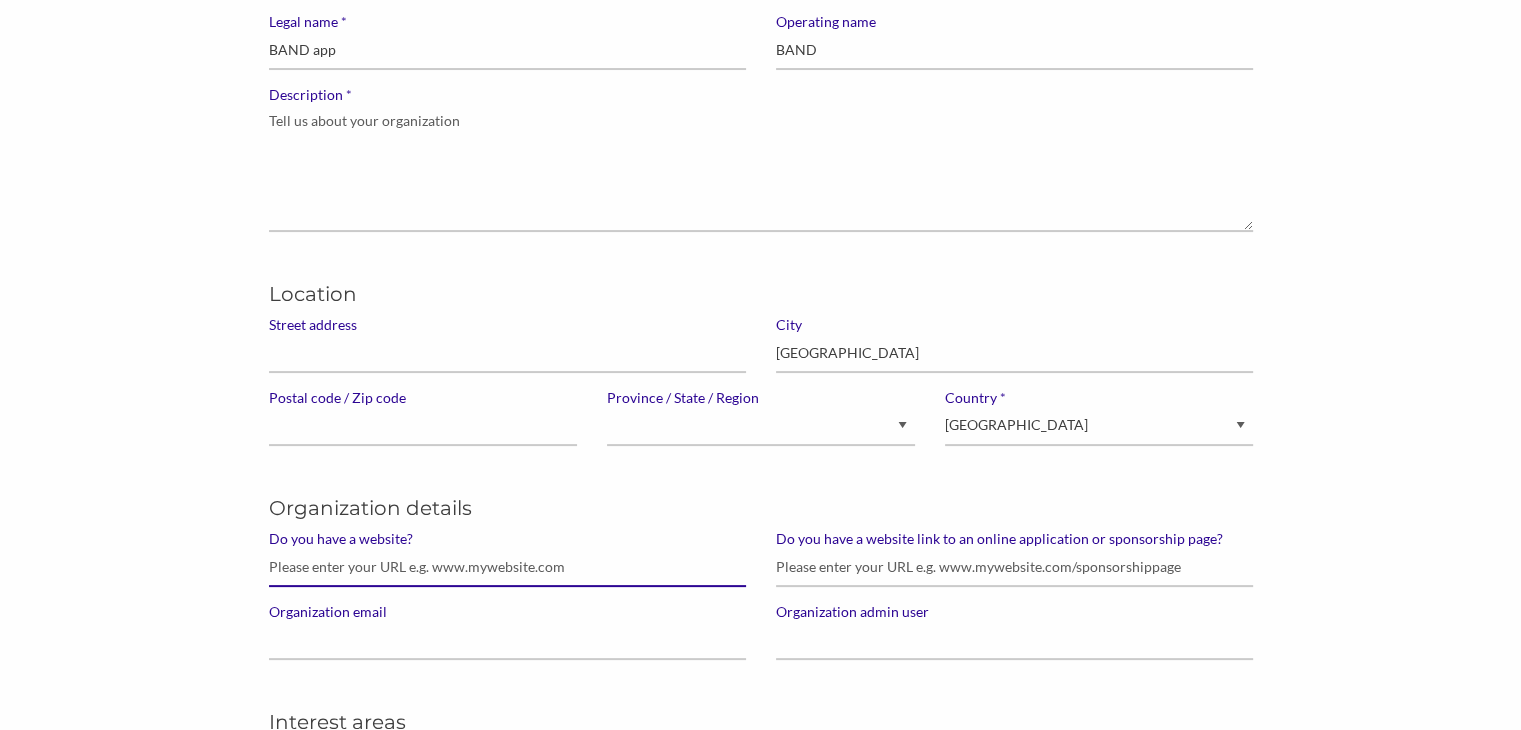 click on "Do you have a website?" at bounding box center (507, 567) 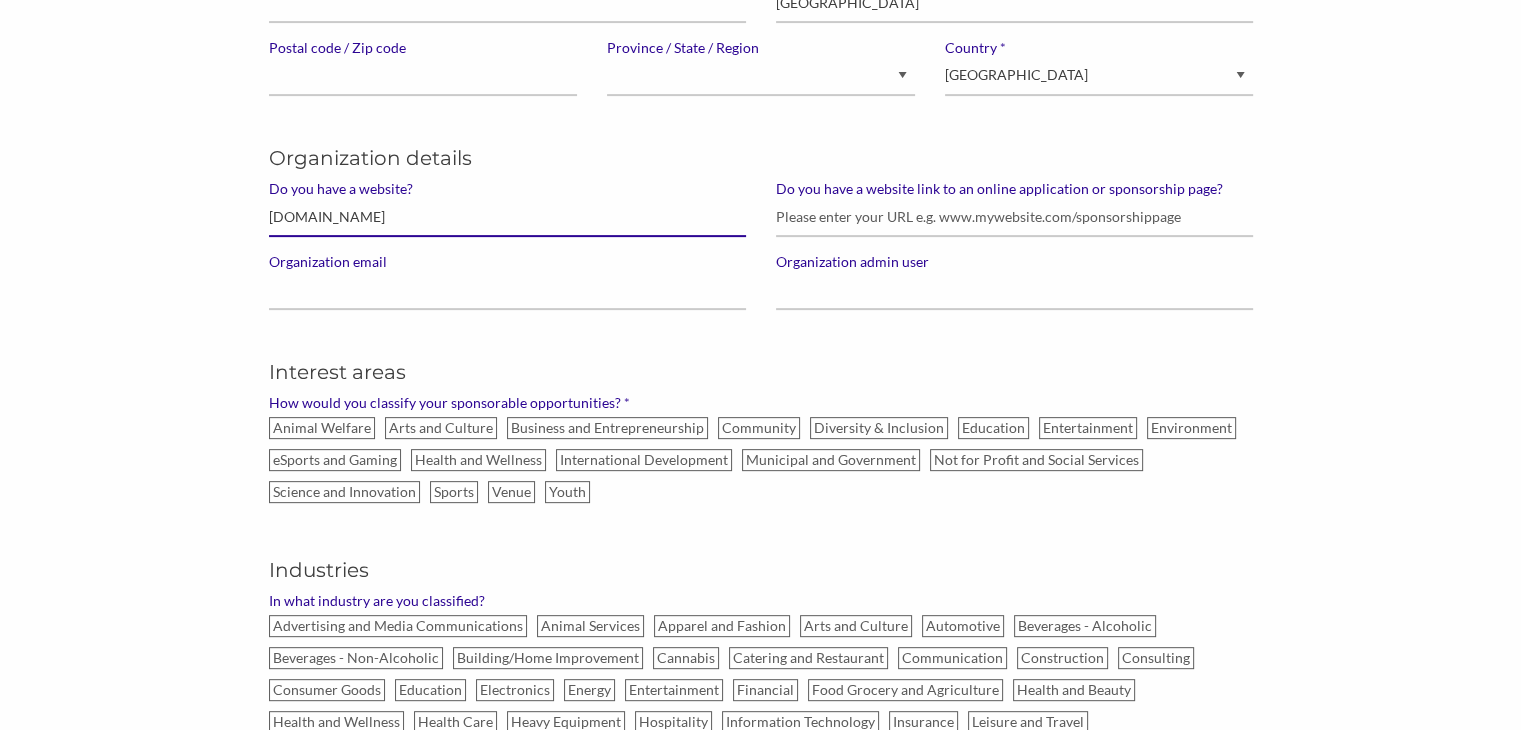scroll, scrollTop: 640, scrollLeft: 0, axis: vertical 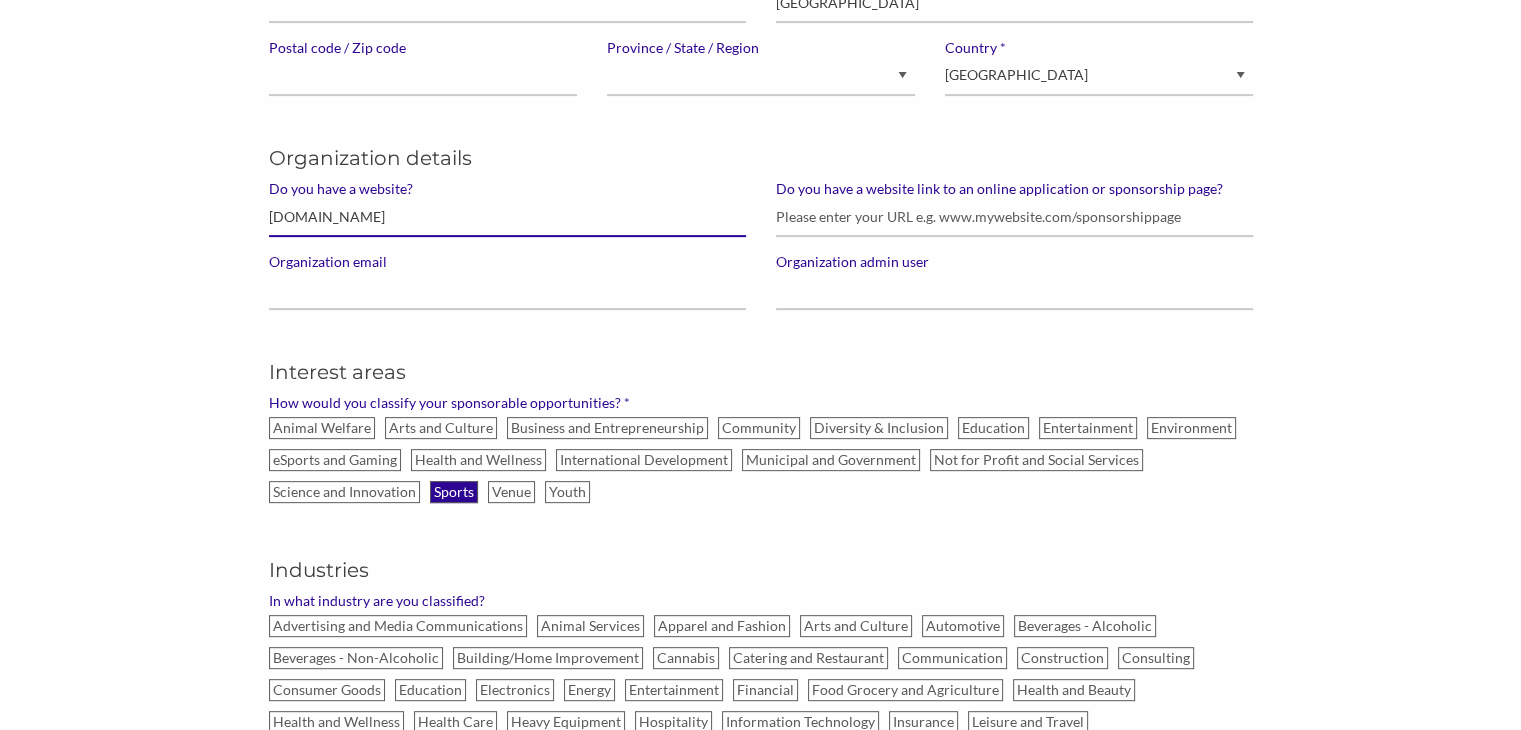 type on "www.band.us" 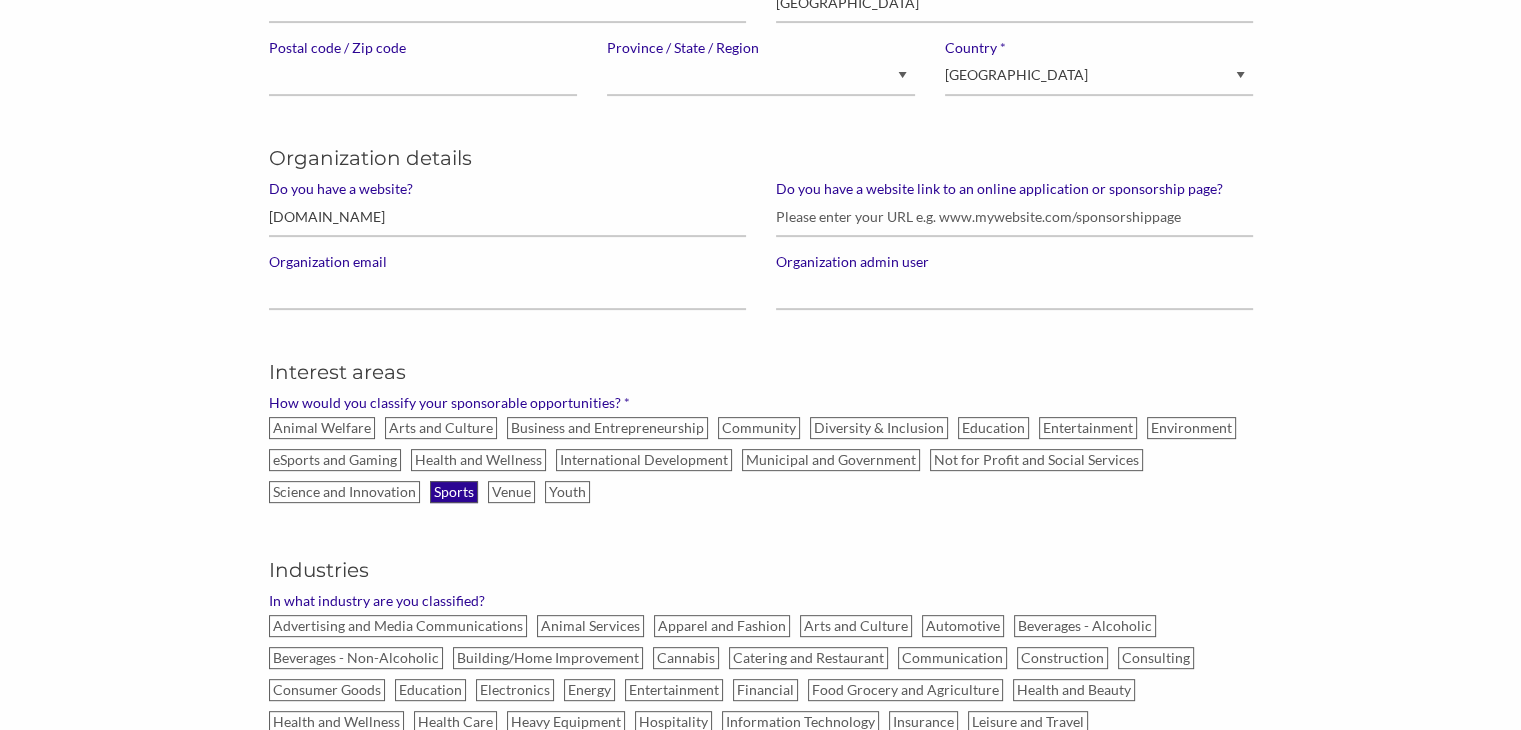 click on "Sports" at bounding box center [454, 492] 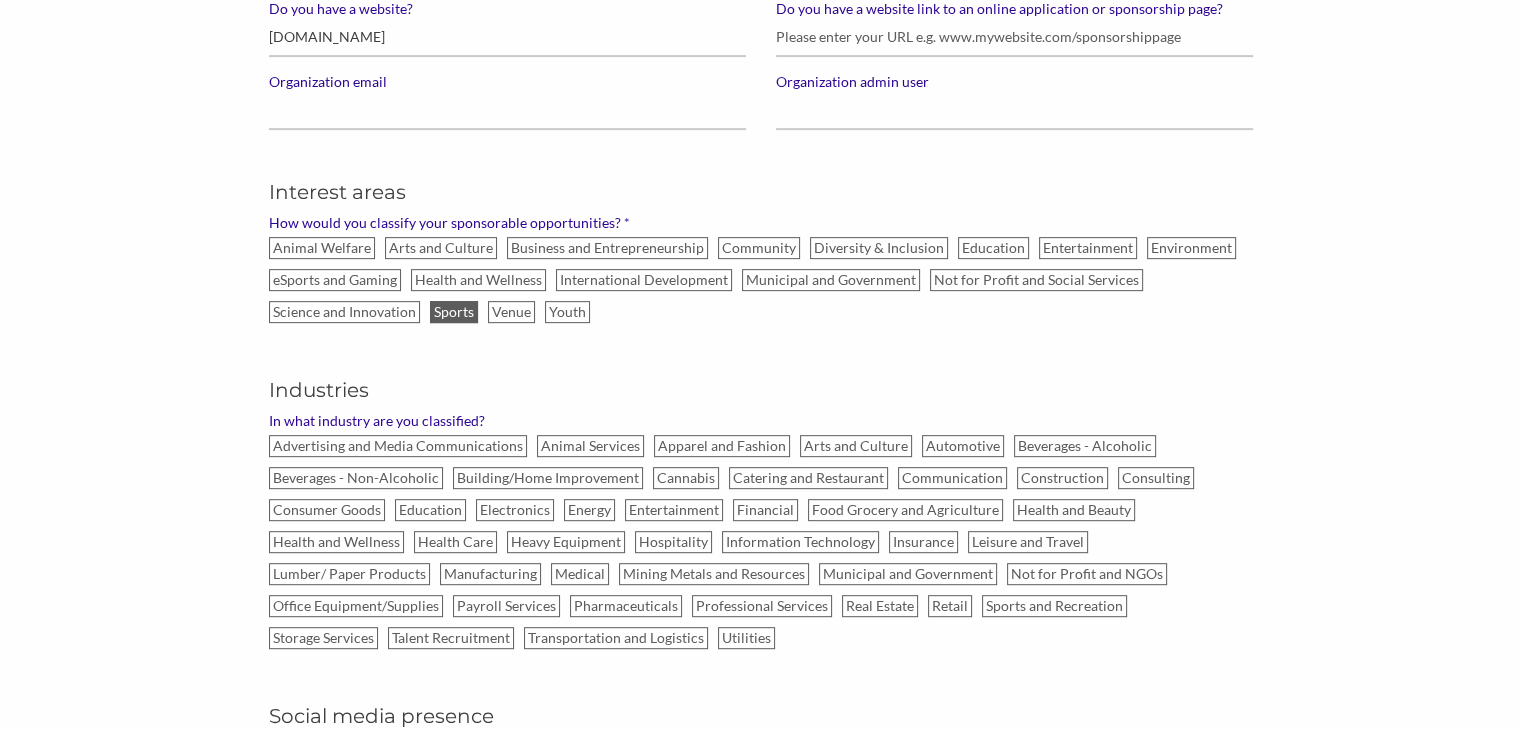 scroll, scrollTop: 820, scrollLeft: 0, axis: vertical 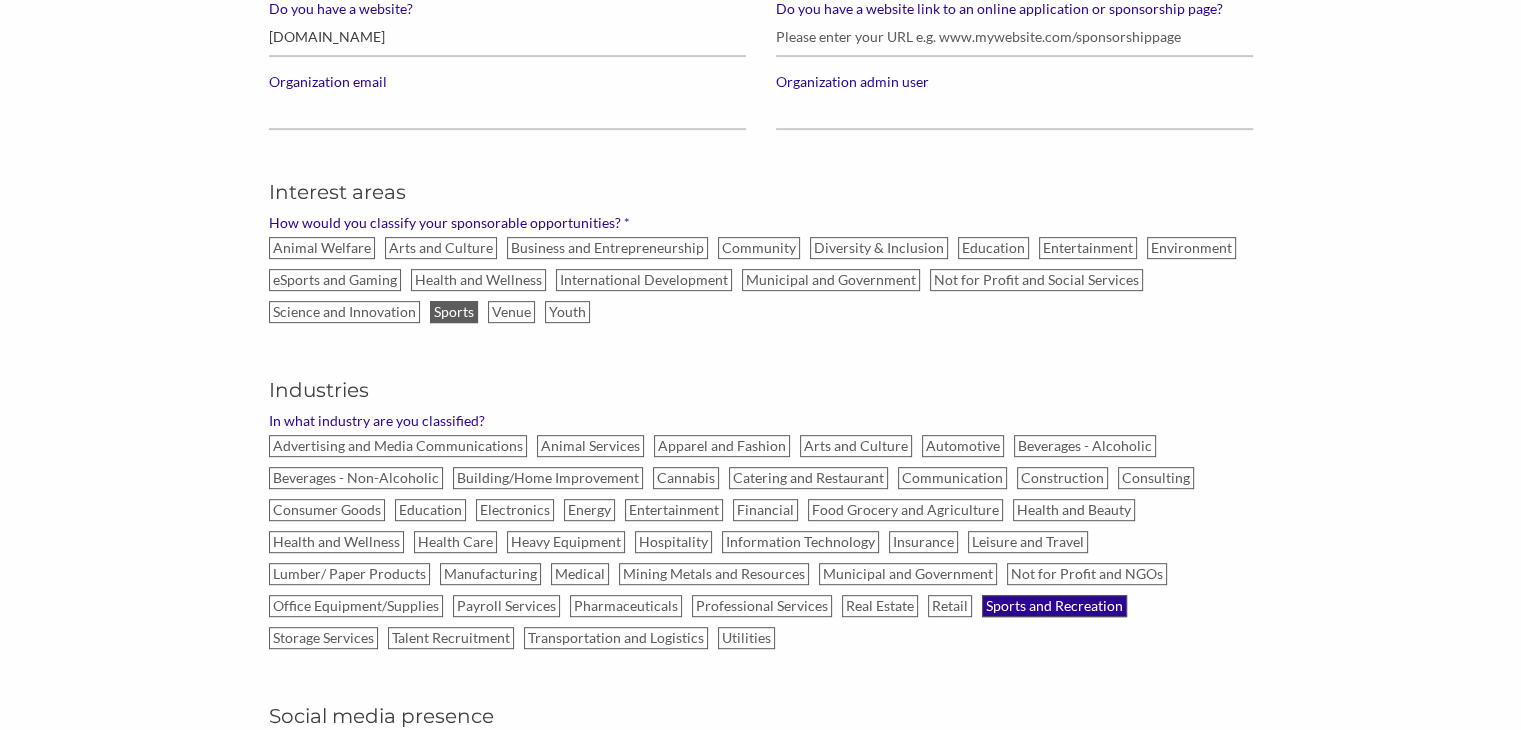 click on "Sports and Recreation" at bounding box center (1054, 606) 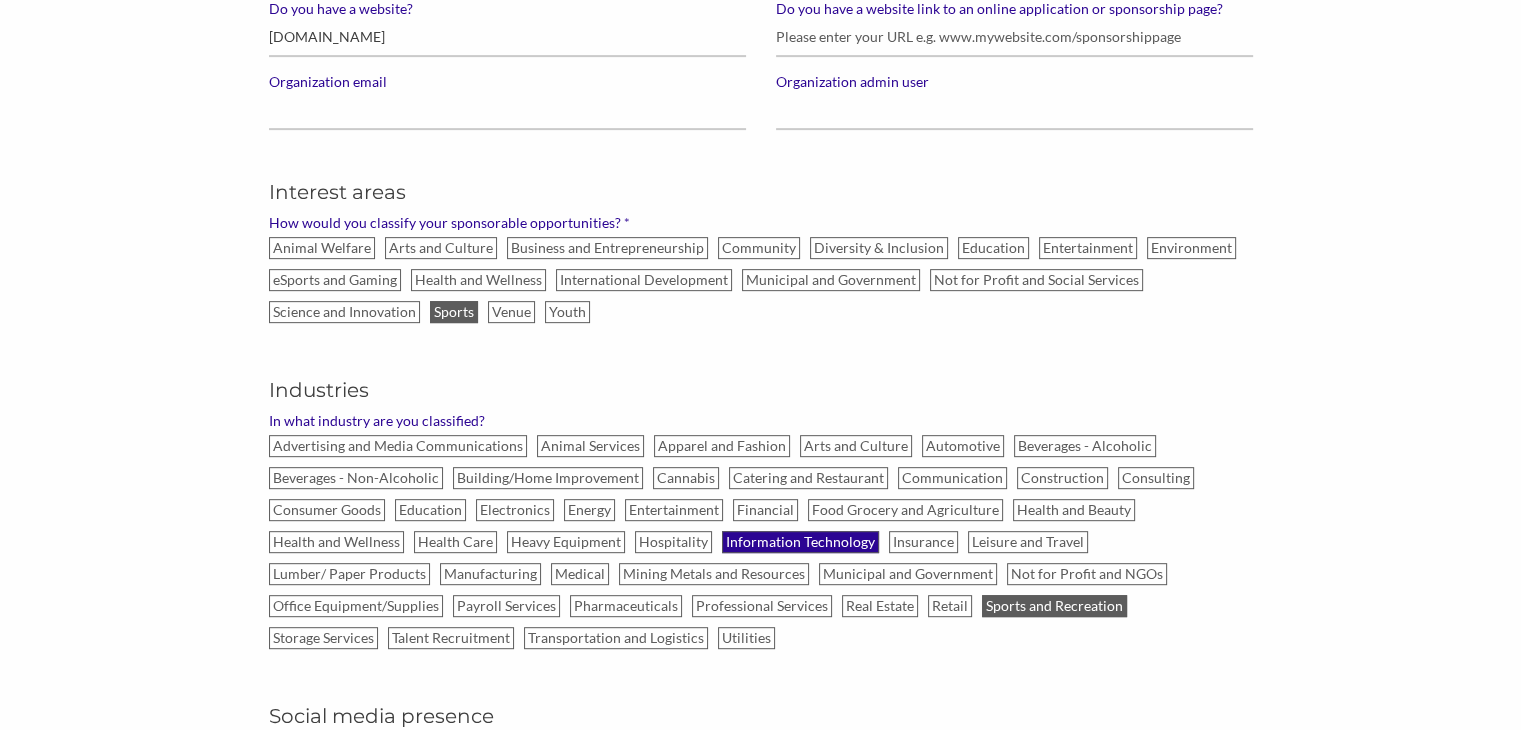 click on "Information Technology" at bounding box center [800, 542] 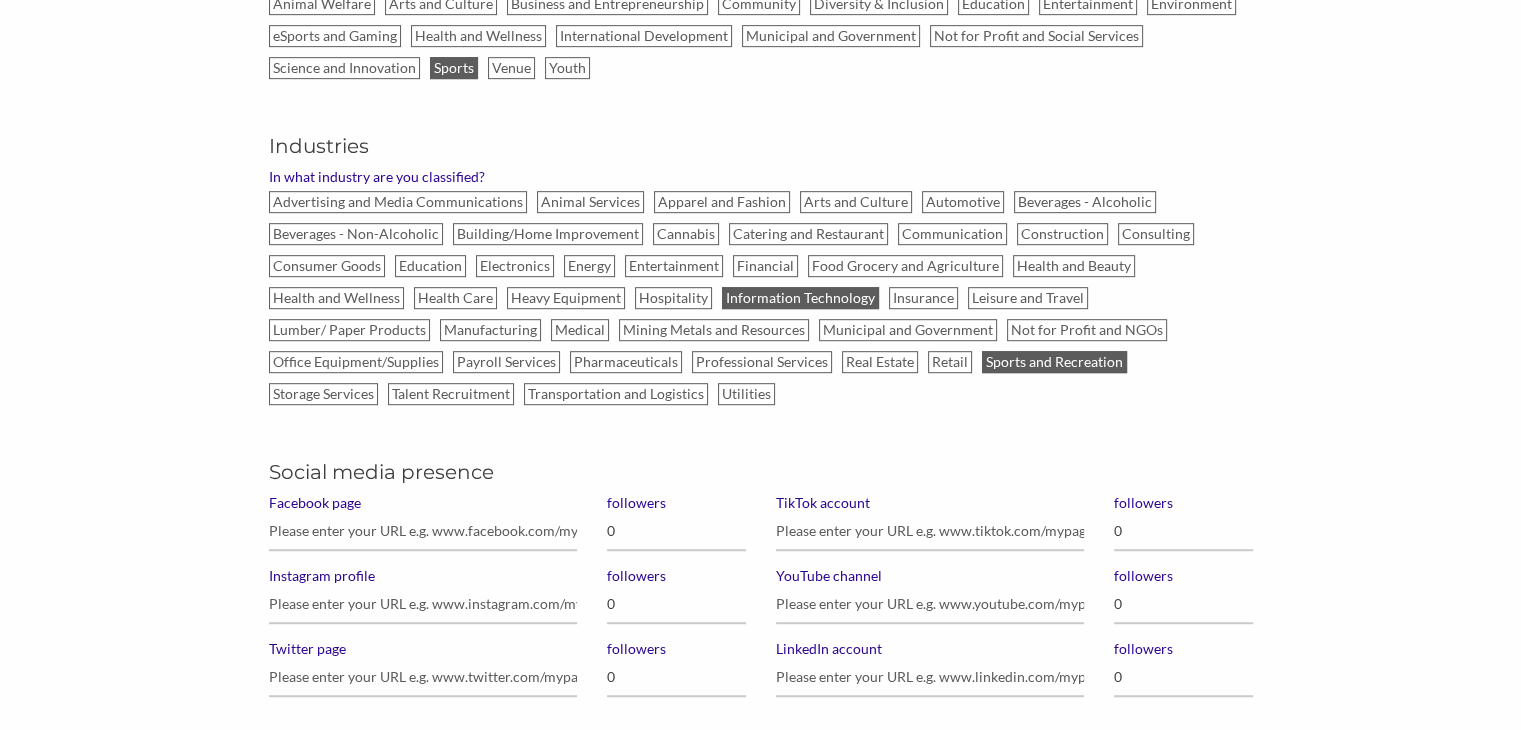 scroll, scrollTop: 1066, scrollLeft: 0, axis: vertical 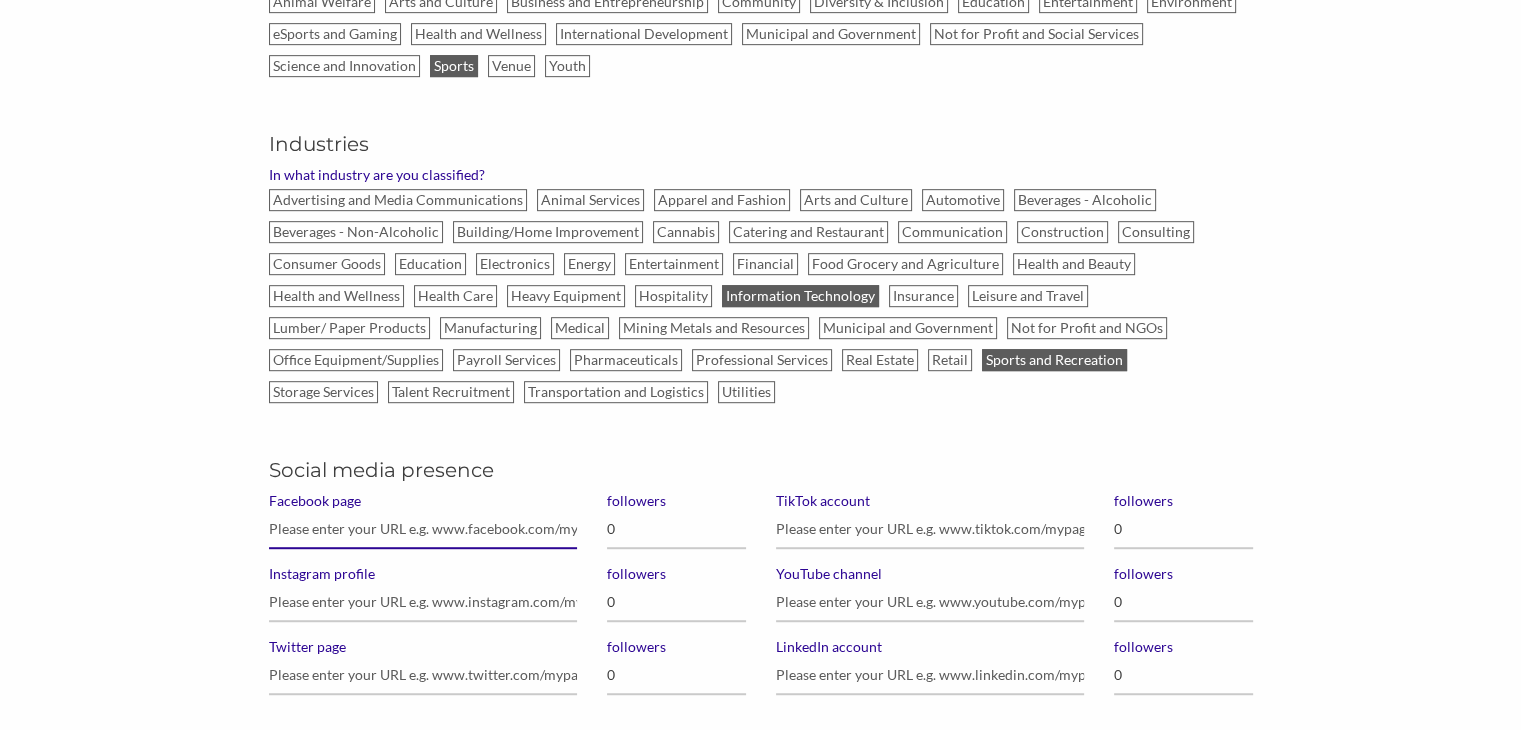 click on "Facebook page" at bounding box center [423, 529] 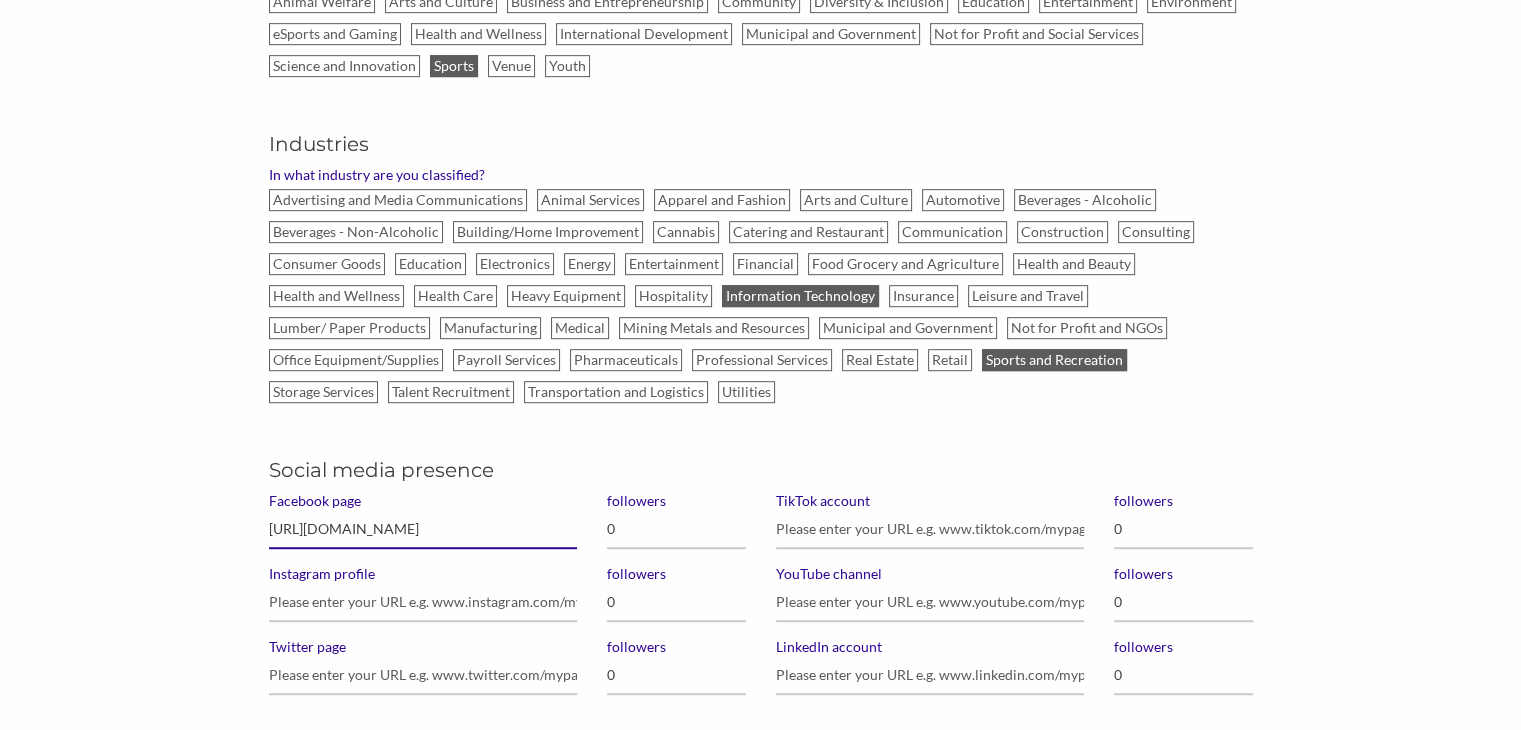 type on "https://www.facebook.com/BANDglobal/" 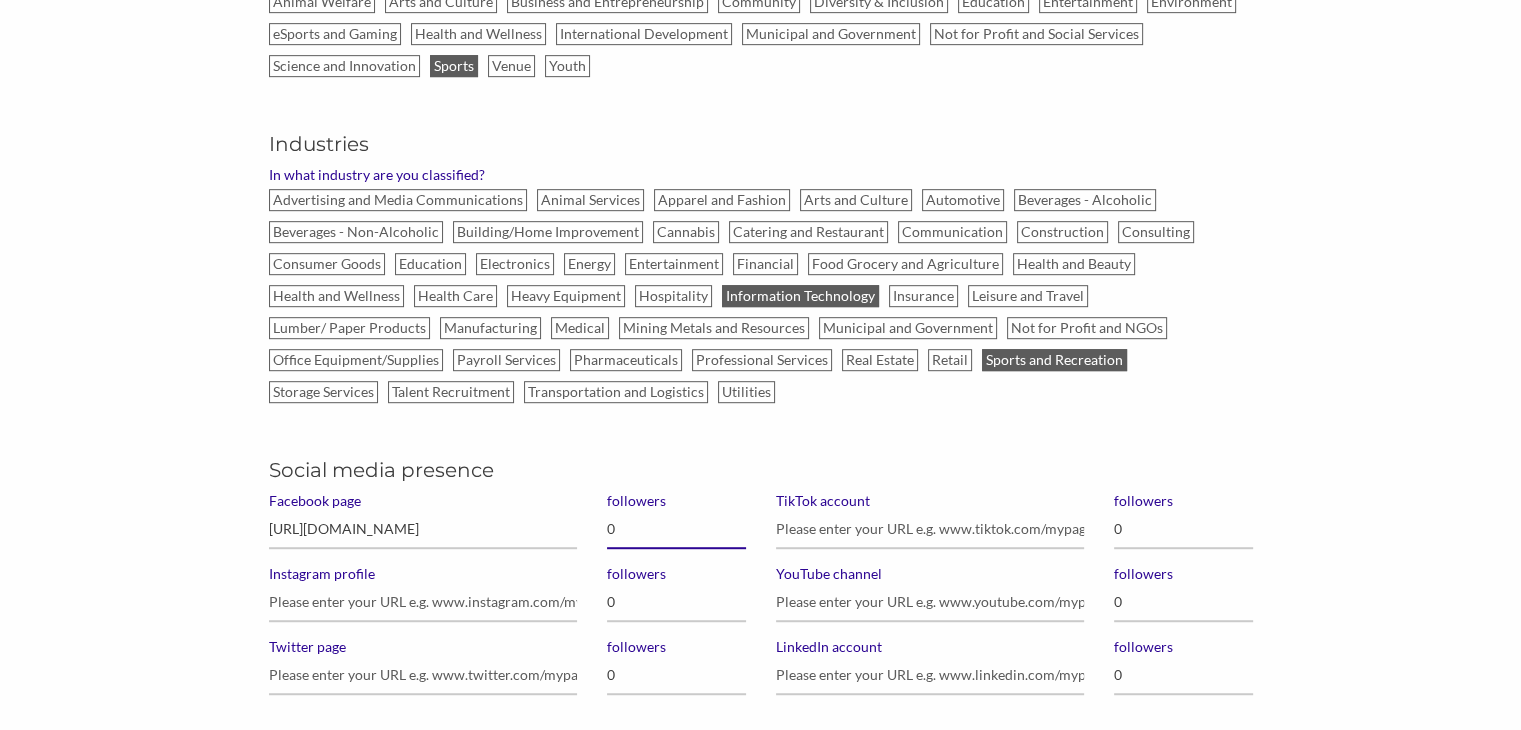 click on "0" at bounding box center (676, 529) 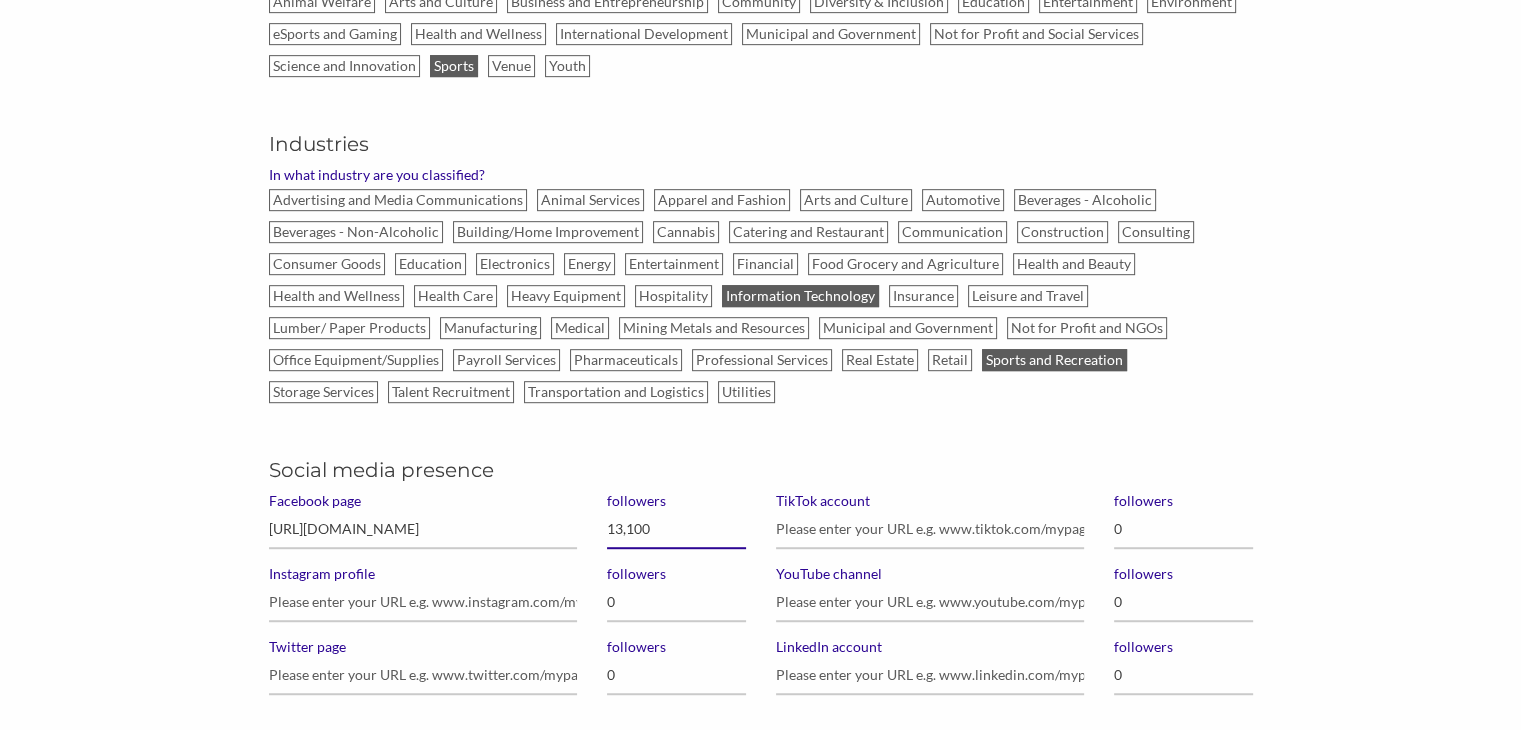 type on "131,000" 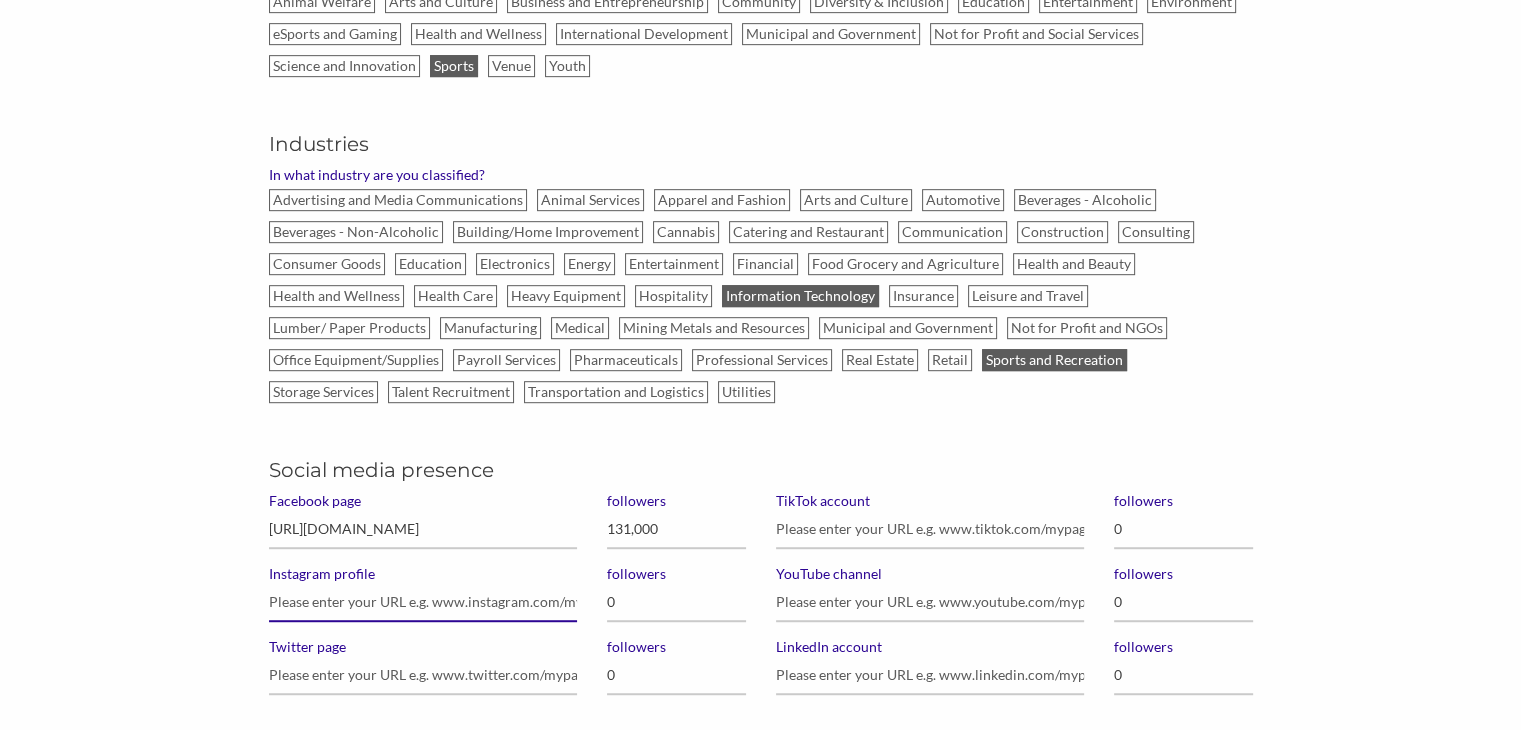 click on "Instagram profile" at bounding box center (423, 602) 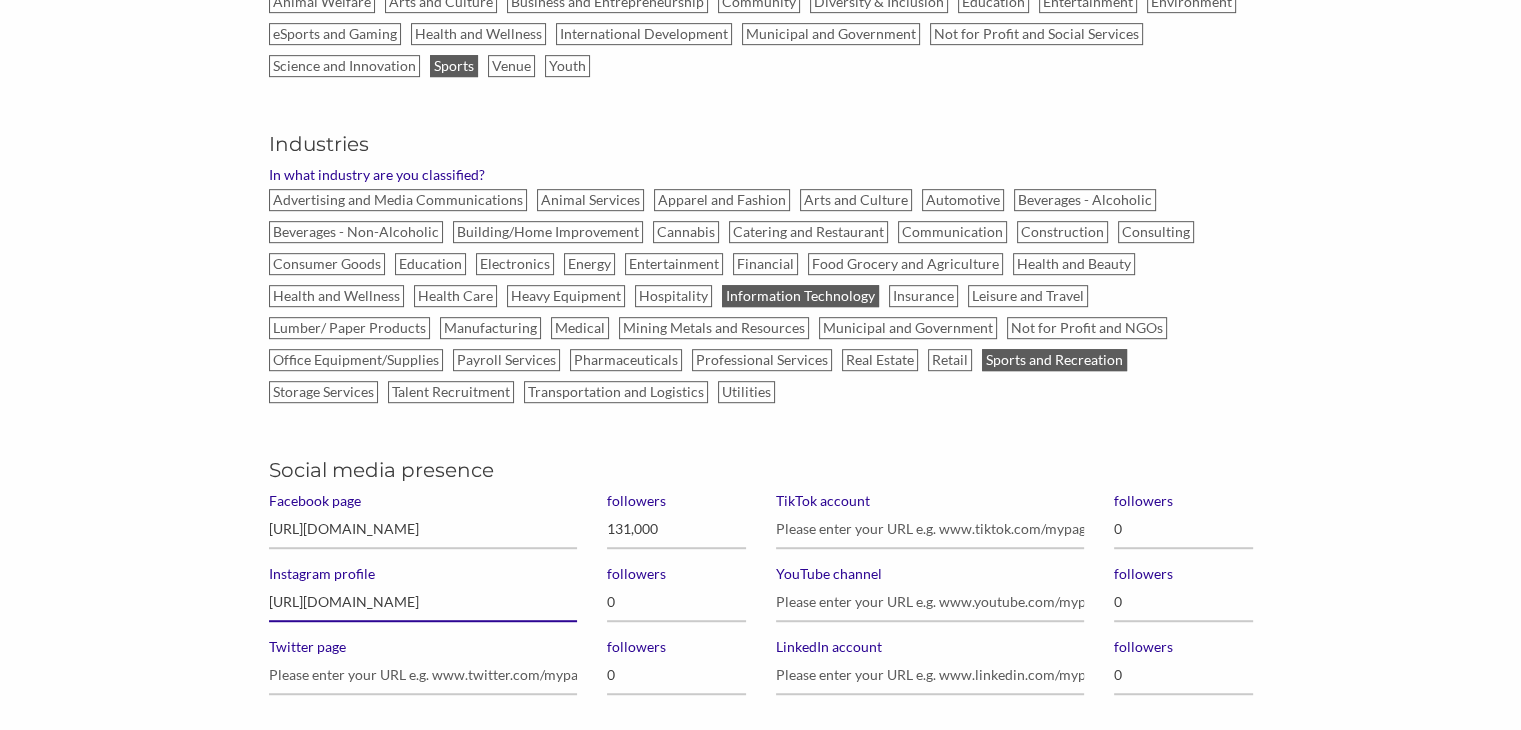 type on "https://www.instagram.com/thebandapp" 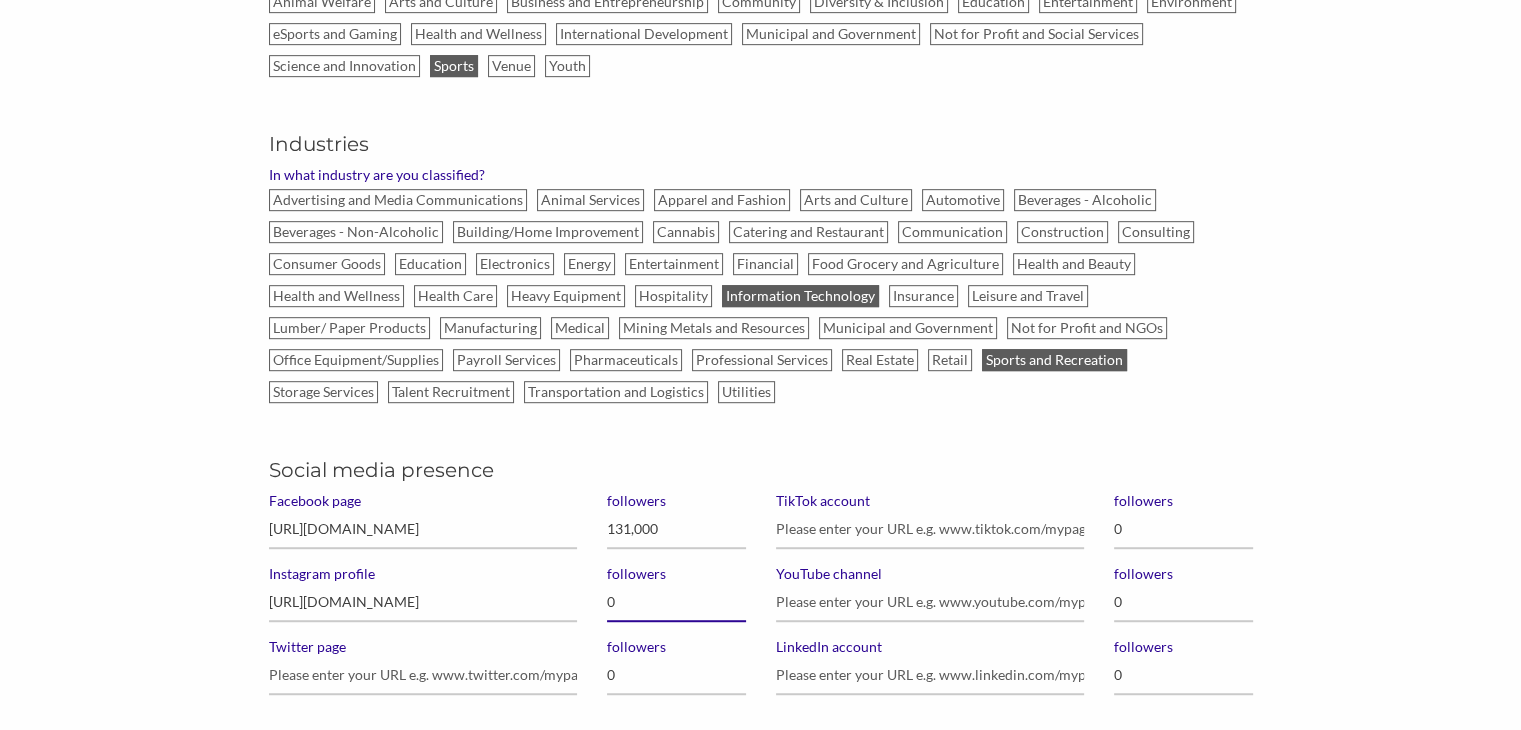 drag, startPoint x: 632, startPoint y: 596, endPoint x: 592, endPoint y: 600, distance: 40.1995 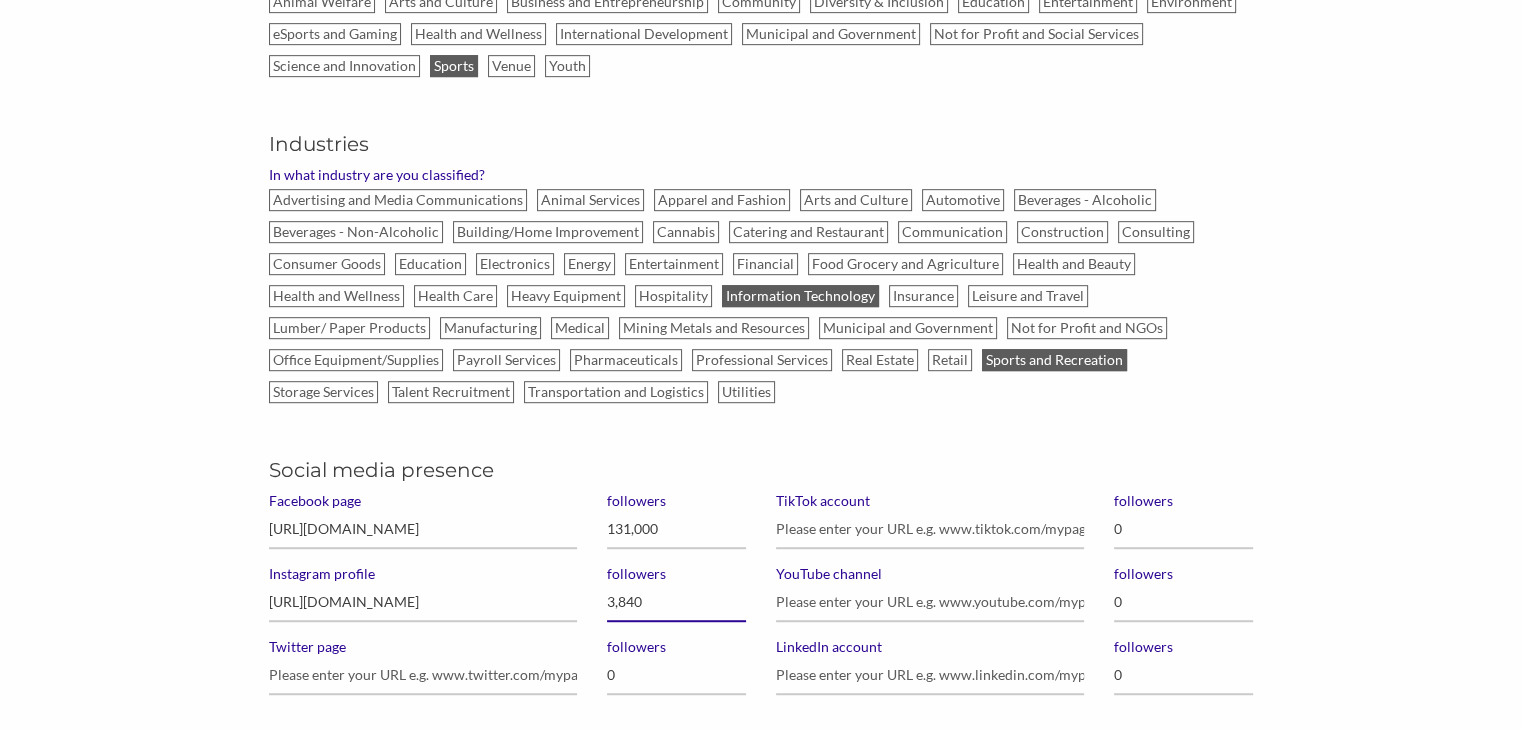 type on "38,400" 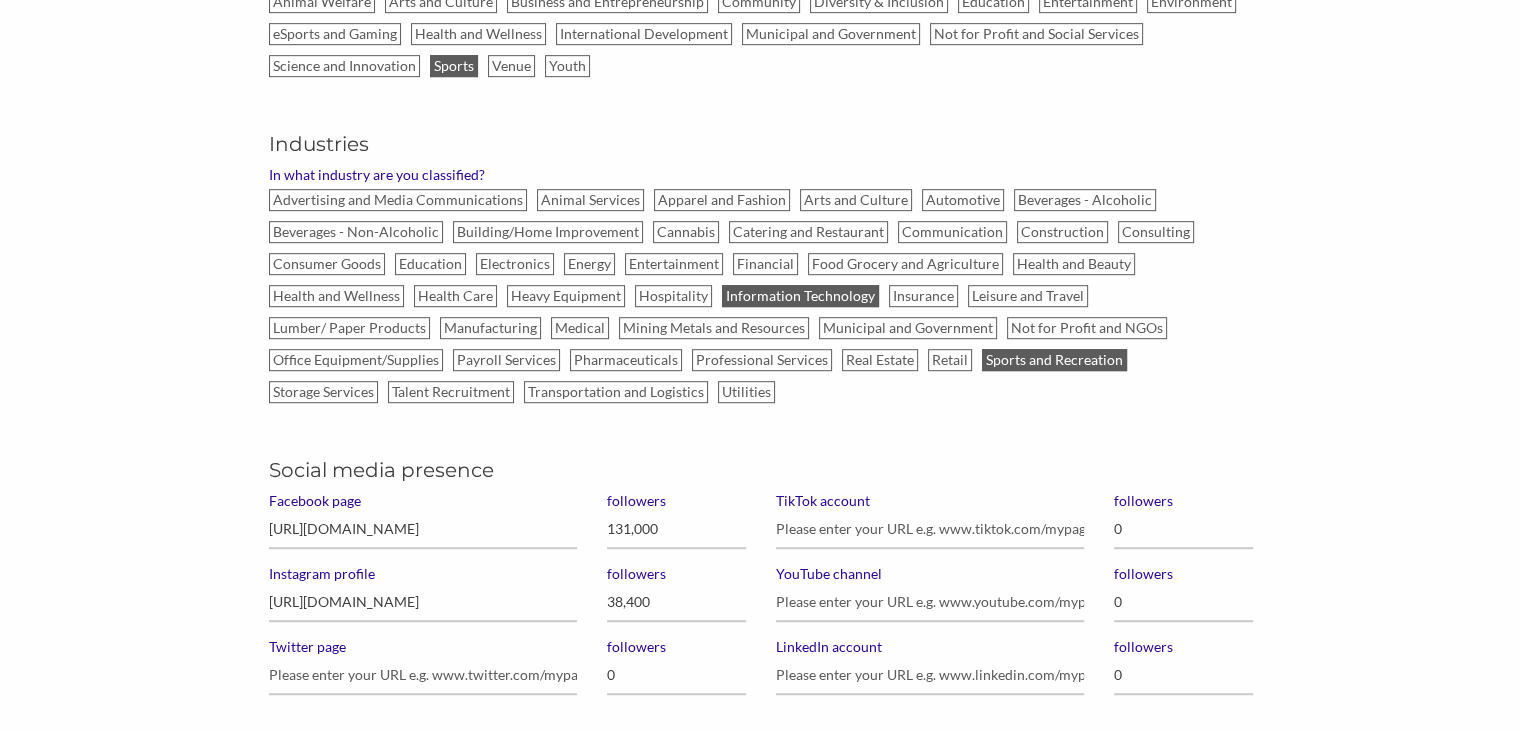 click on "YouTube channel" at bounding box center (930, 574) 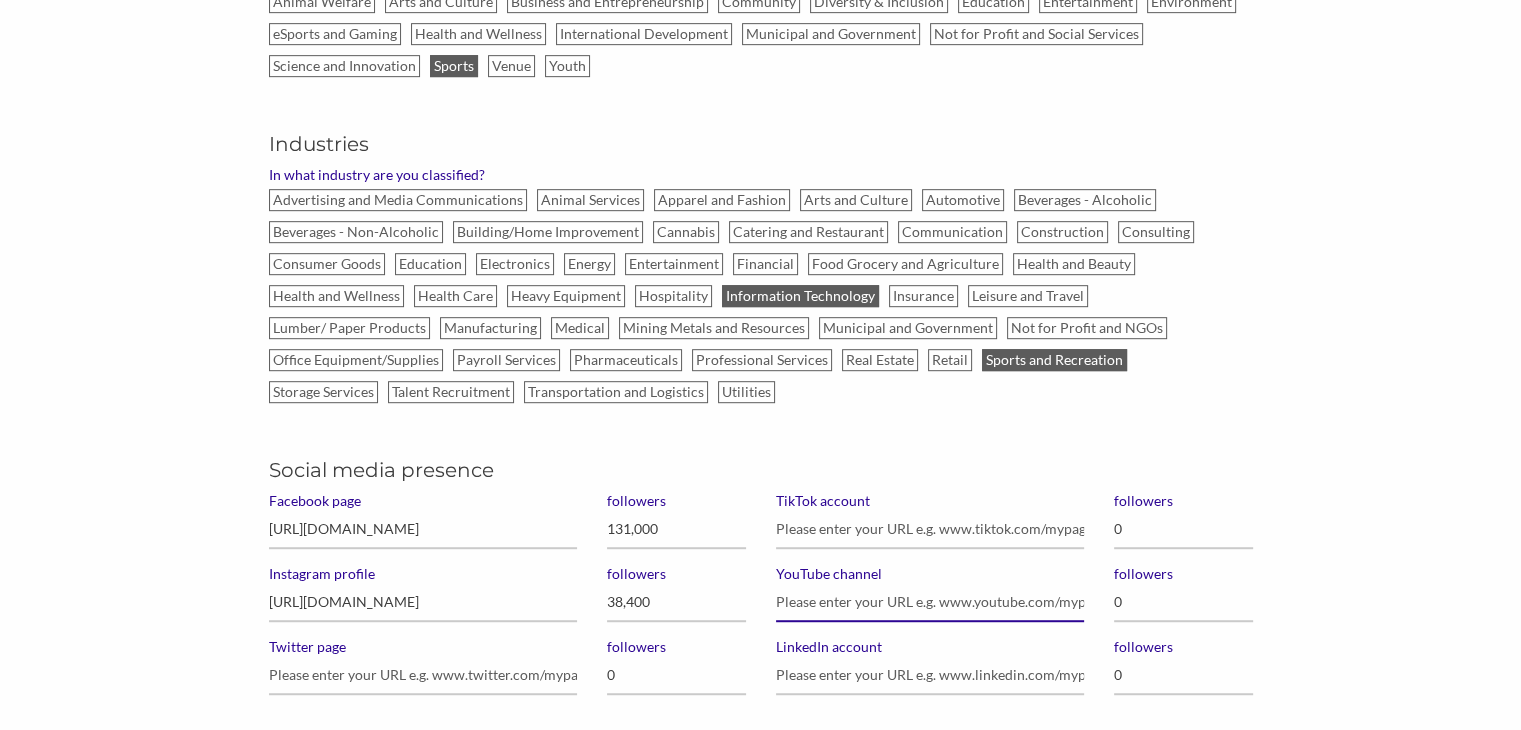 click on "YouTube channel" at bounding box center (930, 602) 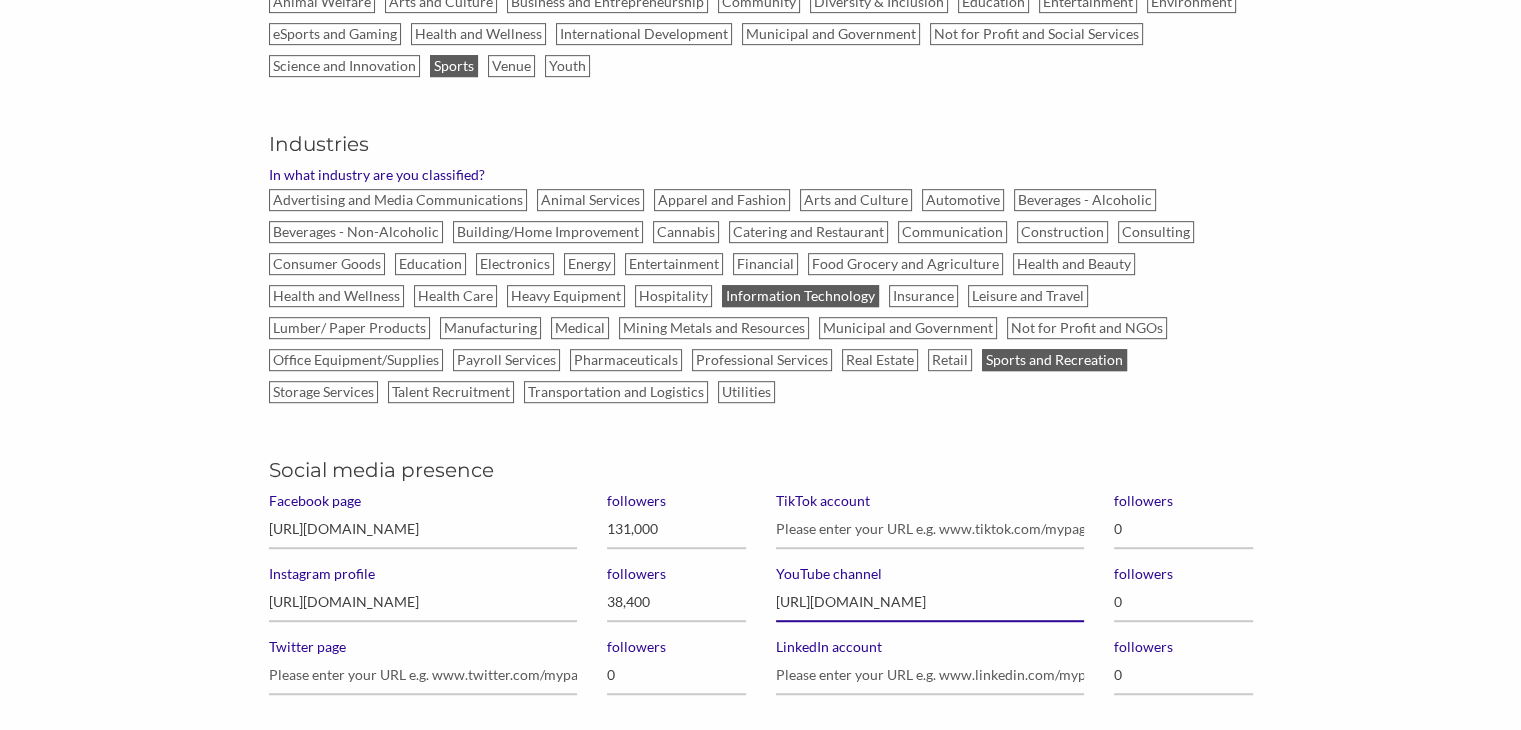 type on "https://www.youtube.com/@bandapp" 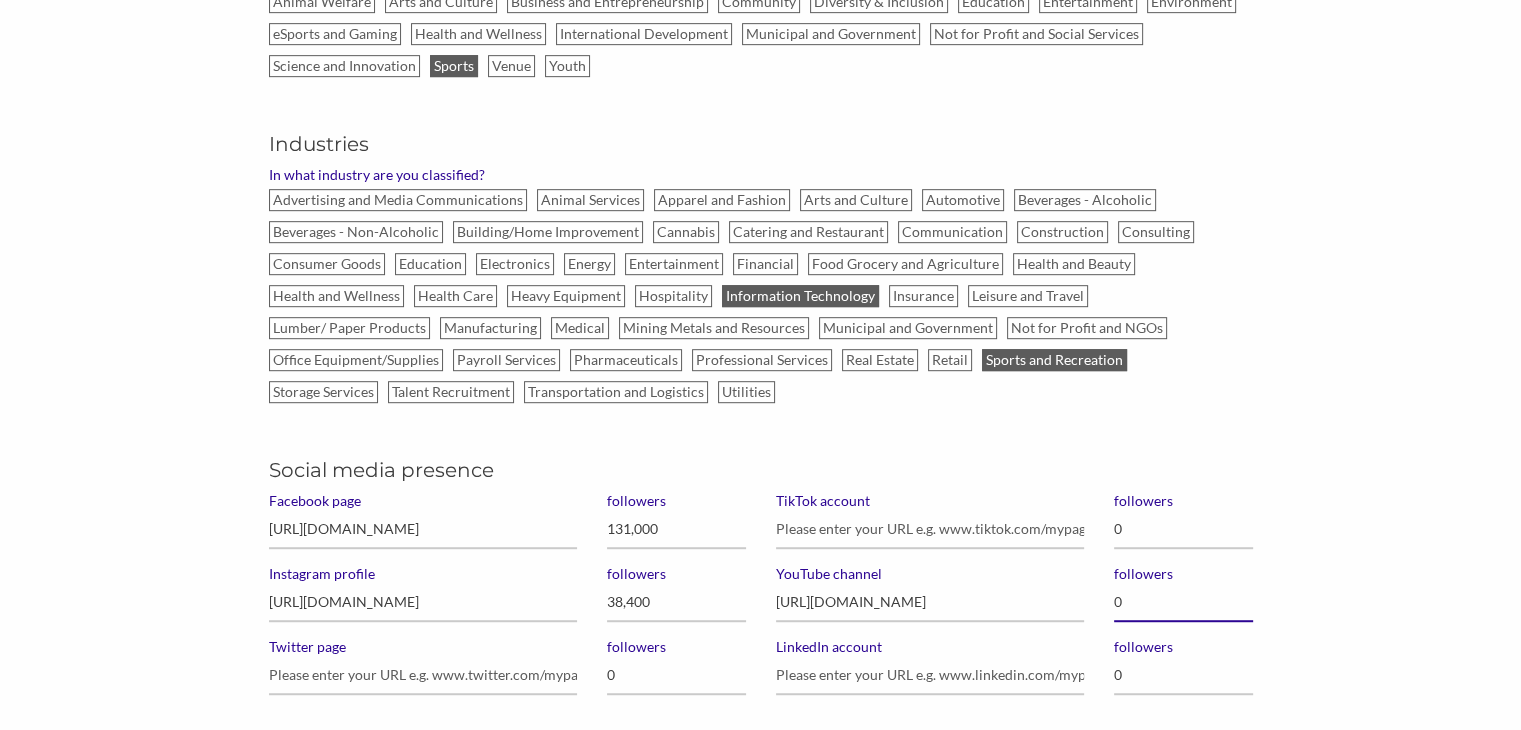 drag, startPoint x: 1161, startPoint y: 609, endPoint x: 1102, endPoint y: 622, distance: 60.41523 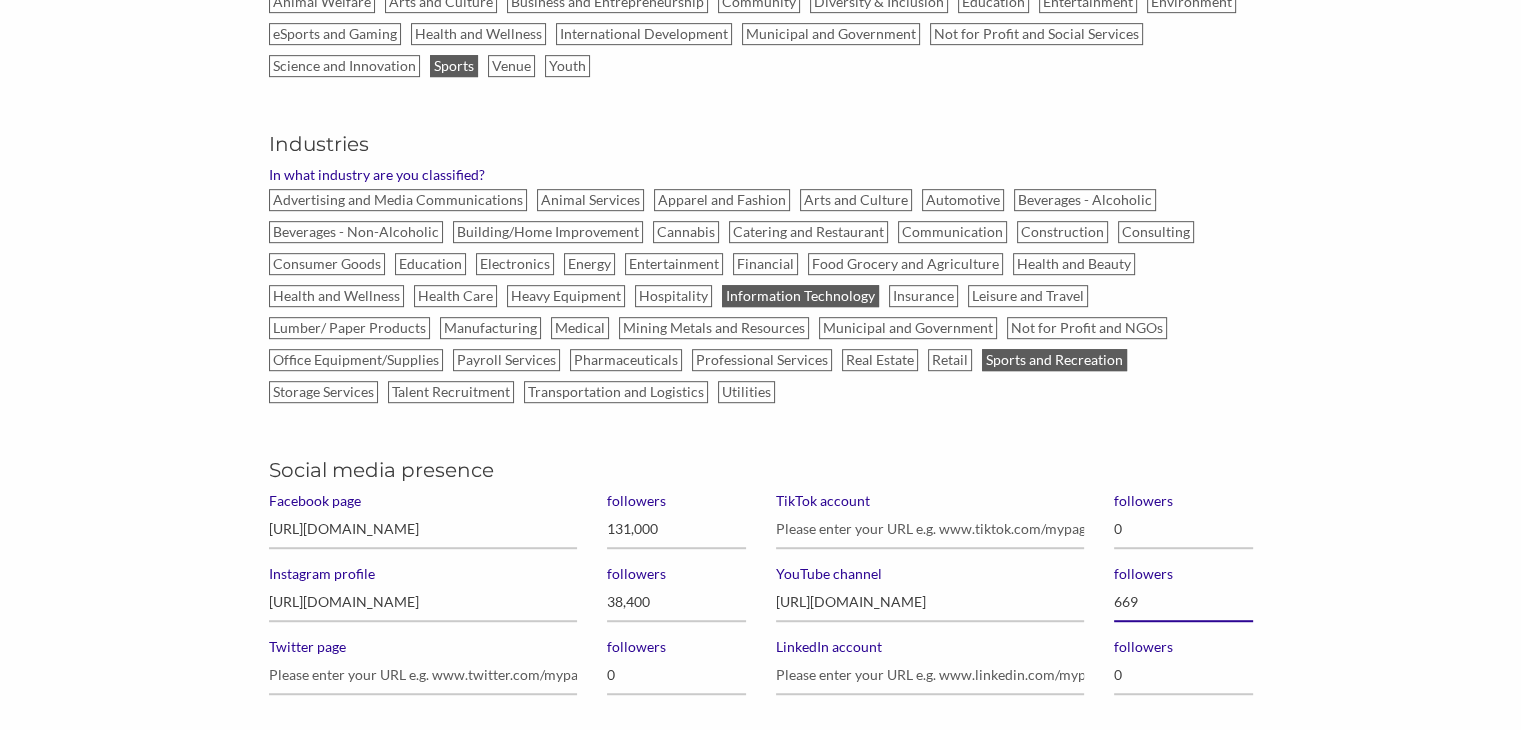 type on "6,690" 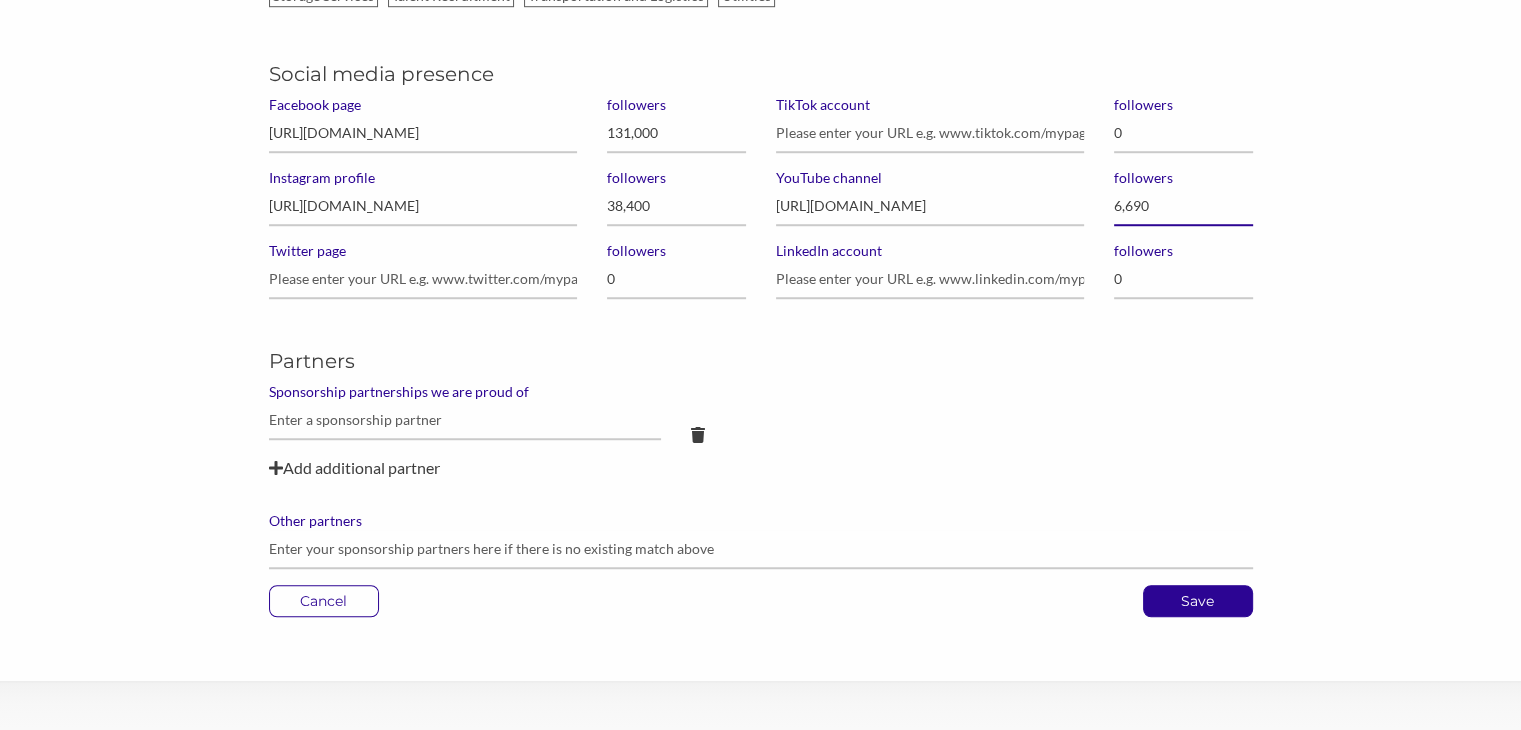 scroll, scrollTop: 1463, scrollLeft: 0, axis: vertical 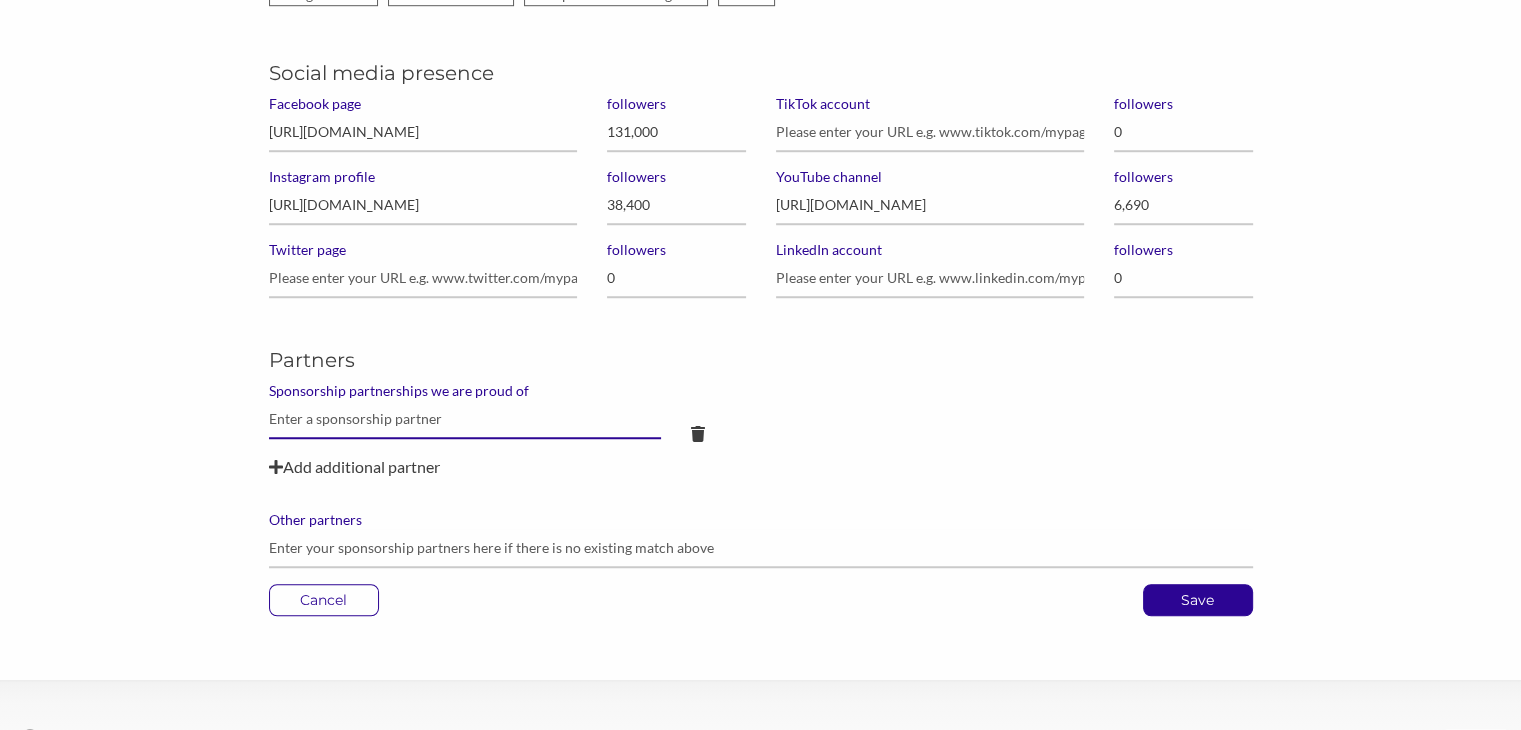 click at bounding box center [465, 419] 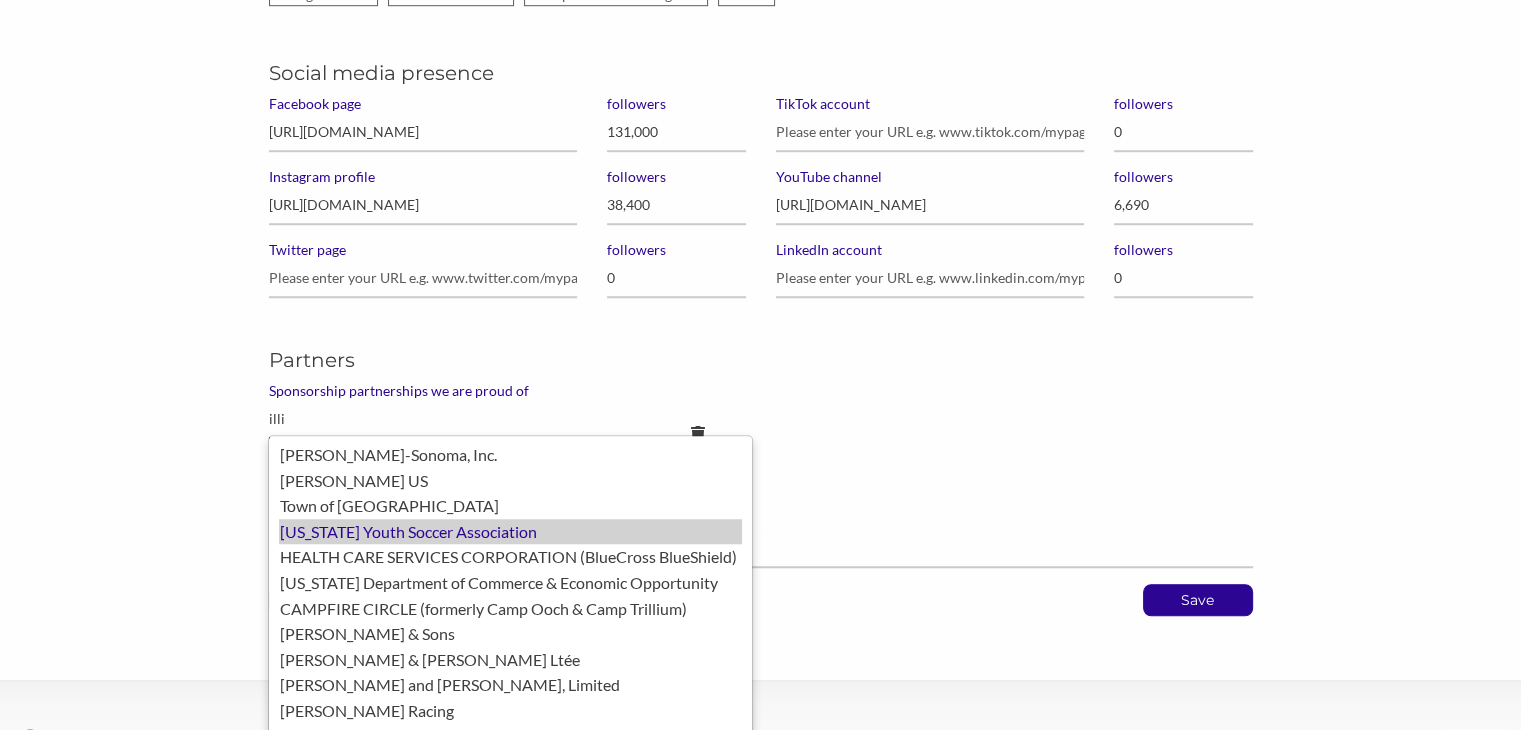 click on "[US_STATE] Youth Soccer Association" at bounding box center (510, 532) 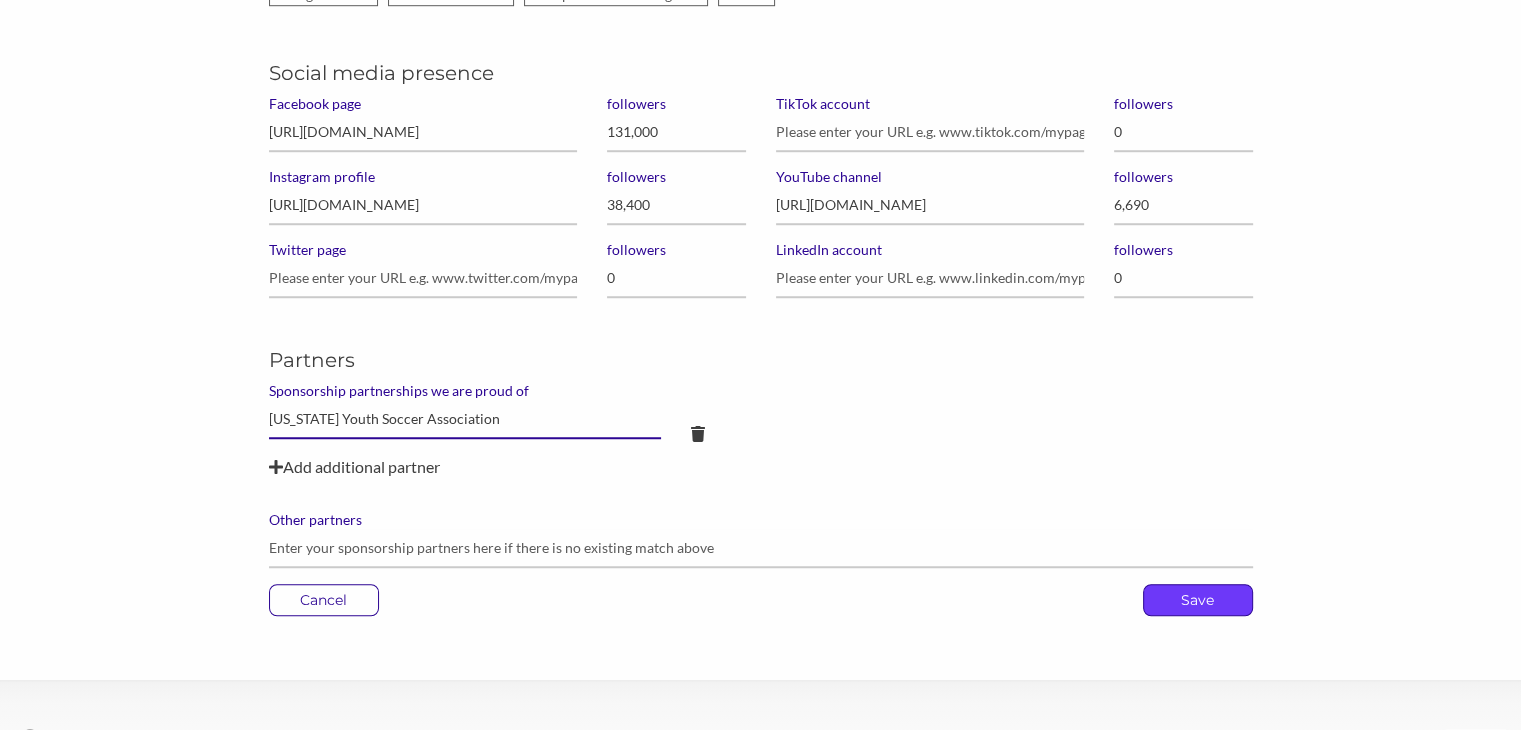 type on "[US_STATE] Youth Soccer Association" 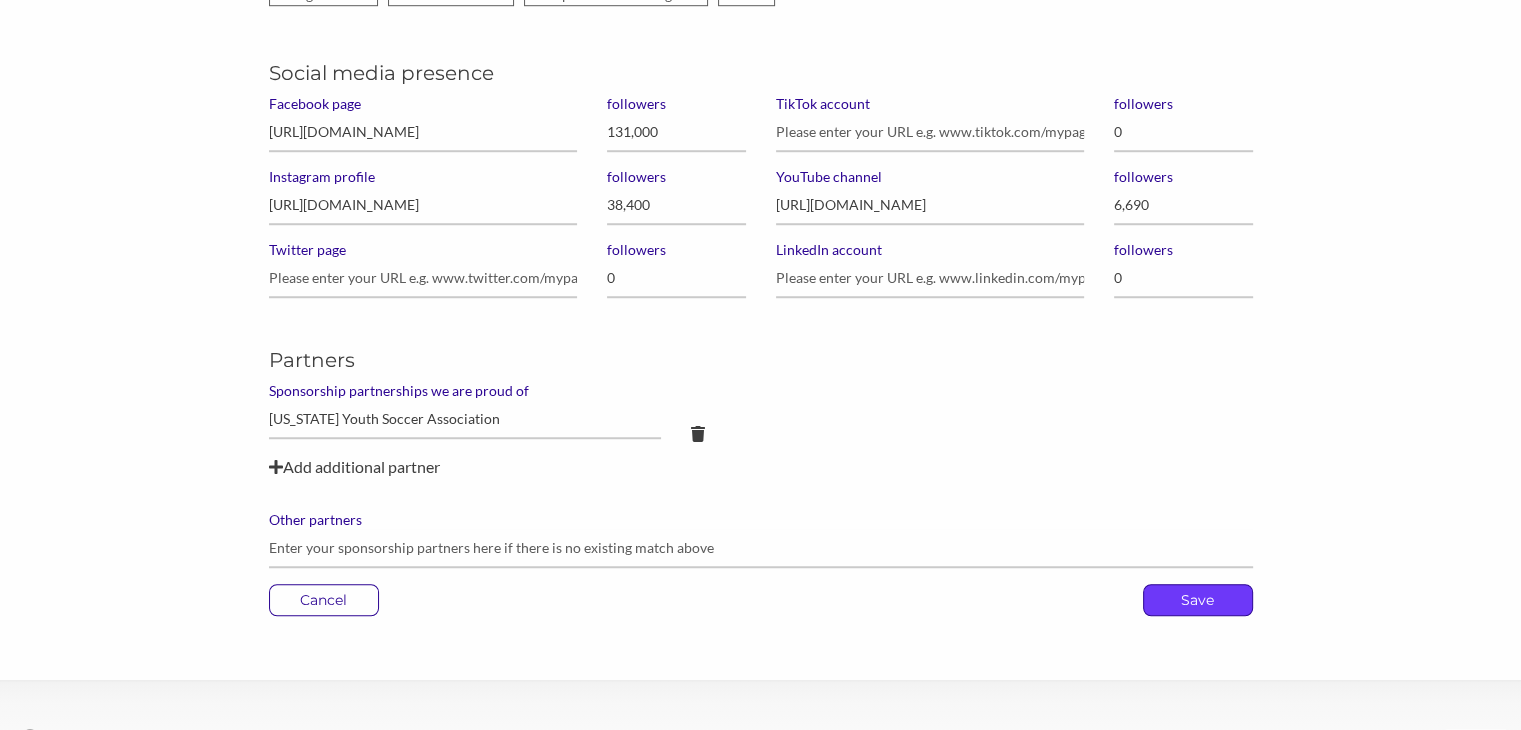 click on "Save" at bounding box center (1198, 600) 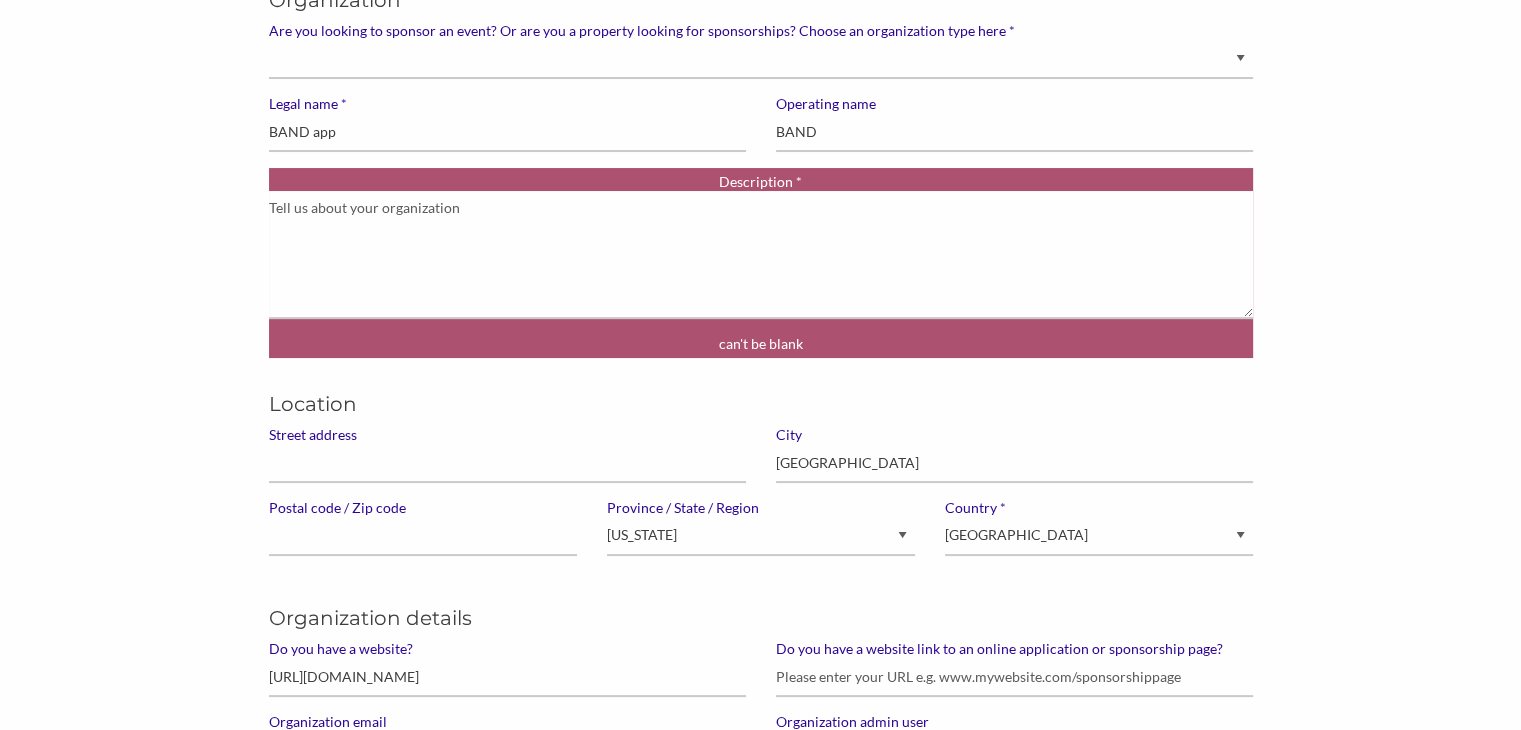 scroll, scrollTop: 200, scrollLeft: 0, axis: vertical 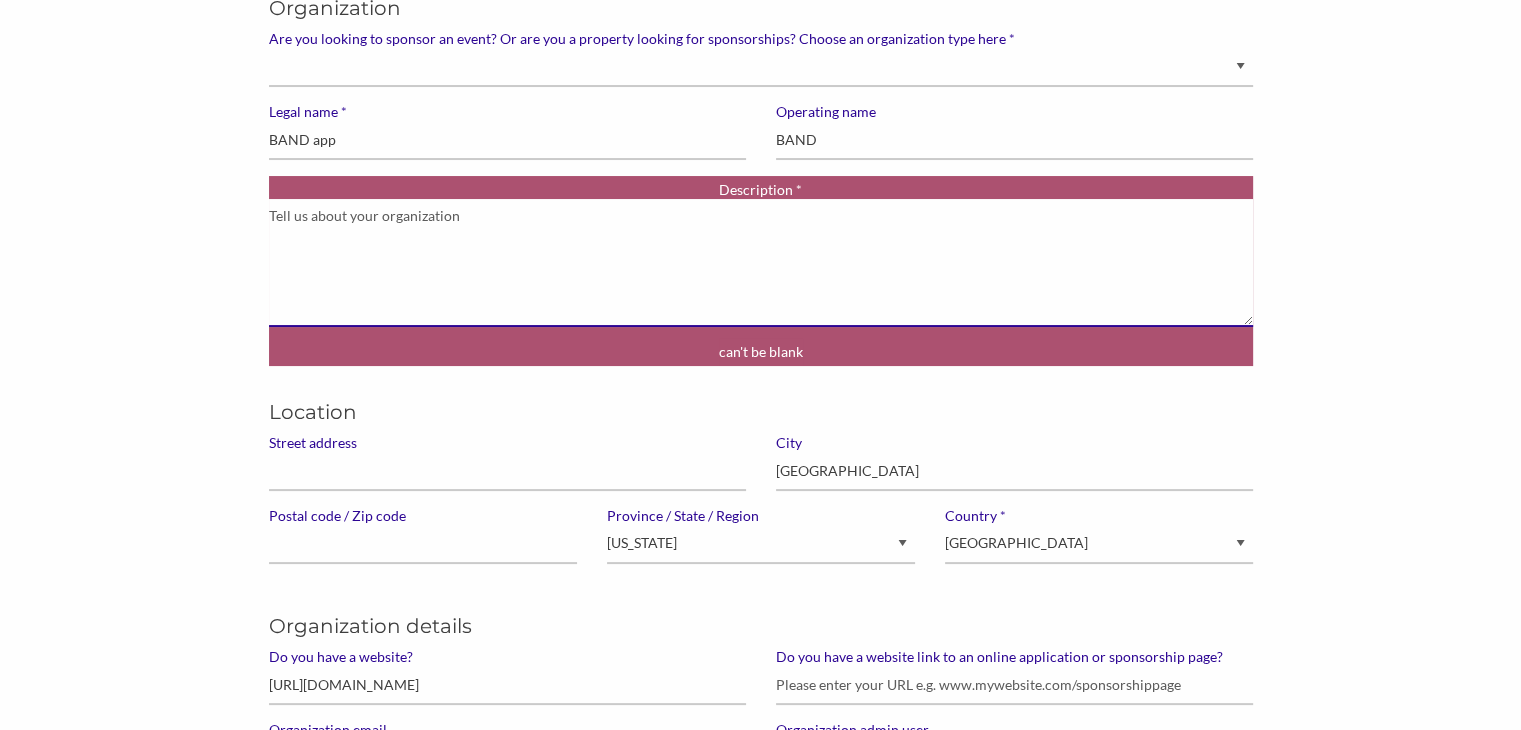 click on "*  Description" at bounding box center (761, 263) 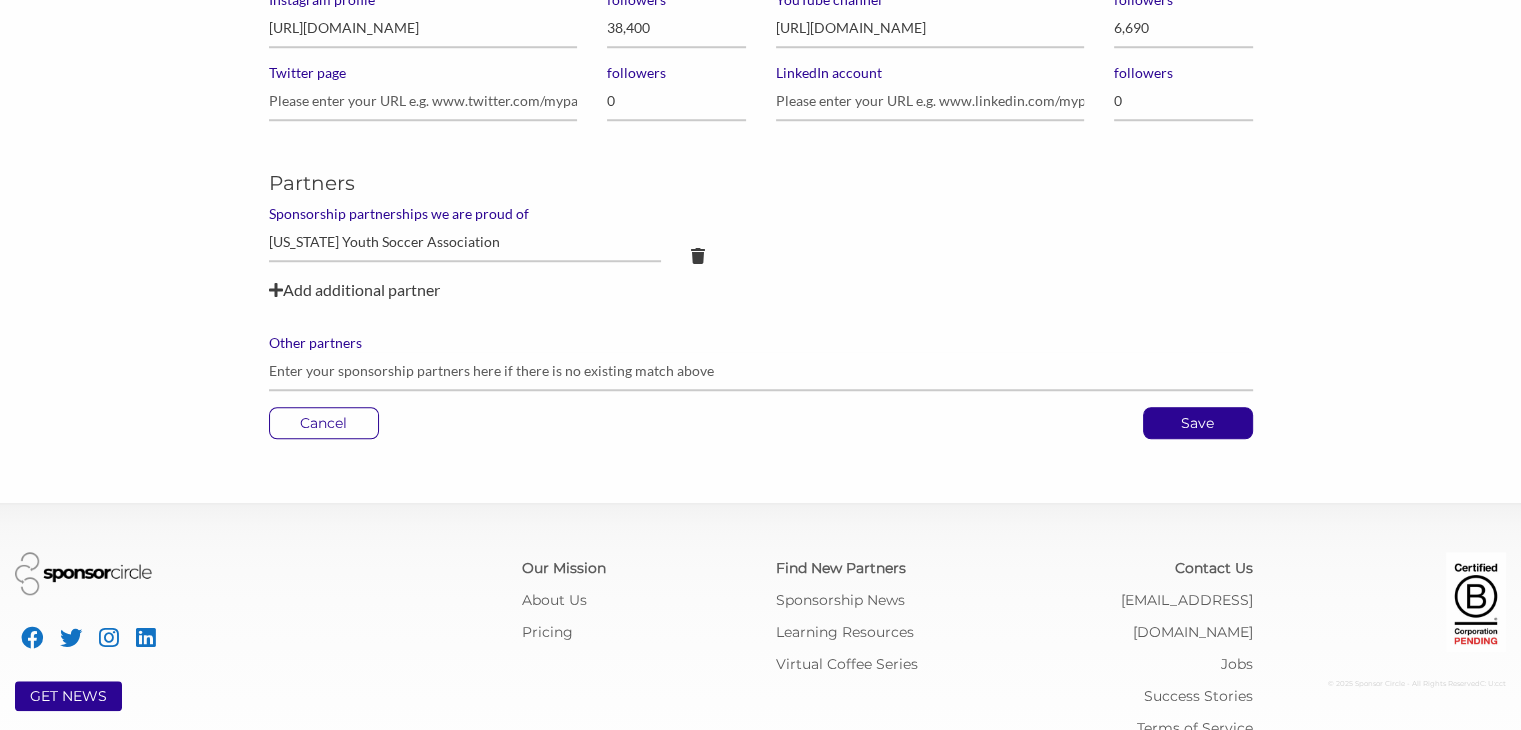 scroll, scrollTop: 1692, scrollLeft: 0, axis: vertical 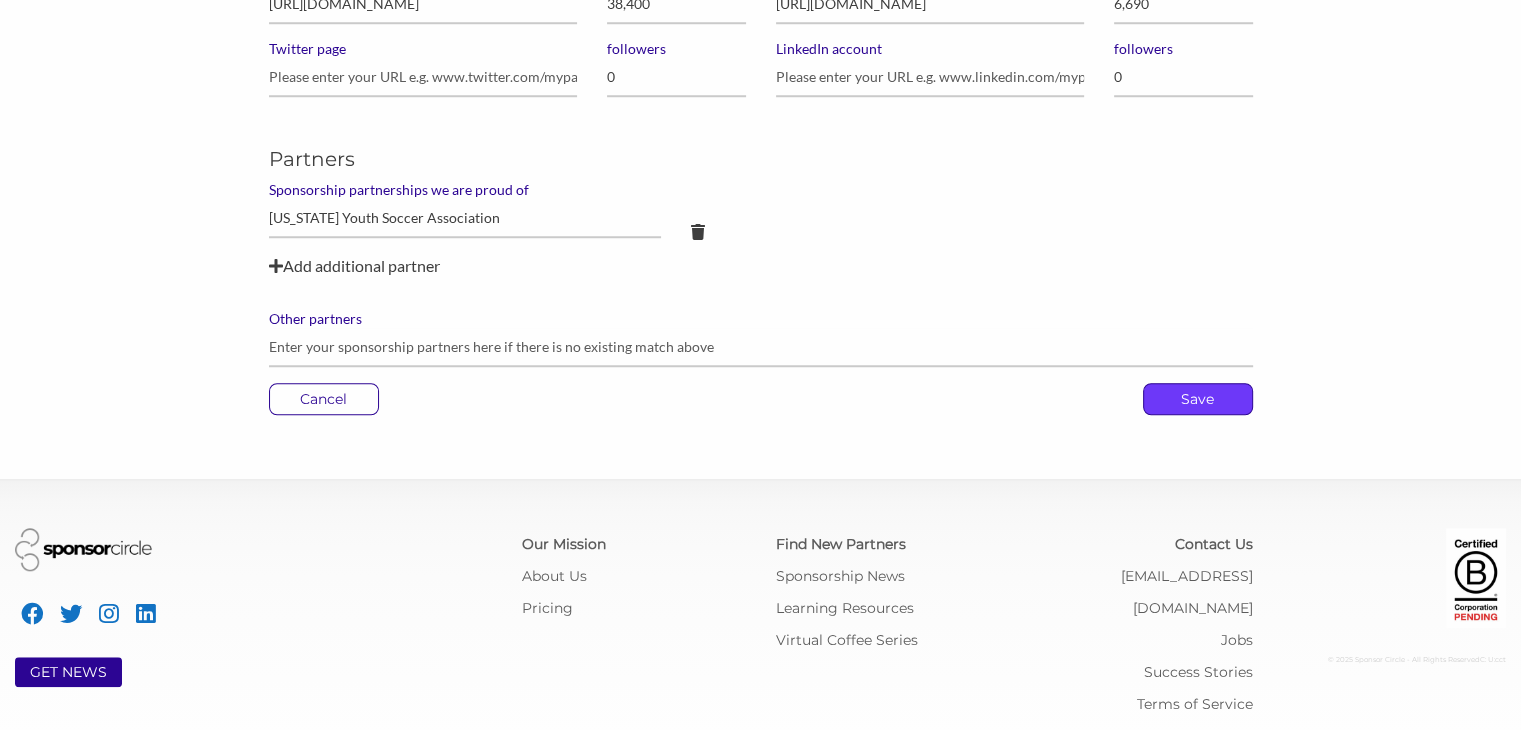type on "BAND is your all-in-one app for everything:
Messages, calendars, files, photos, videos, and more." 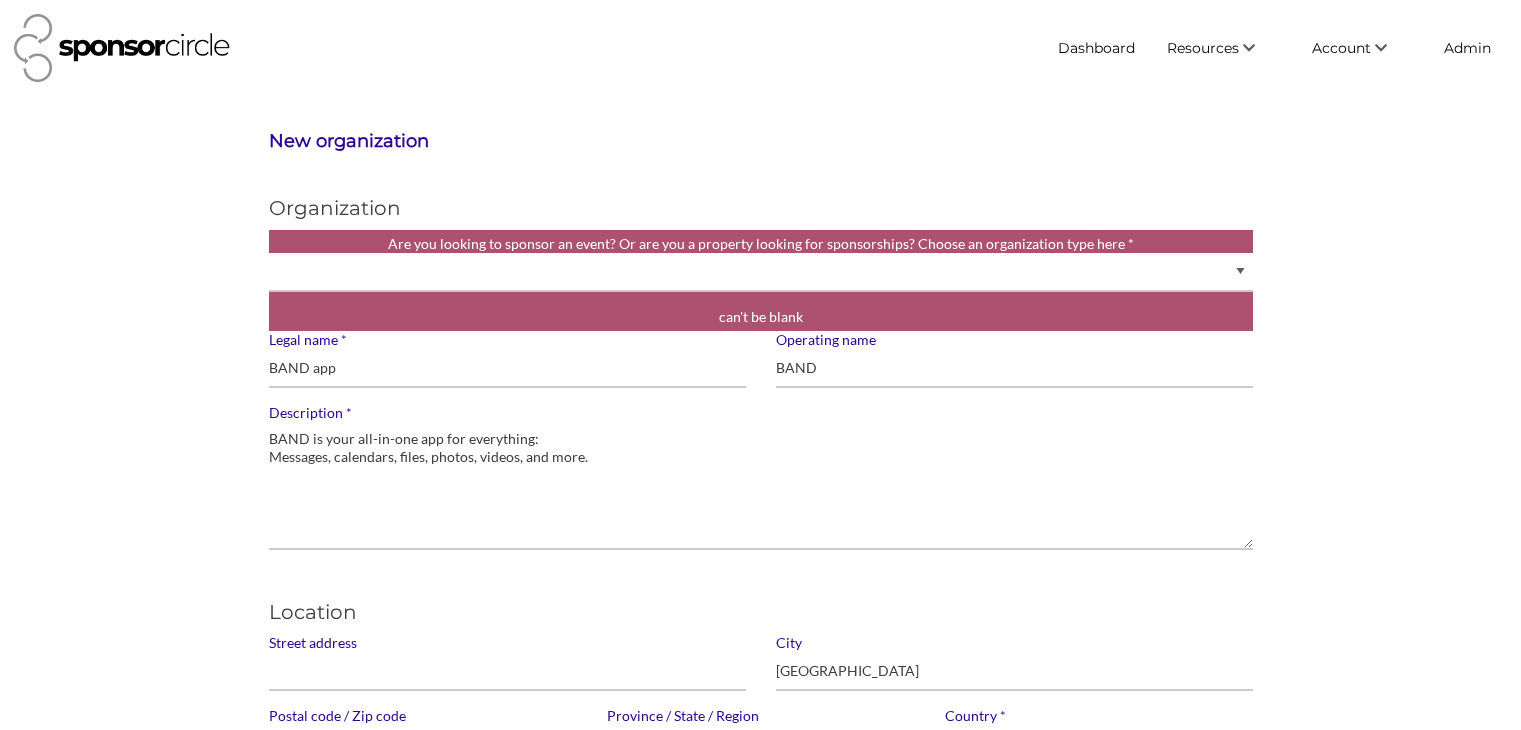scroll, scrollTop: 0, scrollLeft: 0, axis: both 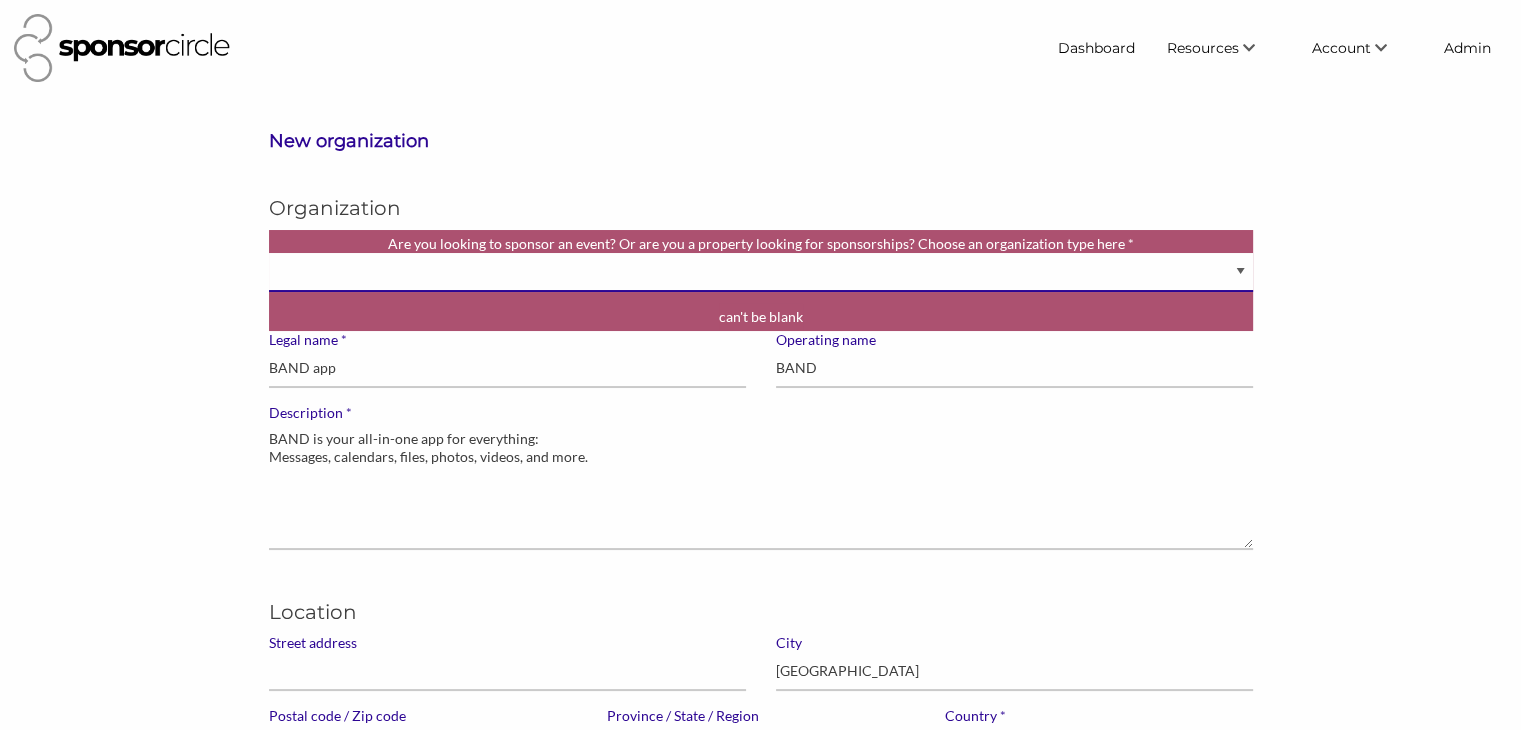click on "Brand manager looking to sell to or sponsor events and sports teams
Event organizer seeking new partnerships with suppliers, exhibitors or sponsors
Advertising agency
Content creator, athlete or celebrity looking for sponsors" at bounding box center [761, 272] 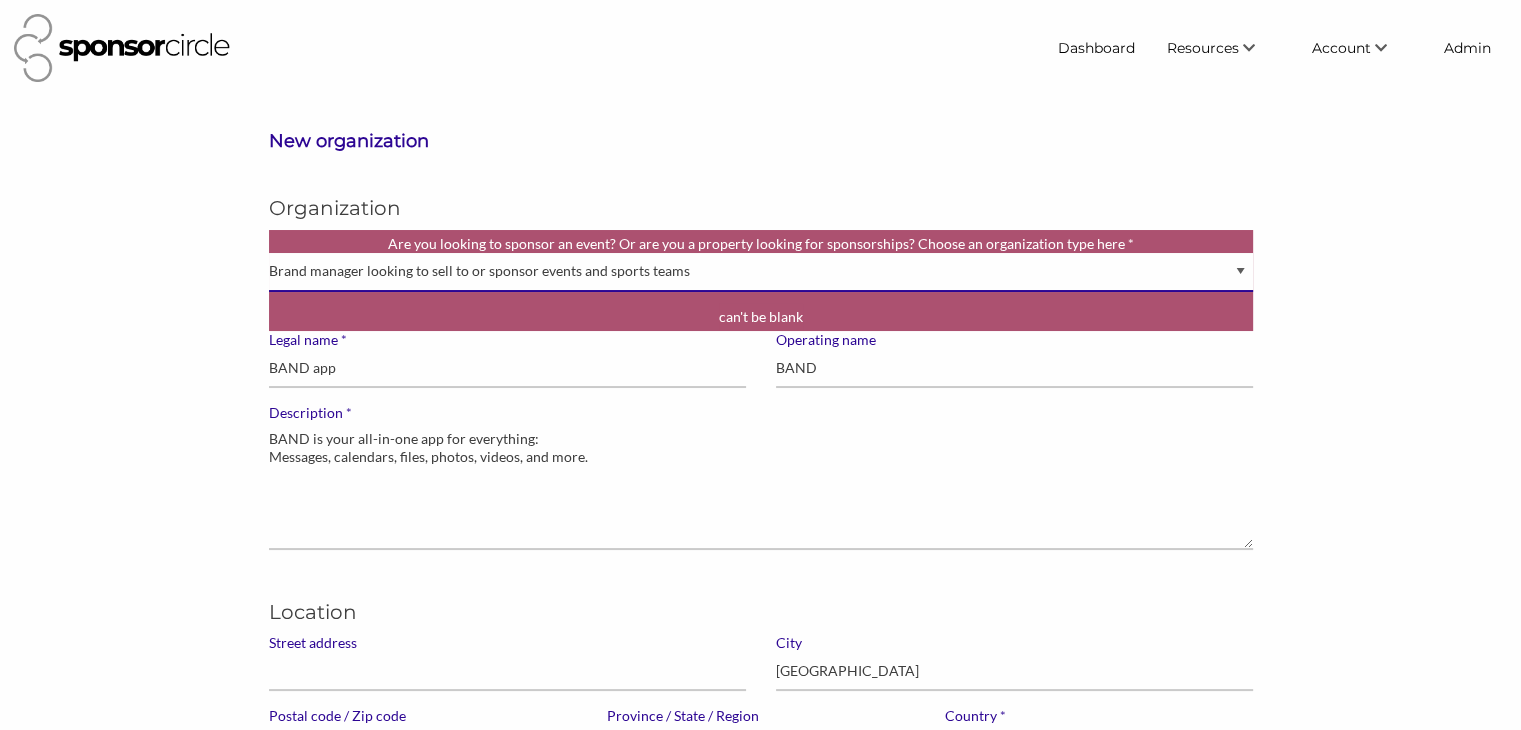 click on "Brand manager looking to sell to or sponsor events and sports teams
Event organizer seeking new partnerships with suppliers, exhibitors or sponsors
Advertising agency
Content creator, athlete or celebrity looking for sponsors" at bounding box center (761, 272) 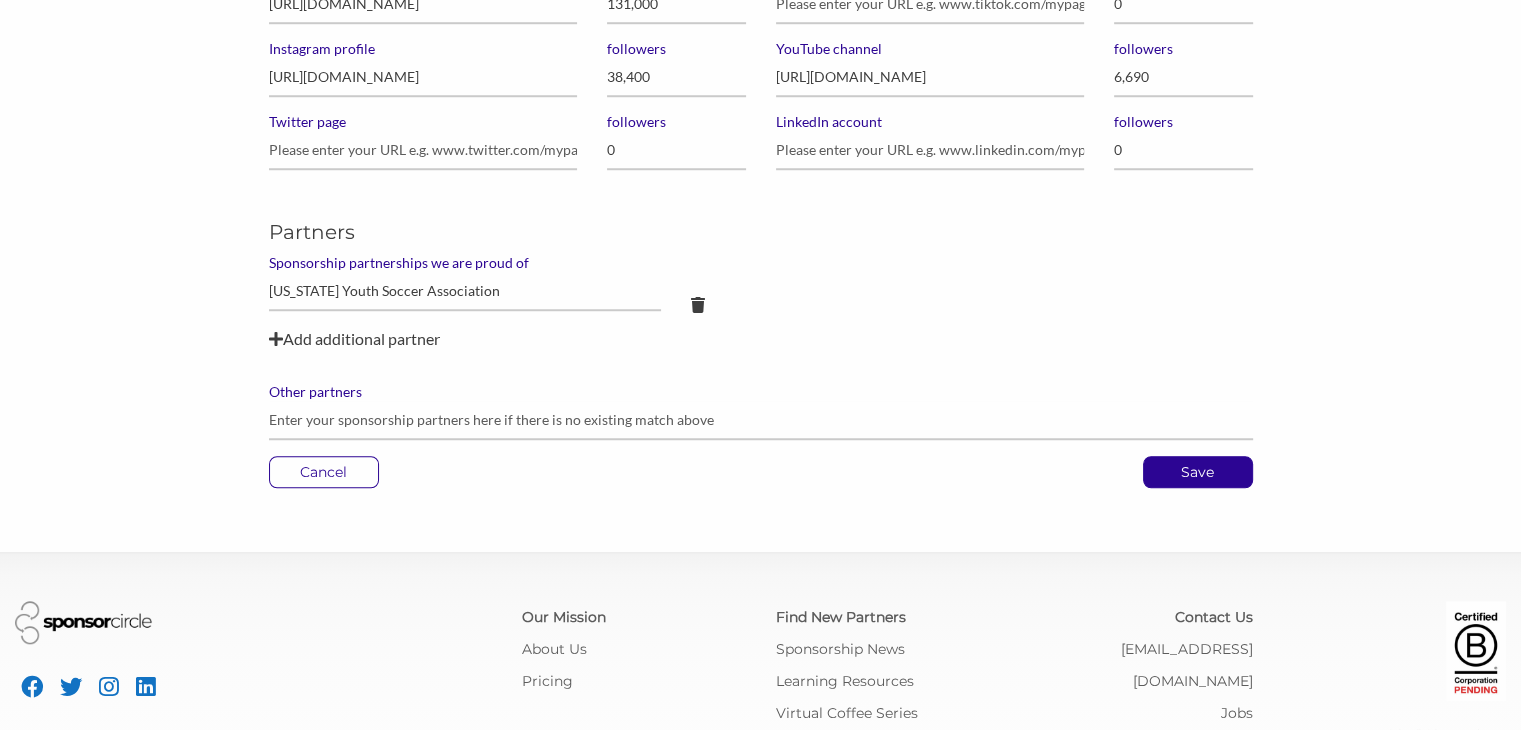 scroll, scrollTop: 1620, scrollLeft: 0, axis: vertical 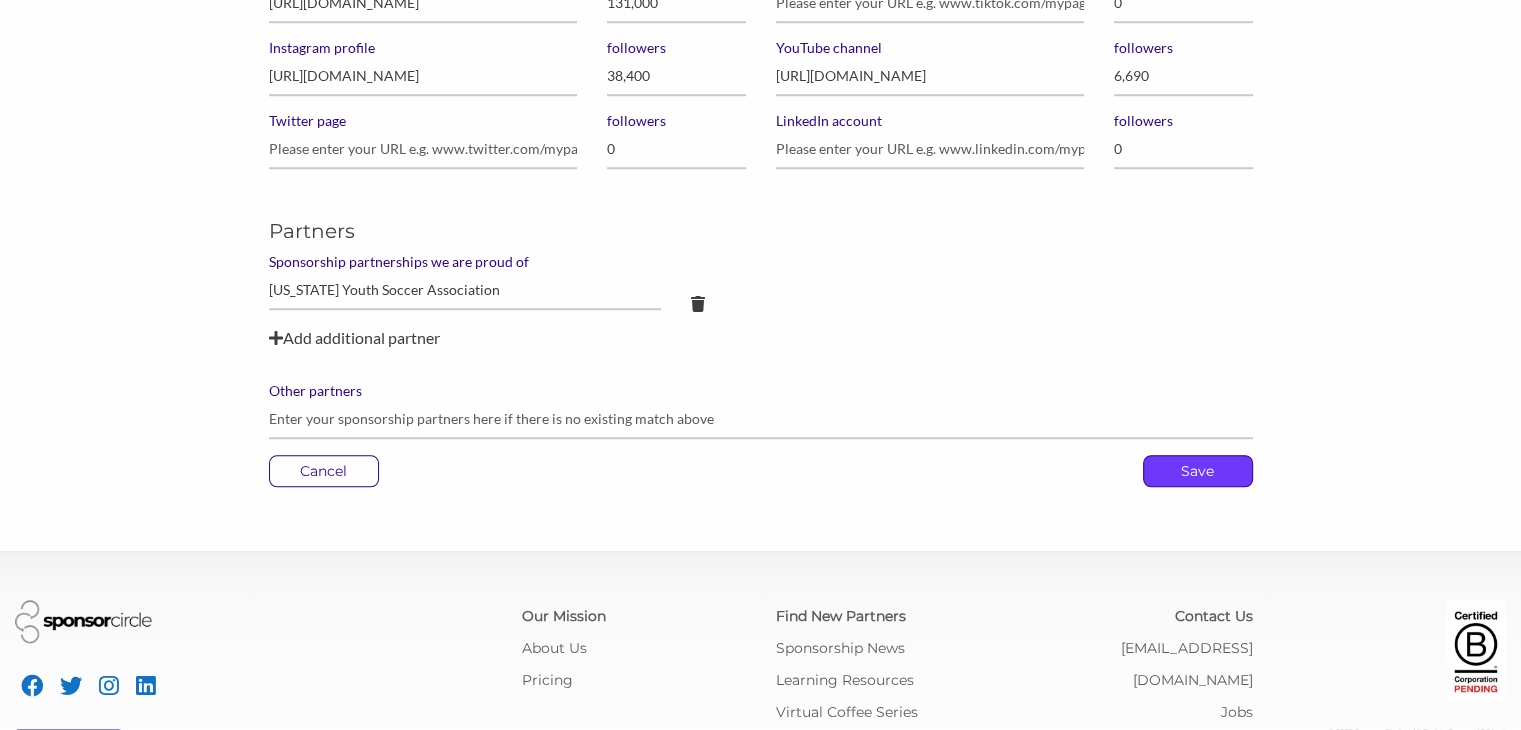 click on "Save" at bounding box center [1198, 471] 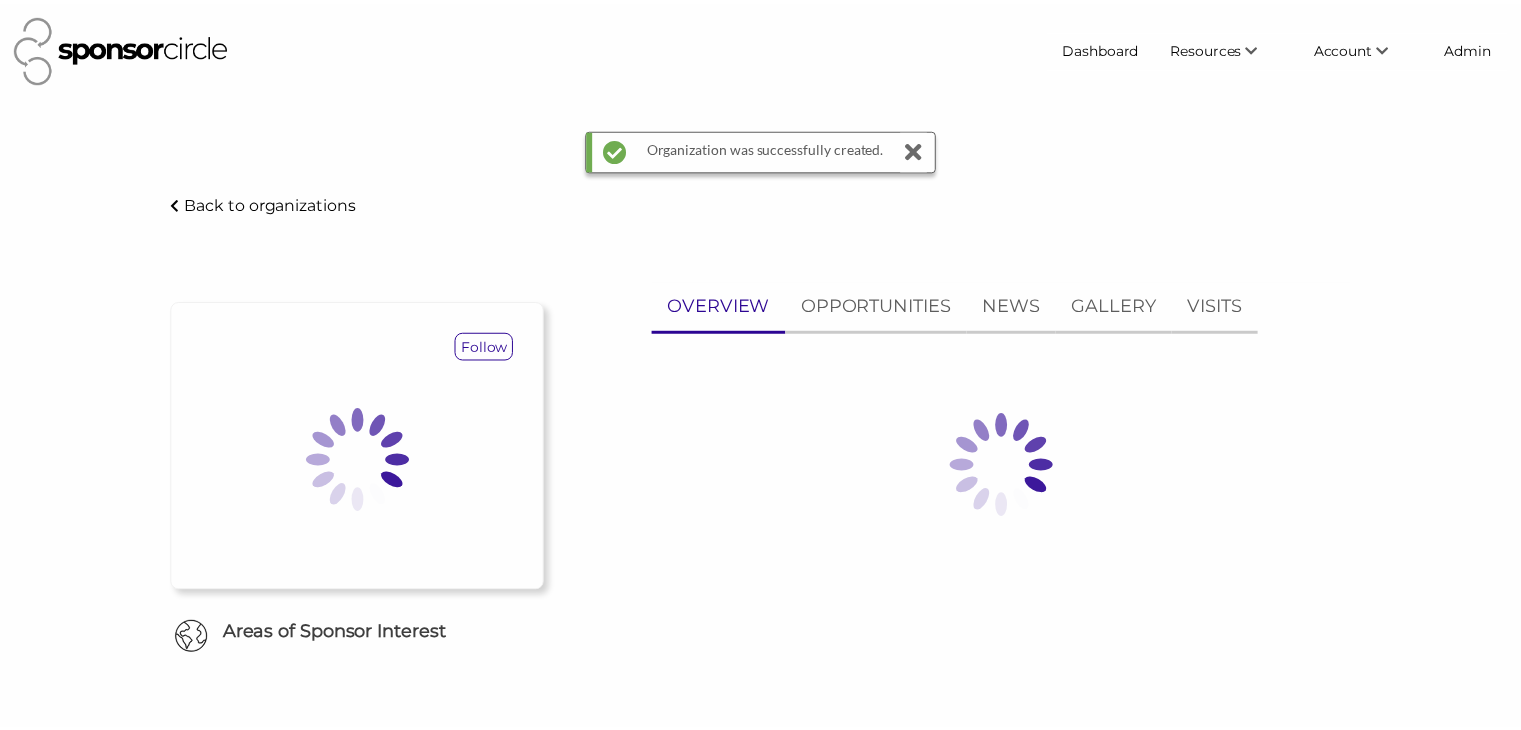 scroll, scrollTop: 0, scrollLeft: 0, axis: both 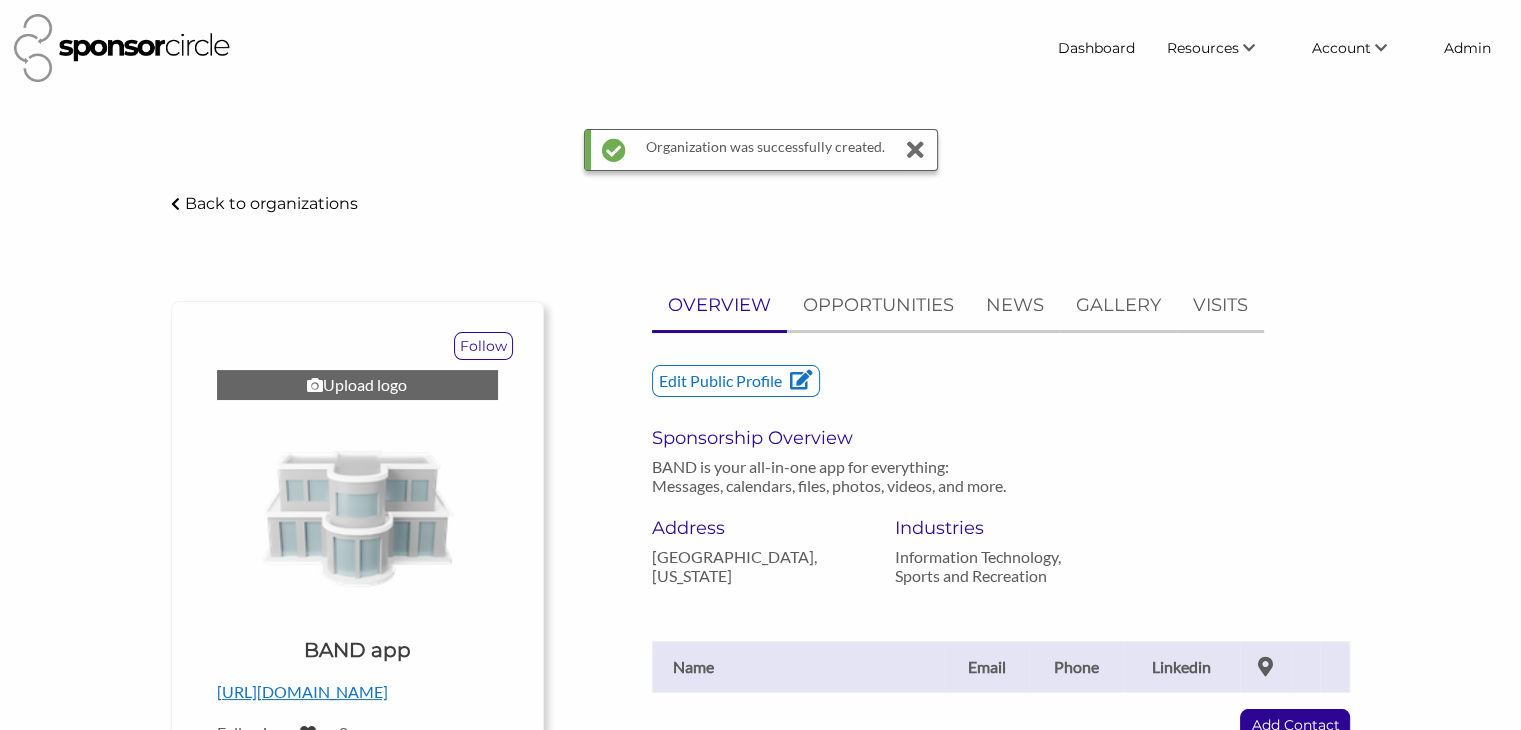 click on "Upload logo" at bounding box center (357, 385) 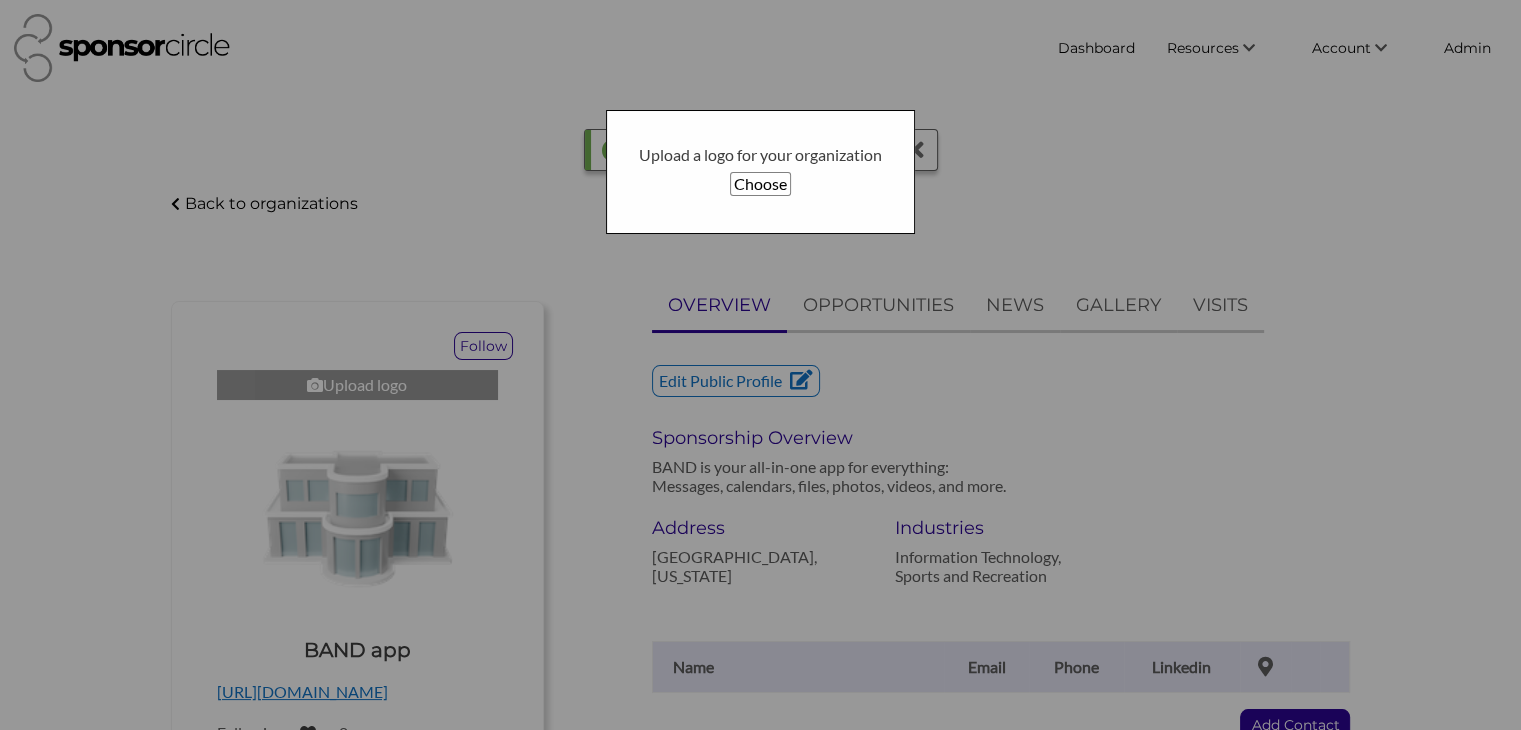 click on "Choose" at bounding box center [760, 184] 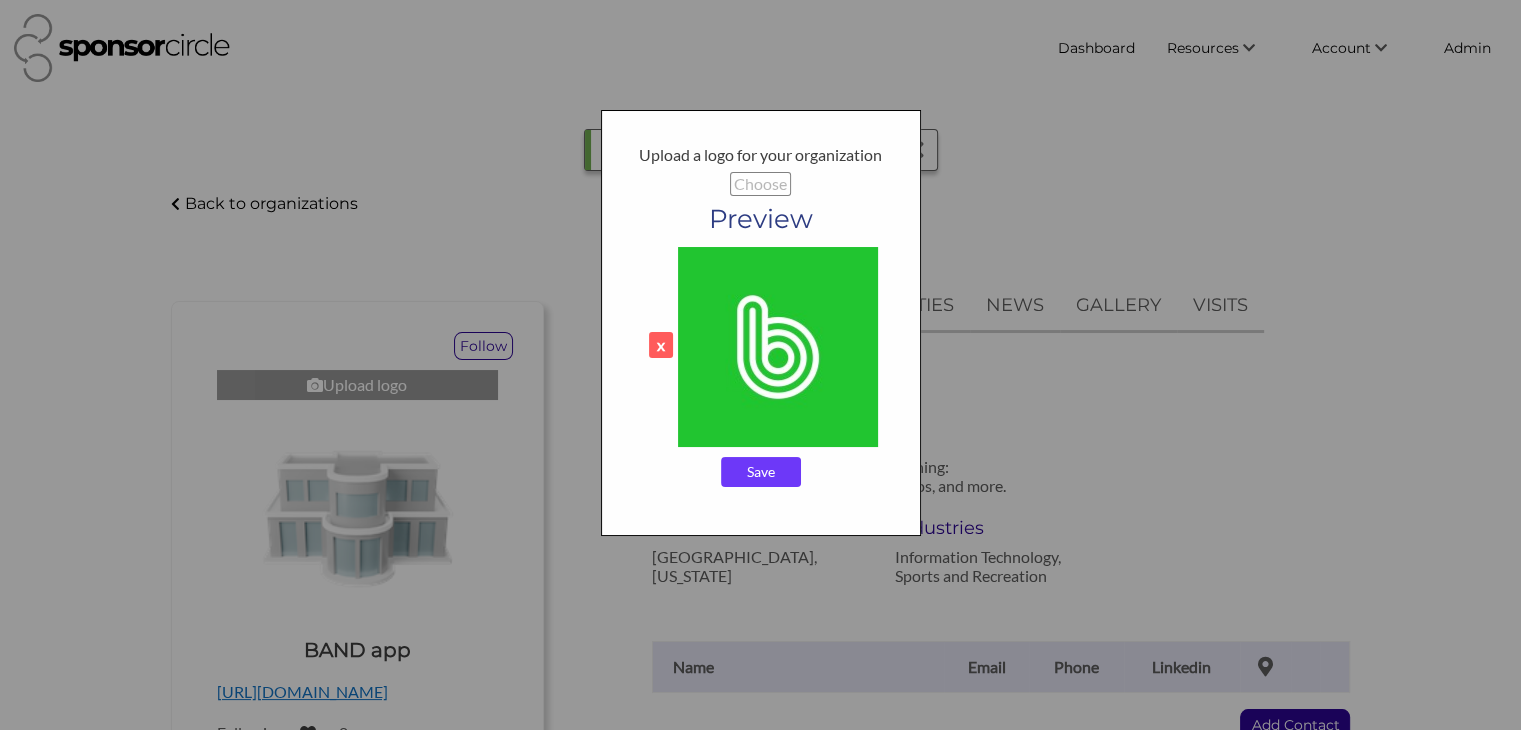 click on "Save" at bounding box center [761, 472] 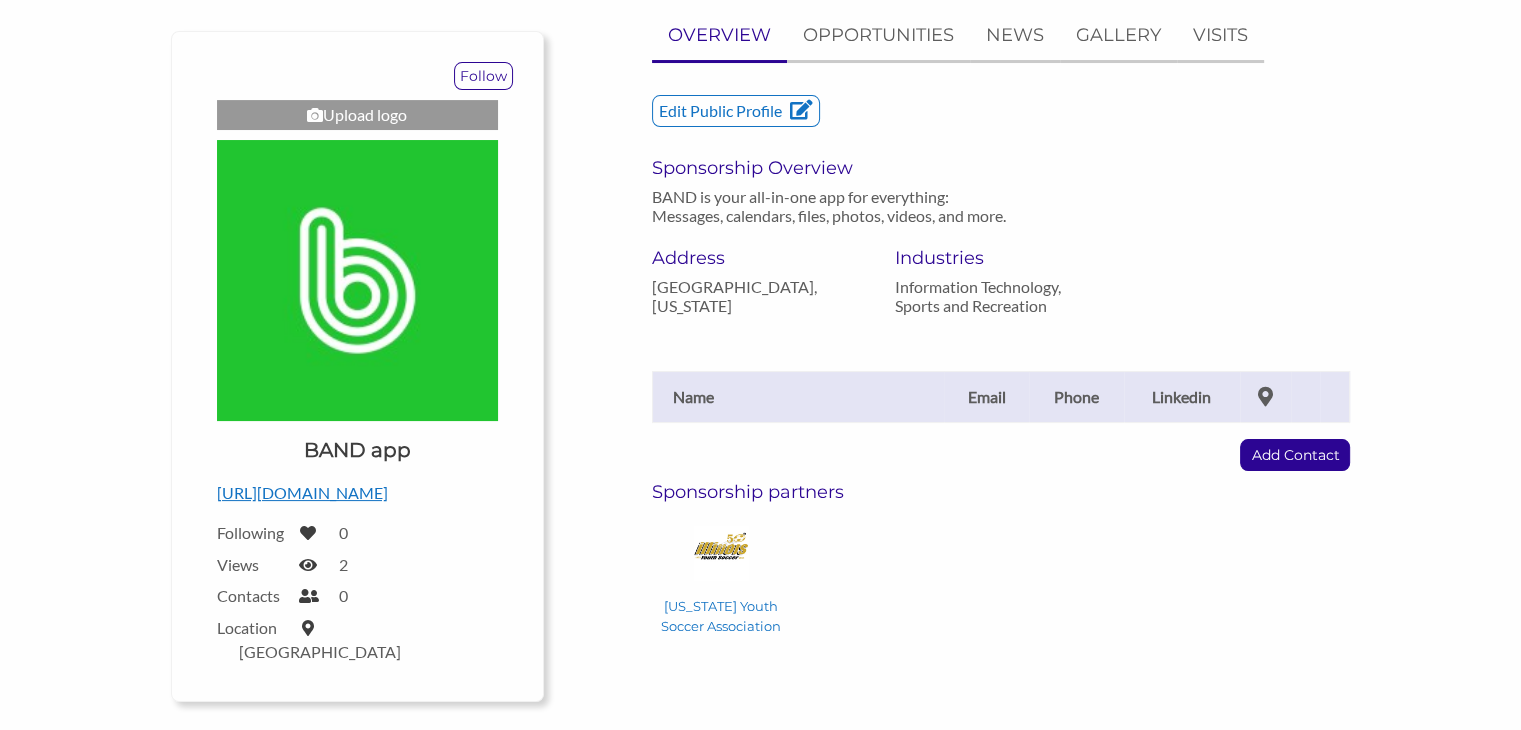 scroll, scrollTop: 220, scrollLeft: 0, axis: vertical 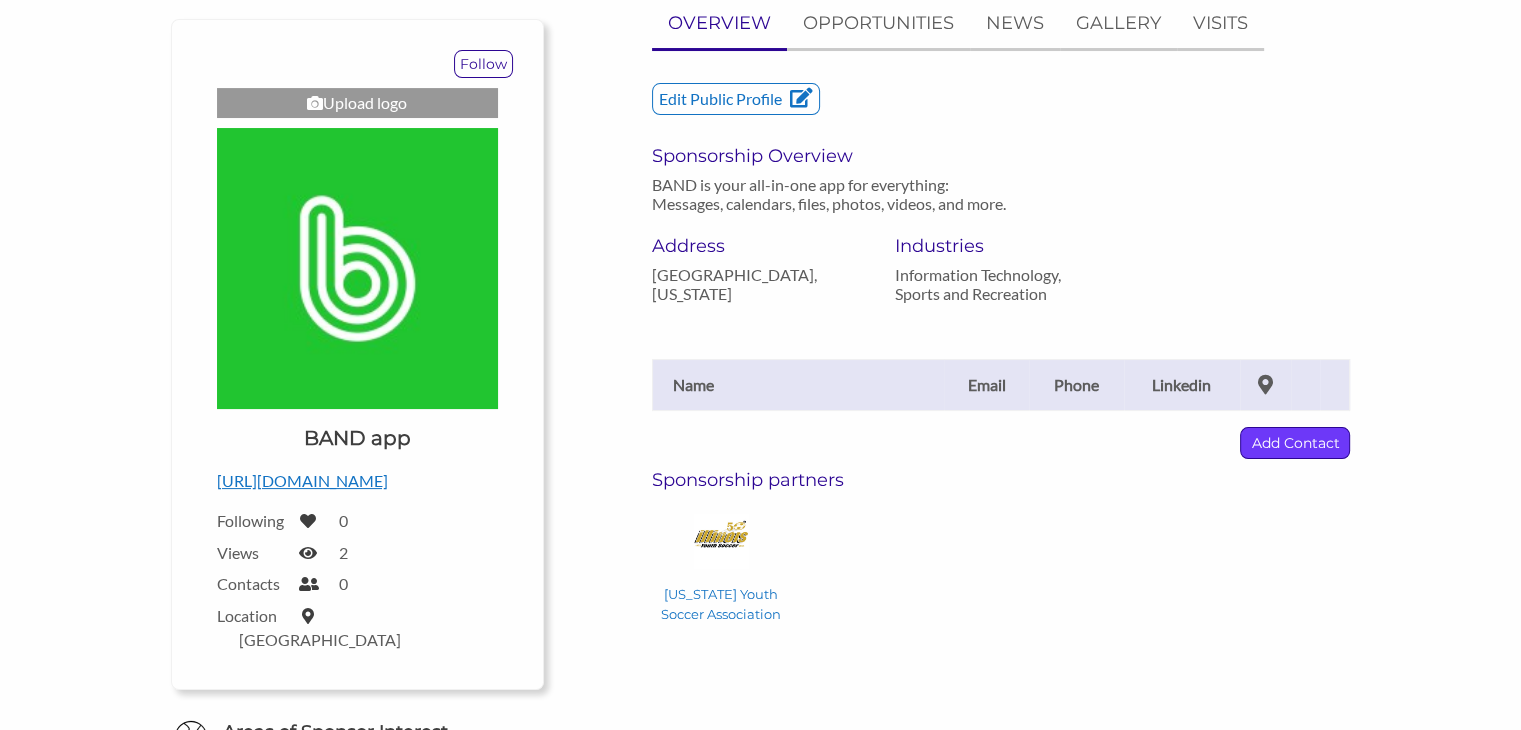 click on "Add Contact" at bounding box center (1295, 443) 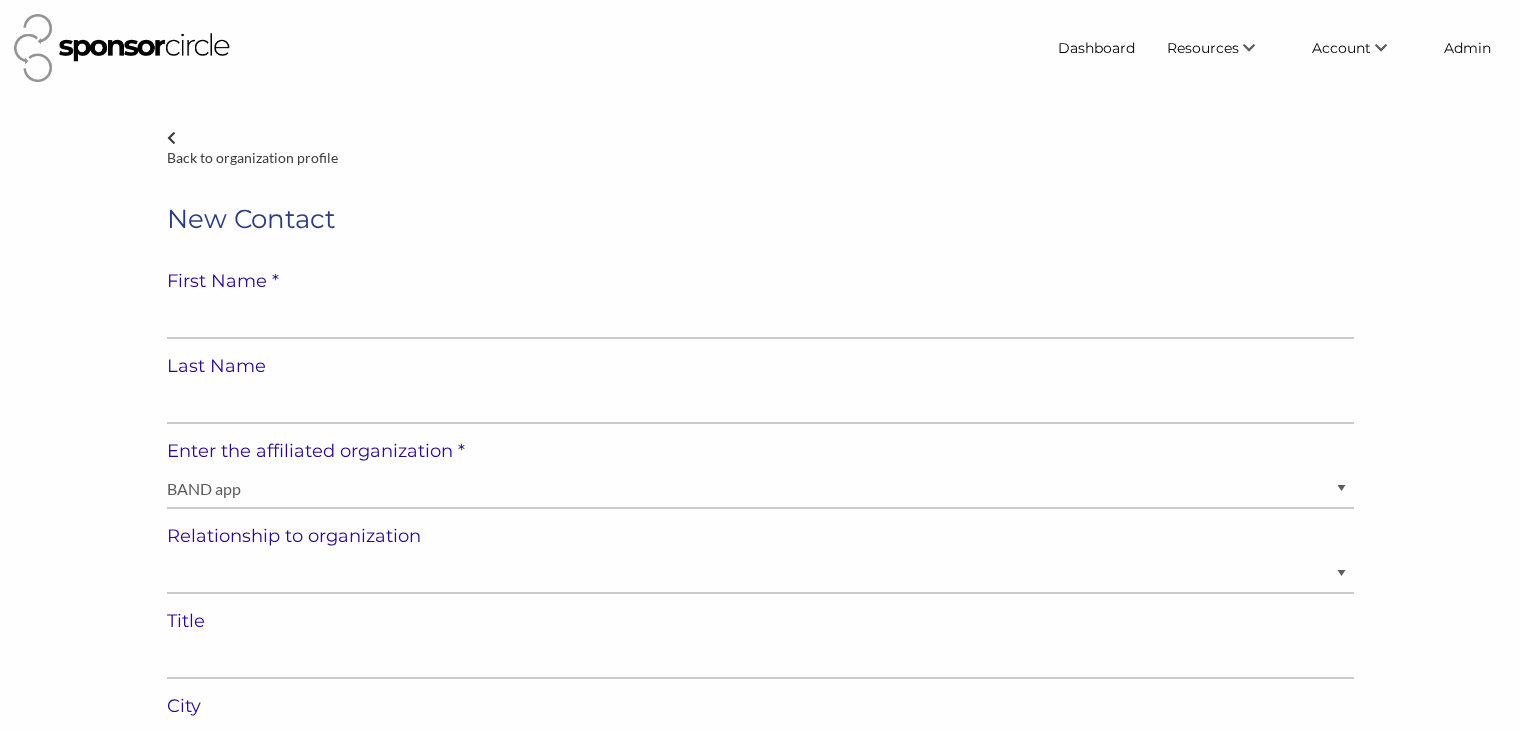 select on "[GEOGRAPHIC_DATA]" 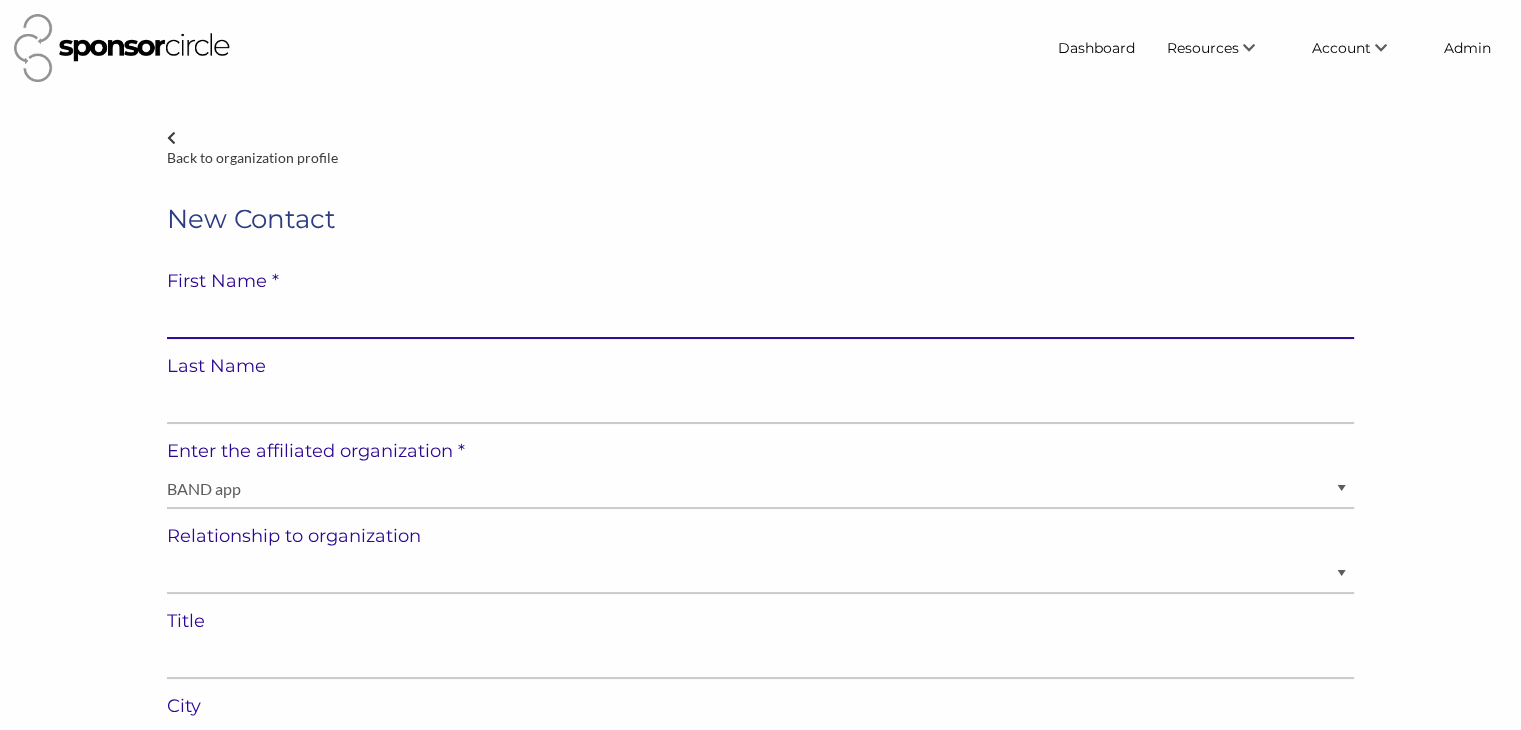 click at bounding box center (760, 319) 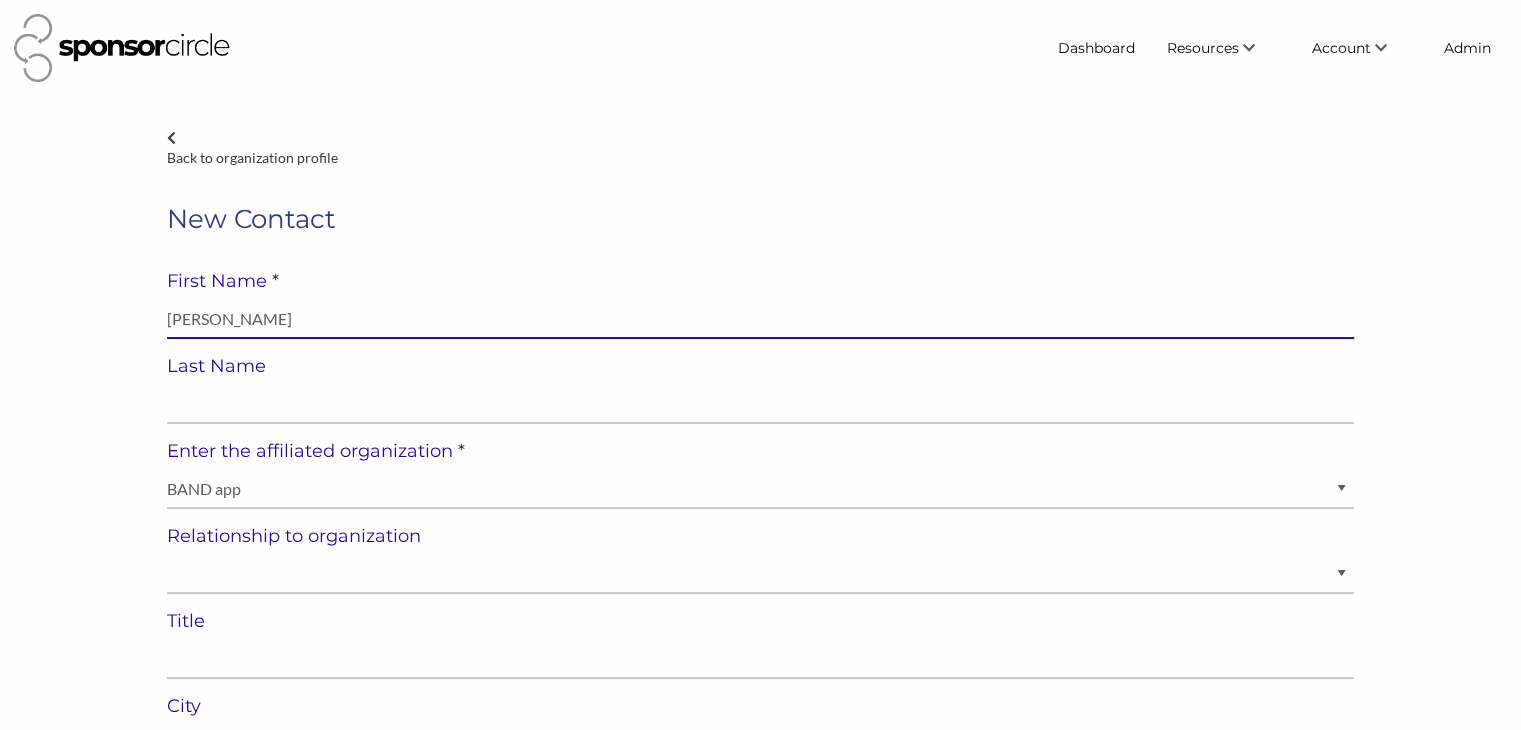 type on "[PERSON_NAME]" 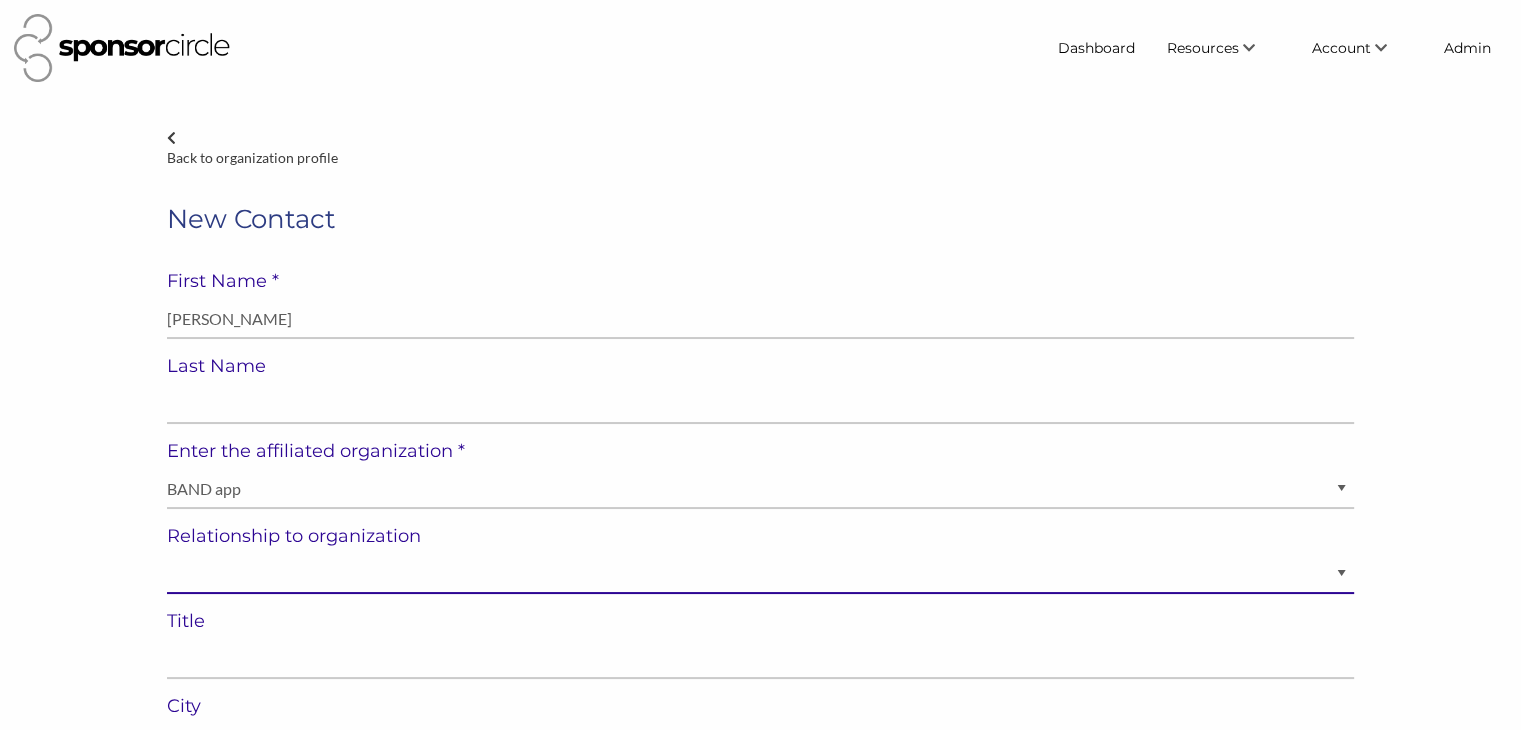 click on "Staff Volunteer" at bounding box center (760, 574) 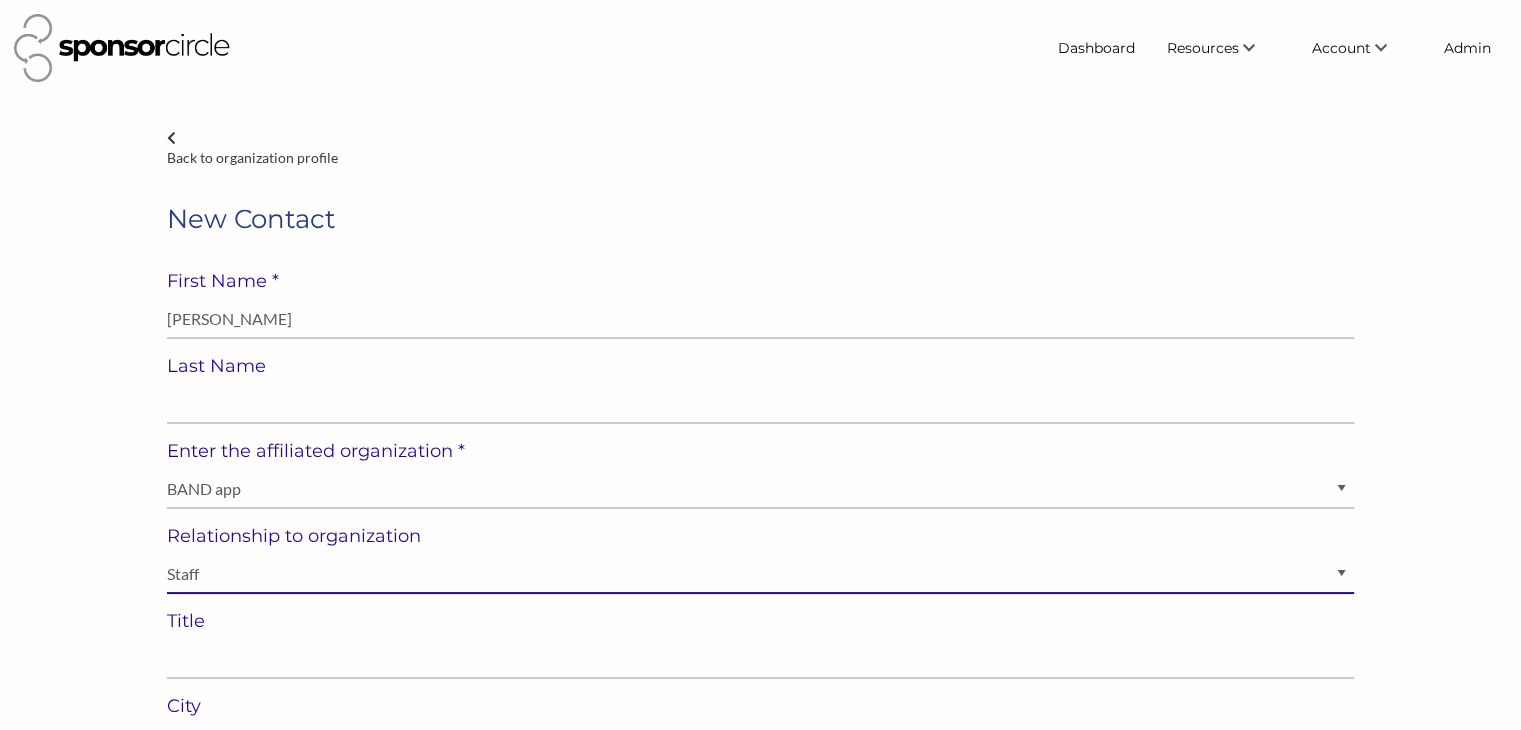 click on "Staff Volunteer" at bounding box center (760, 574) 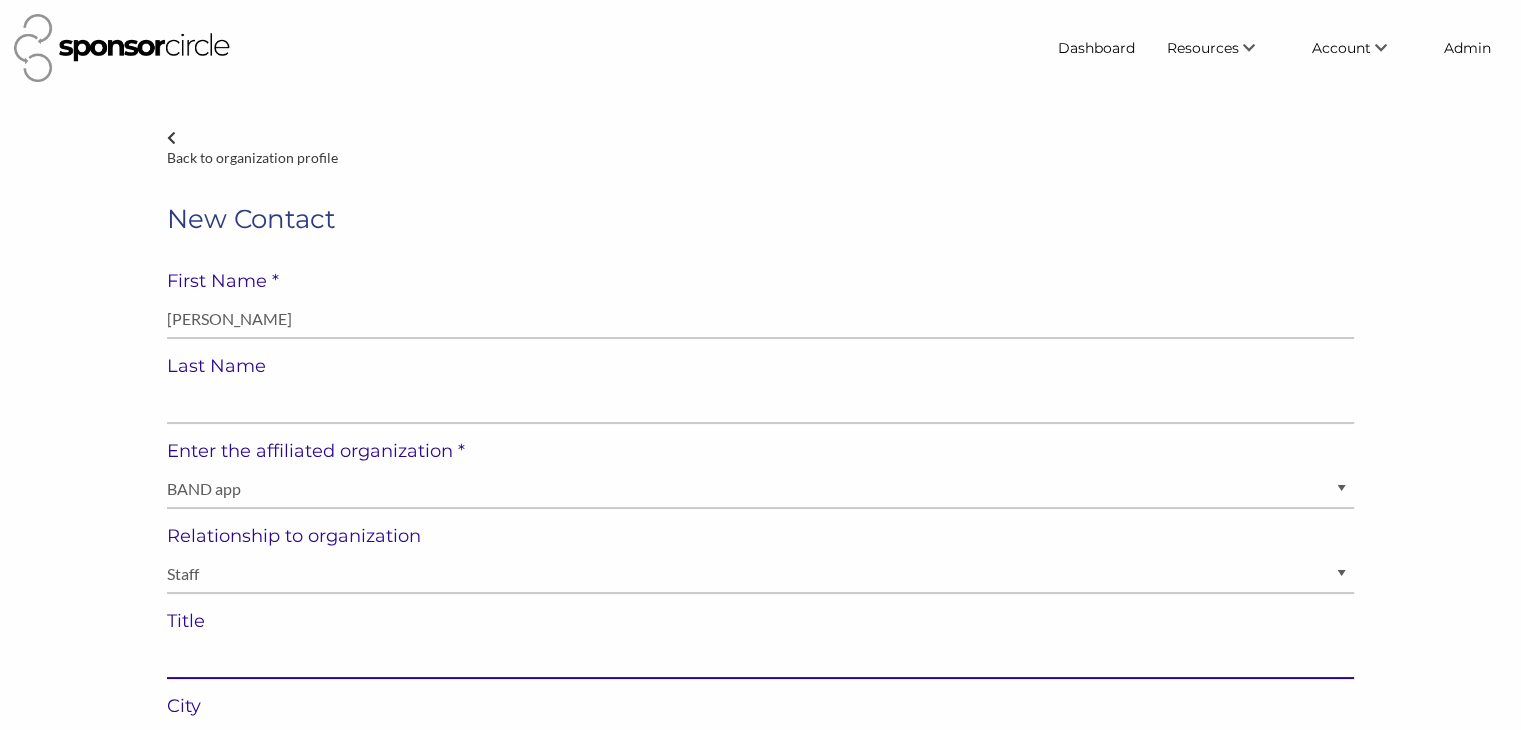 click at bounding box center [760, 659] 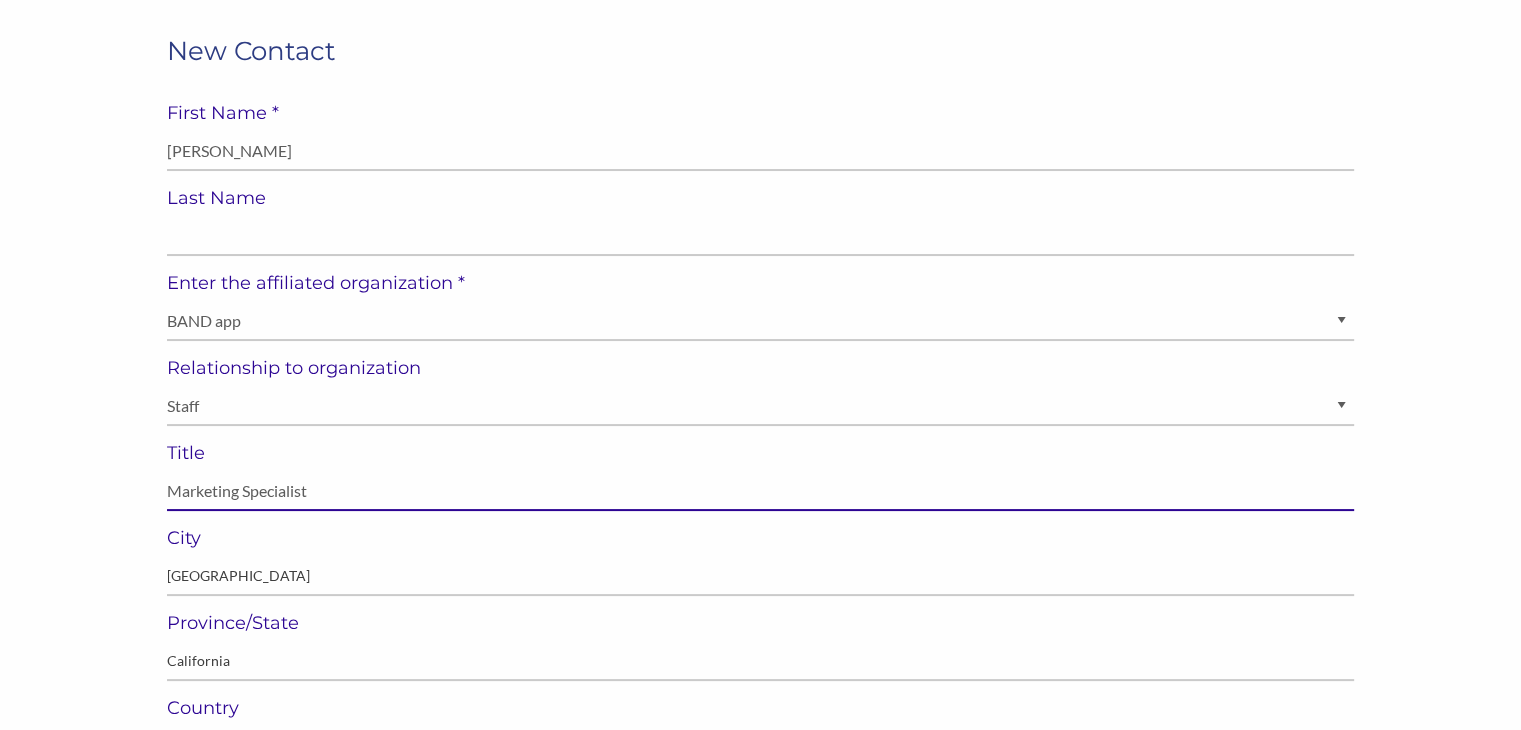 scroll, scrollTop: 170, scrollLeft: 0, axis: vertical 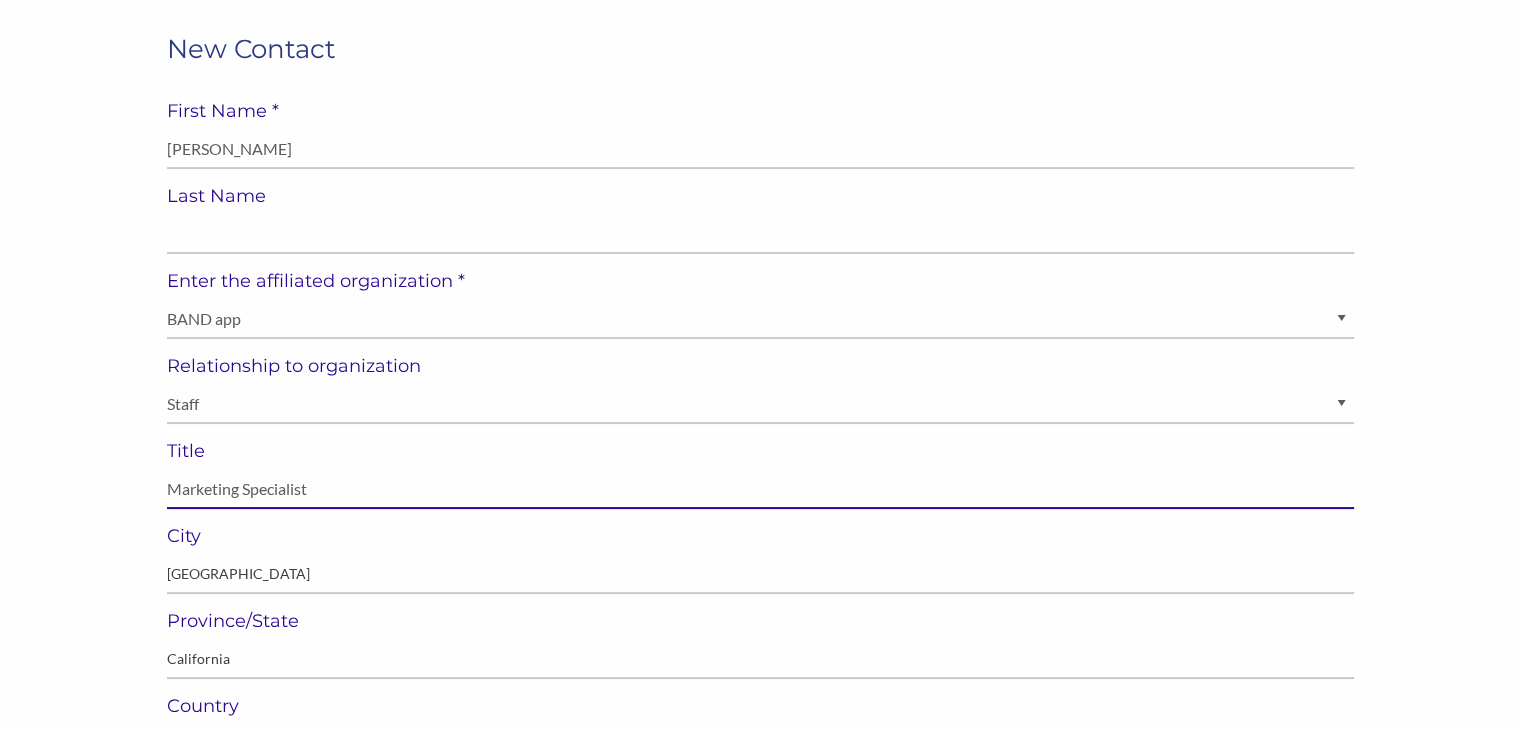 type on "Marketing Specialist" 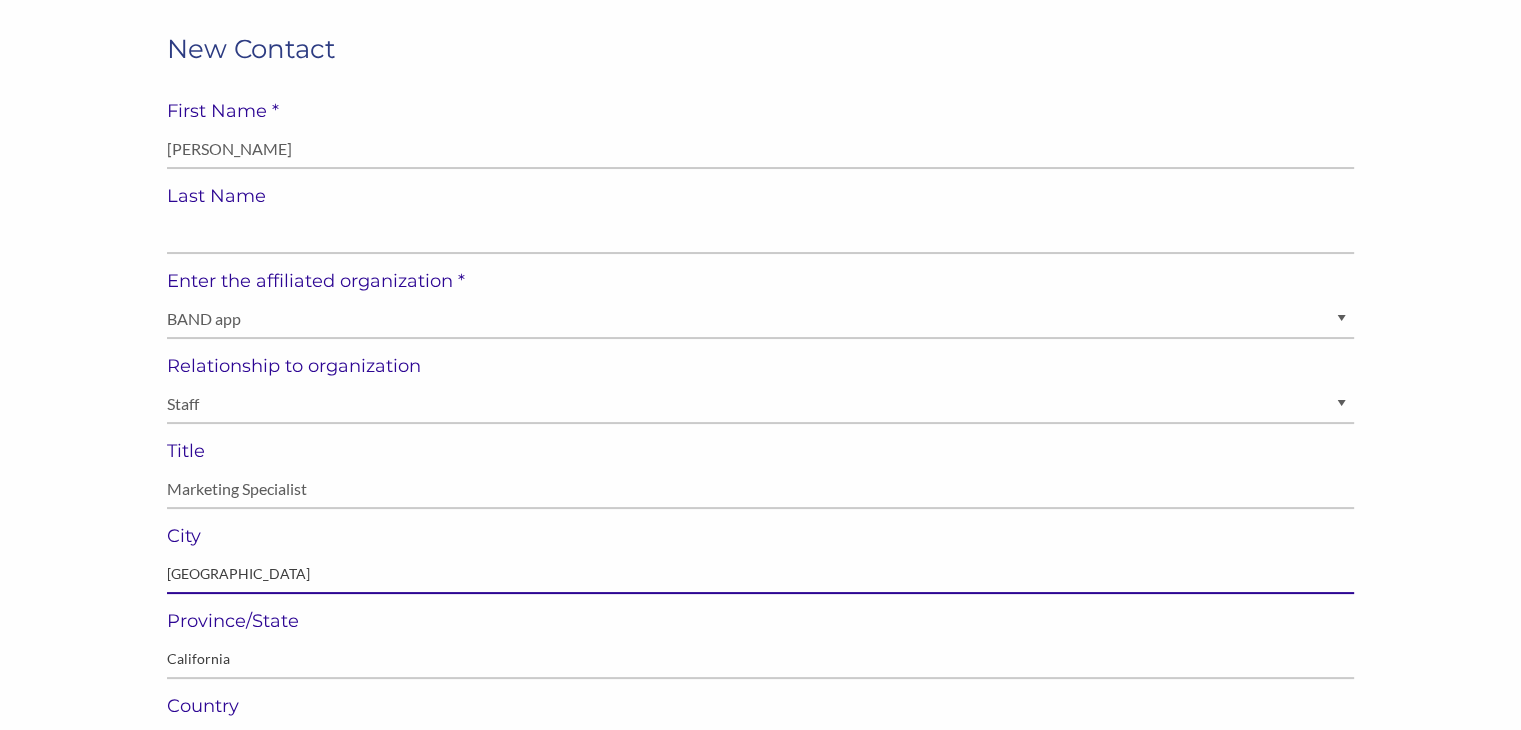 drag, startPoint x: 233, startPoint y: 579, endPoint x: 131, endPoint y: 574, distance: 102.122475 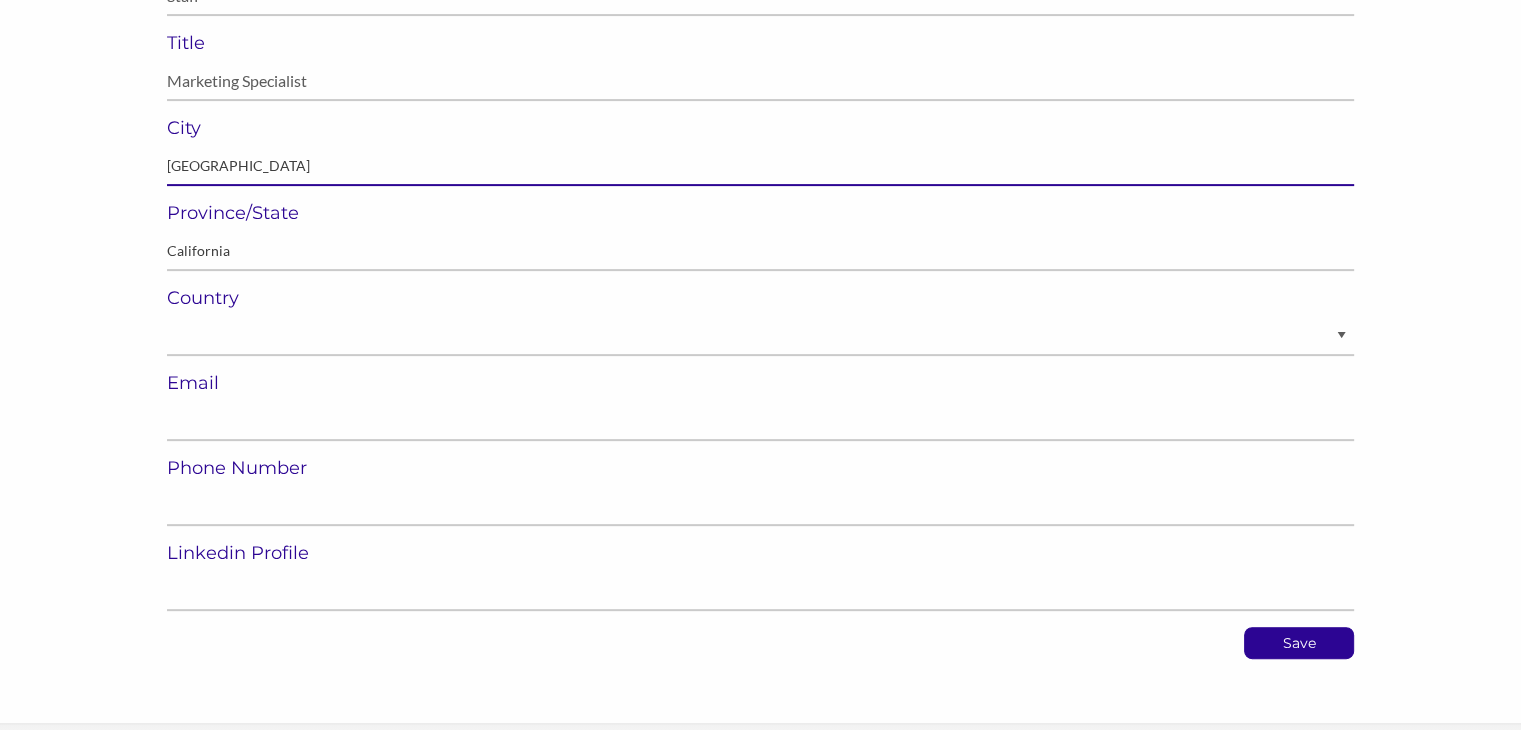 scroll, scrollTop: 579, scrollLeft: 0, axis: vertical 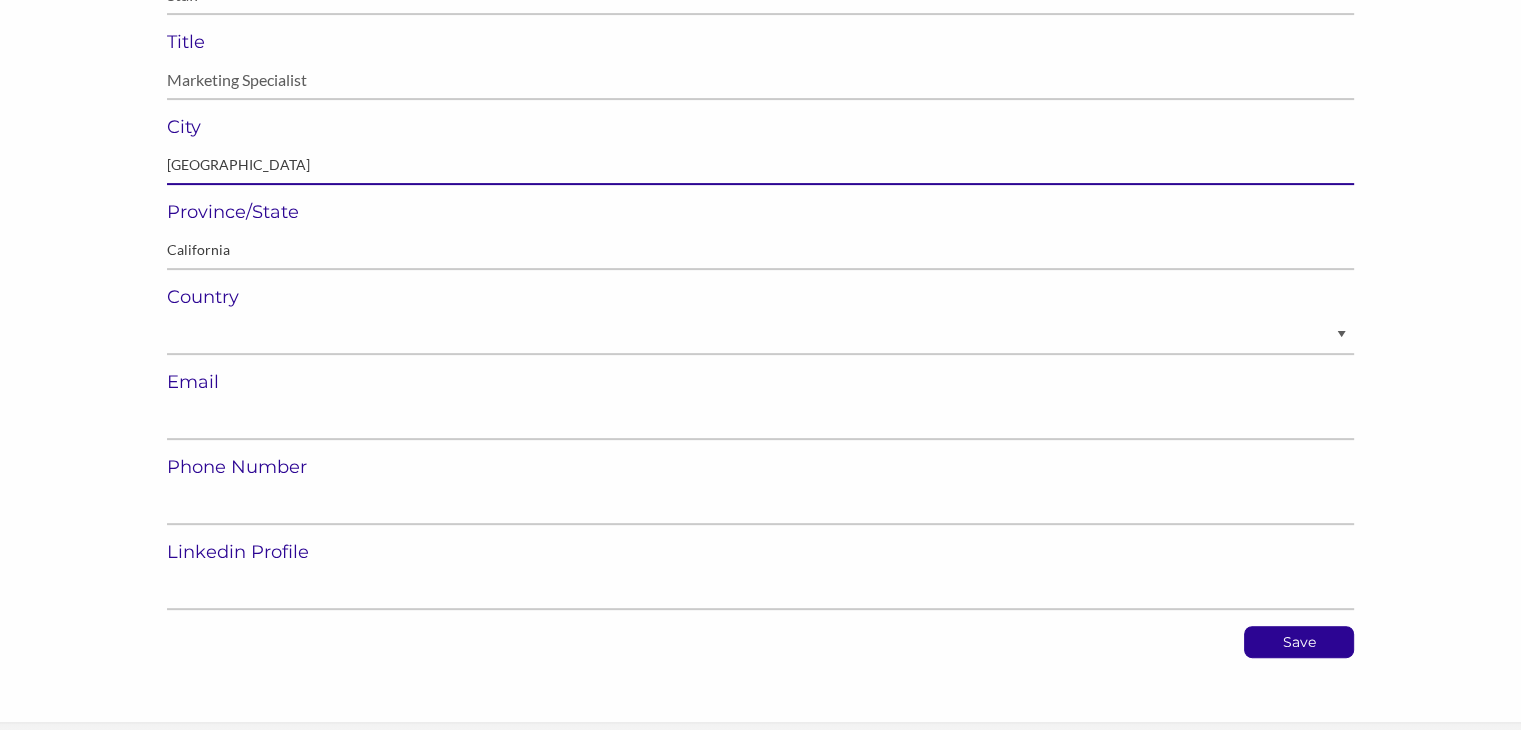 type on "Los Angeles" 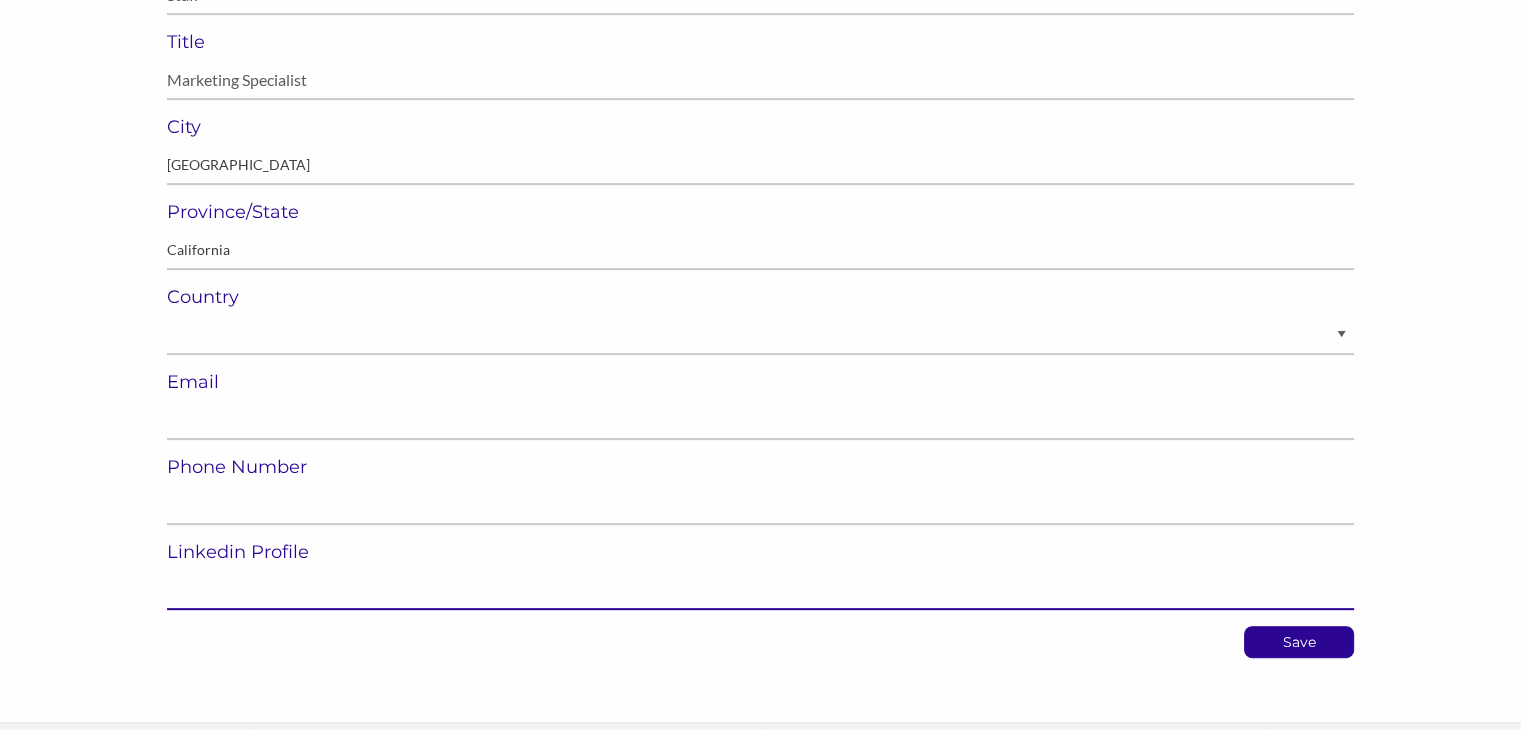 click at bounding box center (760, 590) 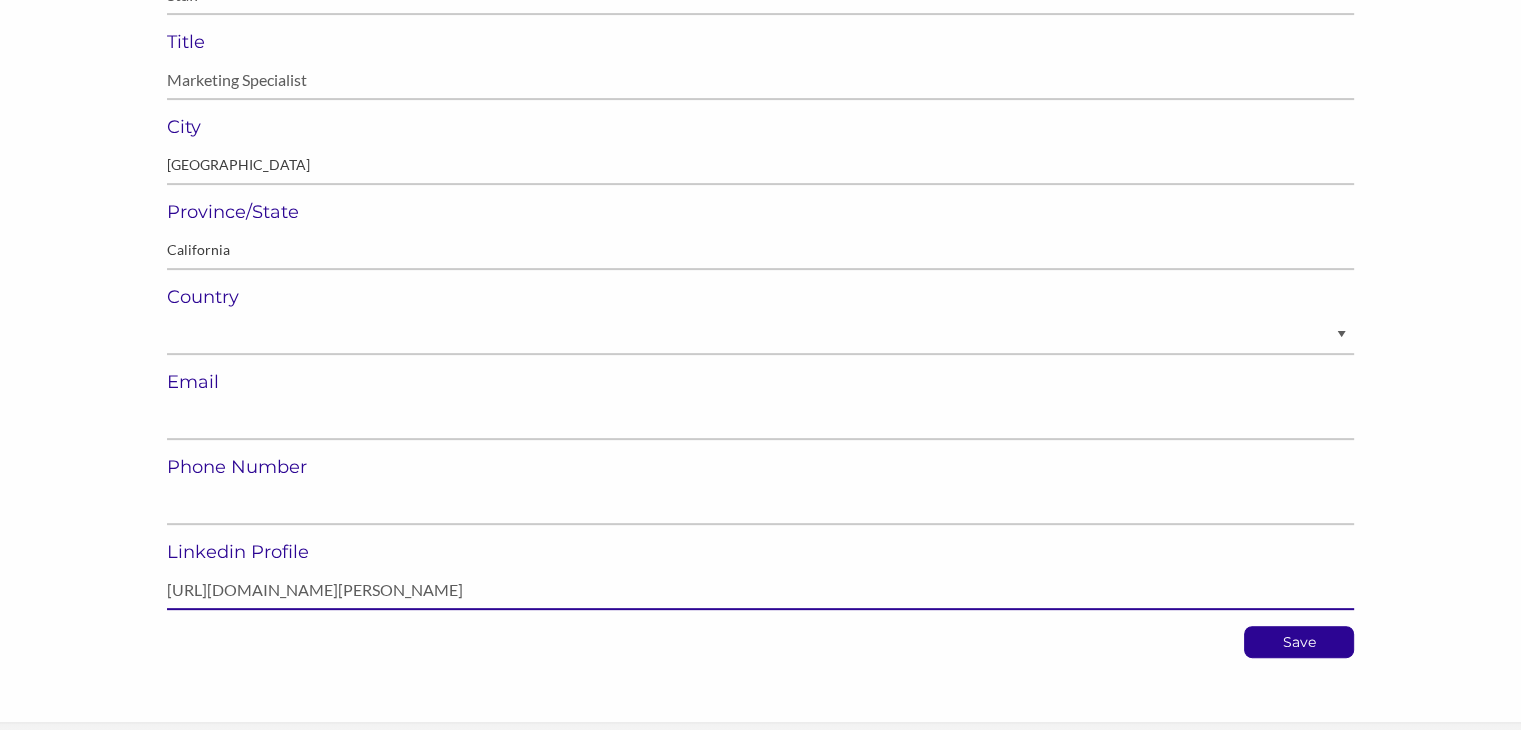 type on "https://www.linkedin.com/in/julia-w-422750a7/" 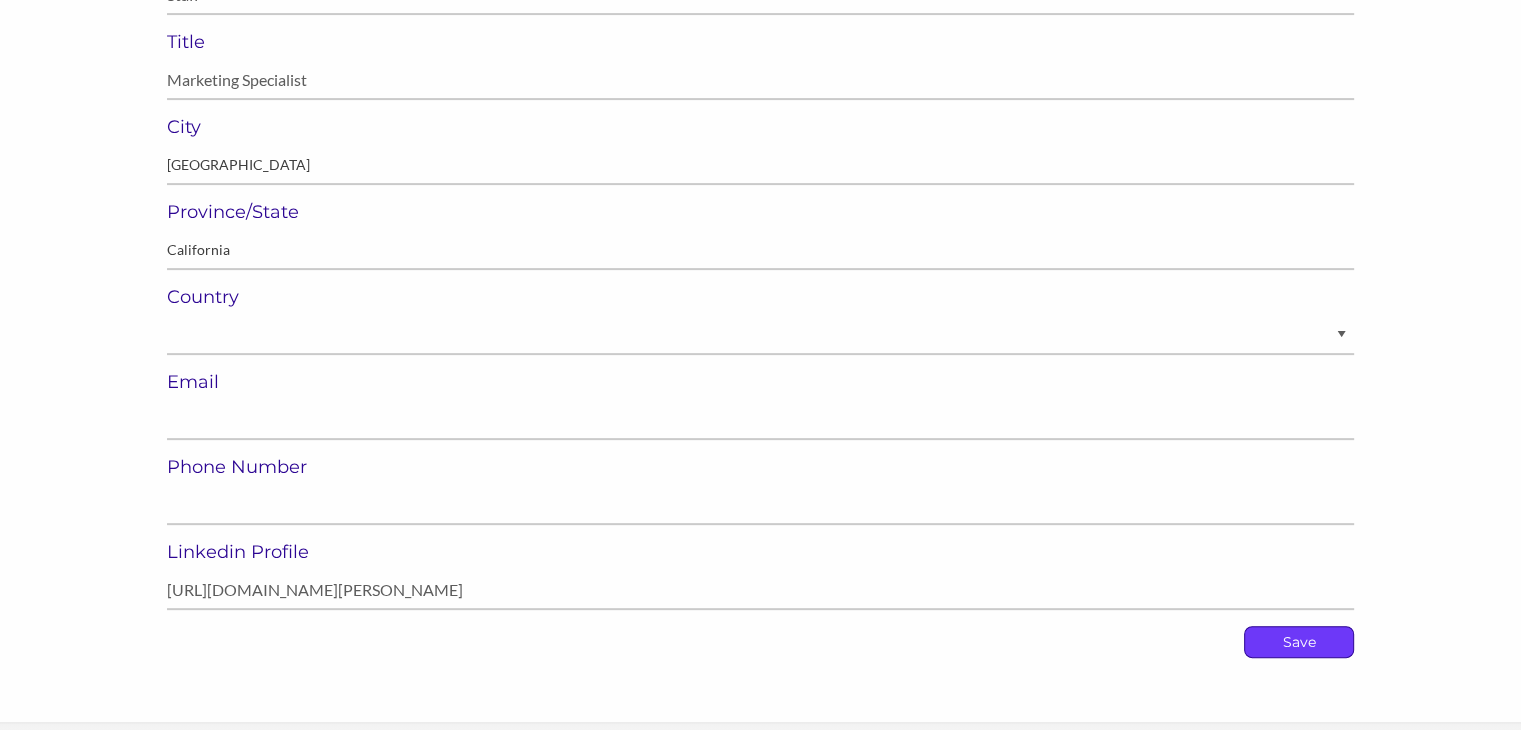 click on "Save" at bounding box center (1299, 642) 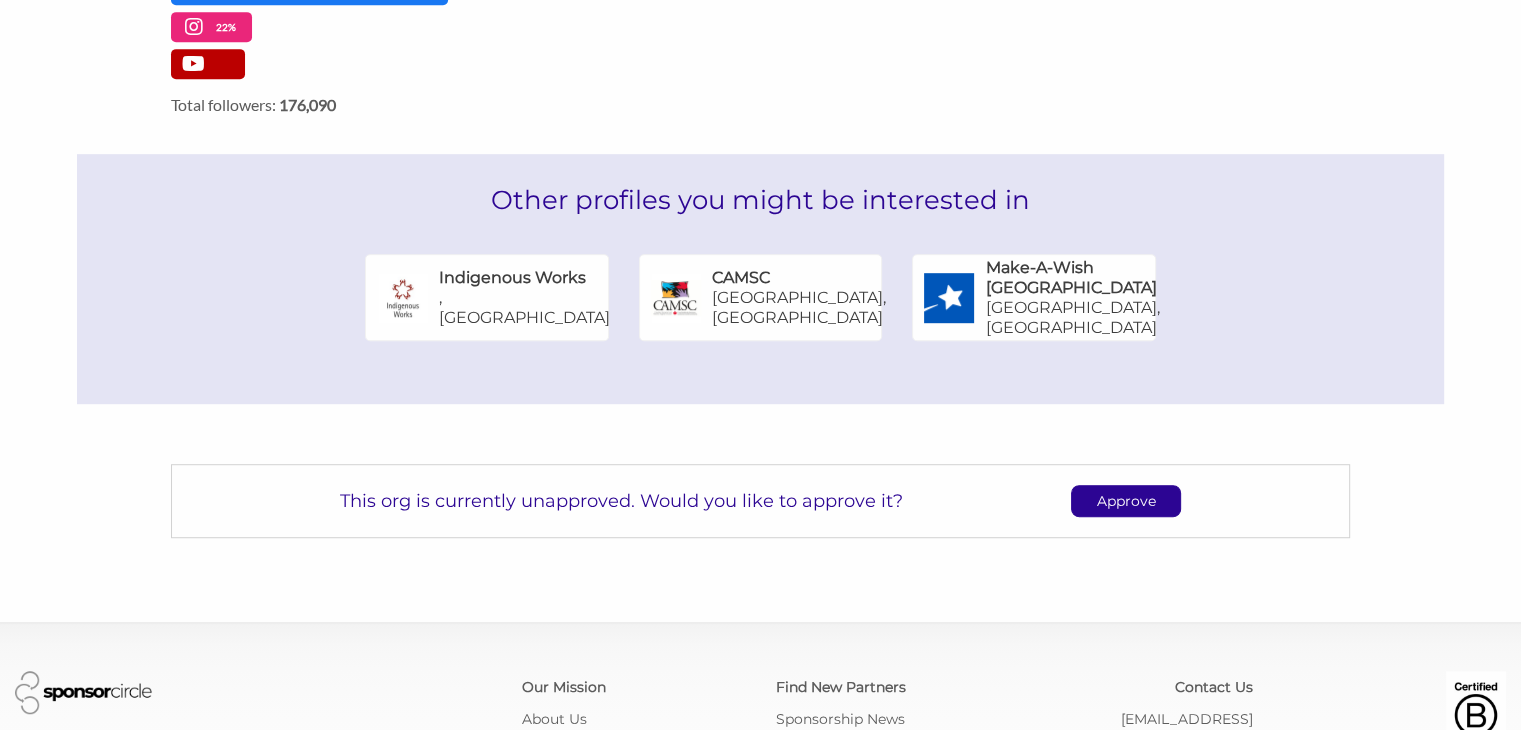 scroll, scrollTop: 1118, scrollLeft: 0, axis: vertical 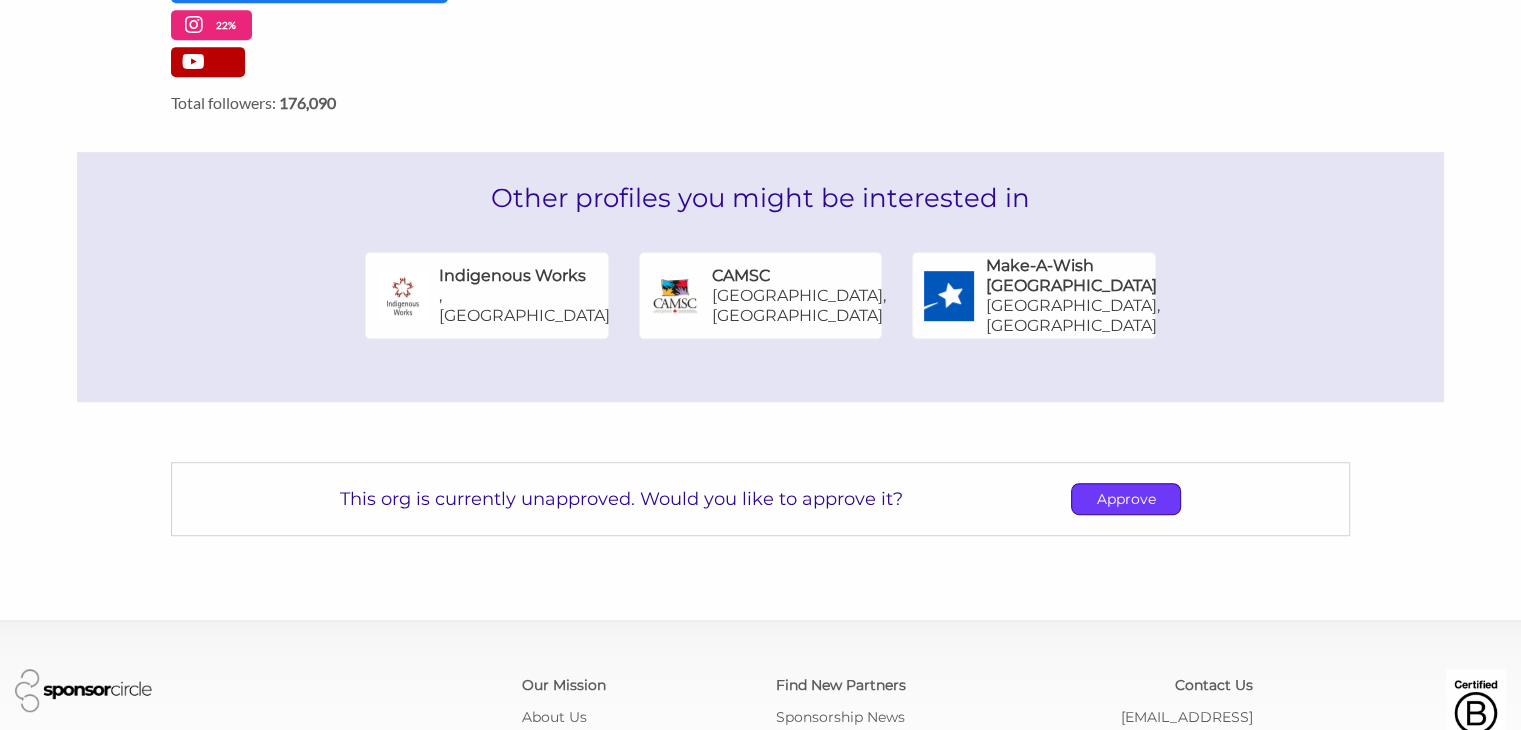 click on "Approve" at bounding box center (1126, 499) 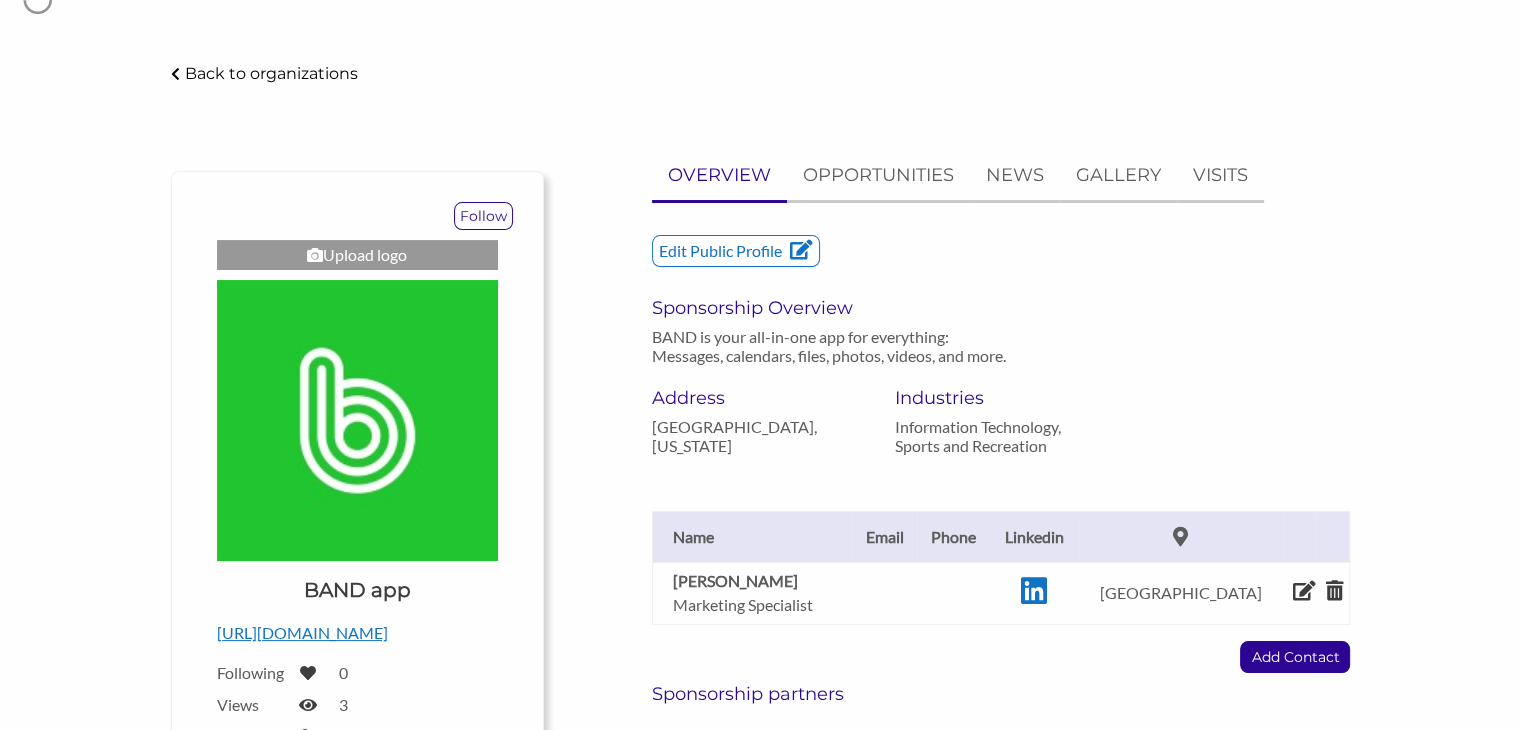 scroll, scrollTop: 0, scrollLeft: 0, axis: both 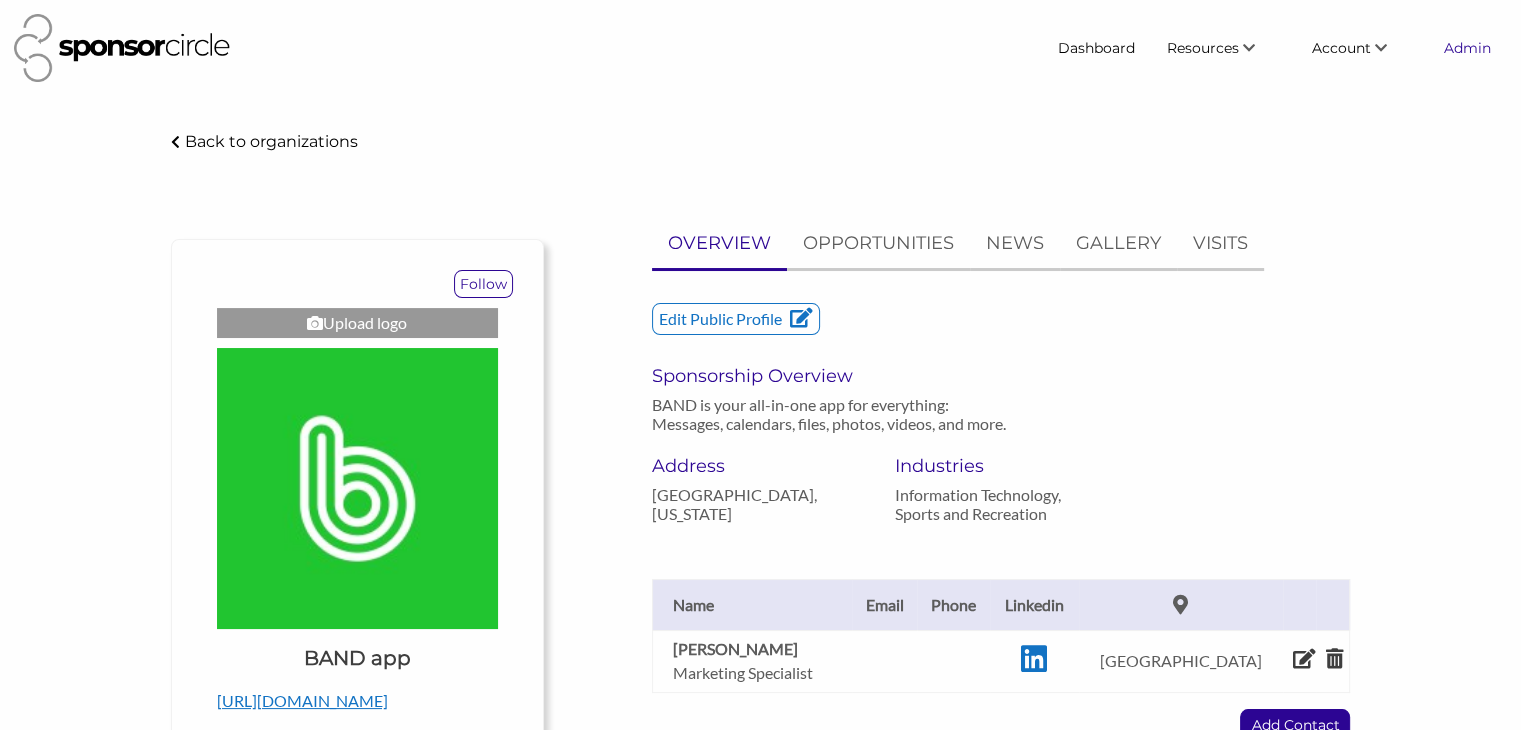 click on "Admin" at bounding box center (1467, 48) 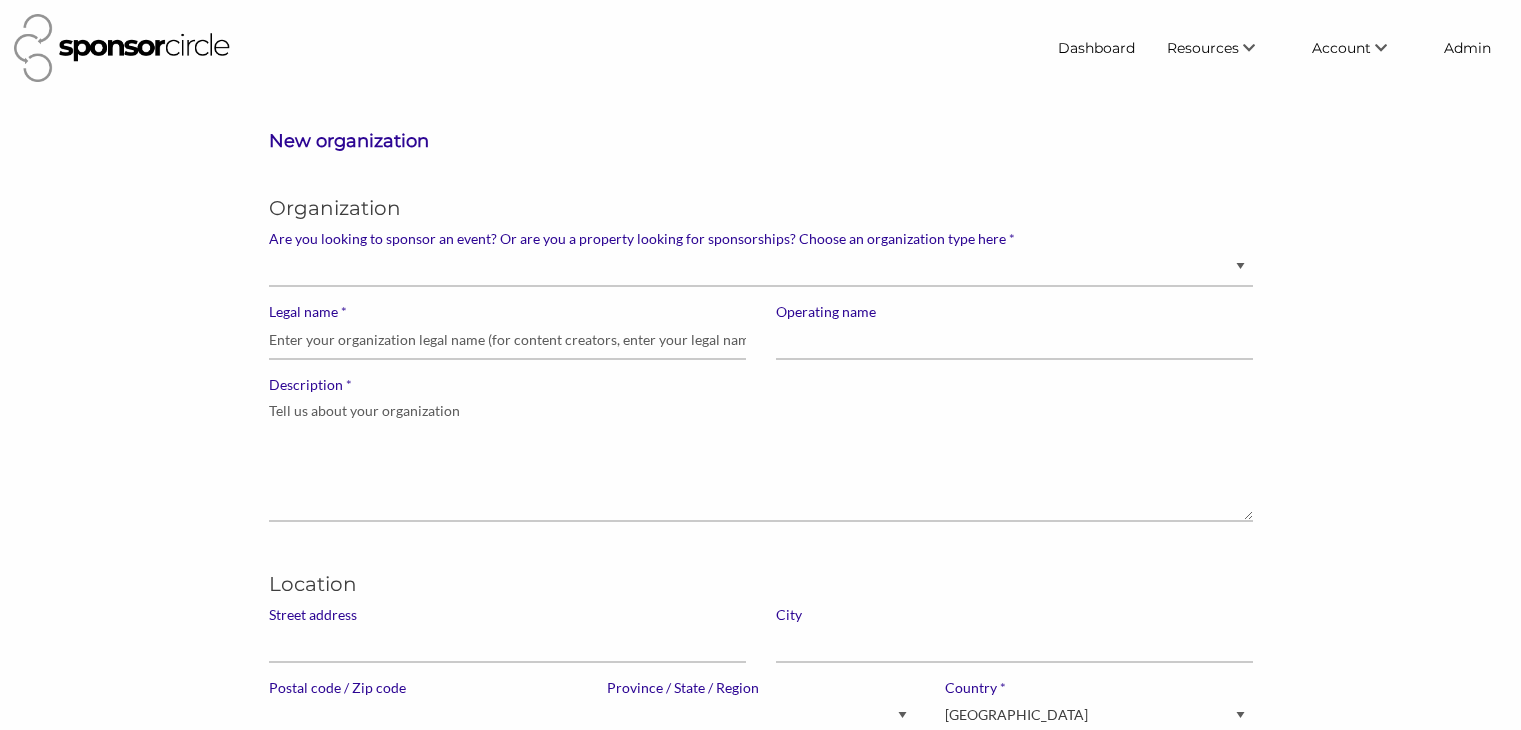 scroll, scrollTop: 0, scrollLeft: 0, axis: both 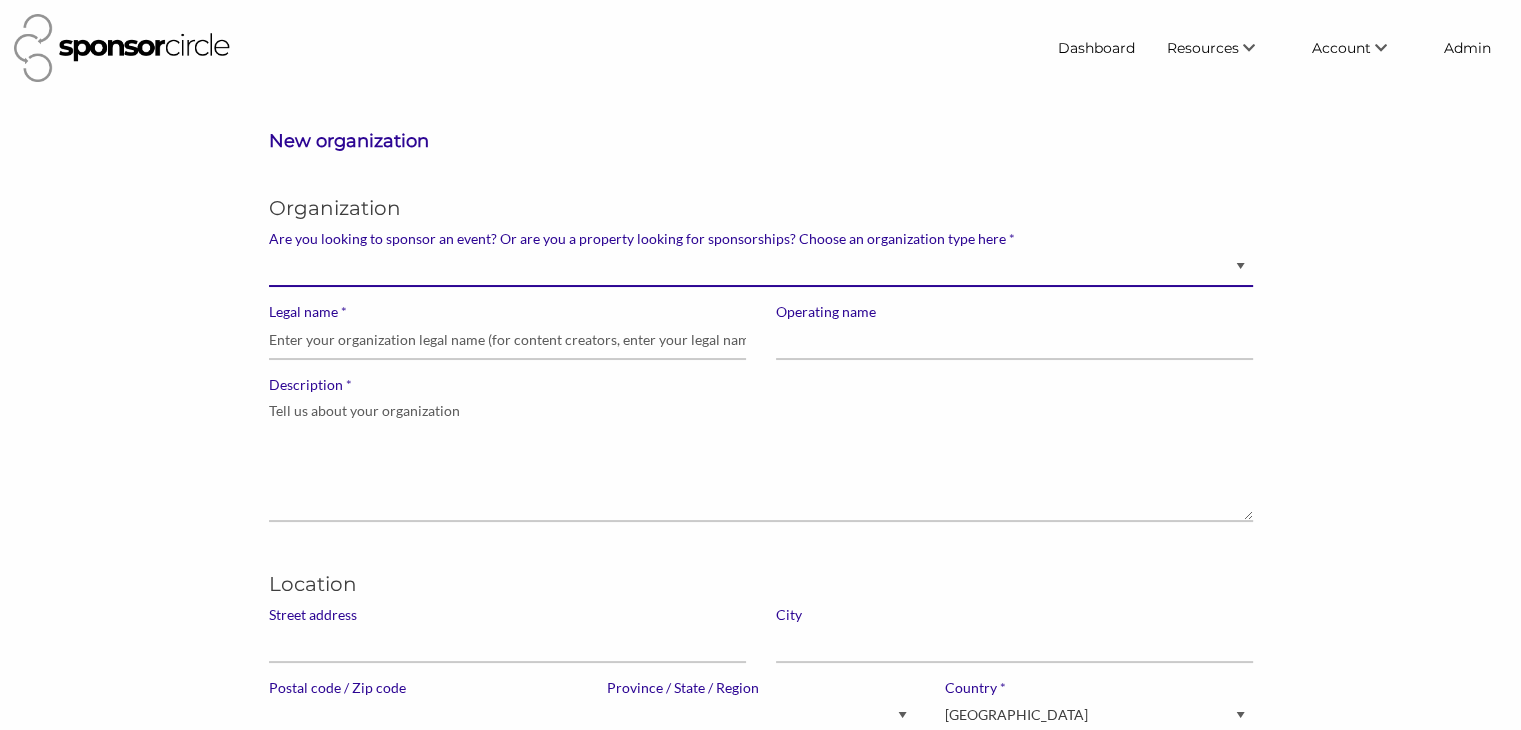 click on "Brand manager looking to sell to or sponsor events and sports teams
Event organizer seeking new partnerships with suppliers, exhibitors or sponsors
Advertising agency
Content creator, athlete or celebrity looking for sponsors" at bounding box center (761, 267) 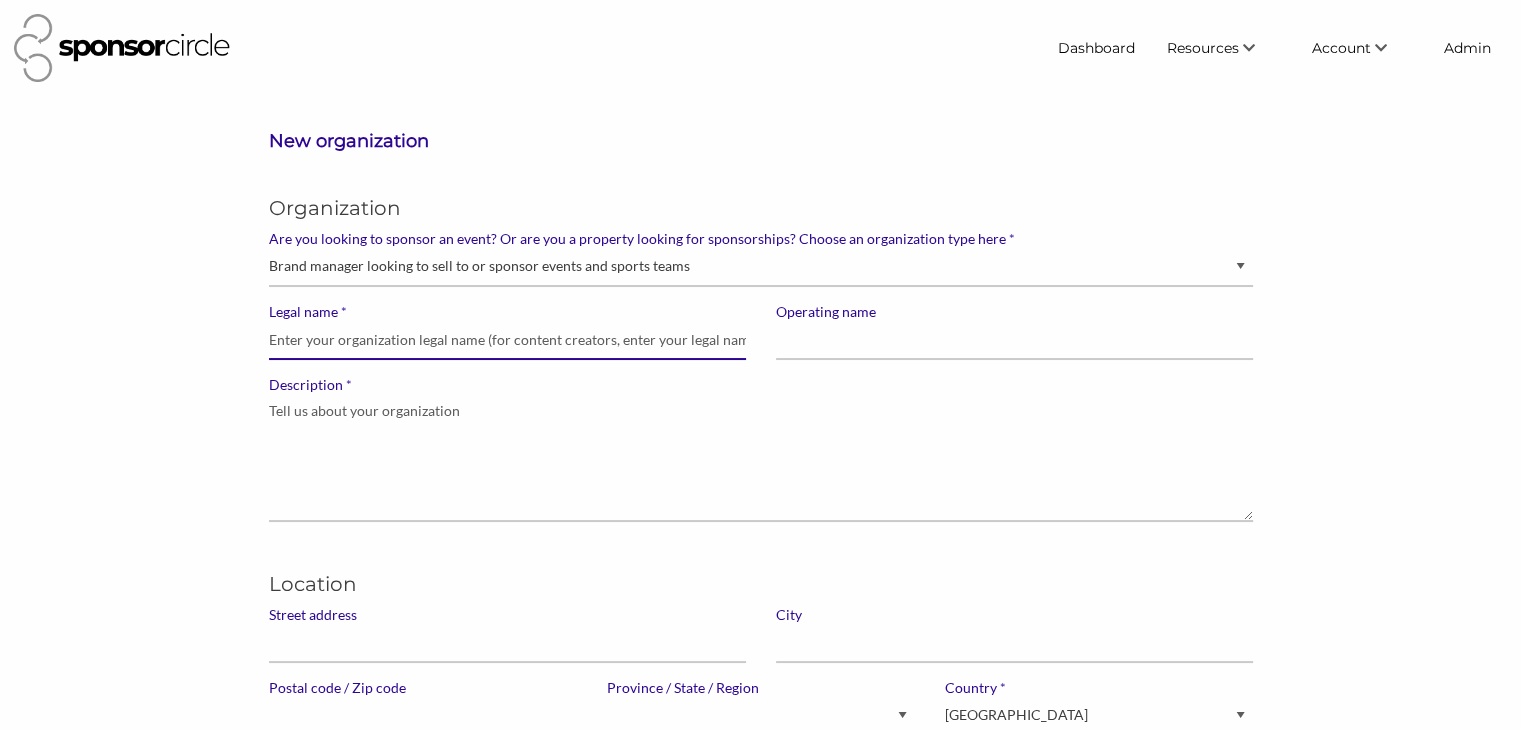 click on "*  Legal name" at bounding box center (507, 340) 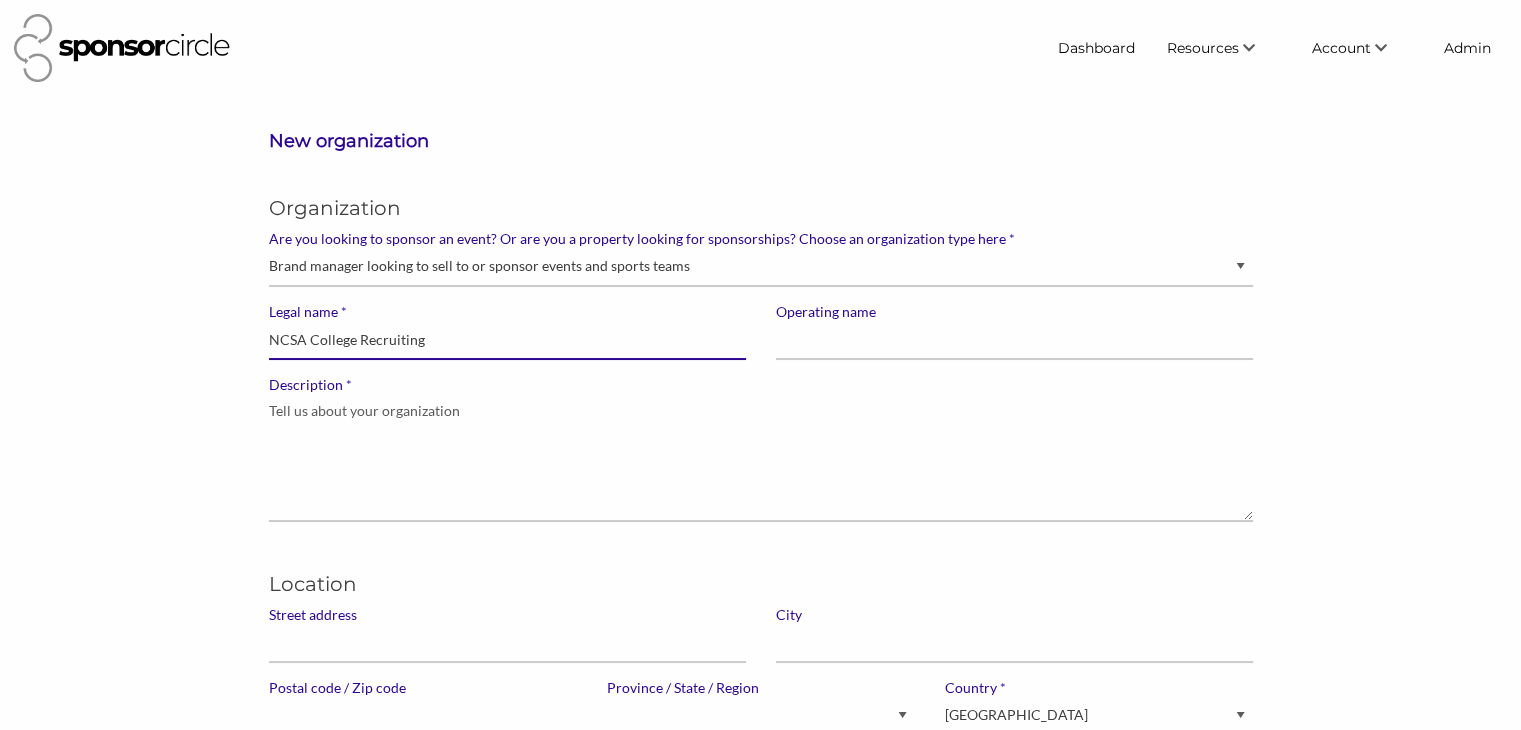 type on "NCSA College Recruiting" 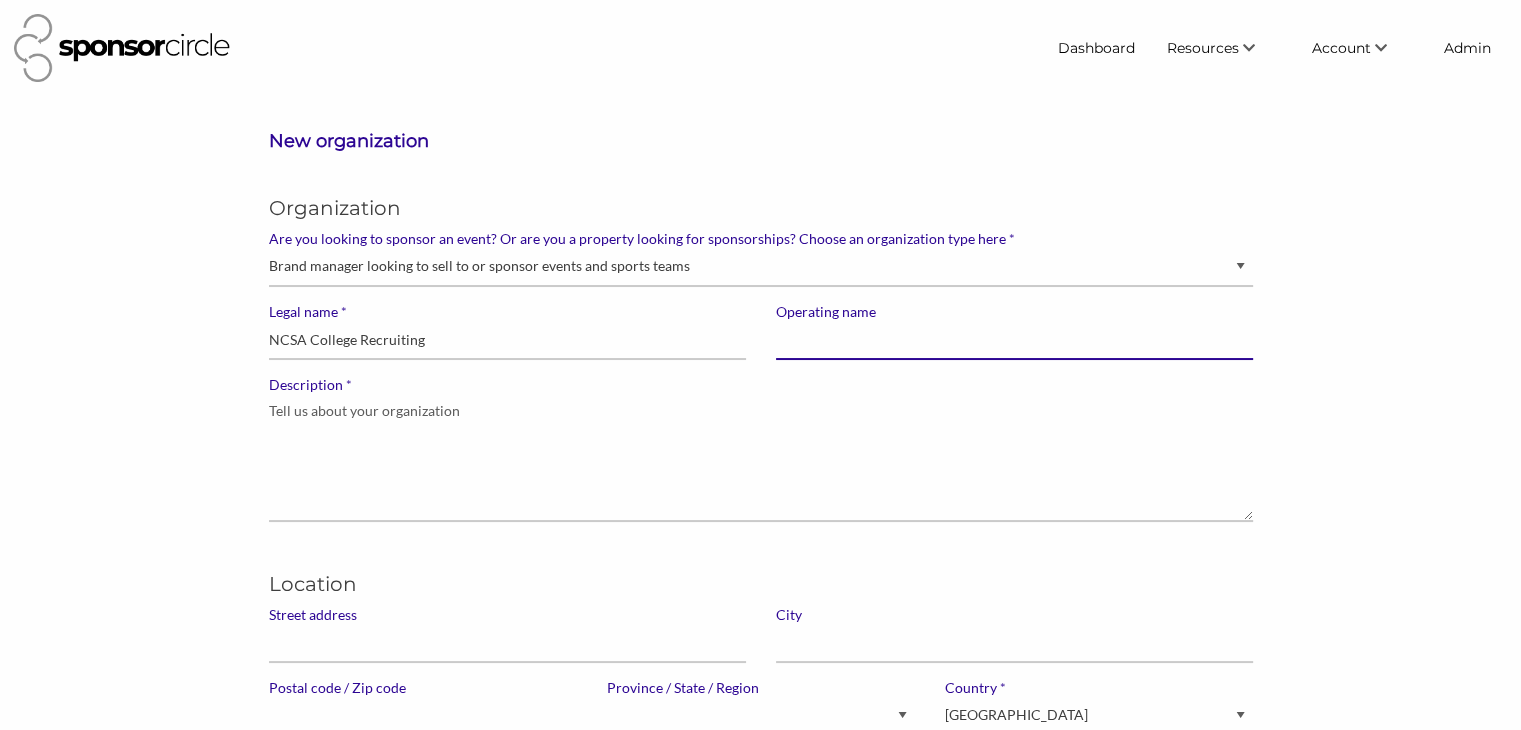 click on "Operating name" at bounding box center [1014, 340] 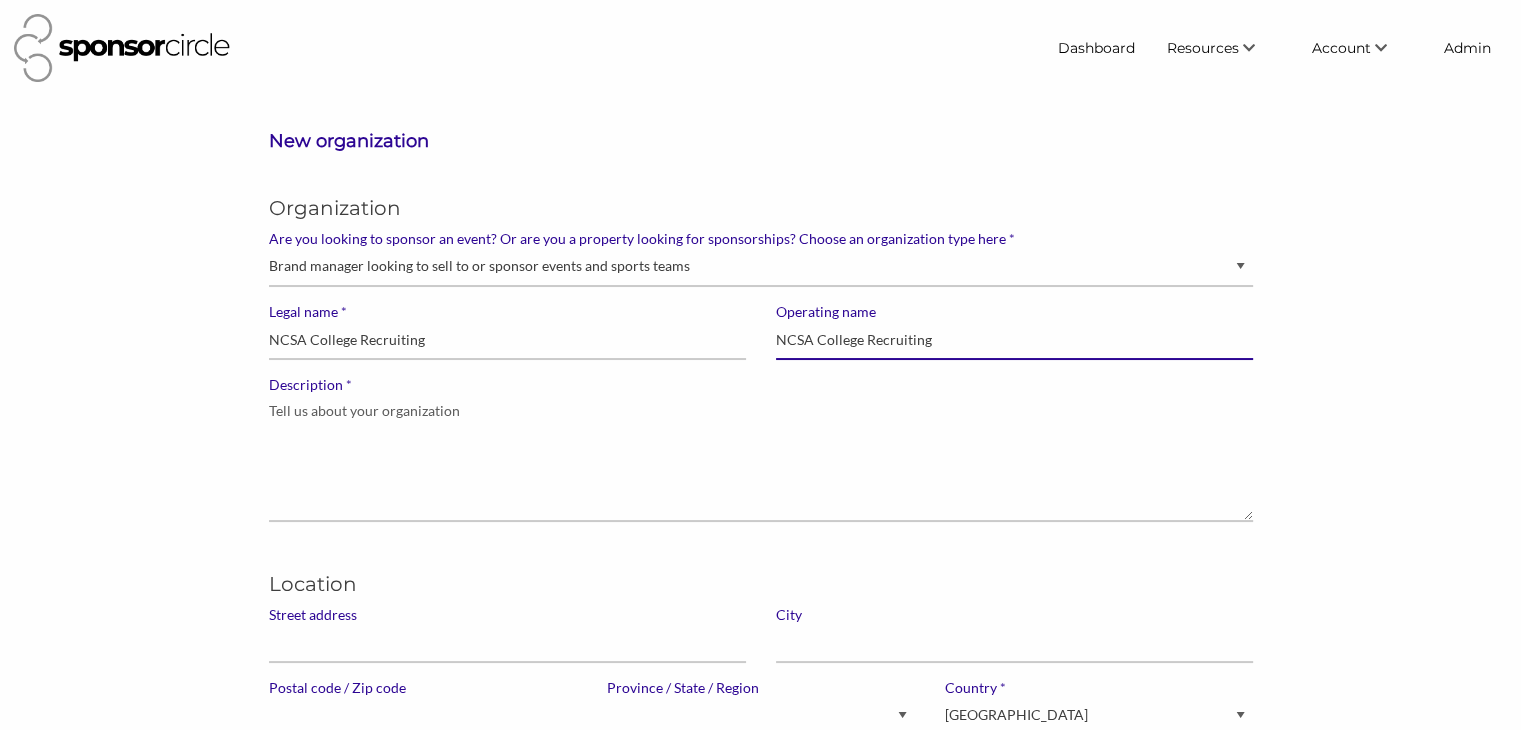 type on "NCSA College Recruiting" 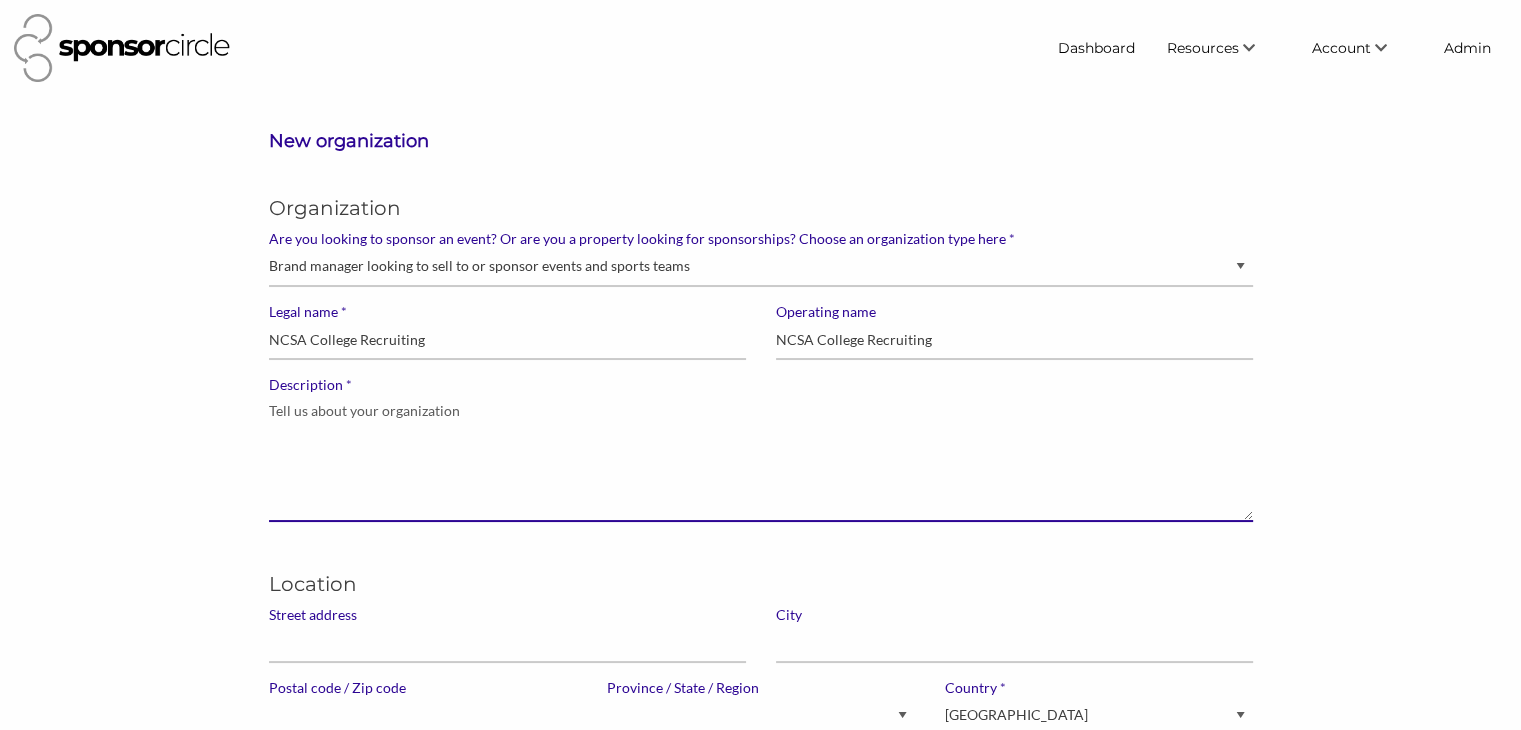click on "*  Description" at bounding box center (761, 458) 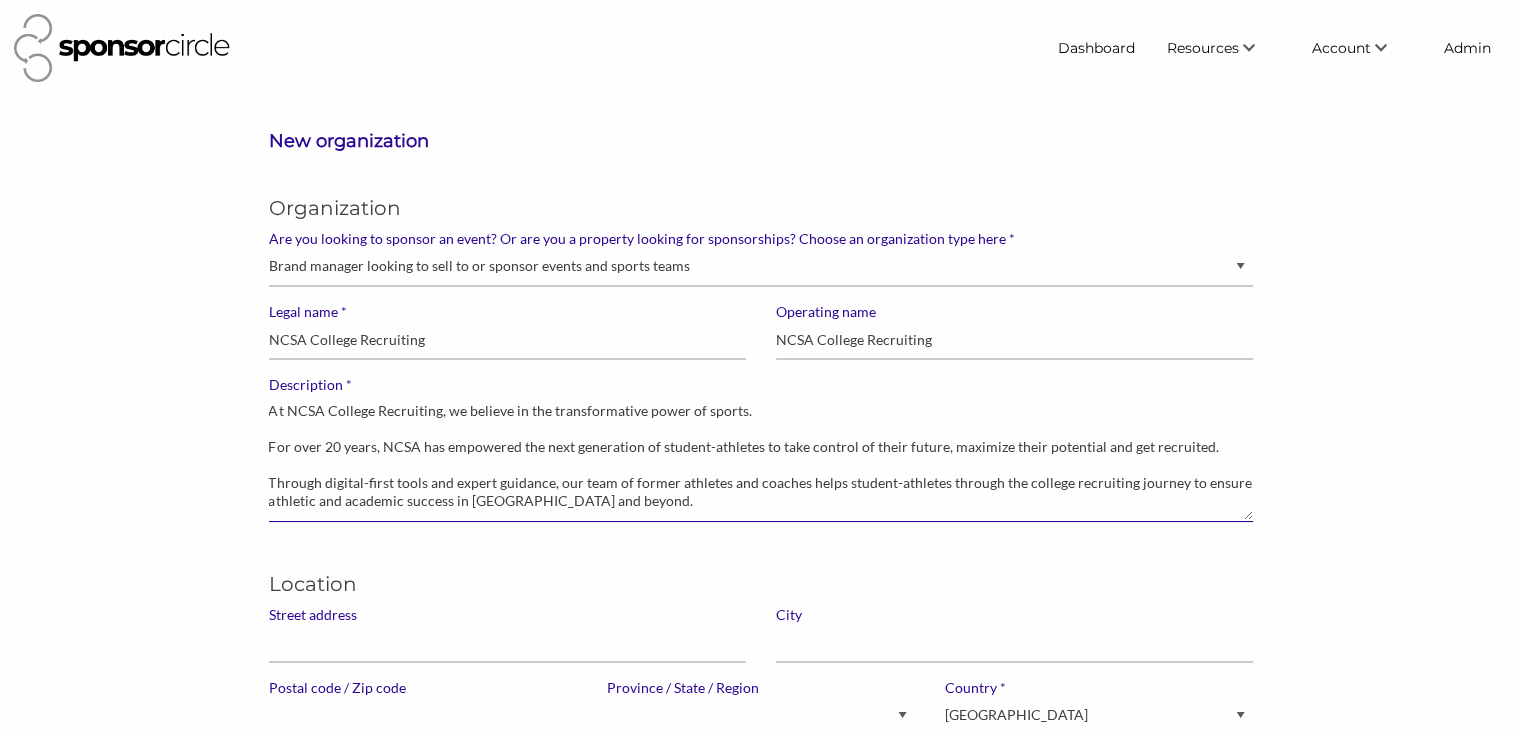 scroll, scrollTop: 79, scrollLeft: 0, axis: vertical 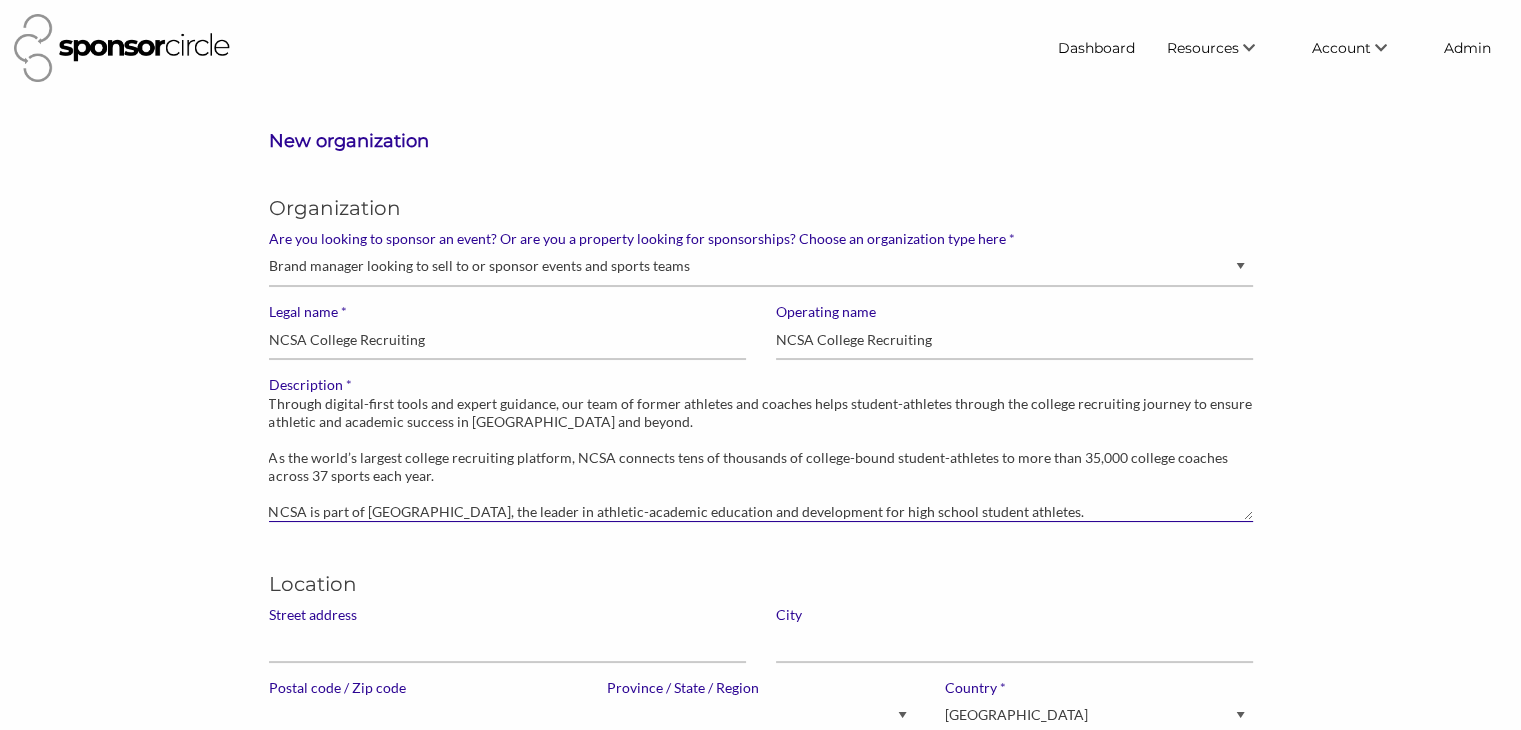 type on "At NCSA College Recruiting, we believe in the transformative power of sports.
For over 20 years, NCSA has empowered the next generation of student-athletes to take control of their future, maximize their potential and get recruited.
Through digital-first tools and expert guidance, our team of former athletes and coaches helps student-athletes through the college recruiting journey to ensure athletic and academic success in college and beyond.
As the world’s largest college recruiting platform, NCSA connects tens of thousands of college-bound student-athletes to more than 35,000 college coaches across 37 sports each year.
NCSA is part of IMG Academy, the leader in athletic-academic education and development for high school student athletes." 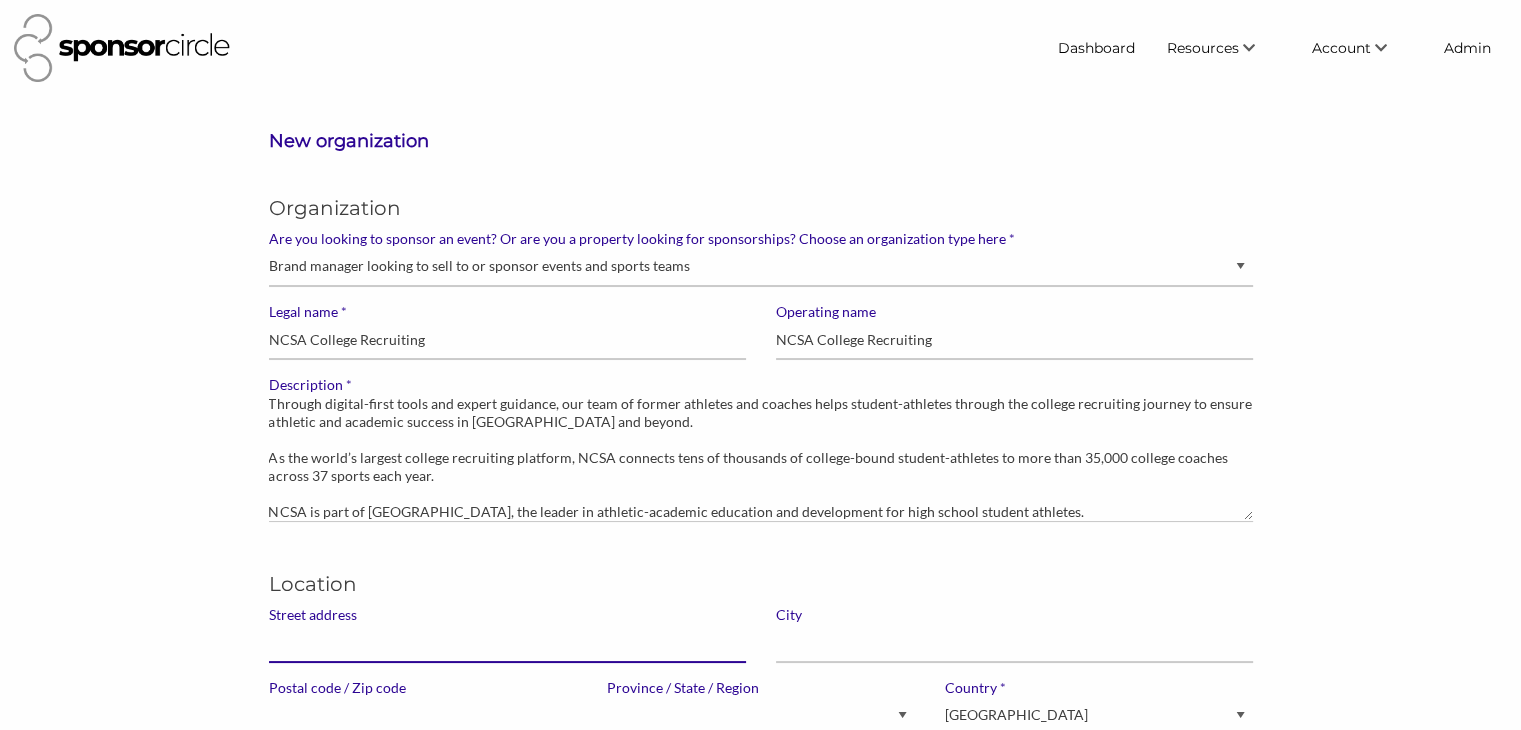 click on "Street address" at bounding box center [507, 643] 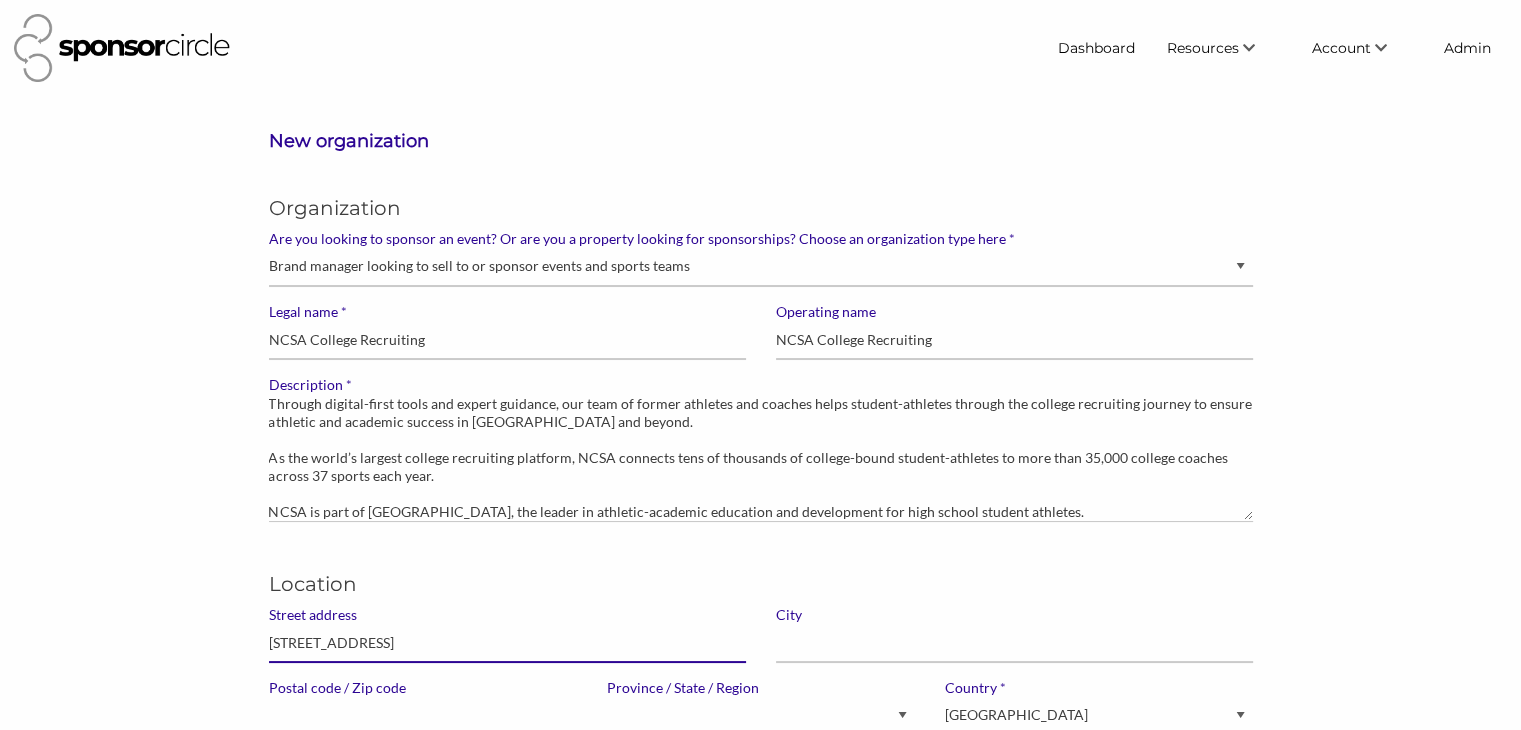 type on "[STREET_ADDRESS]" 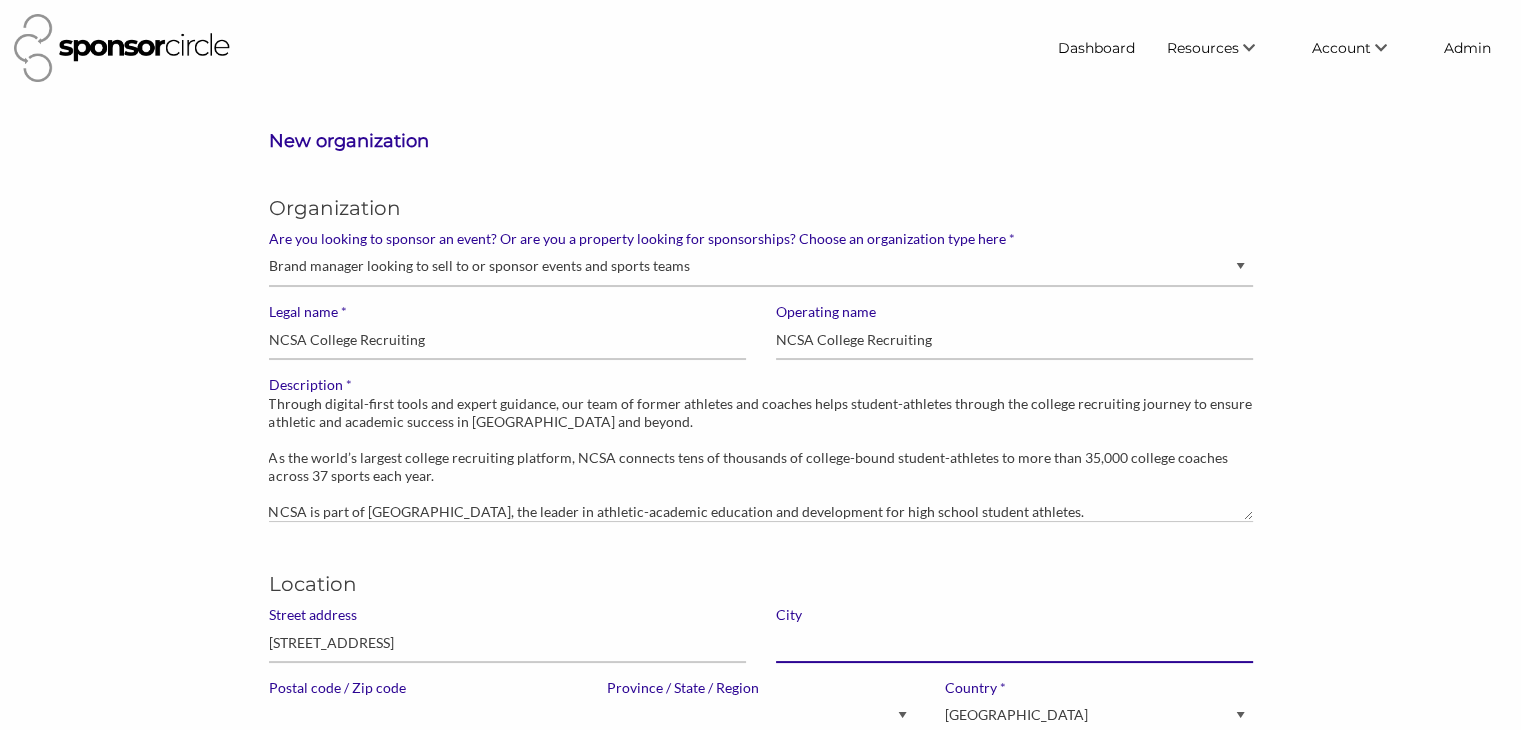 click at bounding box center (1014, 643) 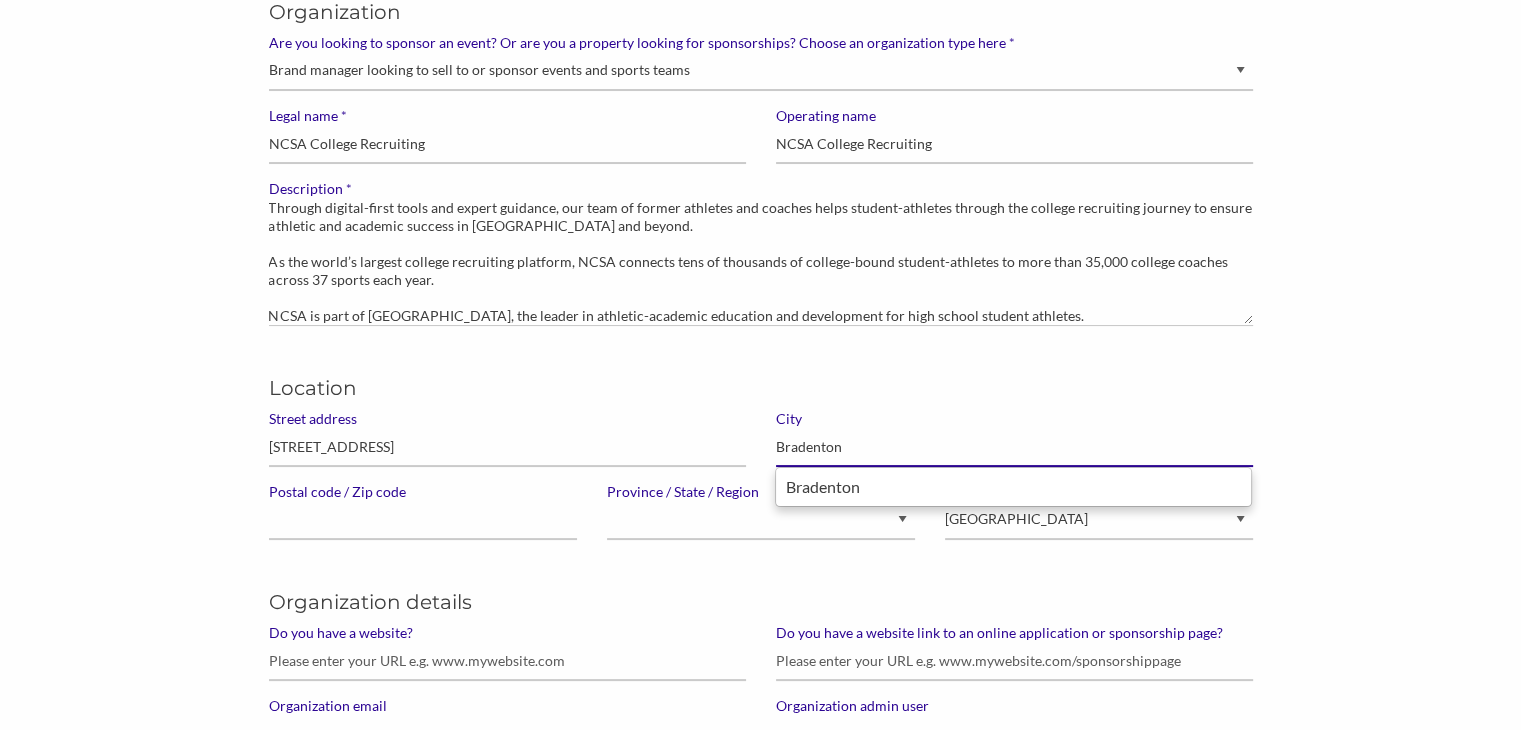 scroll, scrollTop: 198, scrollLeft: 0, axis: vertical 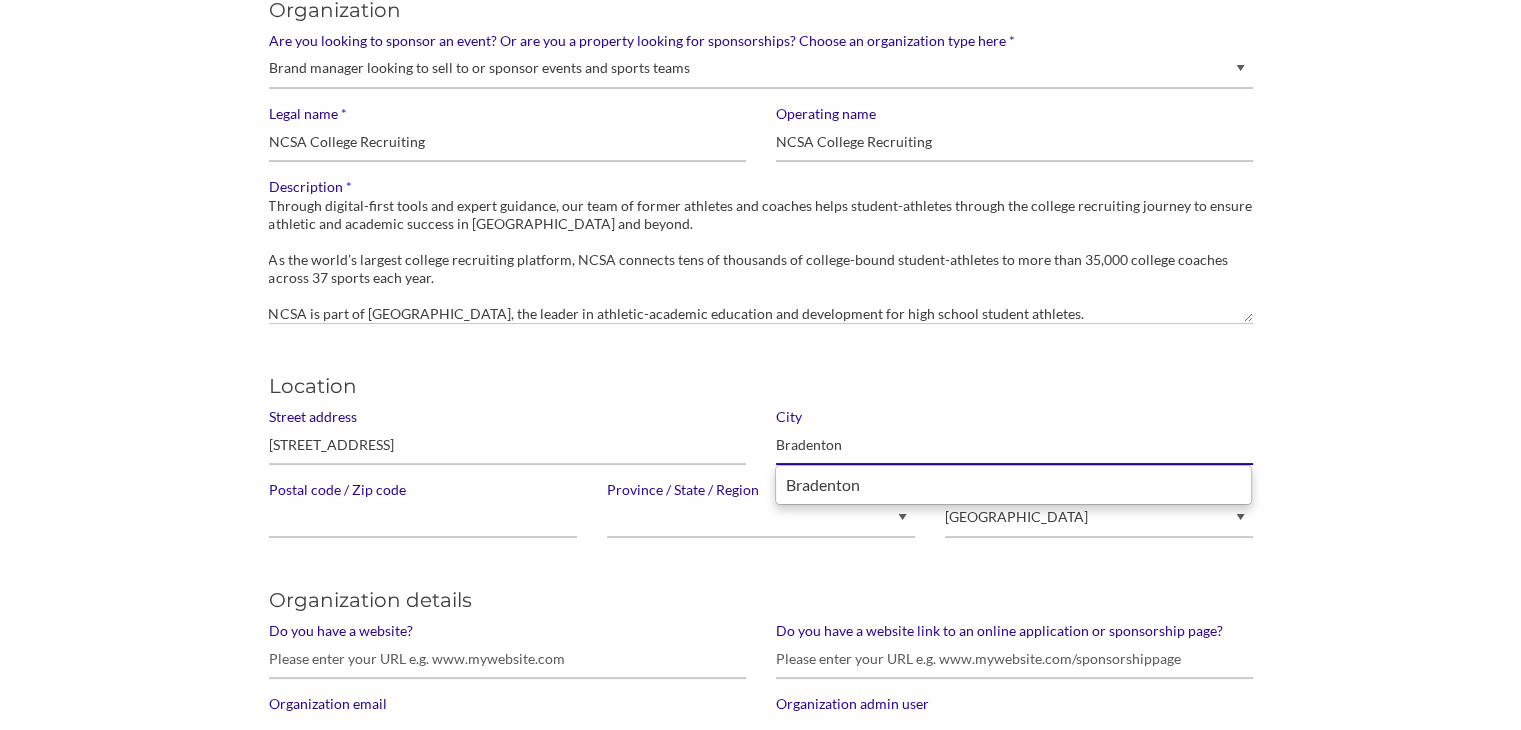type on "Bradenton" 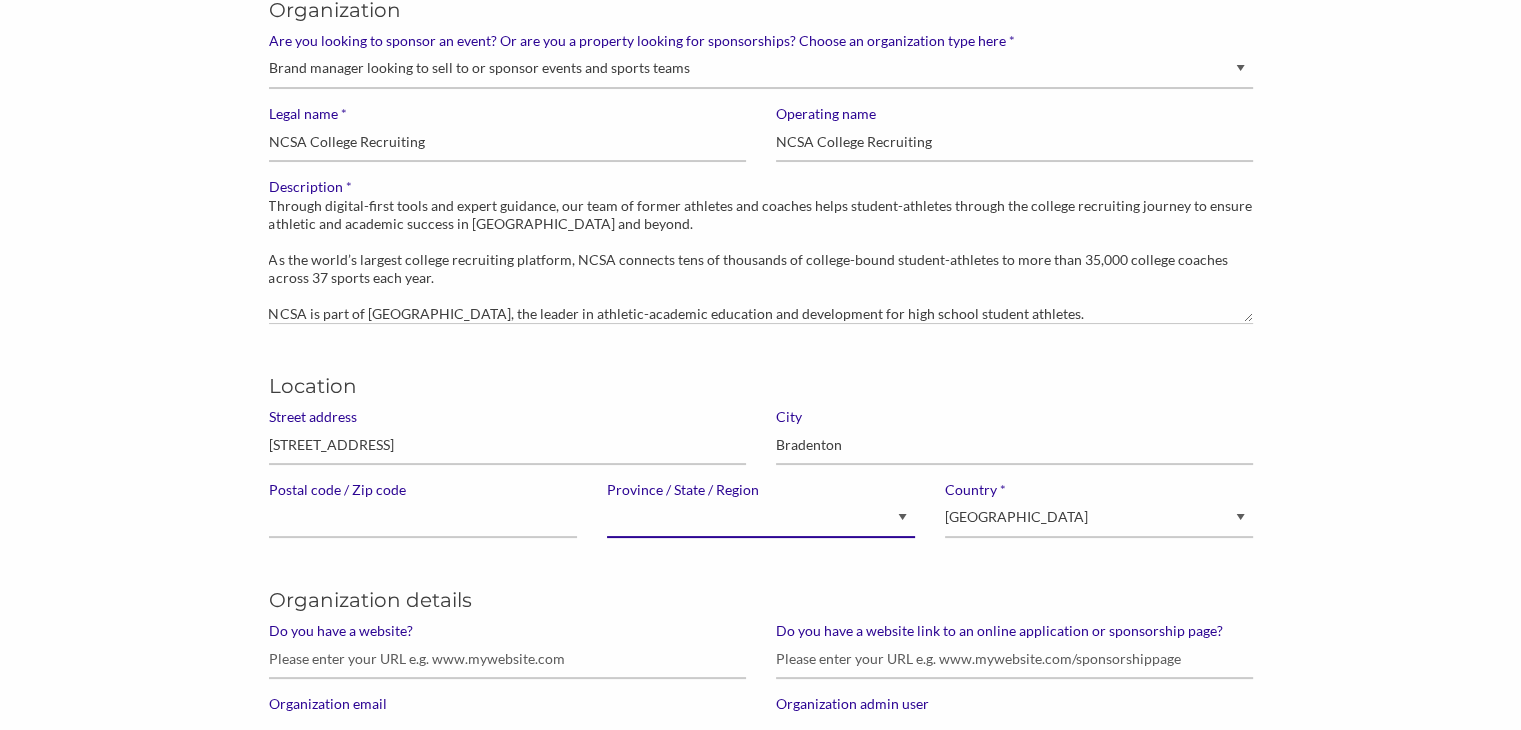 click on "Alberta
British Columbia
Manitoba
New Brunswick
Newfoundland and Labrador
Northwest Territories
Nova Scotia
Nunavut
Ontario
Prince Edward Island
Quebec
Saskatchewan
Yukon Alaska
Alabama
Arkansas
American Samoa
Arizona
California
Colorado
Connecticut
District of Columbia
Delaware
Florida
Georgia
Guam
Hawaii
Iowa
Idaho
Illinois
Indiana
Kansas
Kentucky
Louisiana
Massachusetts
Maryland
Maine
Michigan
Minnesota
Missouri
Mississippi
Montana
North Carolina
North Dakota
Nebraska
New Hampshire
New Jersey
New Mexico
Nevada
New York
Ohio
Oklahoma
Oregon
Pennsylvania
Puerto Rico
Rhode Island
South Carolina
South Dakota
Tennessee
Texas
Utah
Virginia
Virgin Islands
Vermont
Washington
Wisconsin
West Virginia
Wyoming N/A" at bounding box center [761, 518] 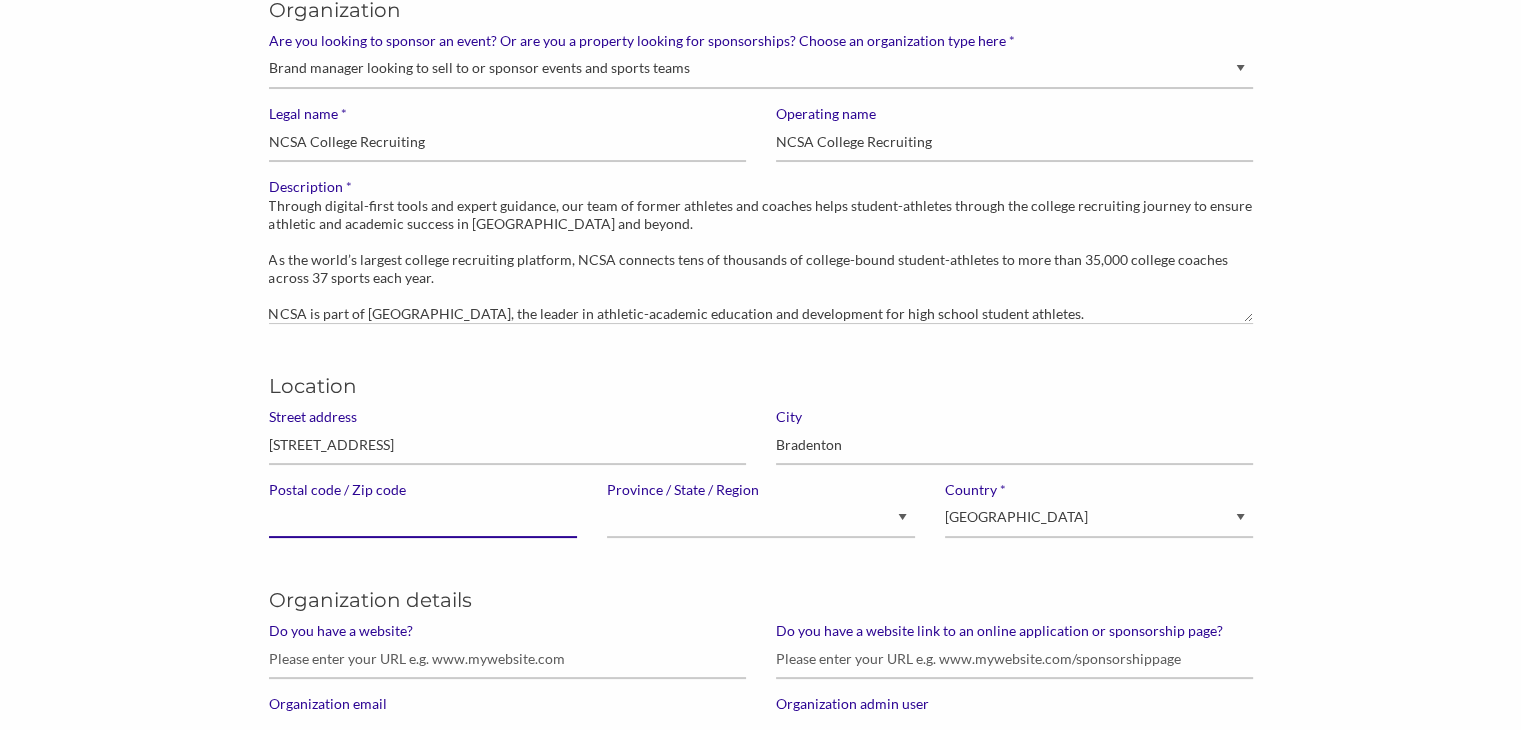 click on "Postal code / Zip code" at bounding box center [423, 518] 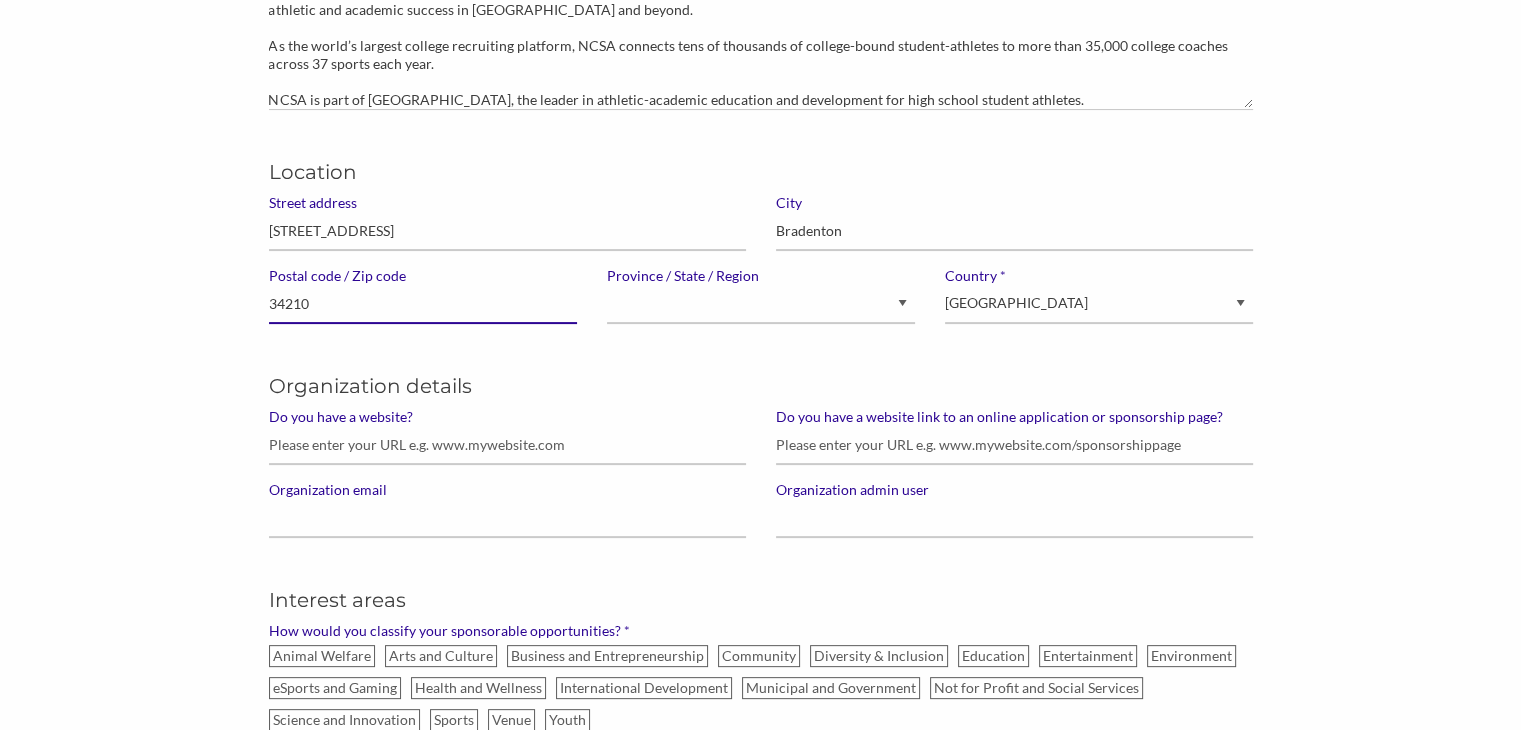 scroll, scrollTop: 416, scrollLeft: 0, axis: vertical 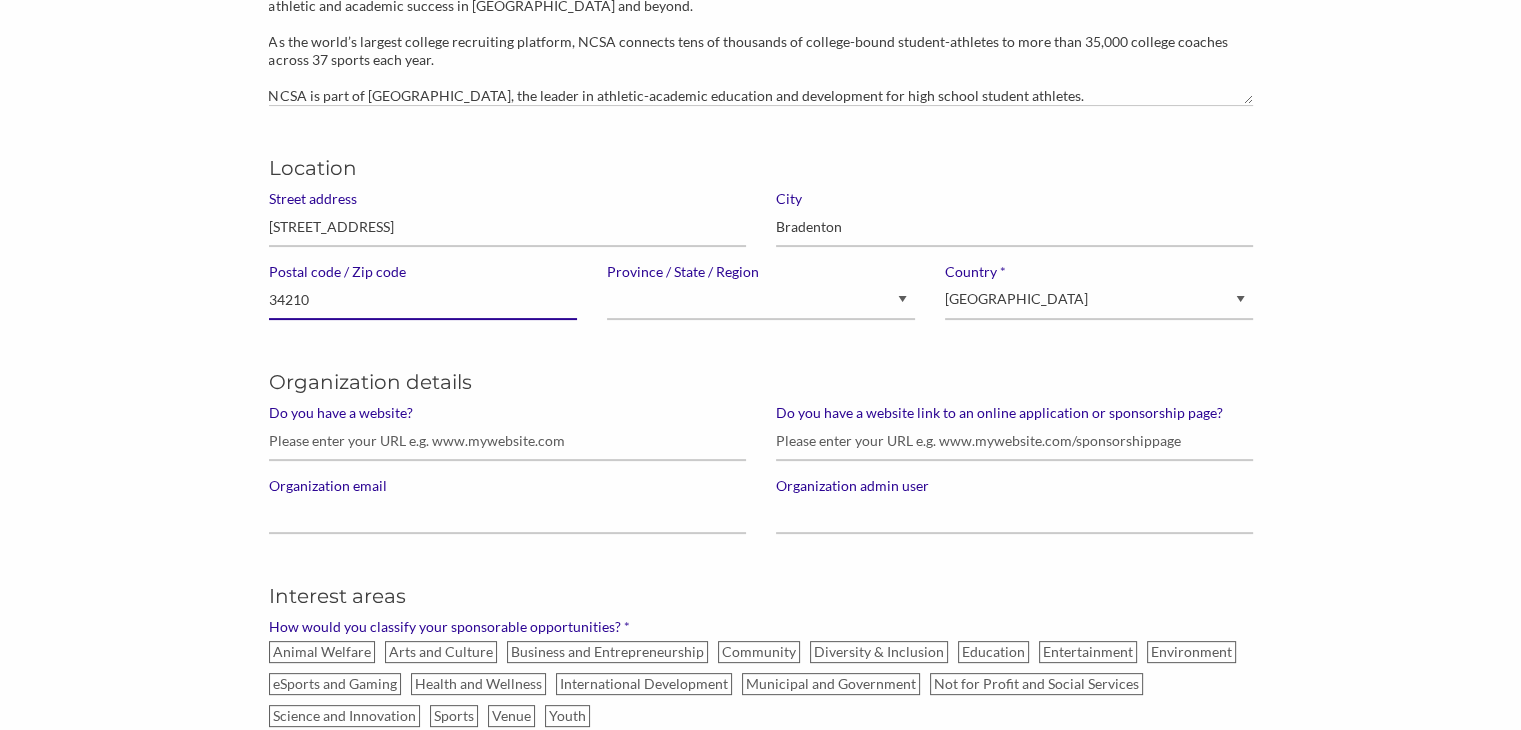 type on "34210" 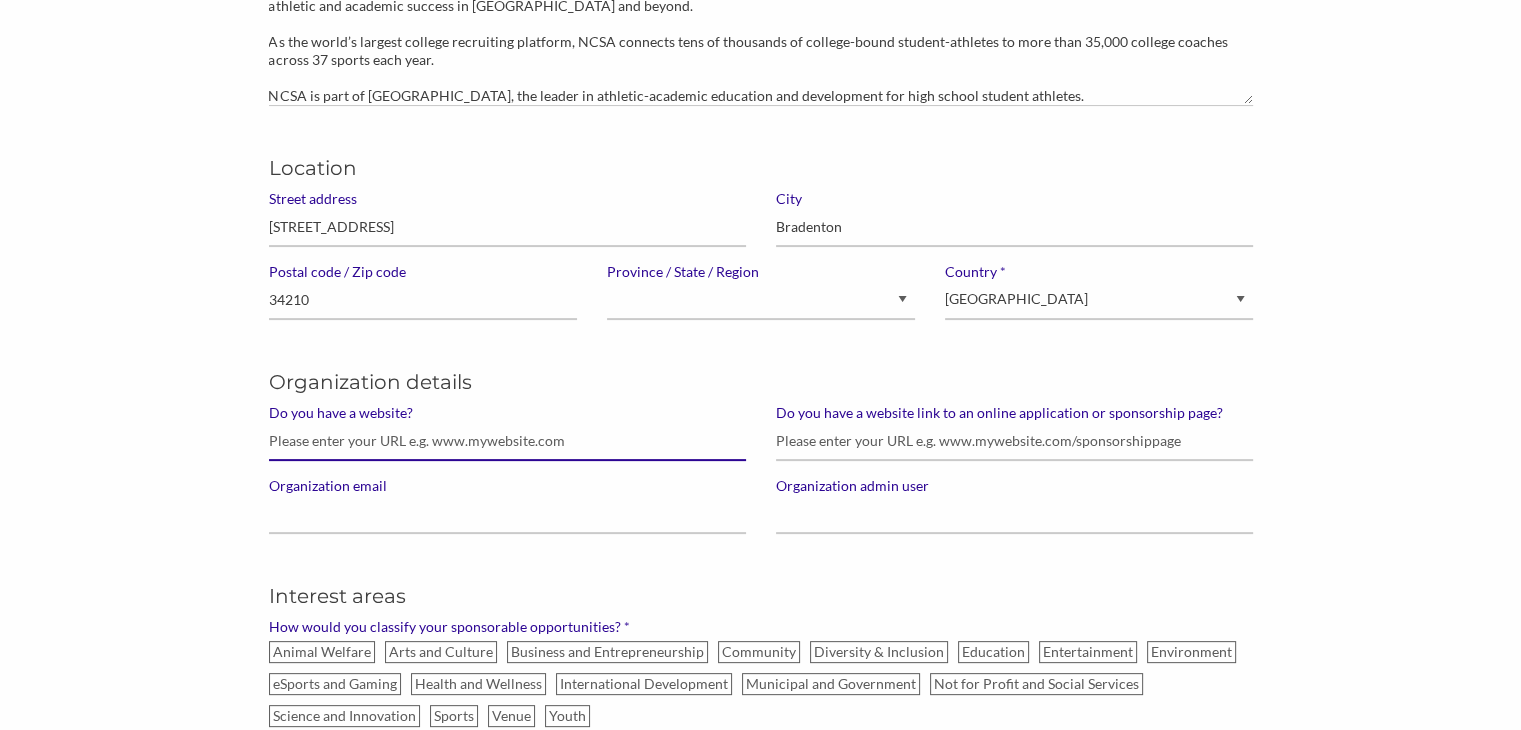 click on "Do you have a website?" at bounding box center [507, 441] 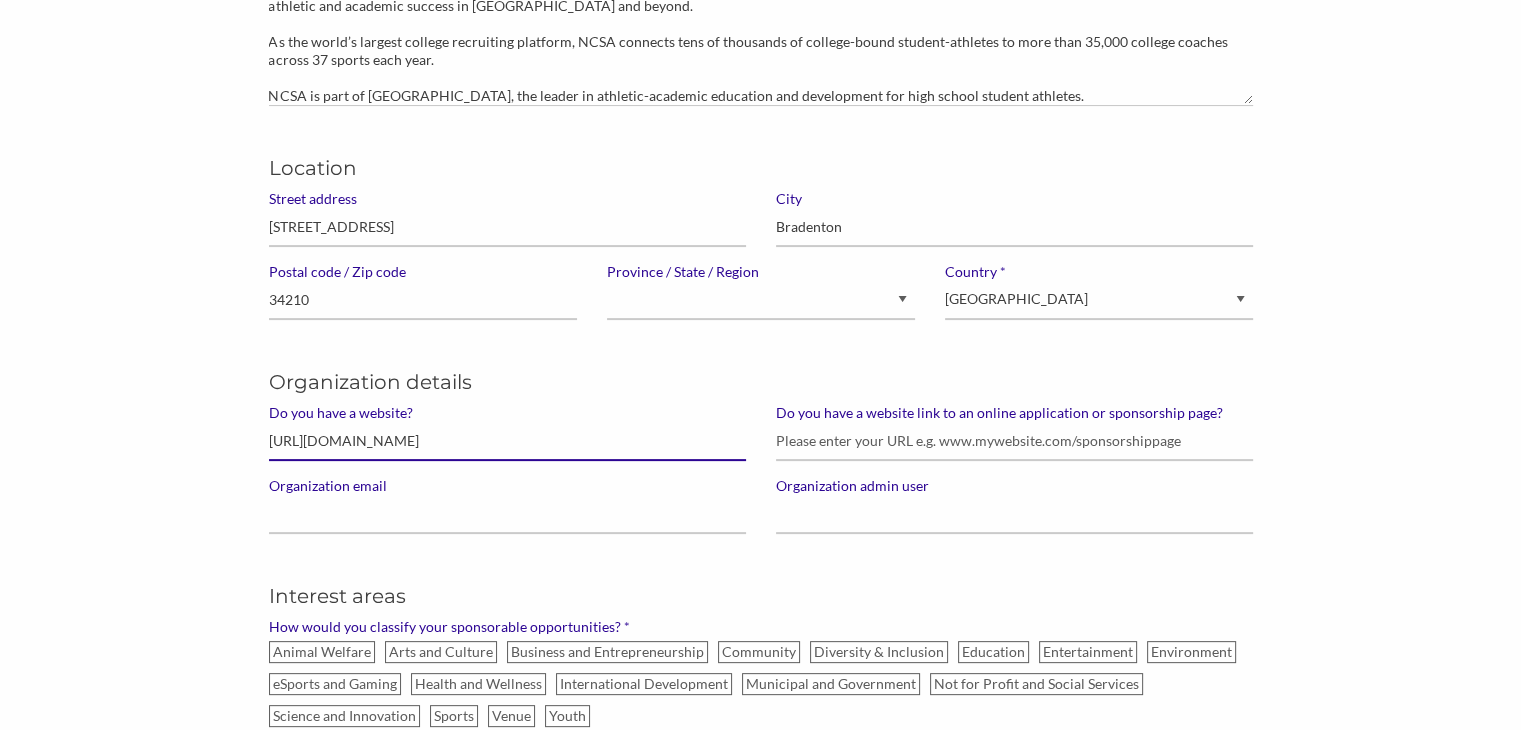 type on "https://www.ncsasports.org/" 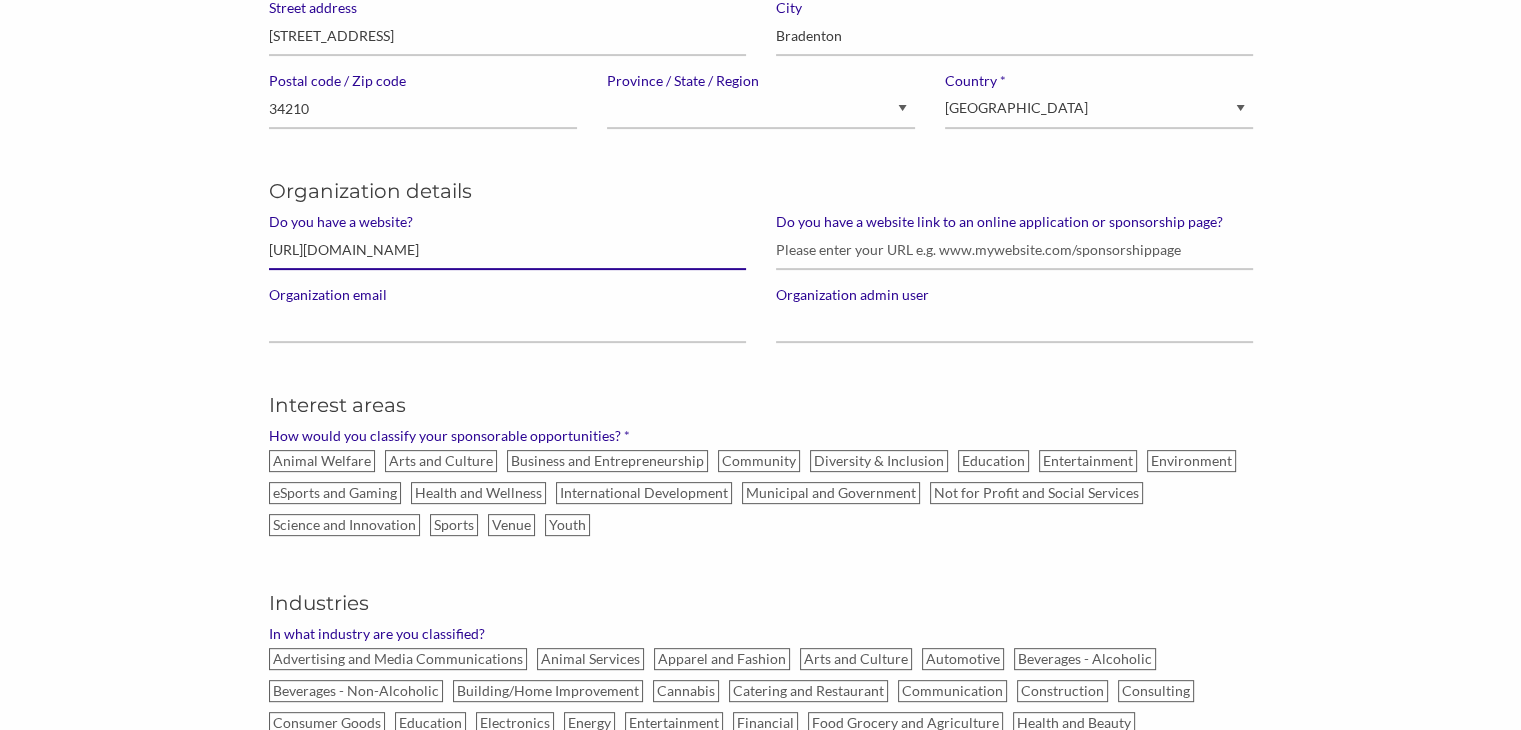 scroll, scrollTop: 731, scrollLeft: 0, axis: vertical 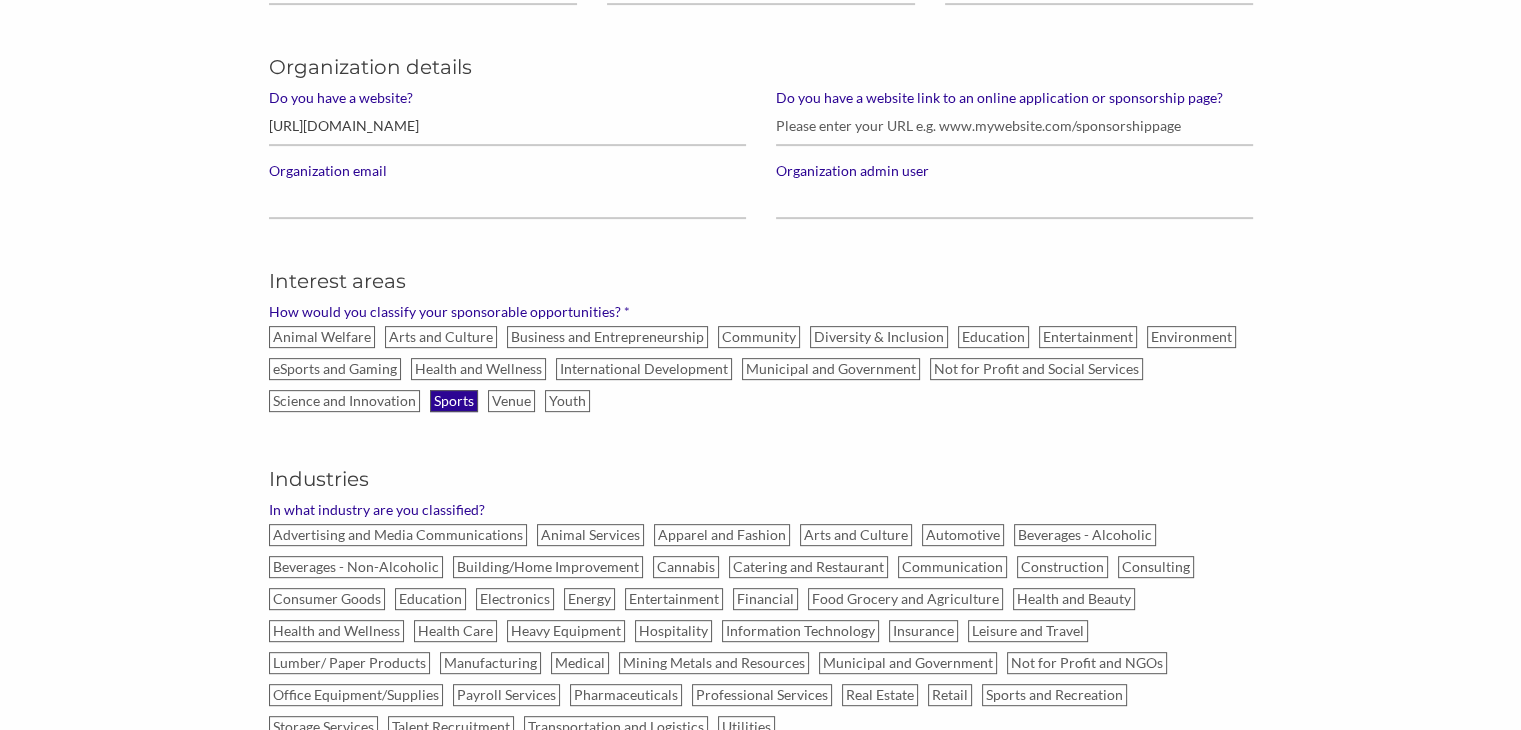 click on "Sports" at bounding box center [454, 401] 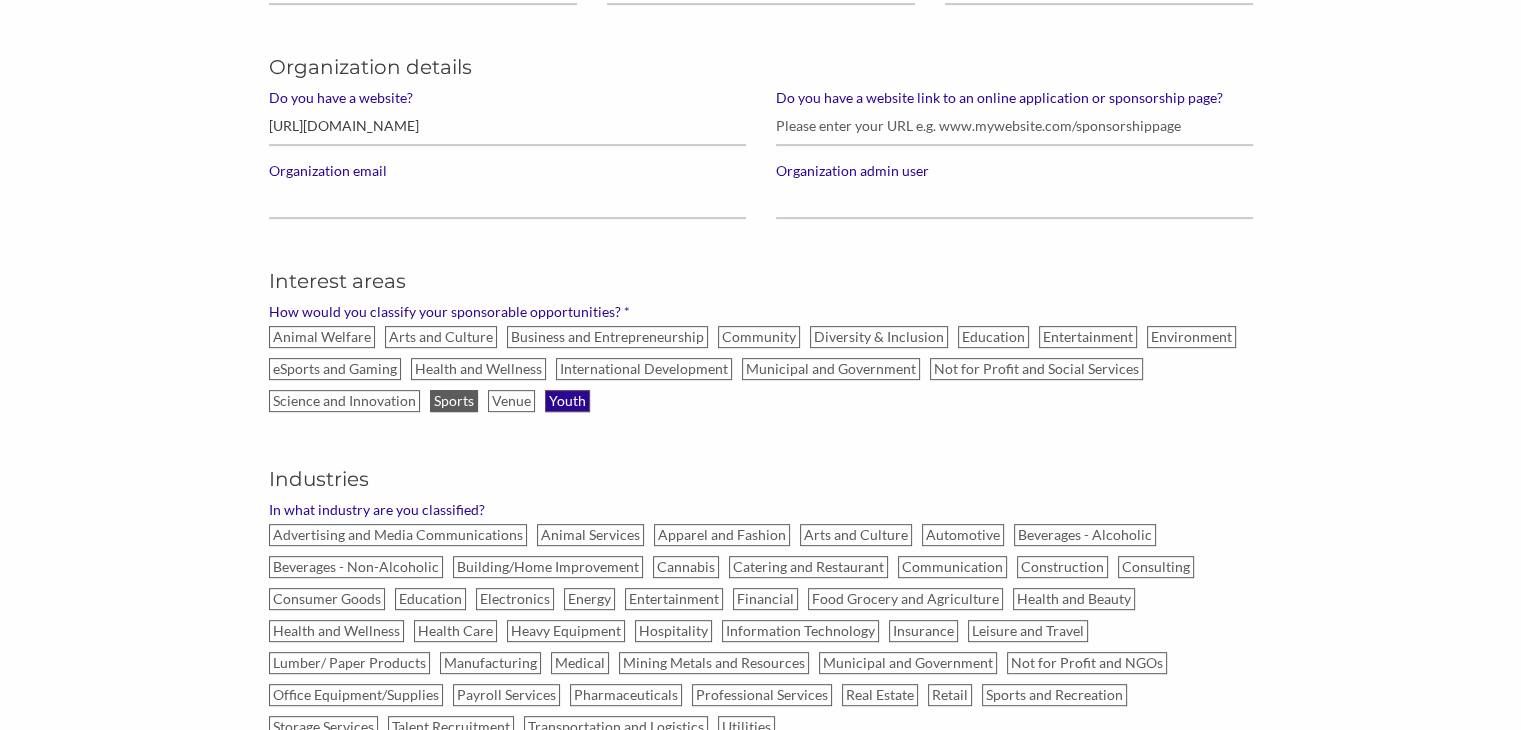 click on "Youth" at bounding box center [567, 401] 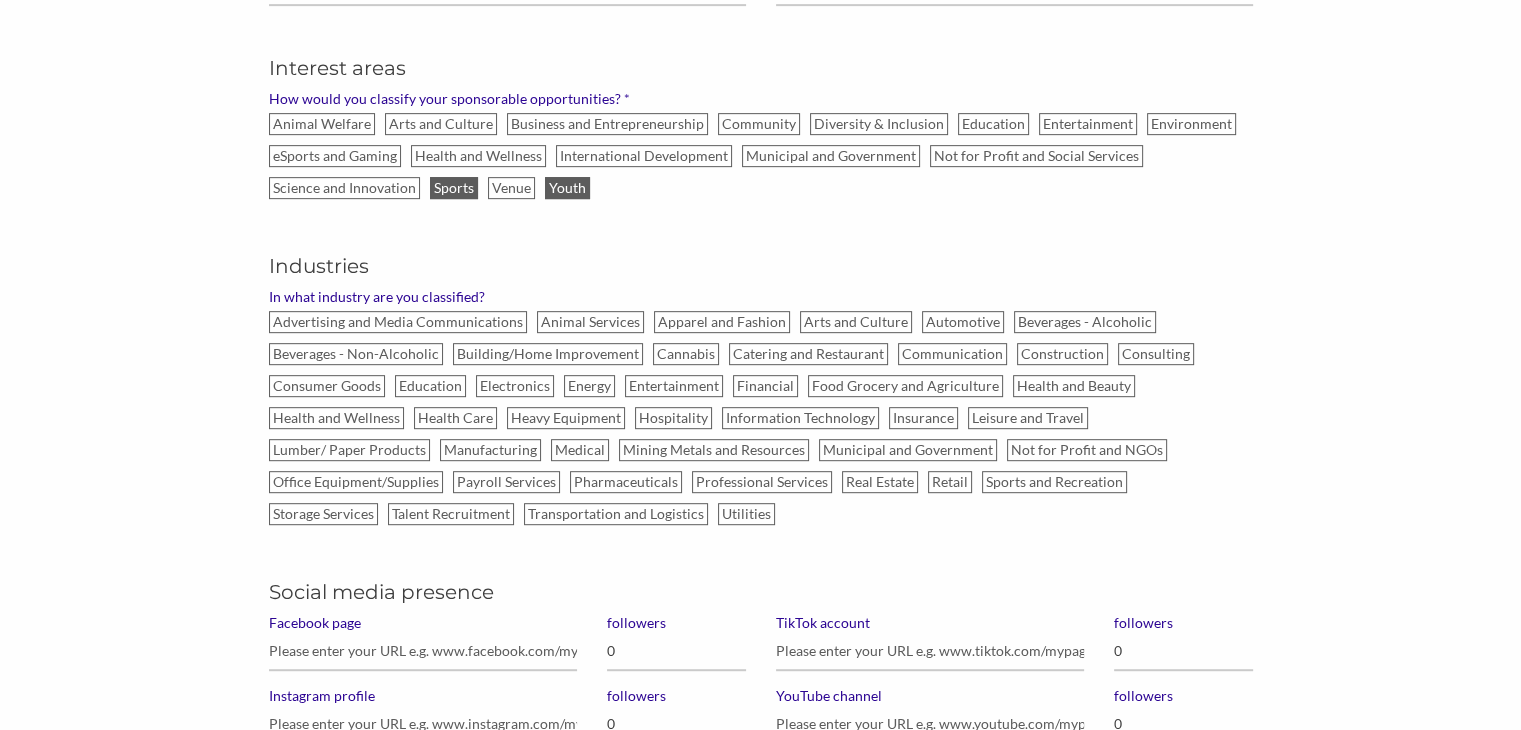 scroll, scrollTop: 946, scrollLeft: 0, axis: vertical 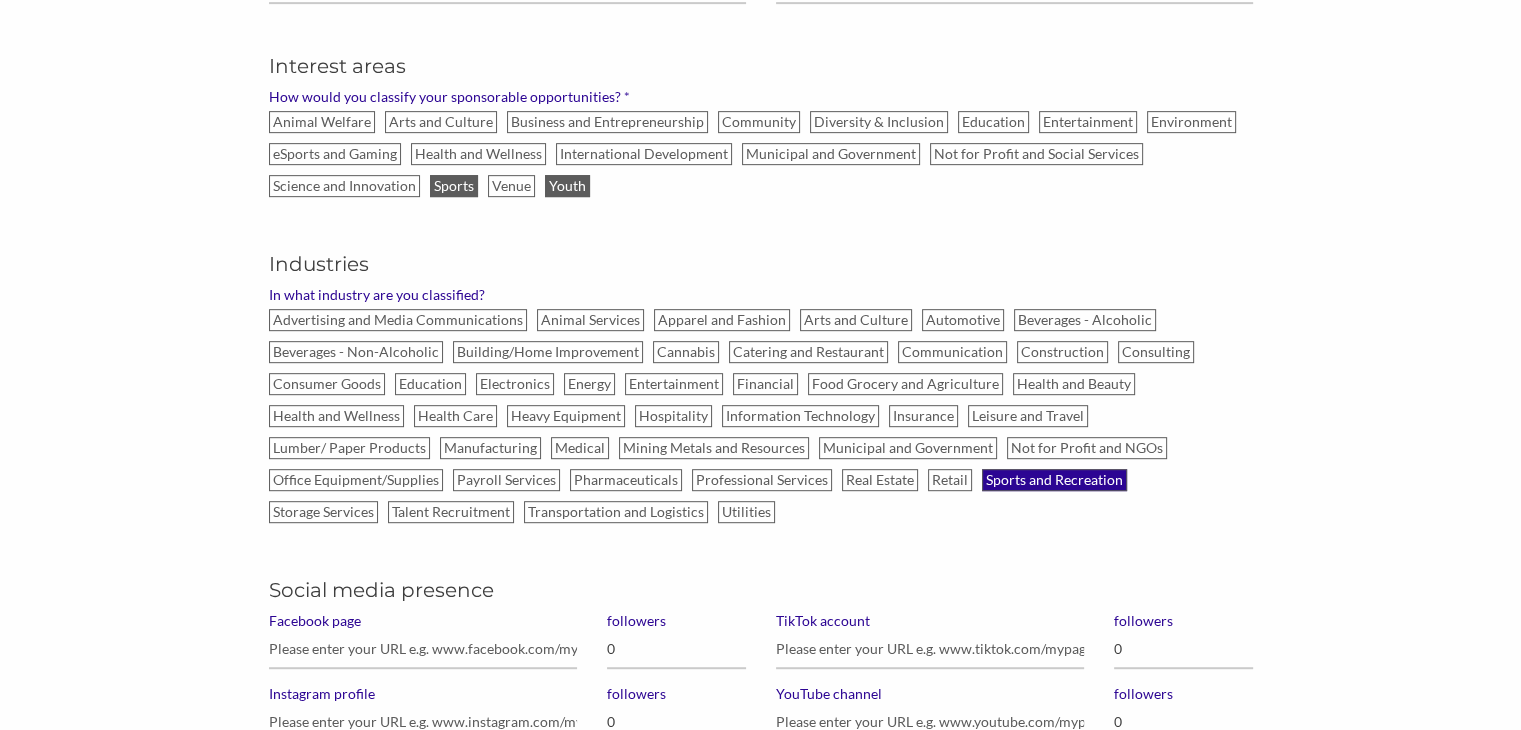 click on "Sports and Recreation" at bounding box center (1054, 480) 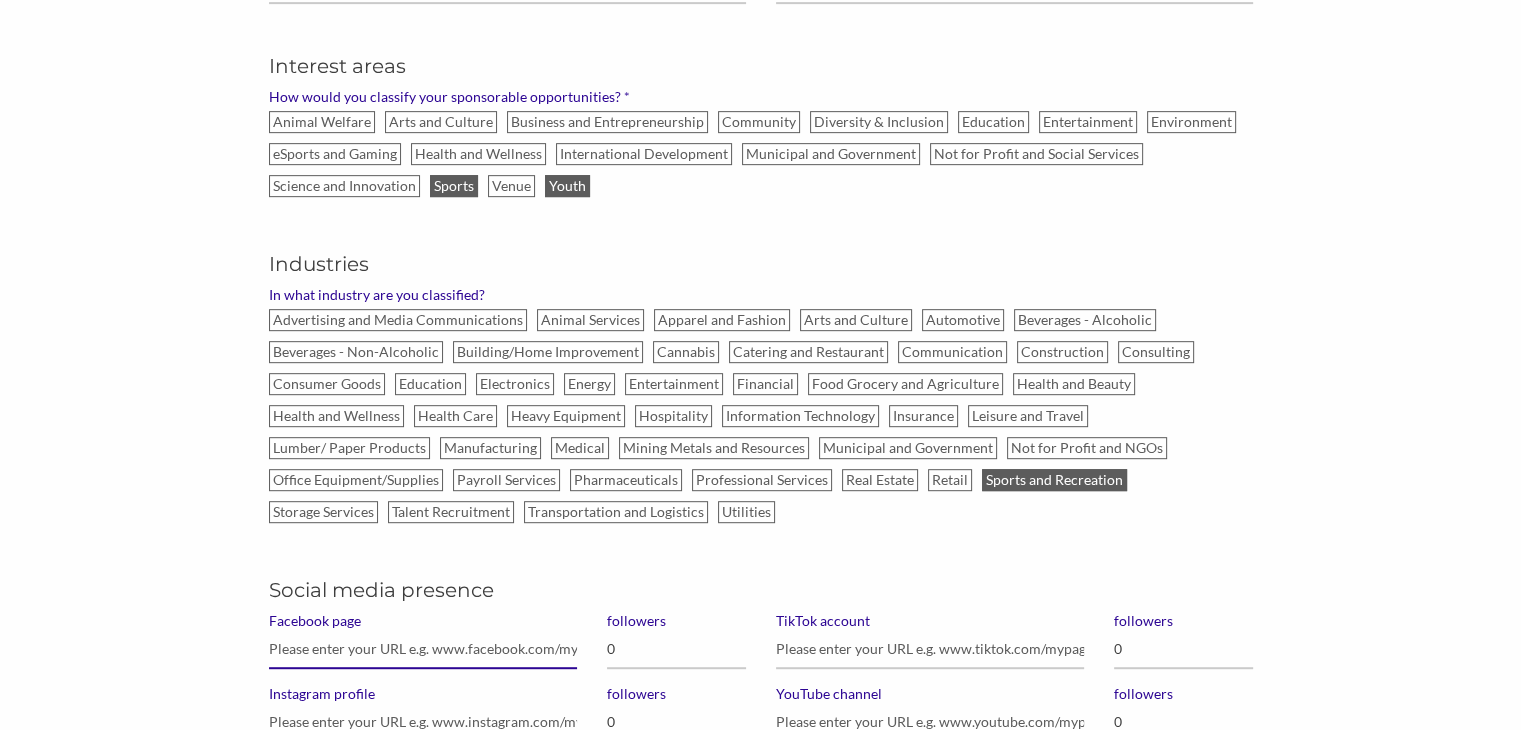 click on "Facebook page" at bounding box center (423, 649) 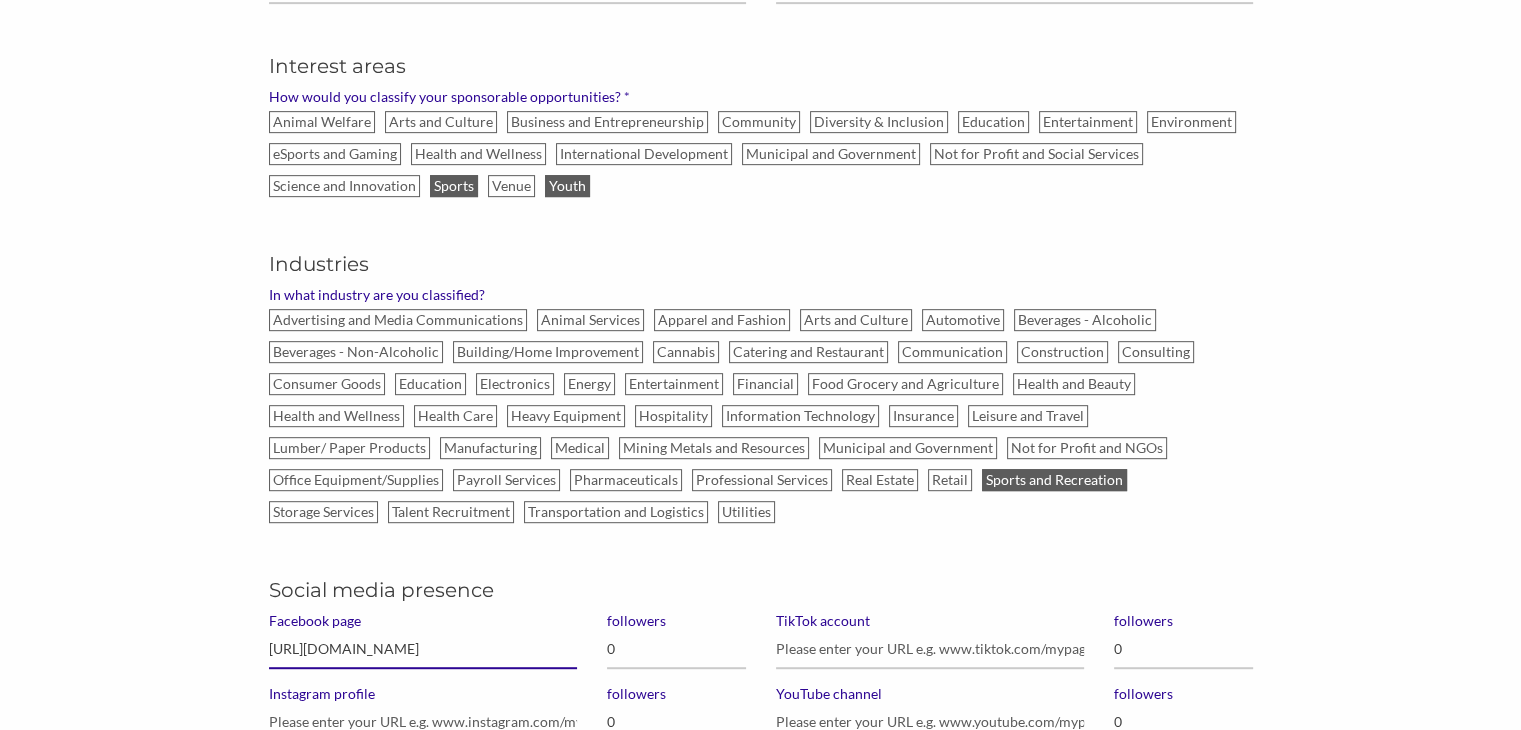 type on "https://www.facebook.com/NCSAsports" 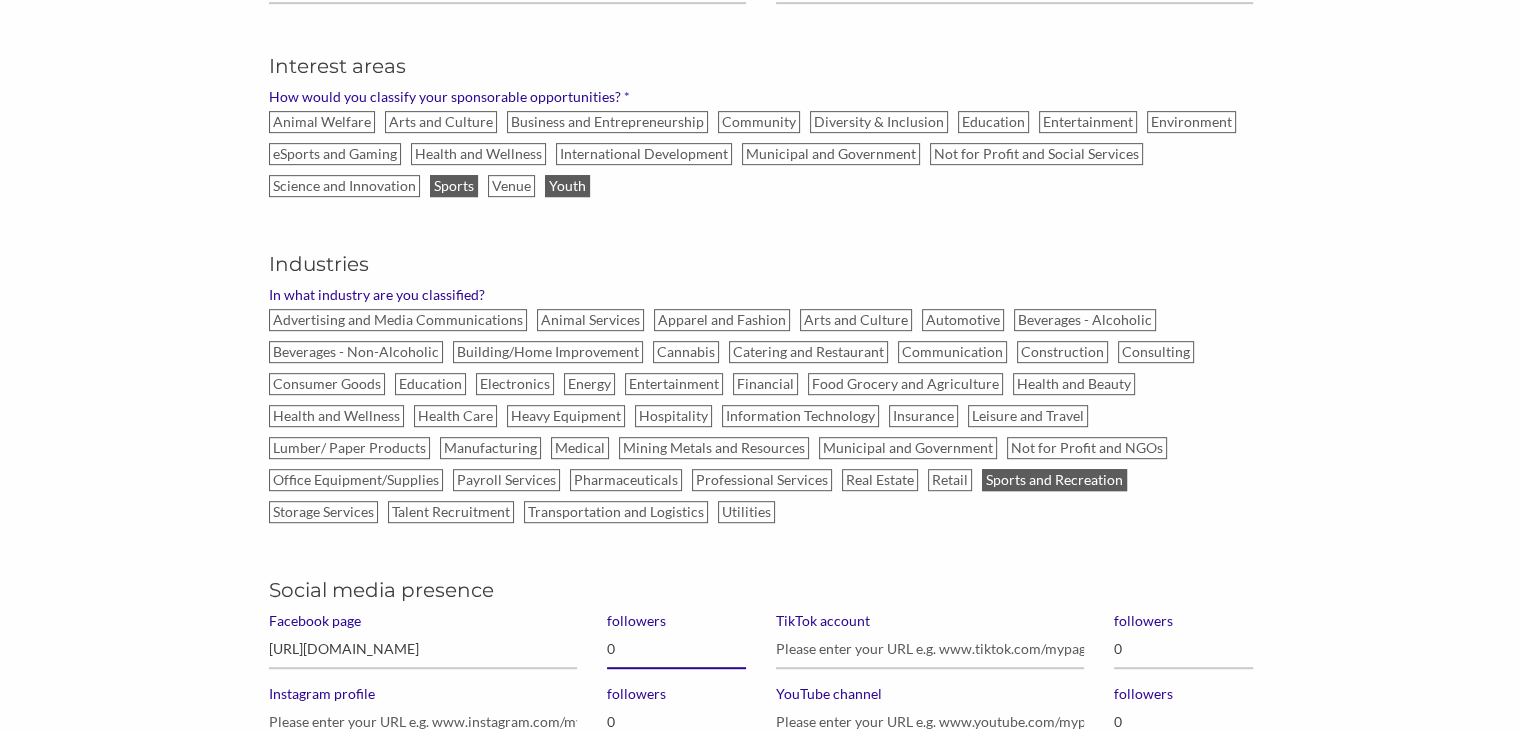 click on "0" at bounding box center (676, 649) 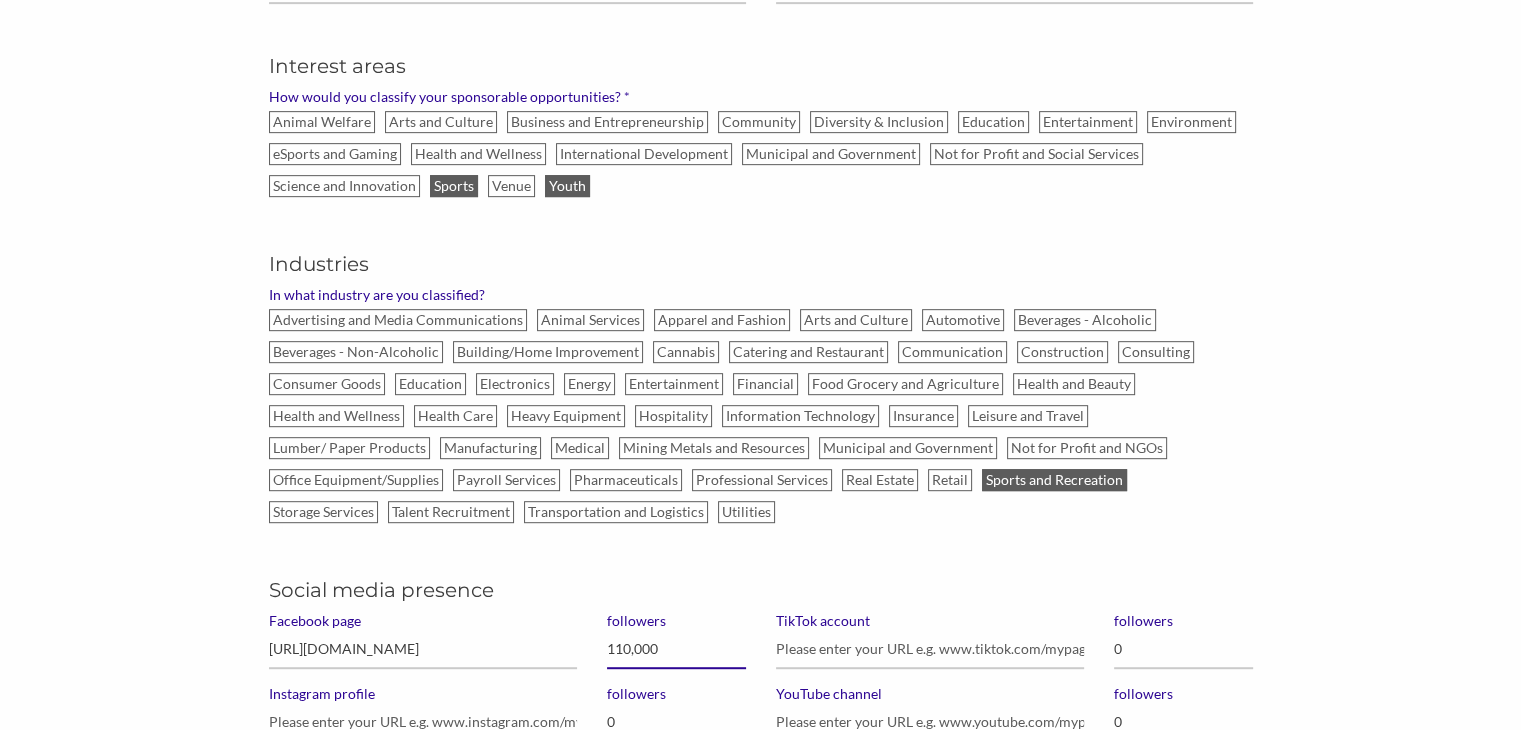 type on "1,100,000" 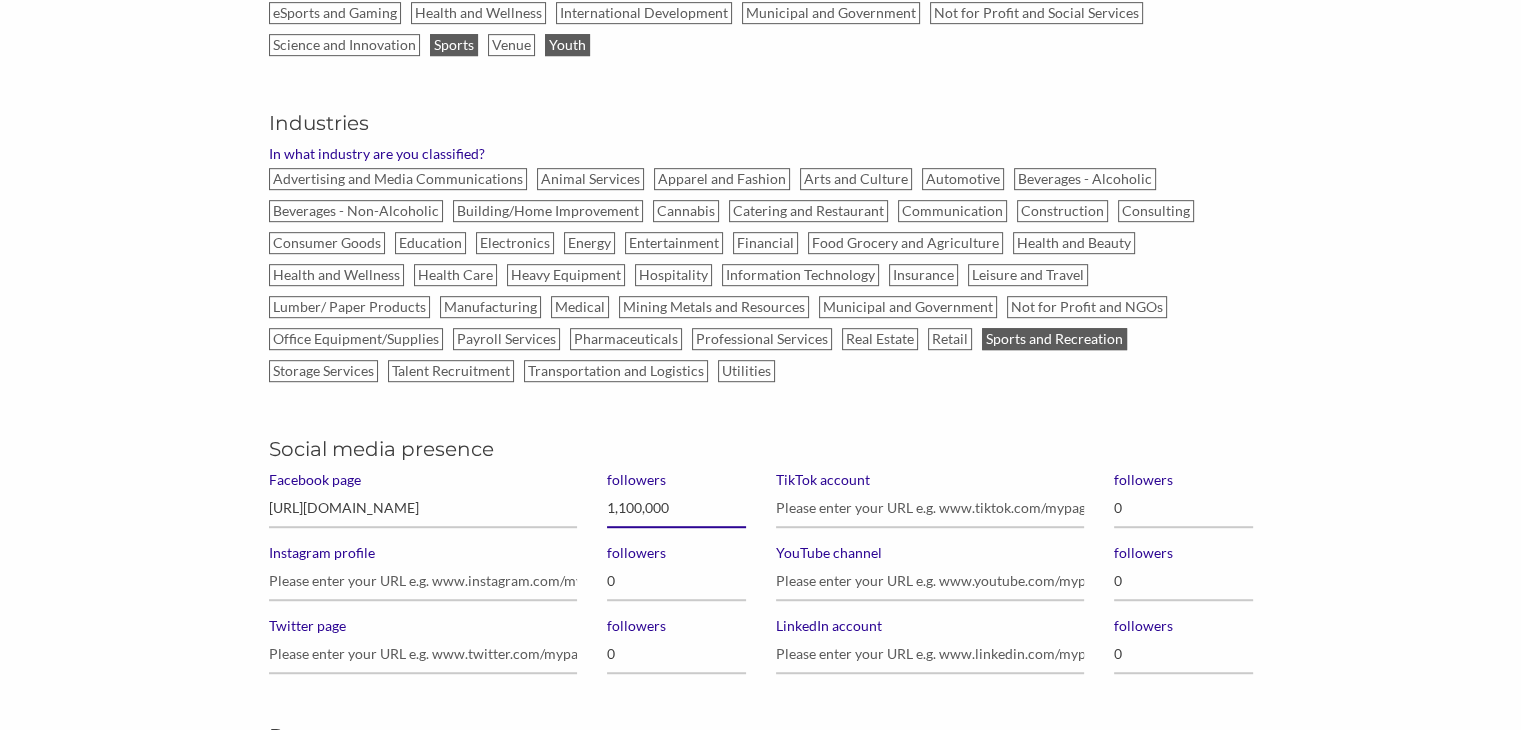 scroll, scrollTop: 1088, scrollLeft: 0, axis: vertical 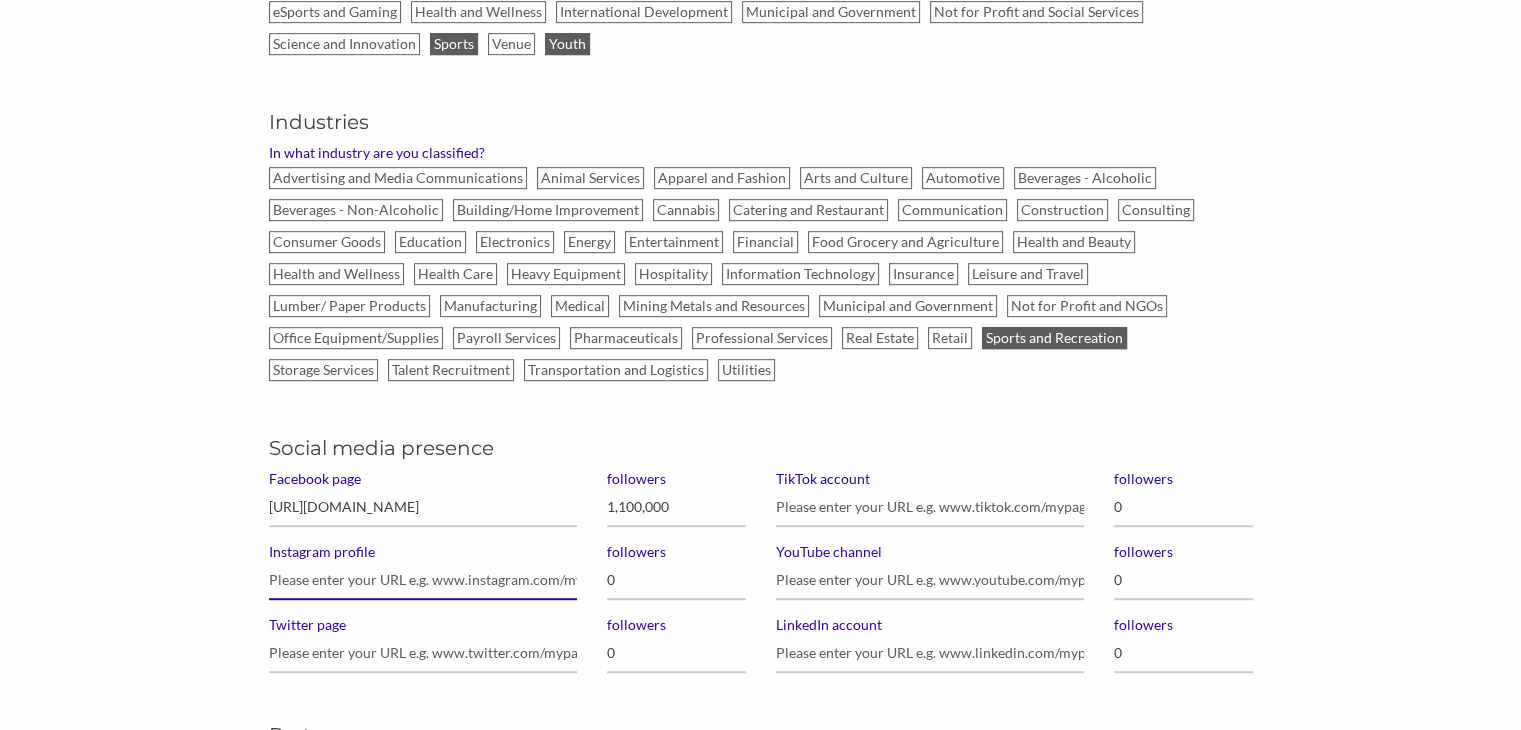 click on "Instagram profile" at bounding box center [423, 580] 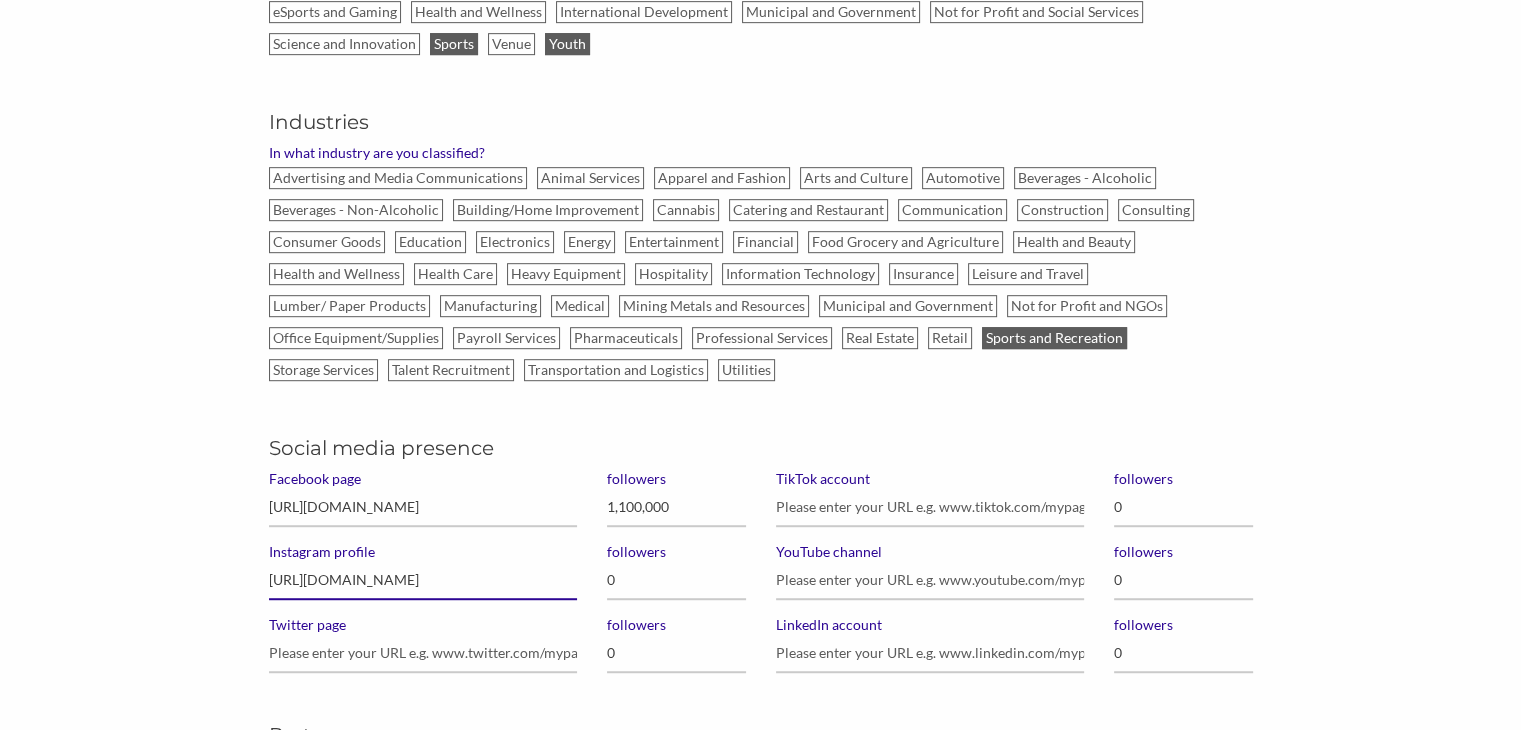 type on "https://www.instagram.com/ncsa_sports/" 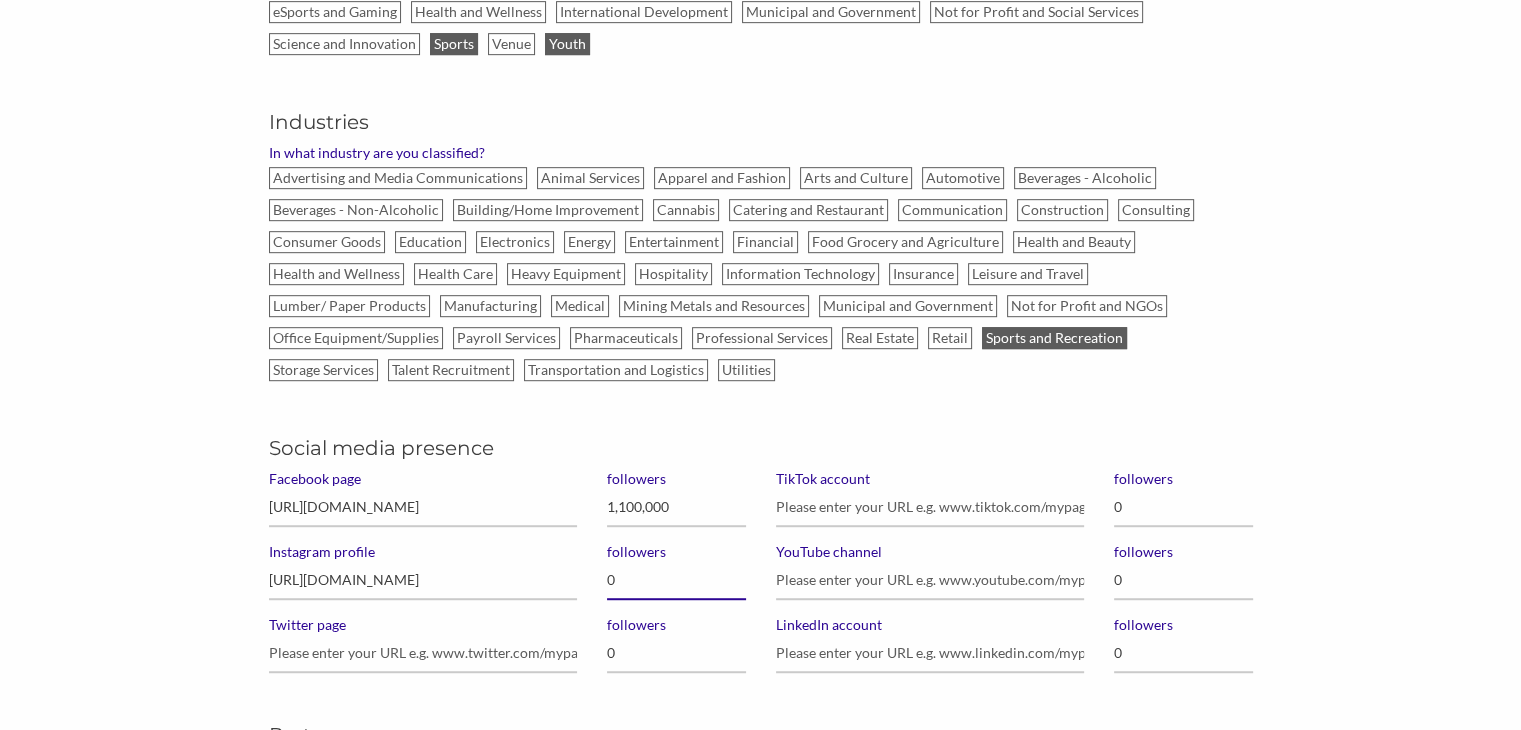 click on "0" at bounding box center (676, 580) 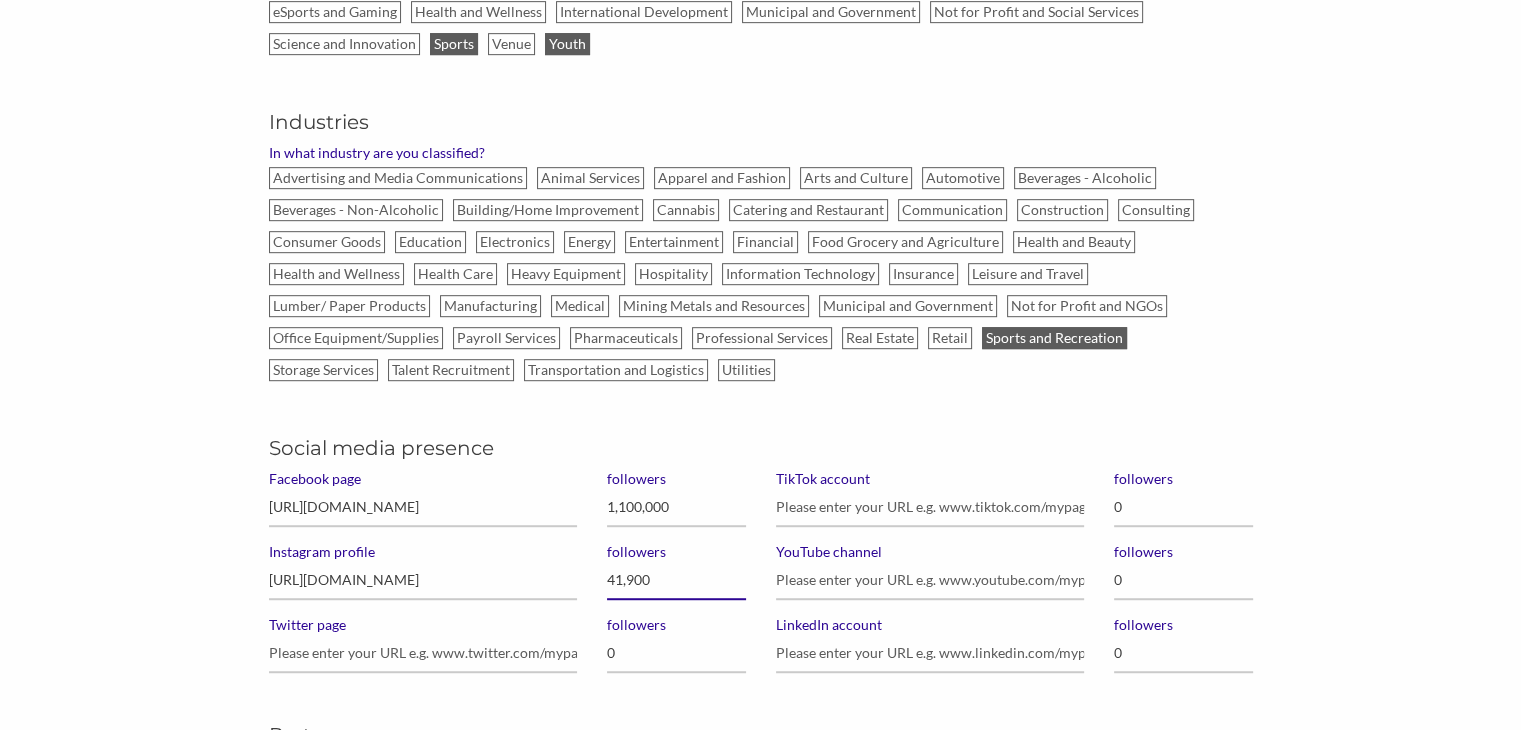 type on "419,000" 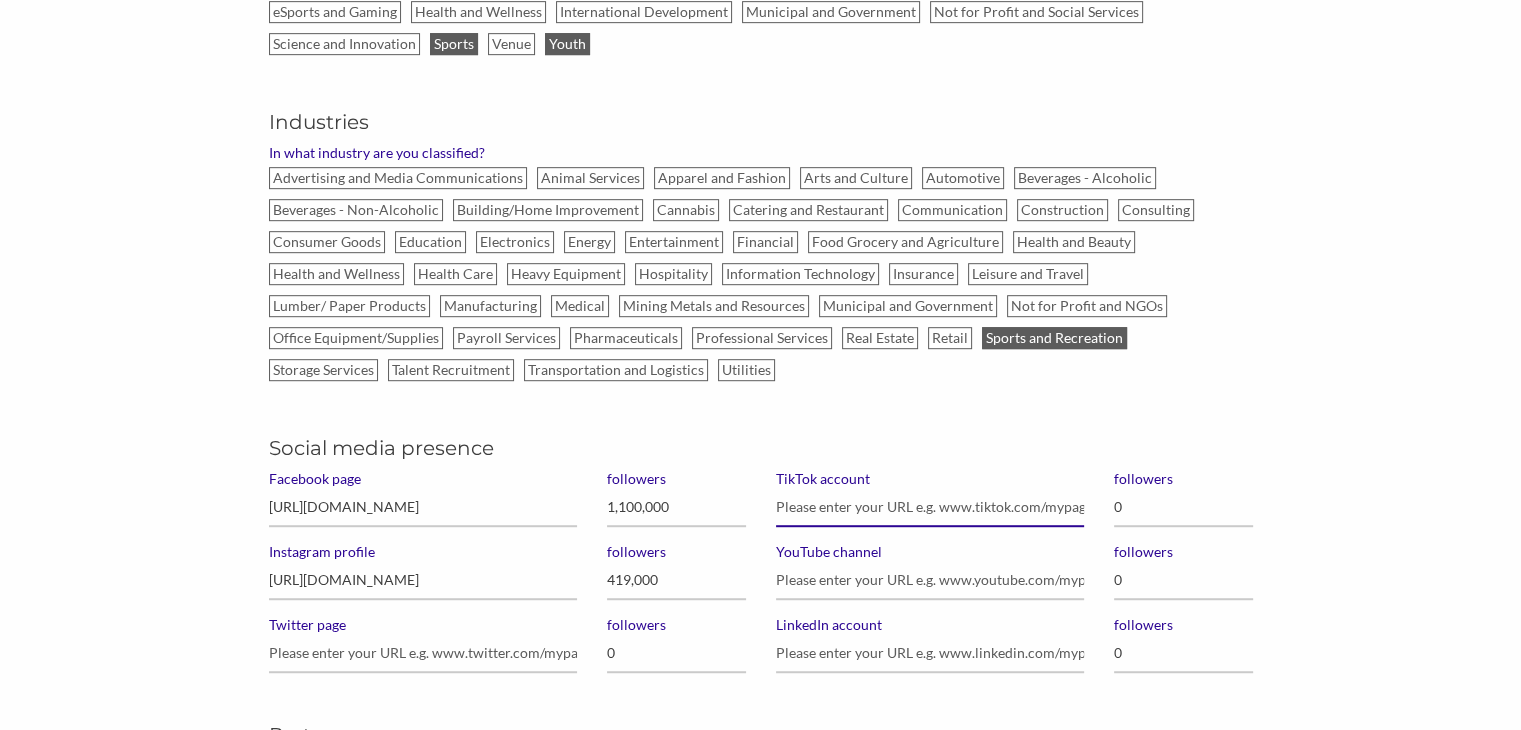 click on "TikTok account" at bounding box center [930, 507] 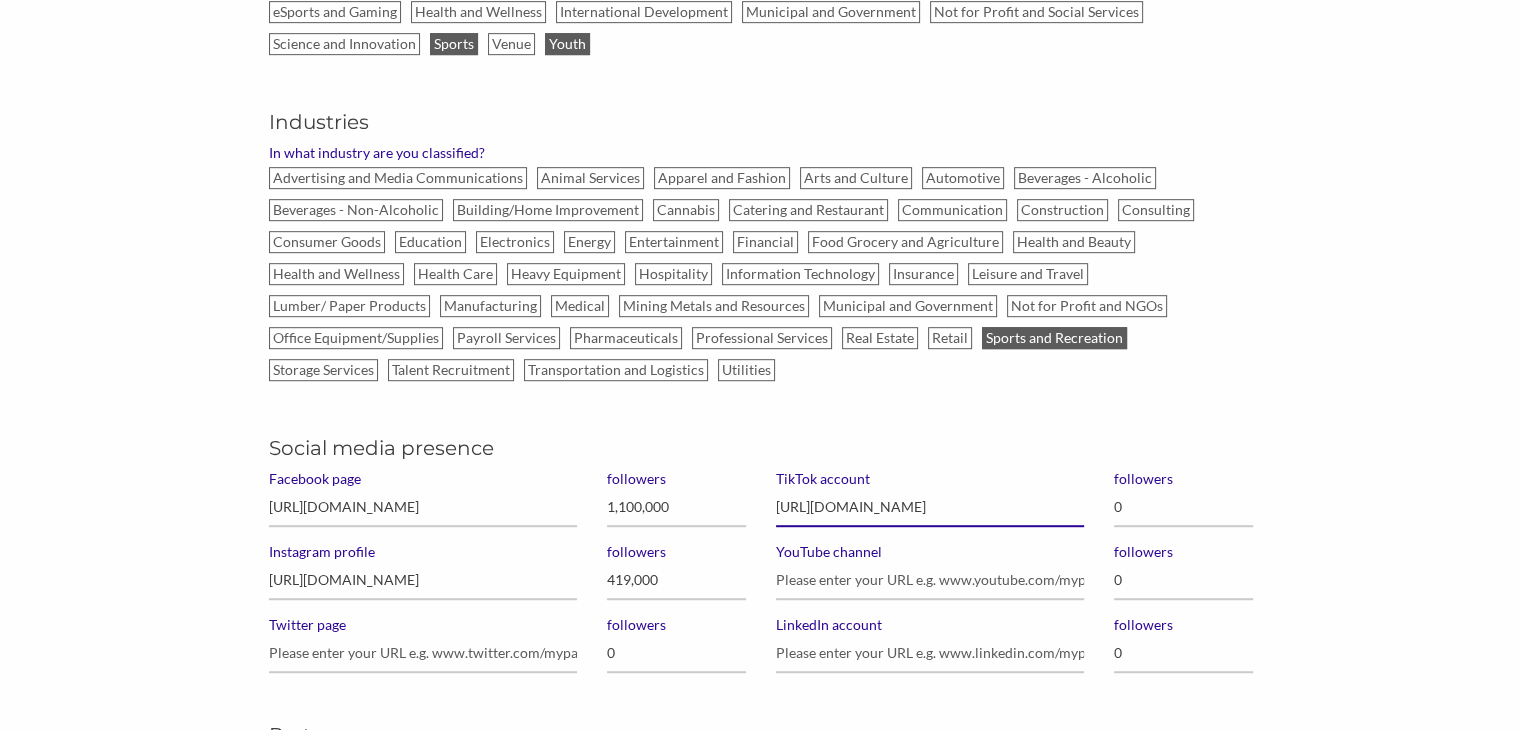 type on "https://www.tiktok.com/@ncsa_sports" 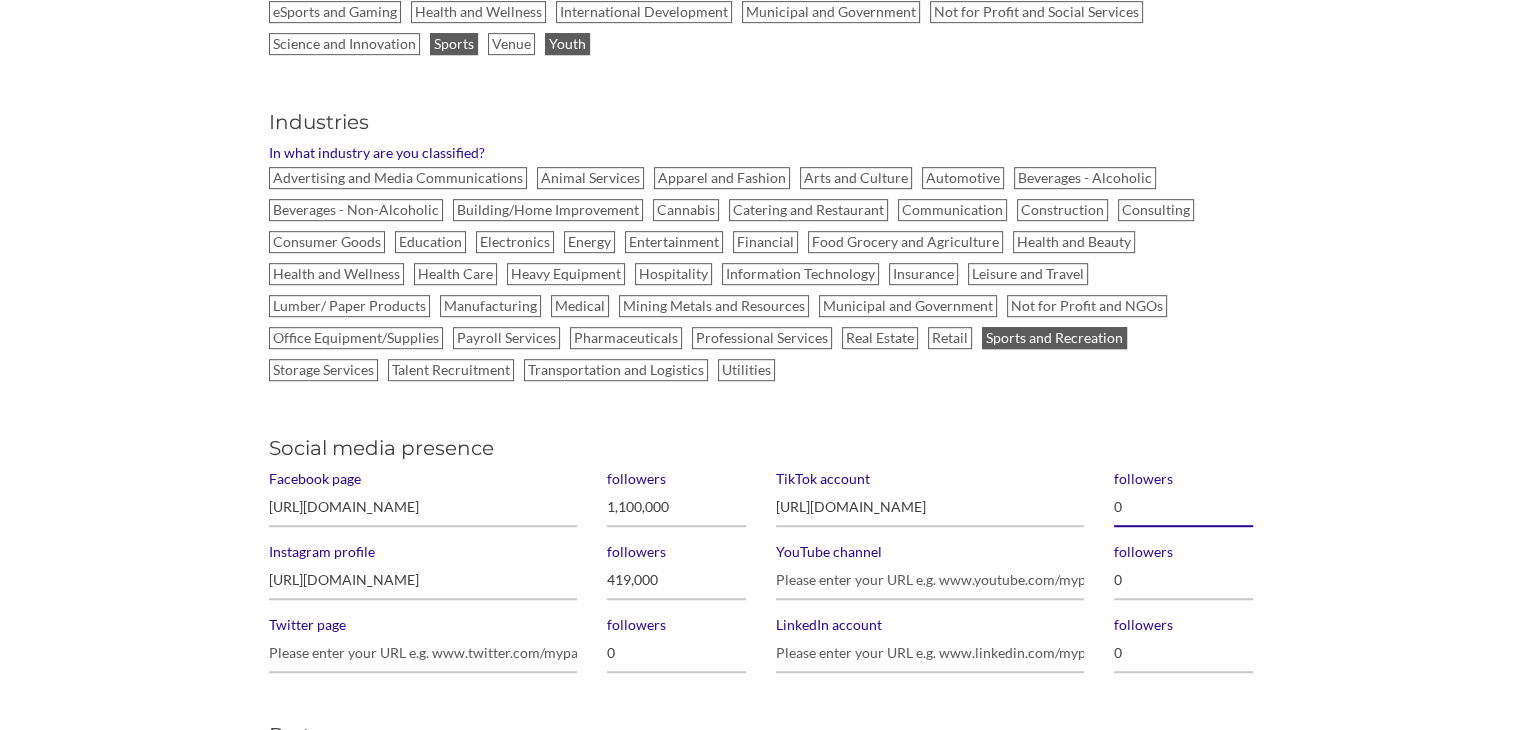 click on "0" at bounding box center (1183, 507) 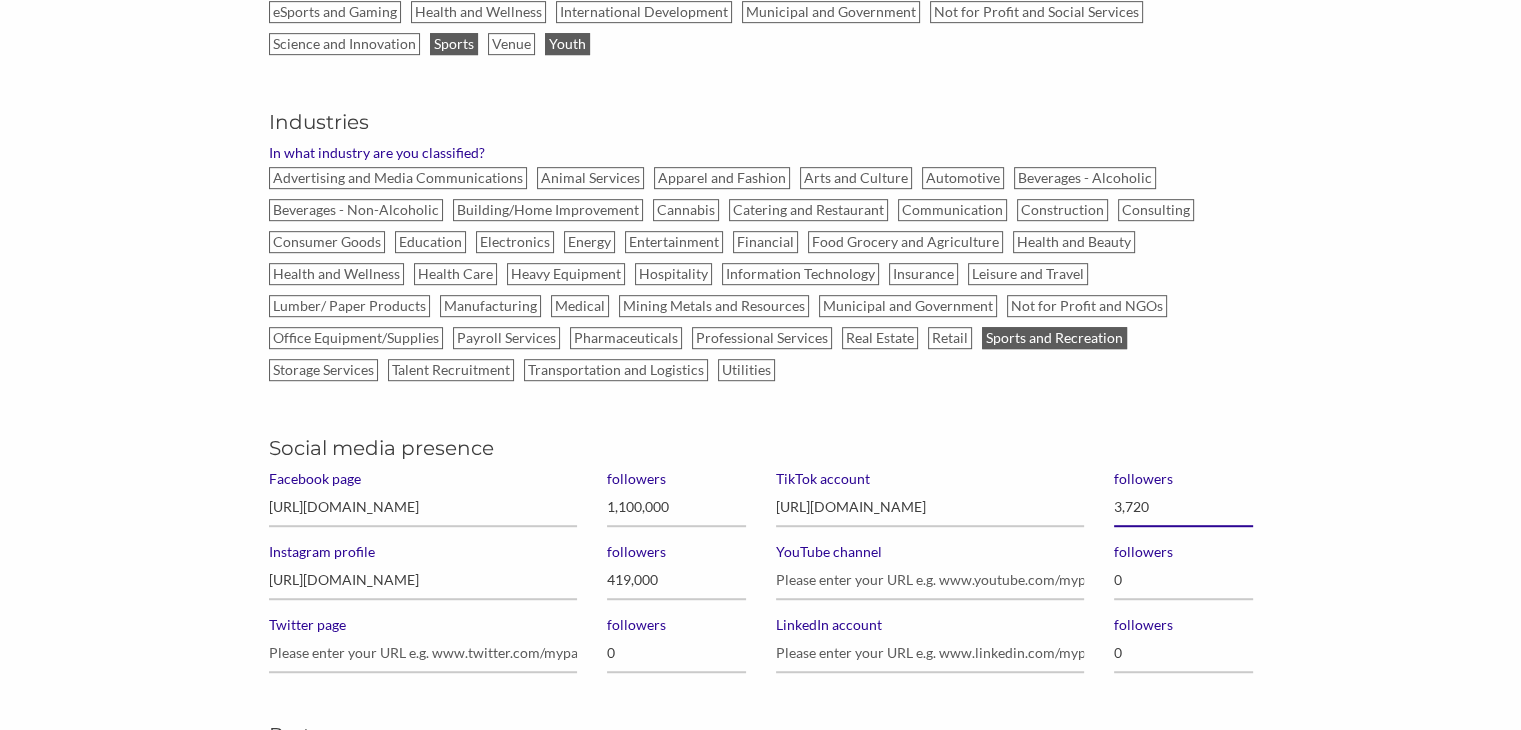 type on "37,200" 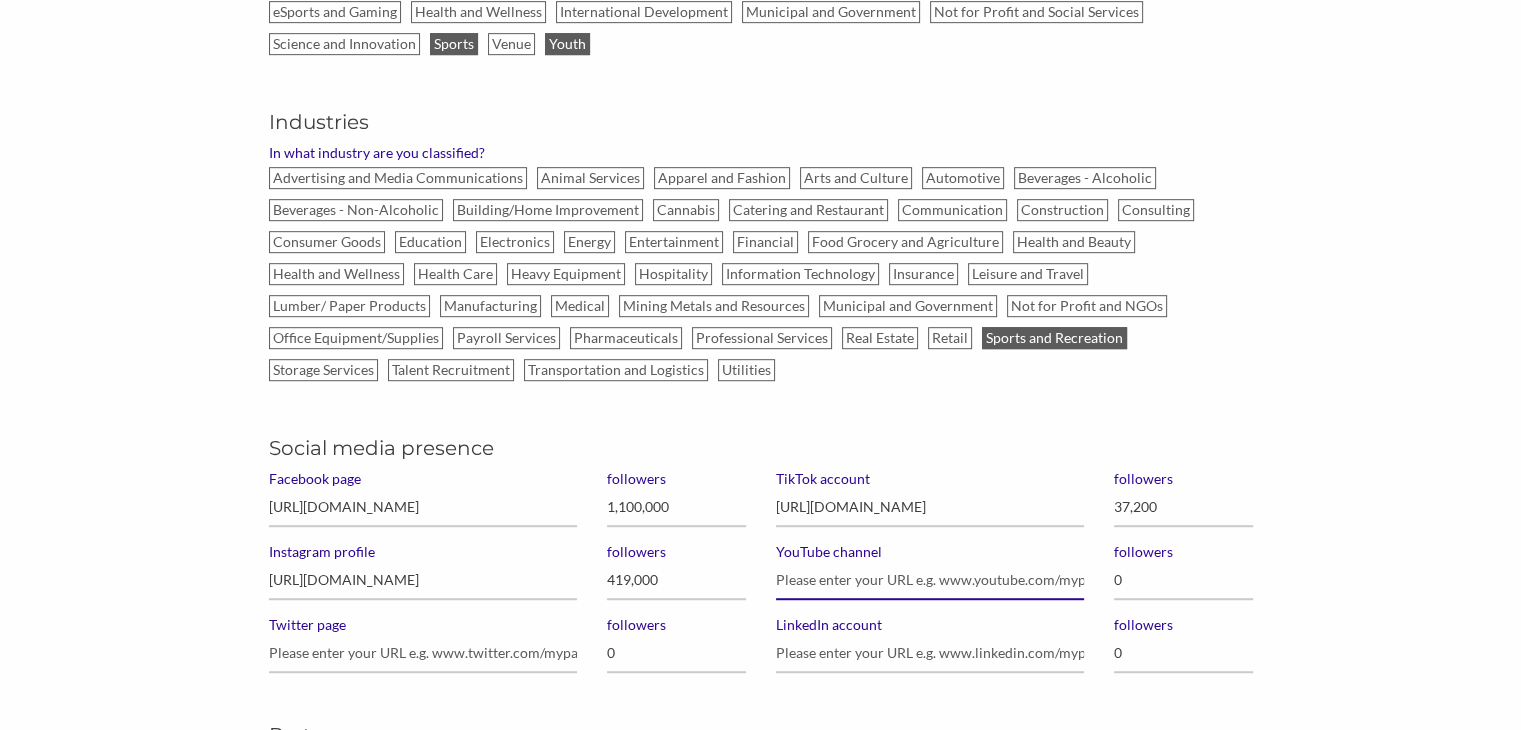click on "YouTube channel" at bounding box center (930, 580) 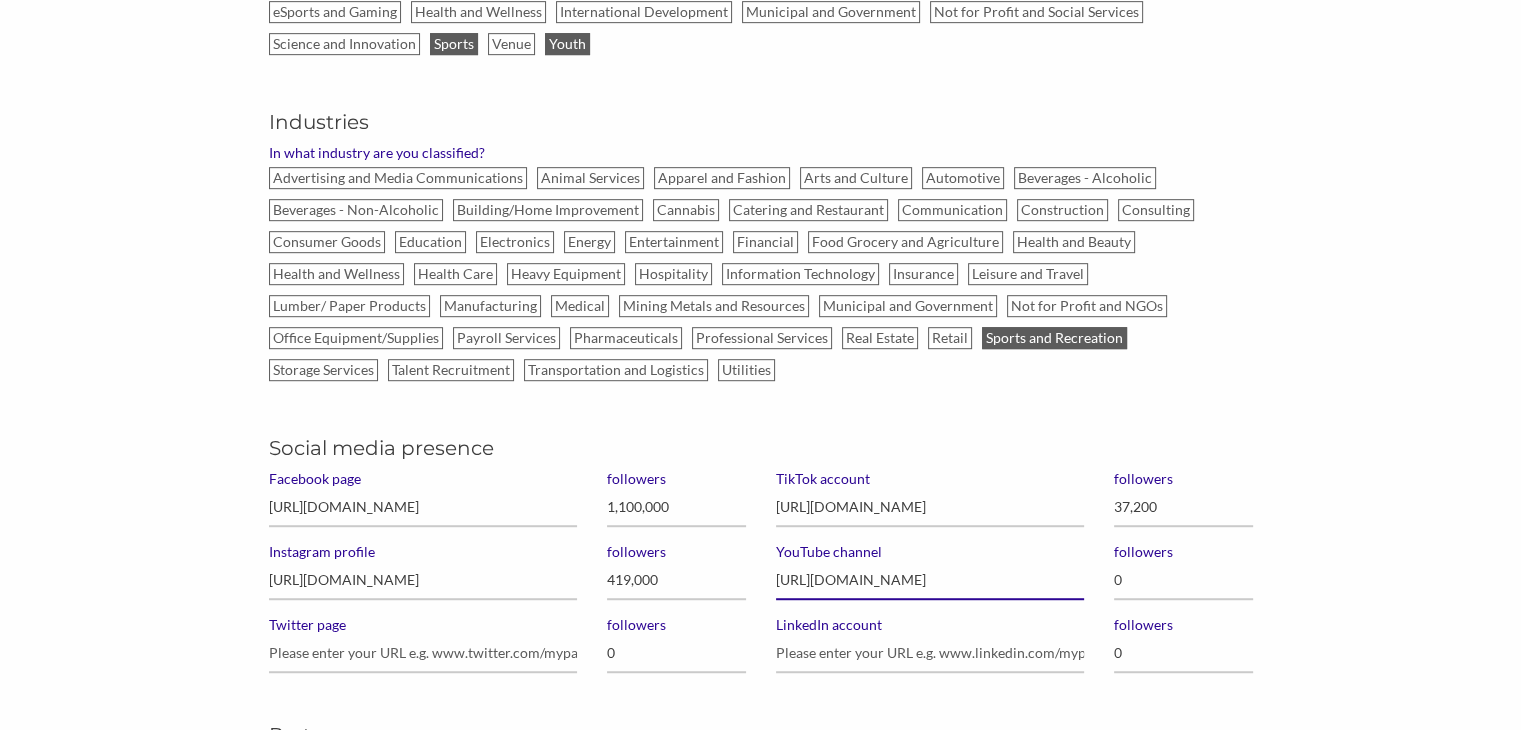 type on "https://www.youtube.com/@ncsa" 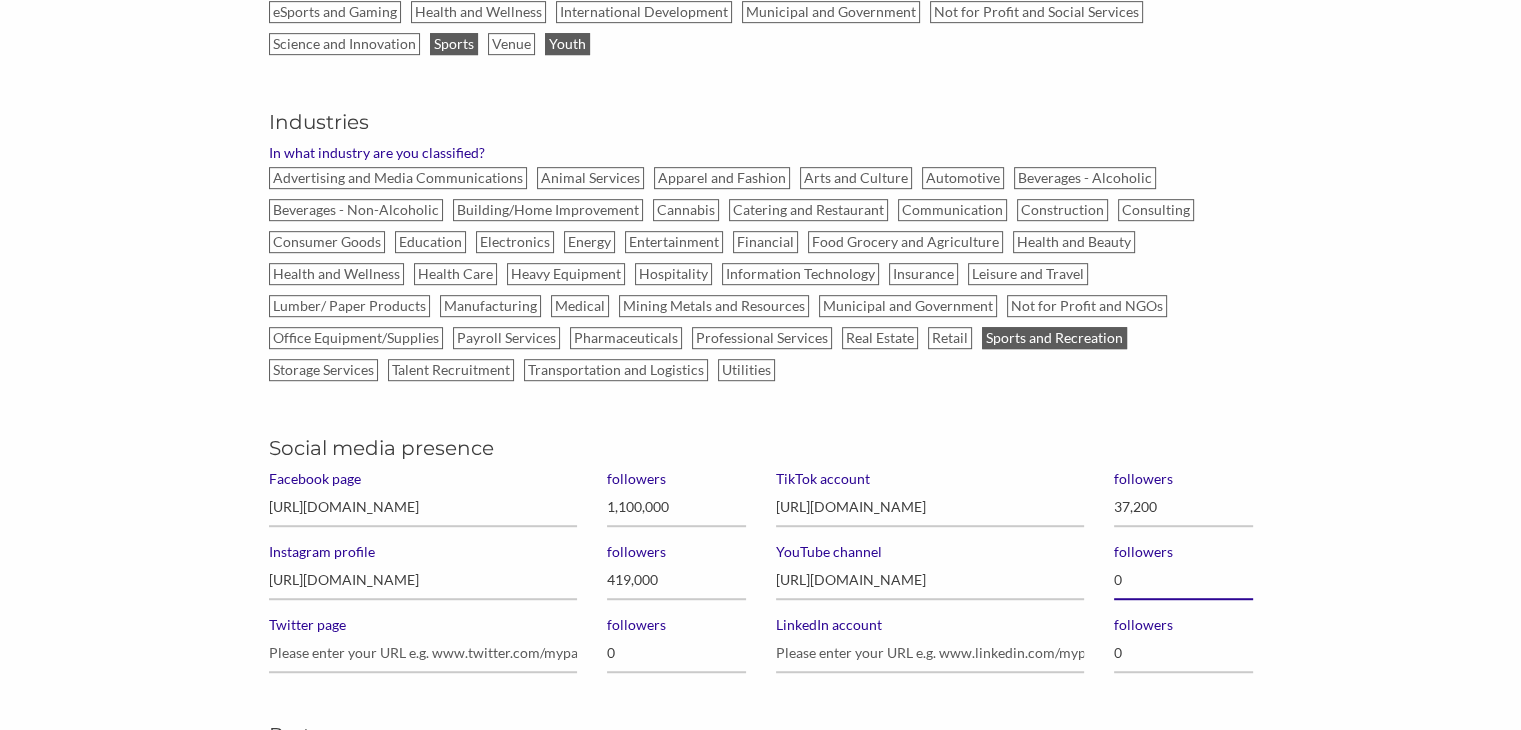 click on "0" at bounding box center (1183, 580) 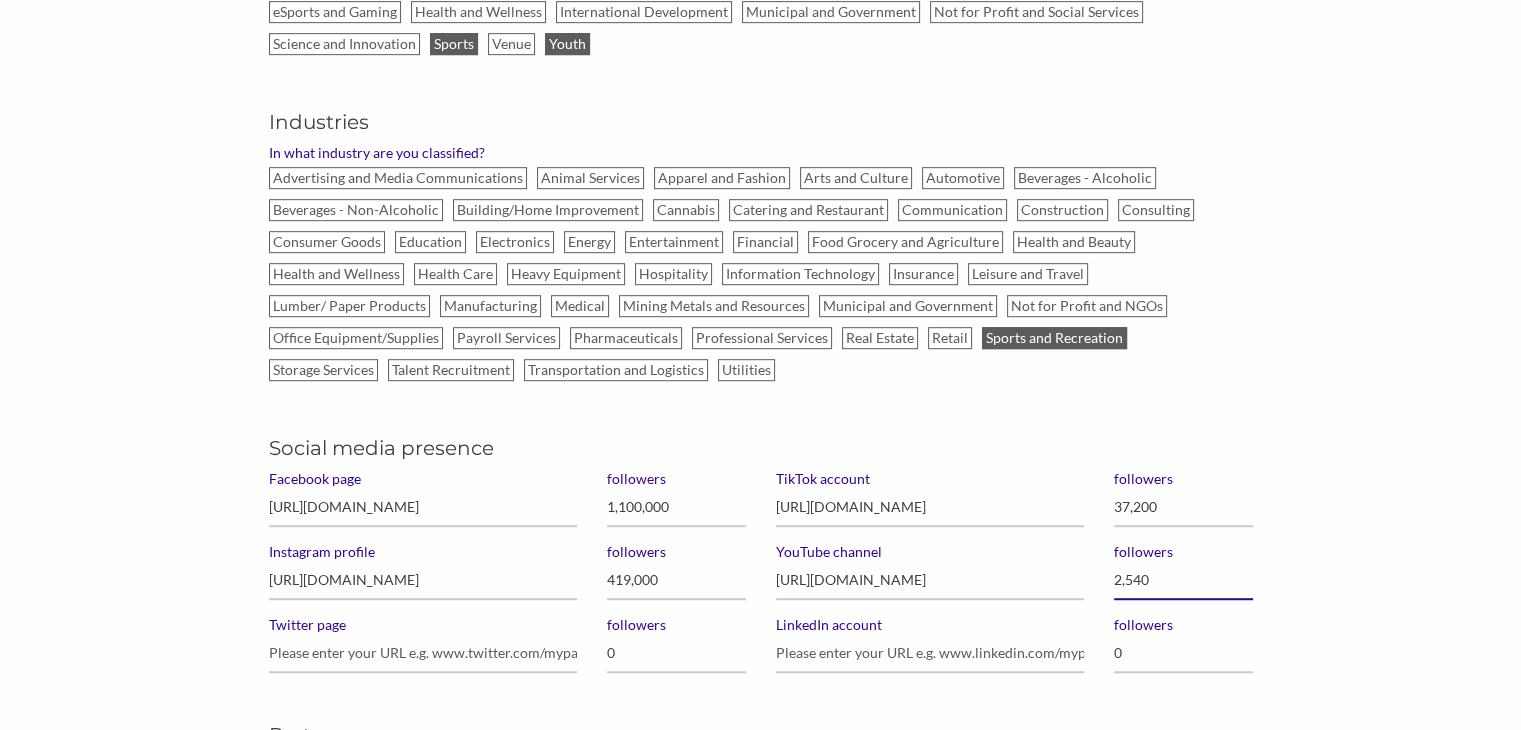 type on "25,400" 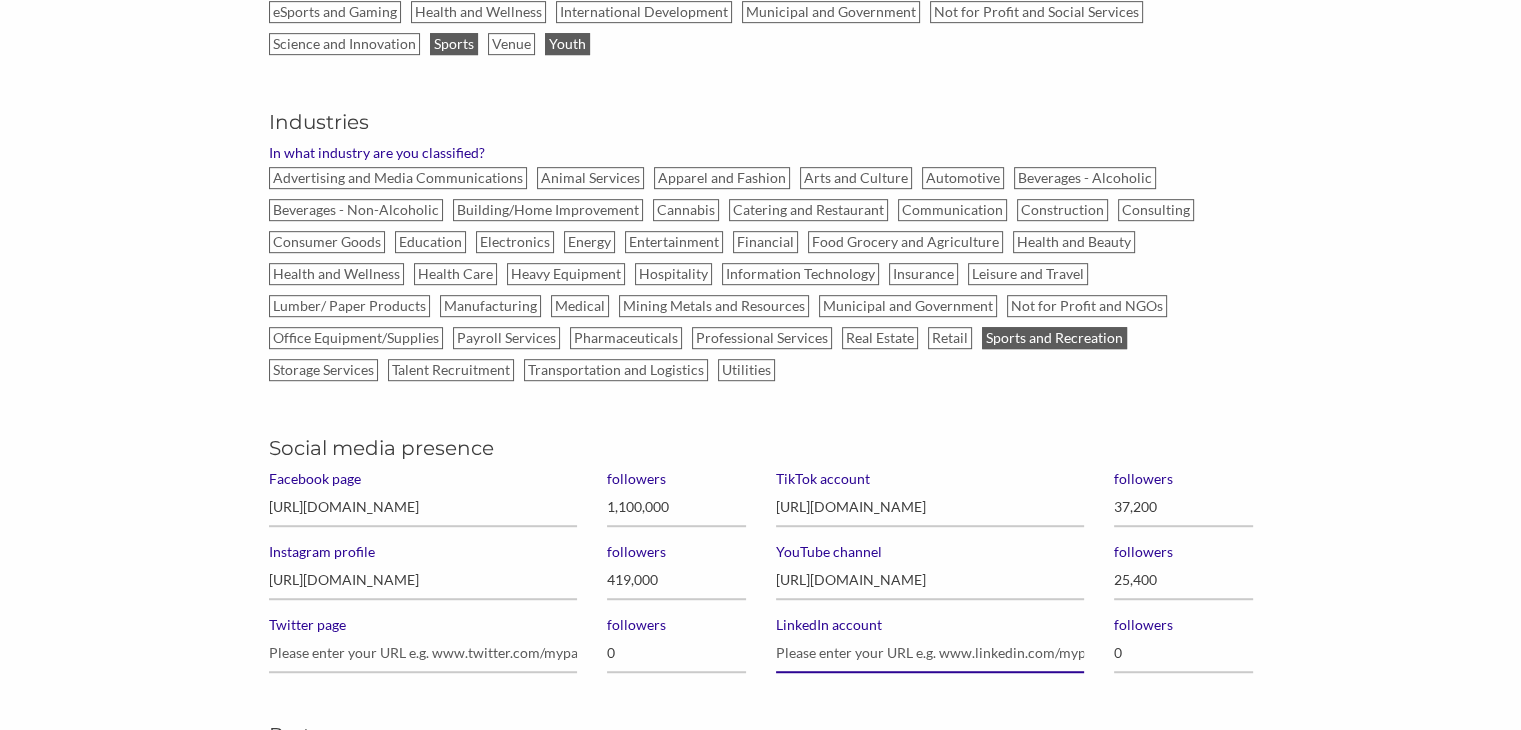 click on "LinkedIn account" at bounding box center [930, 653] 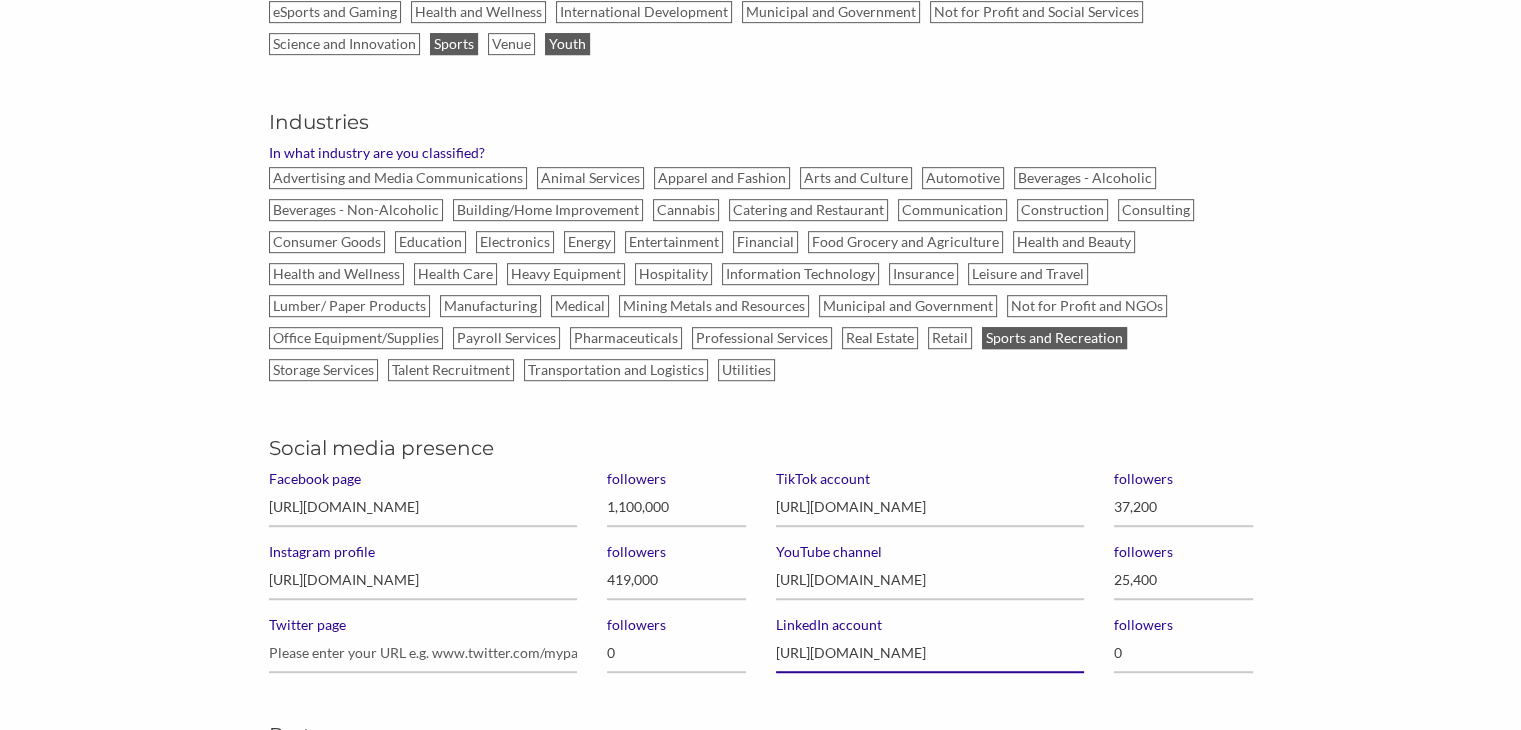 scroll, scrollTop: 0, scrollLeft: 58, axis: horizontal 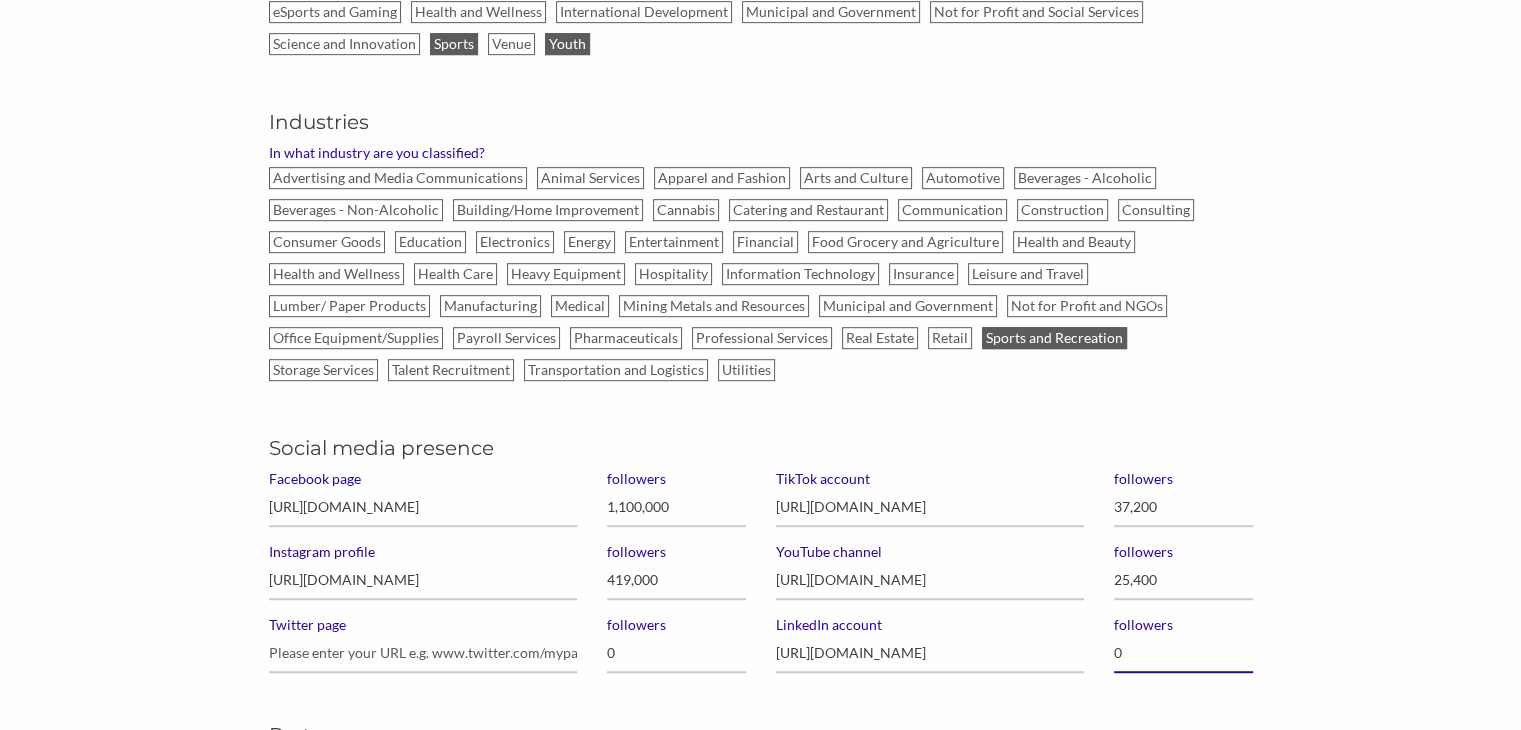click on "0" at bounding box center [1183, 653] 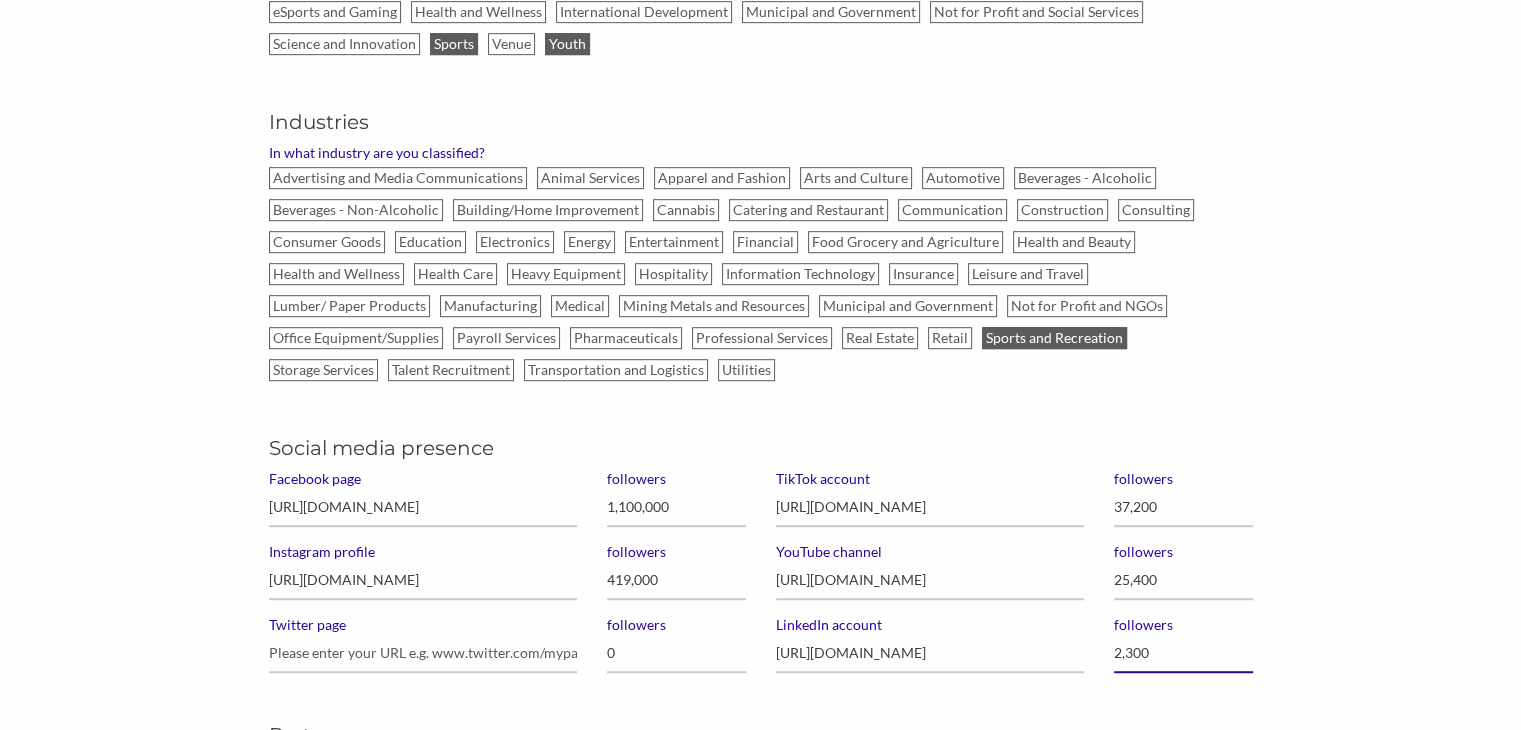 type on "23,000" 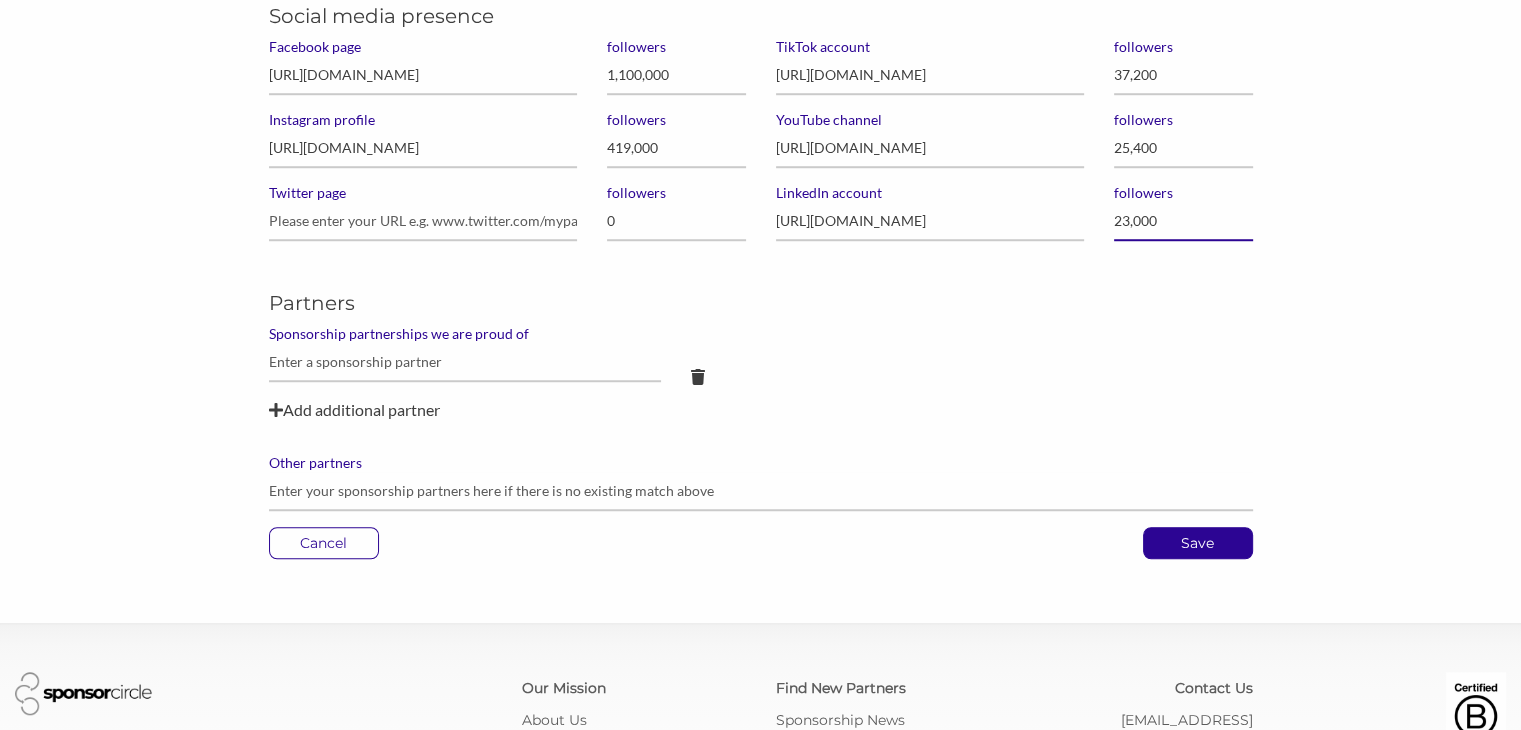 scroll, scrollTop: 1538, scrollLeft: 0, axis: vertical 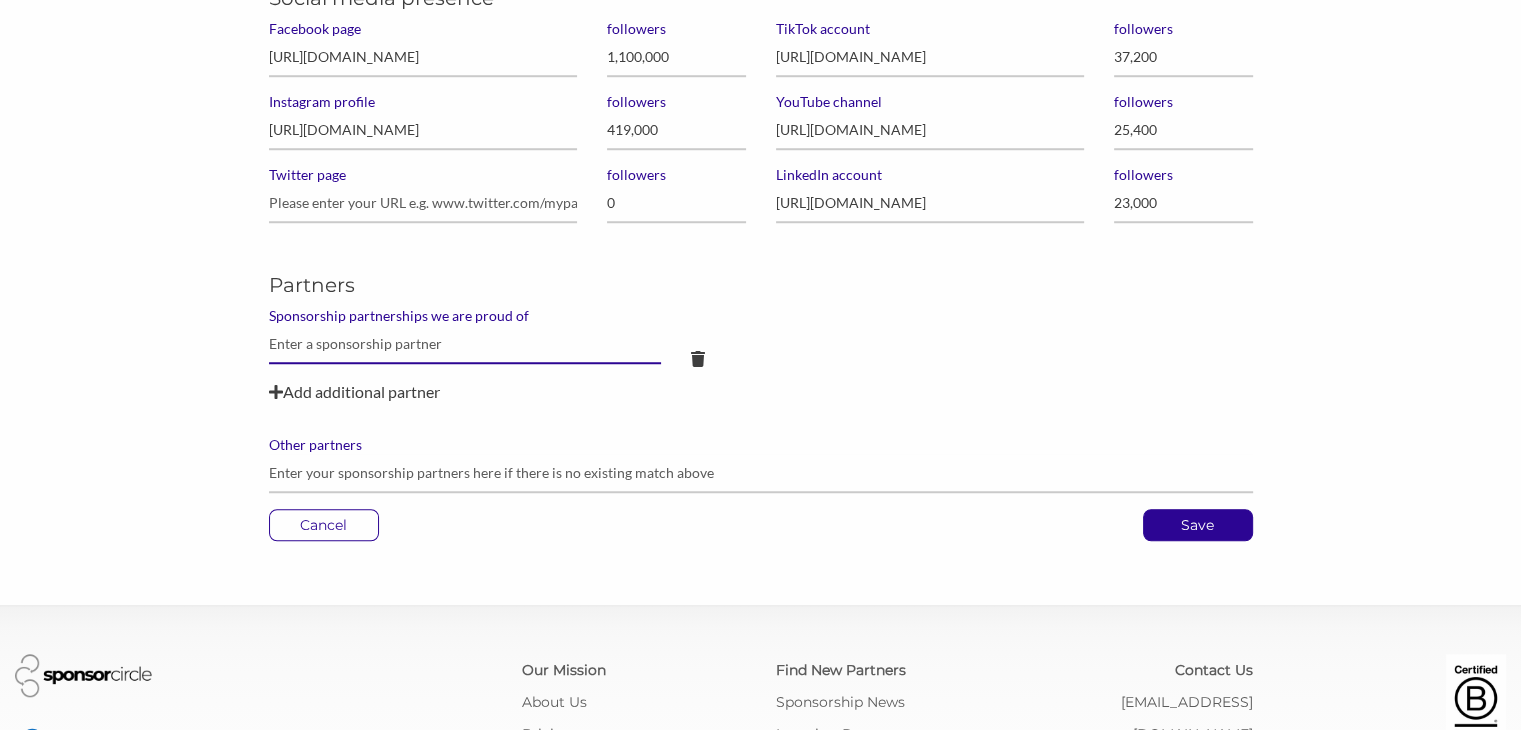 click at bounding box center (465, 344) 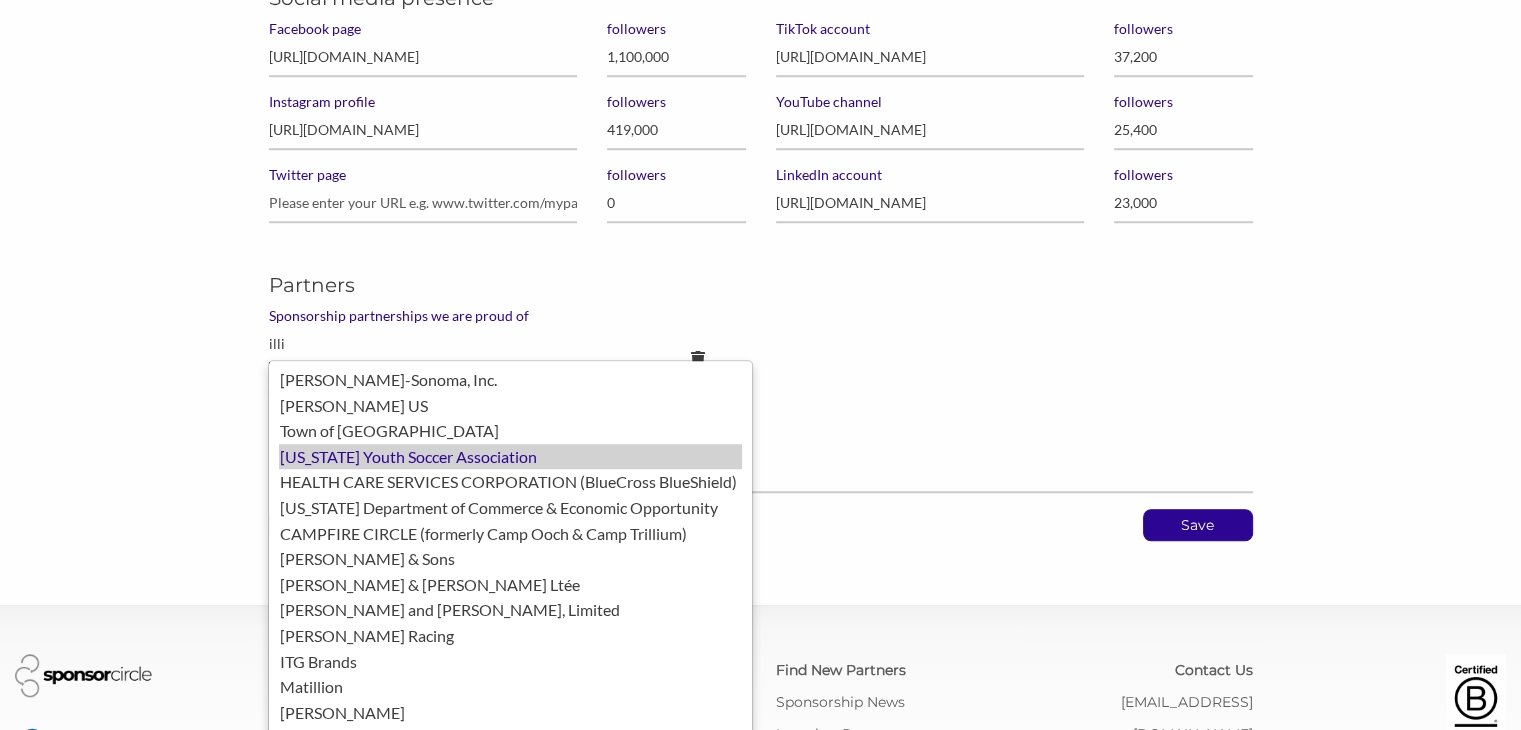 click on "Illinois Youth Soccer Association" at bounding box center (510, 457) 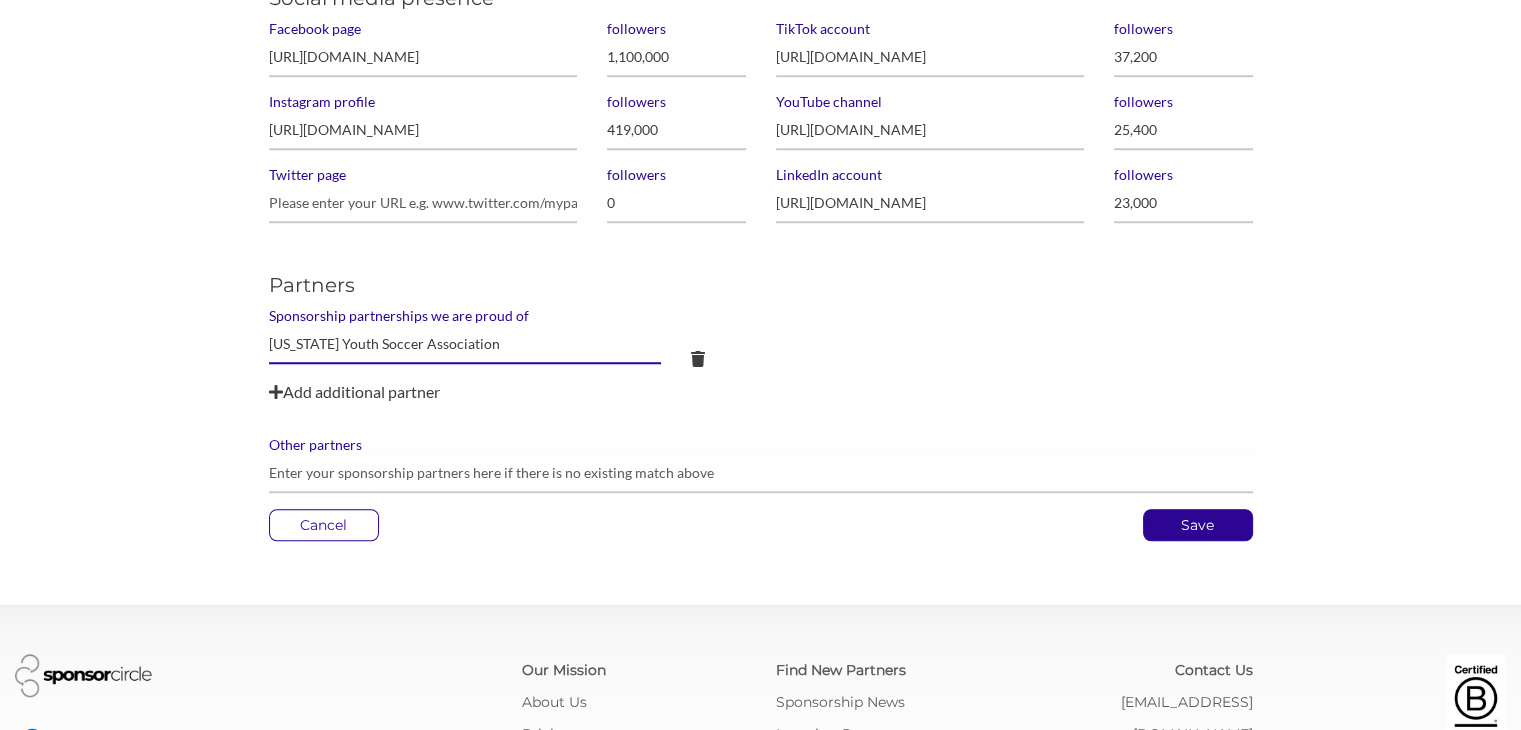 type on "Illinois Youth Soccer Association" 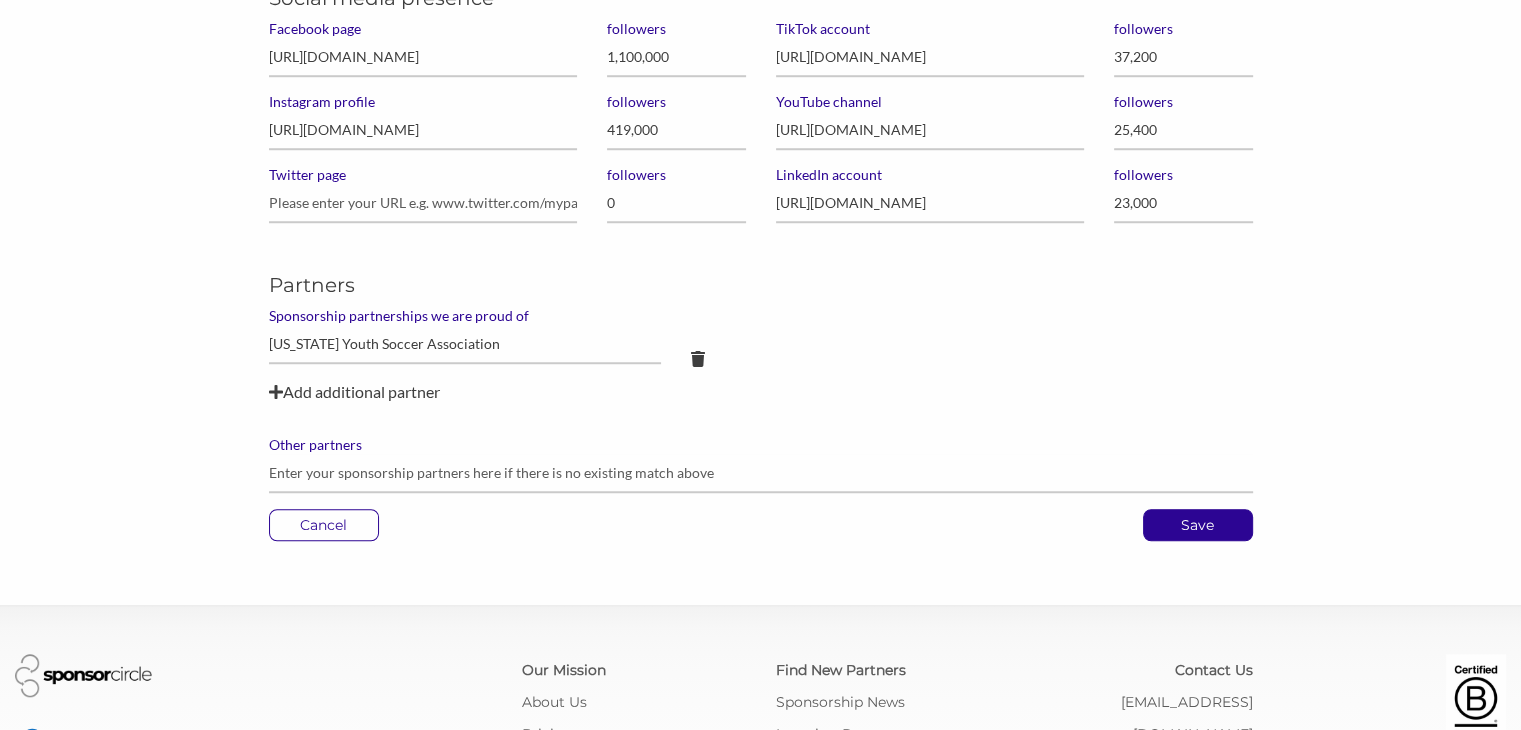 click on "Add additional partner" at bounding box center (761, 392) 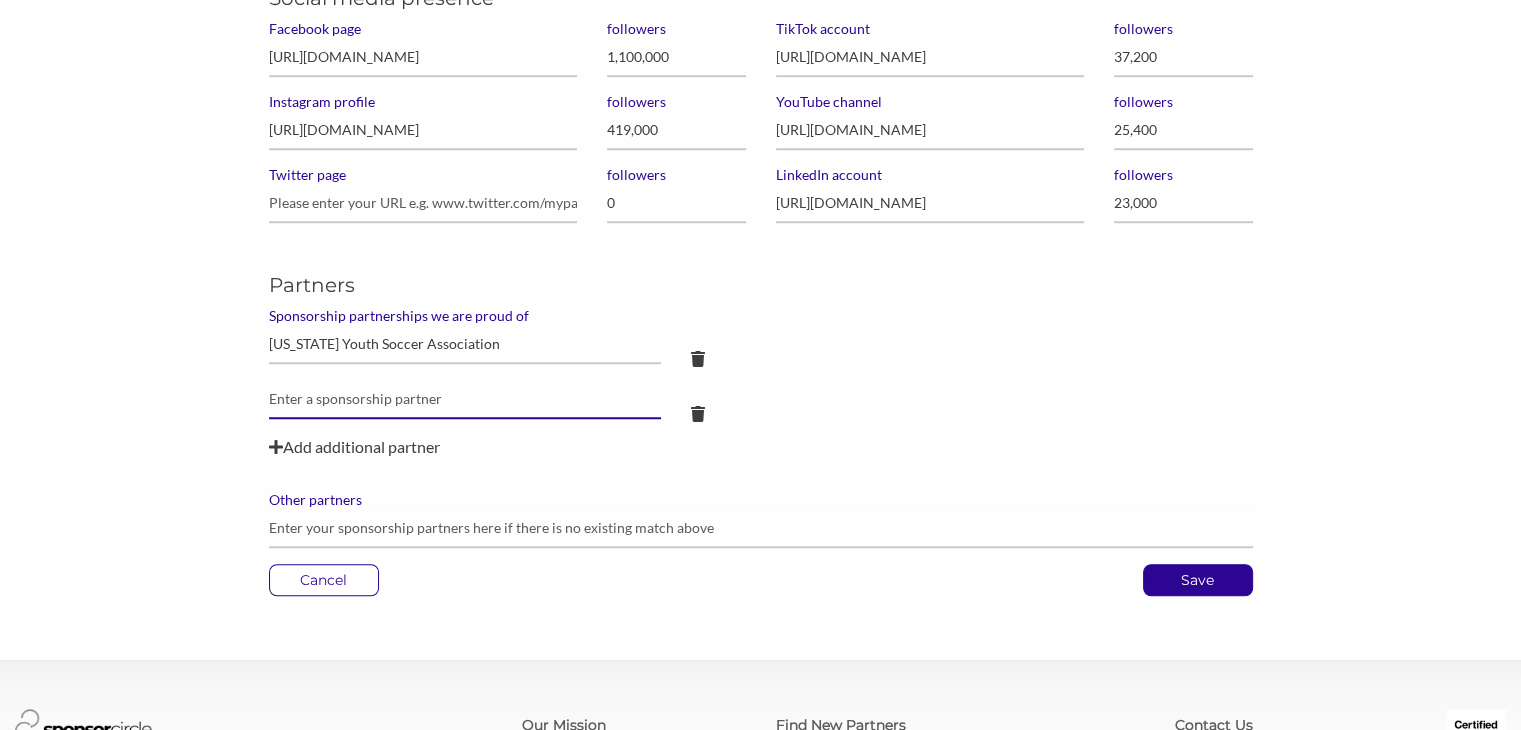 click at bounding box center (465, 344) 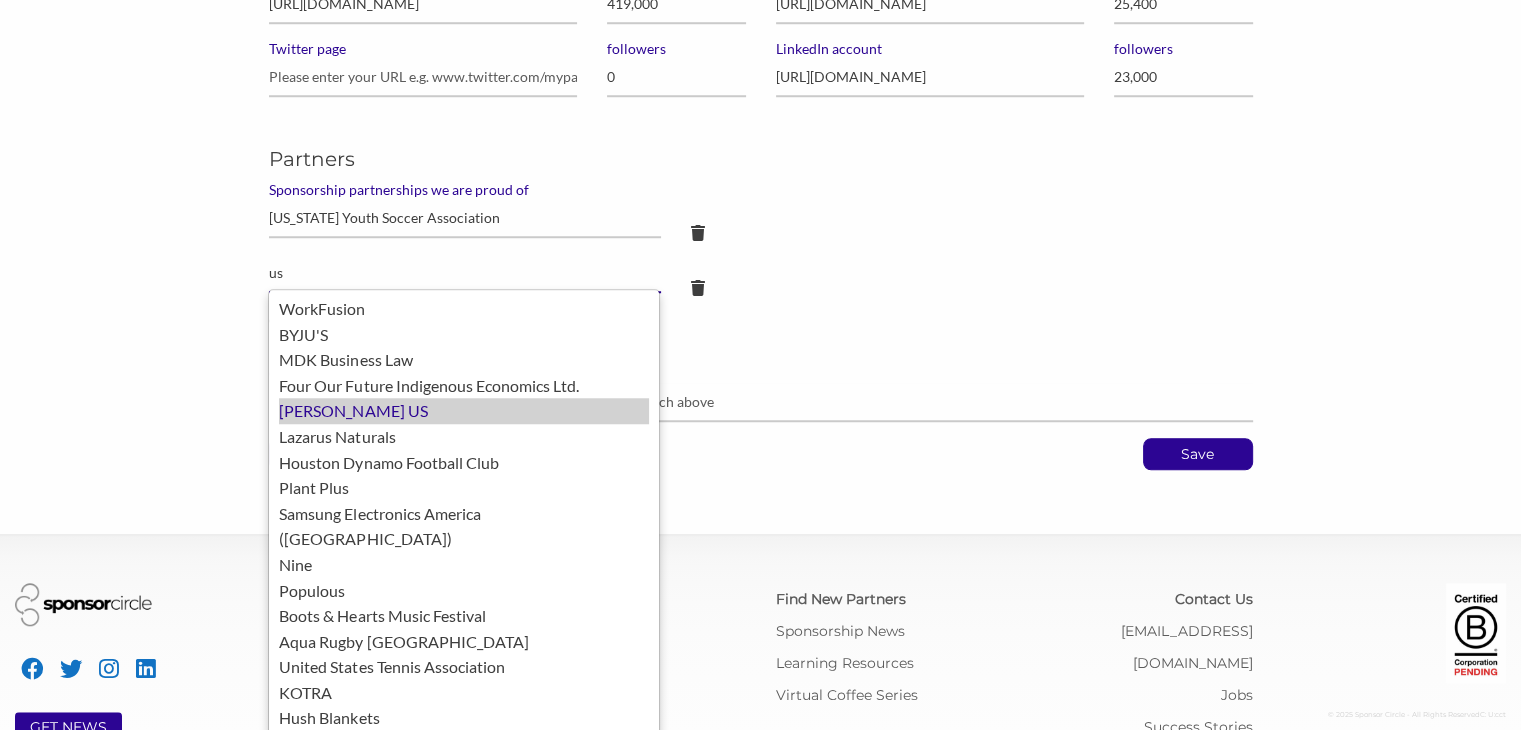 scroll, scrollTop: 1663, scrollLeft: 0, axis: vertical 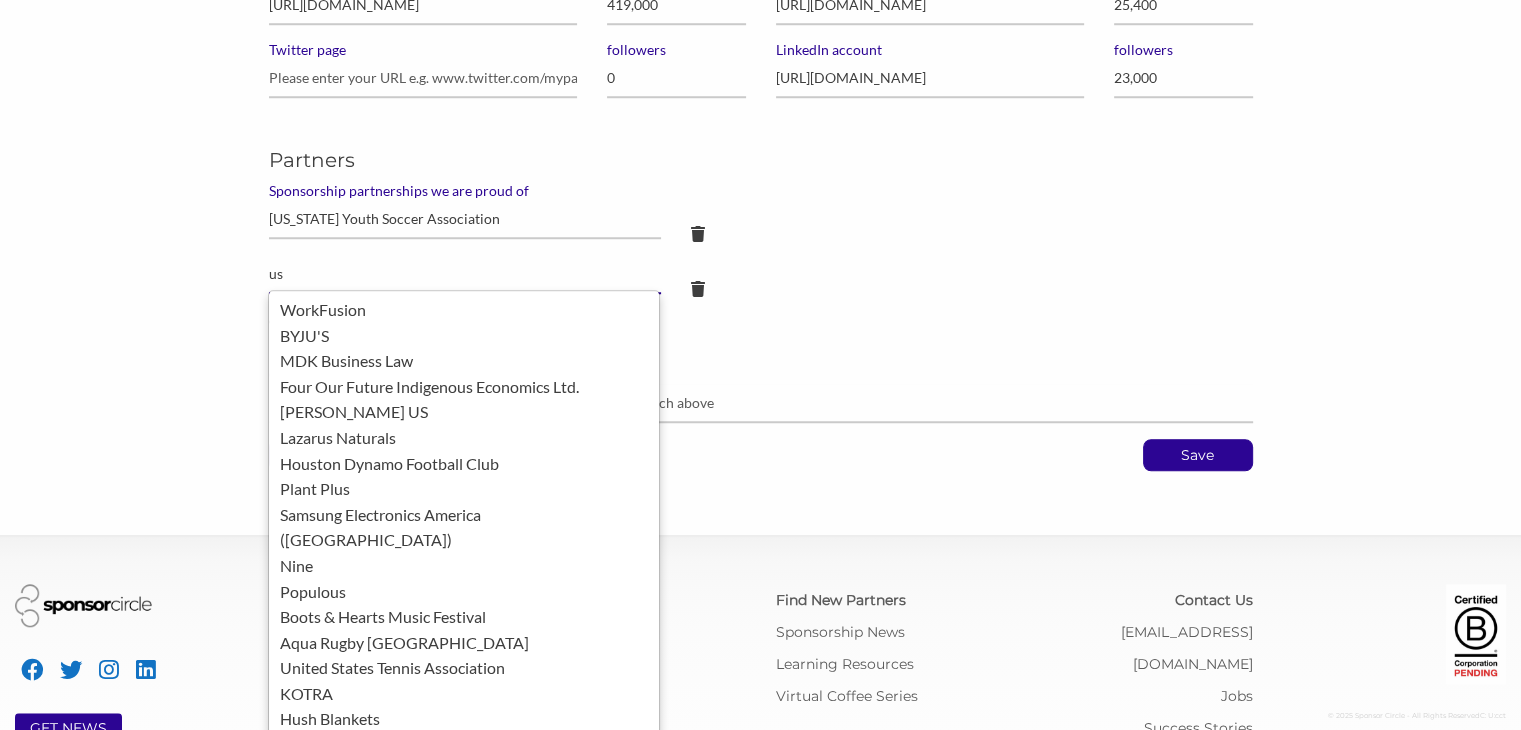 type on "u" 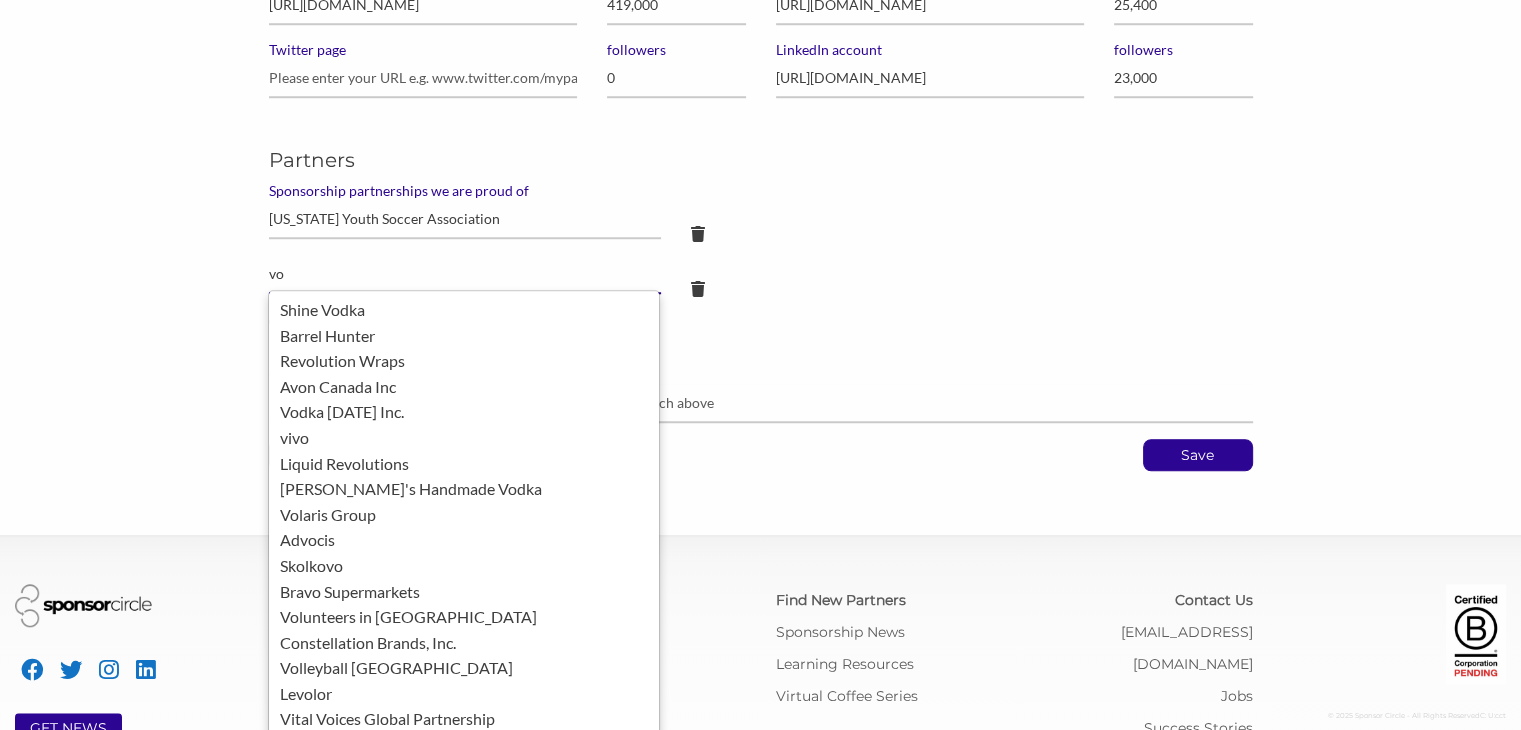 type on "v" 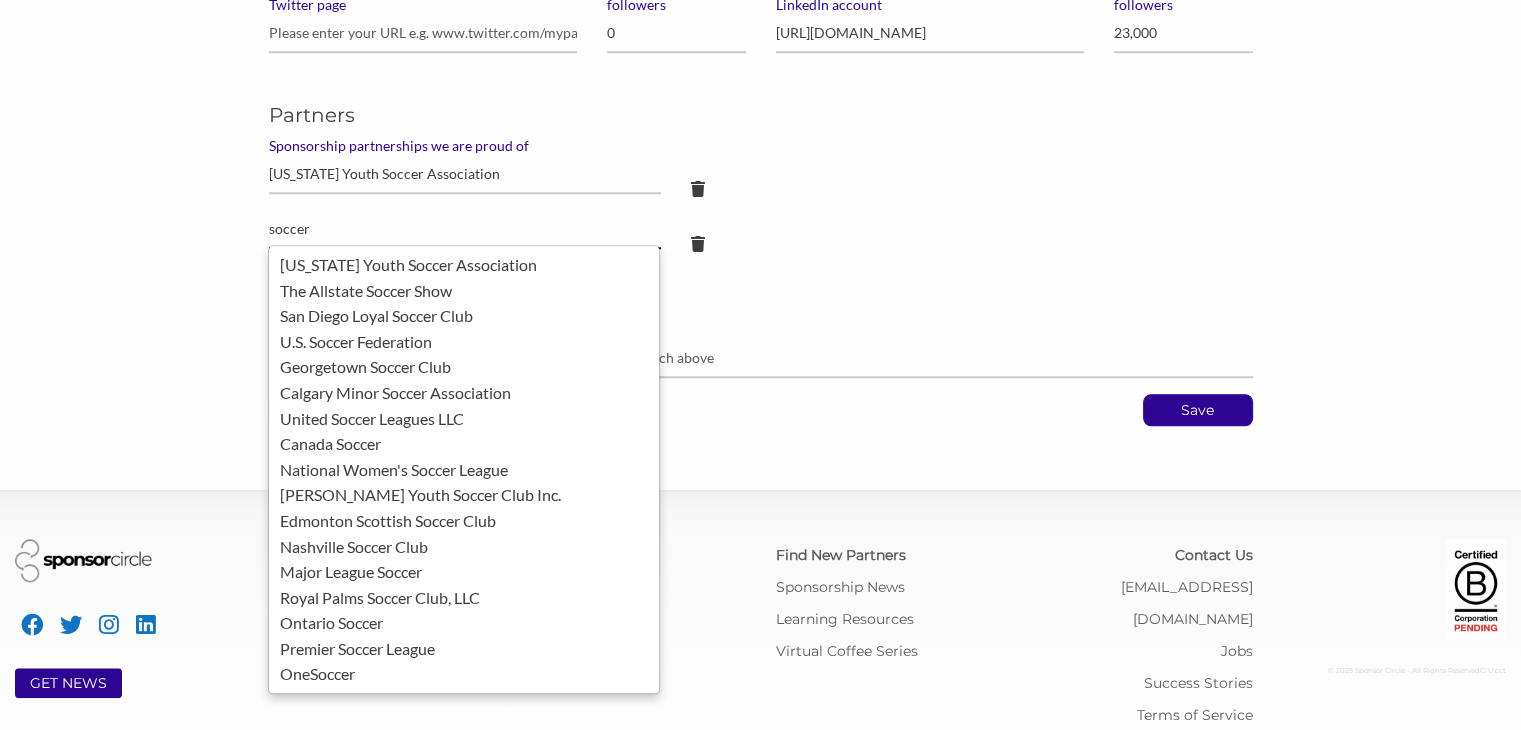 scroll, scrollTop: 1704, scrollLeft: 0, axis: vertical 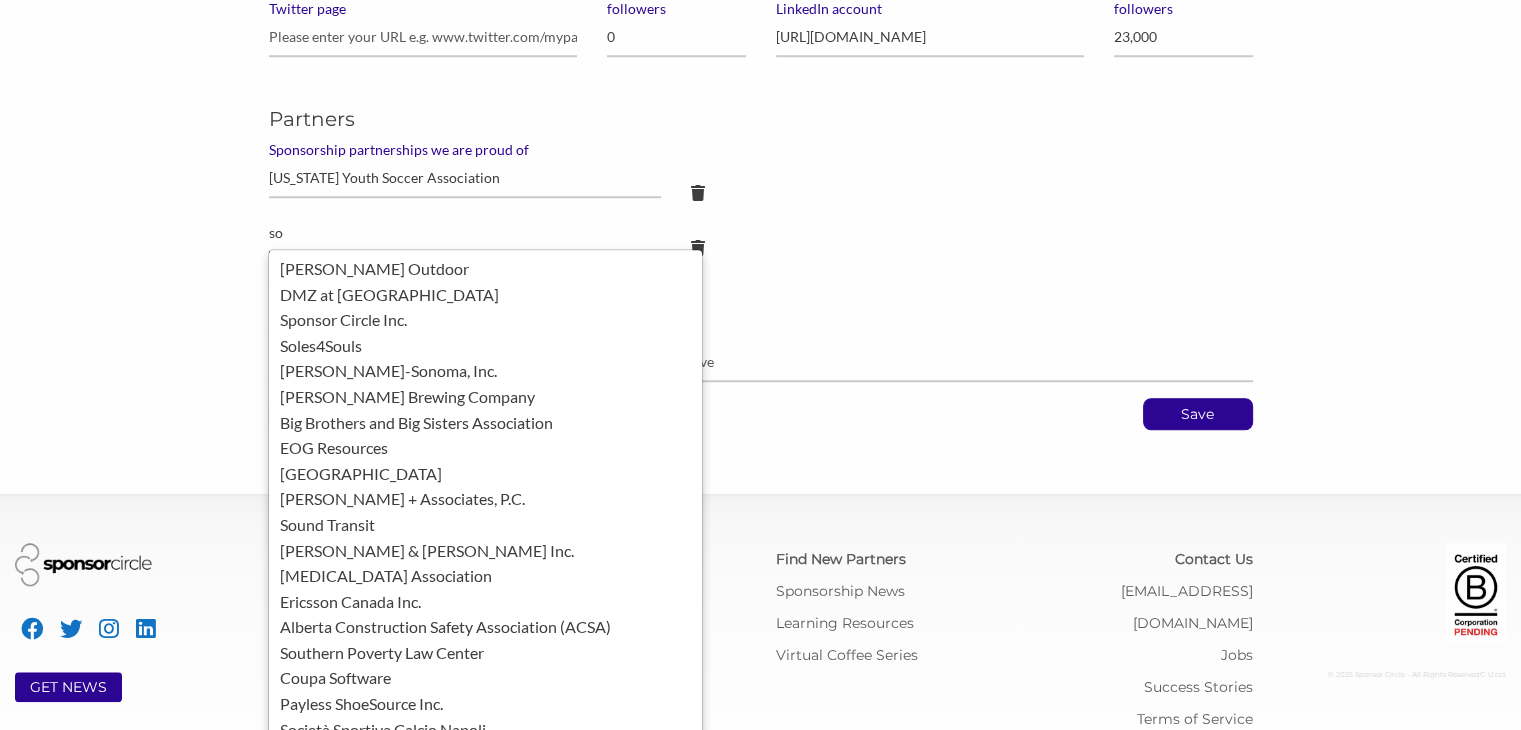 type on "s" 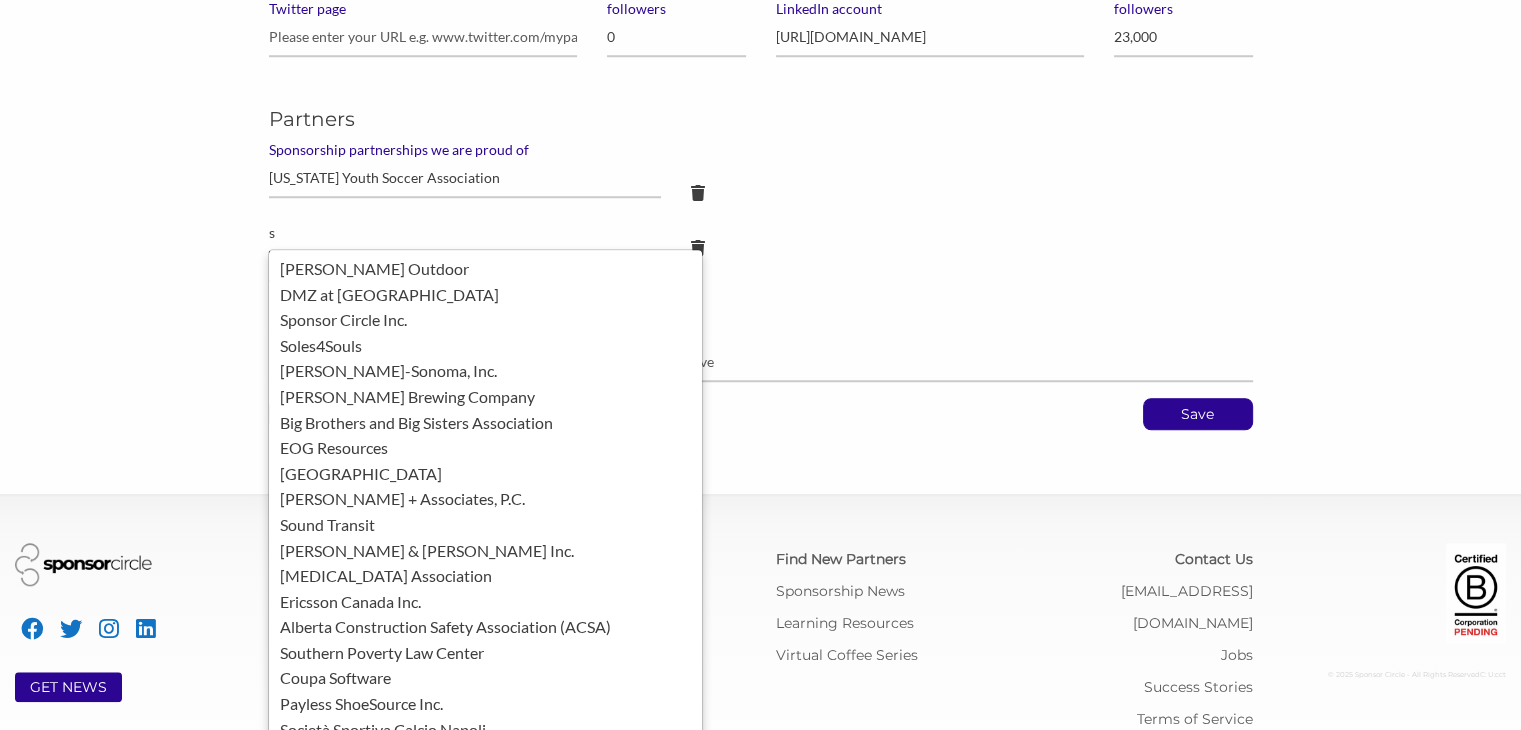 type 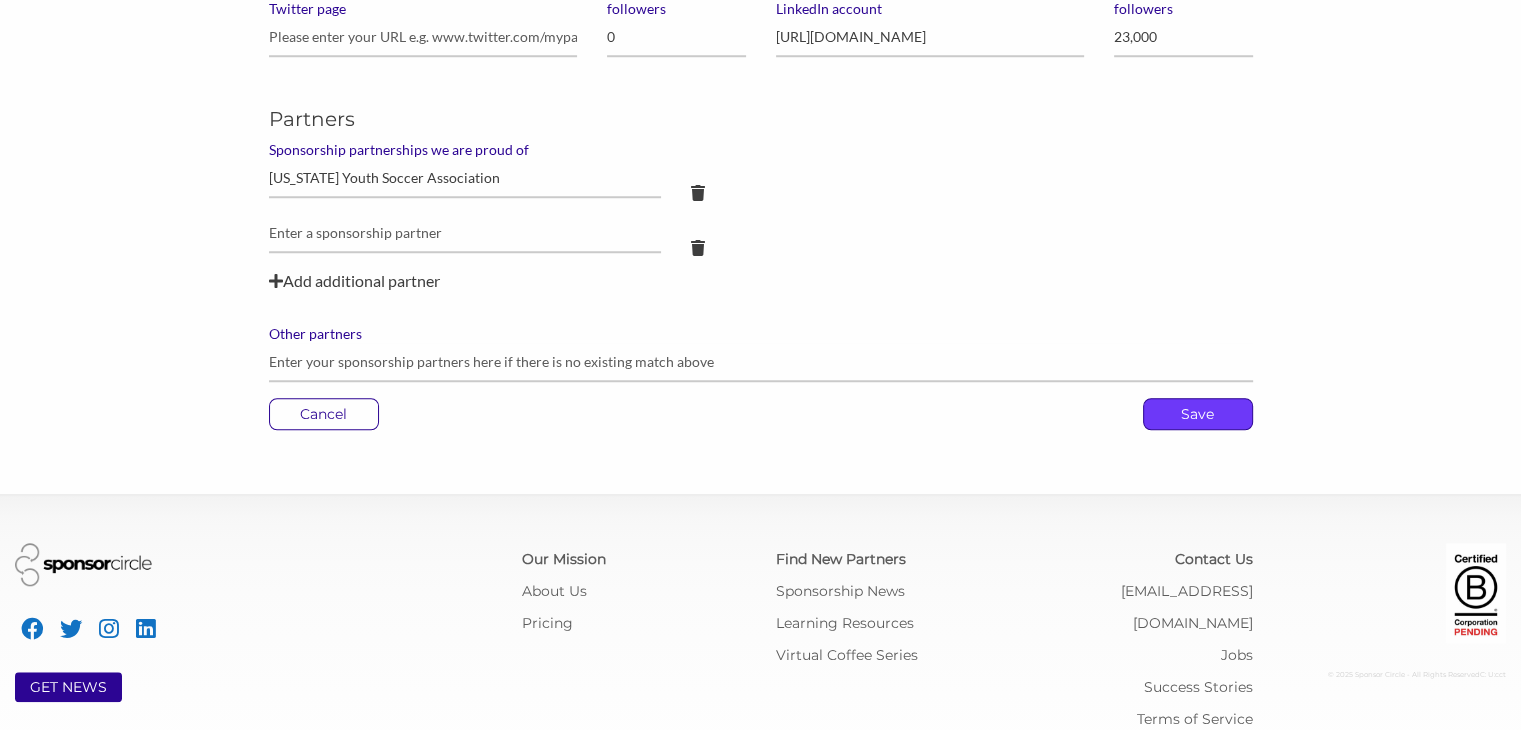 click on "Save" at bounding box center [1198, 414] 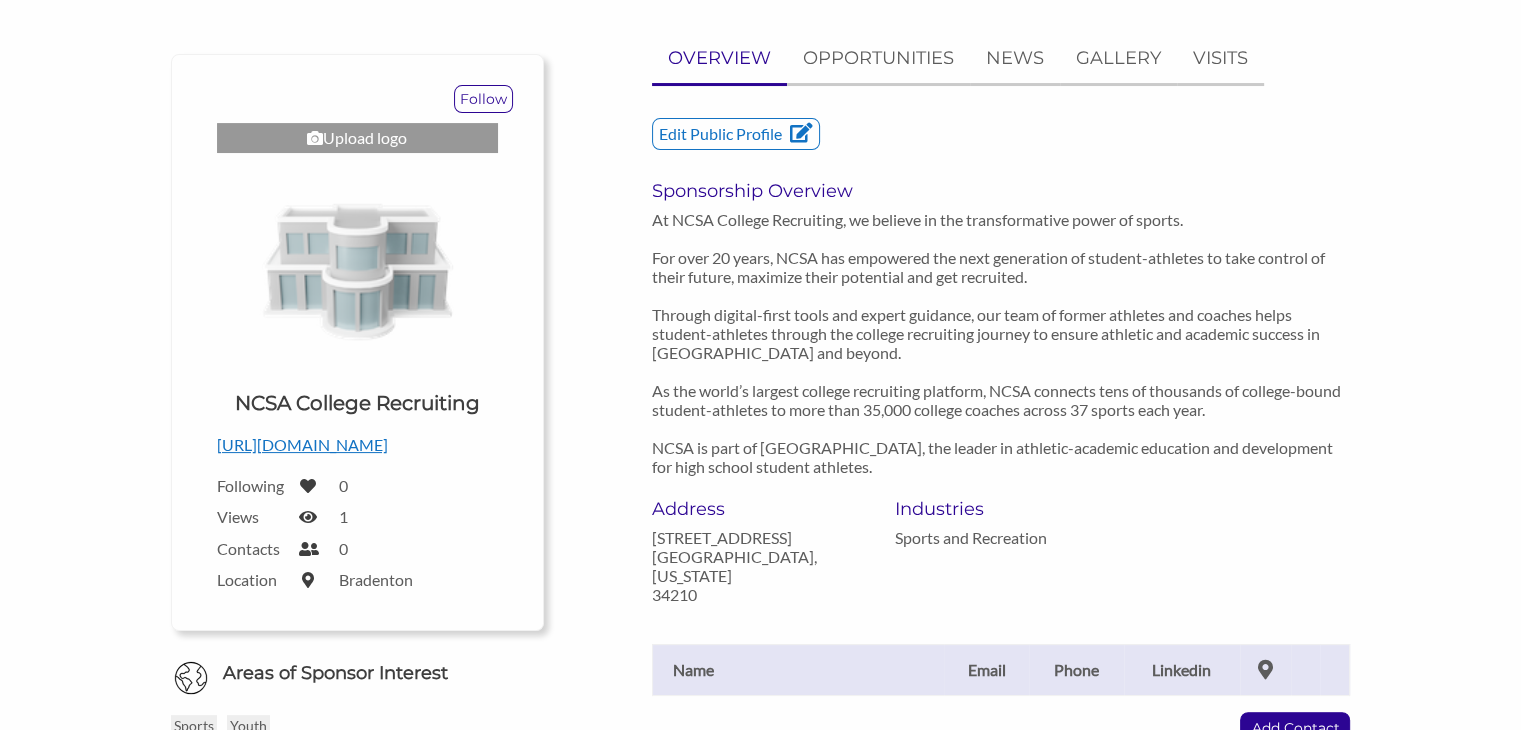 scroll, scrollTop: 256, scrollLeft: 0, axis: vertical 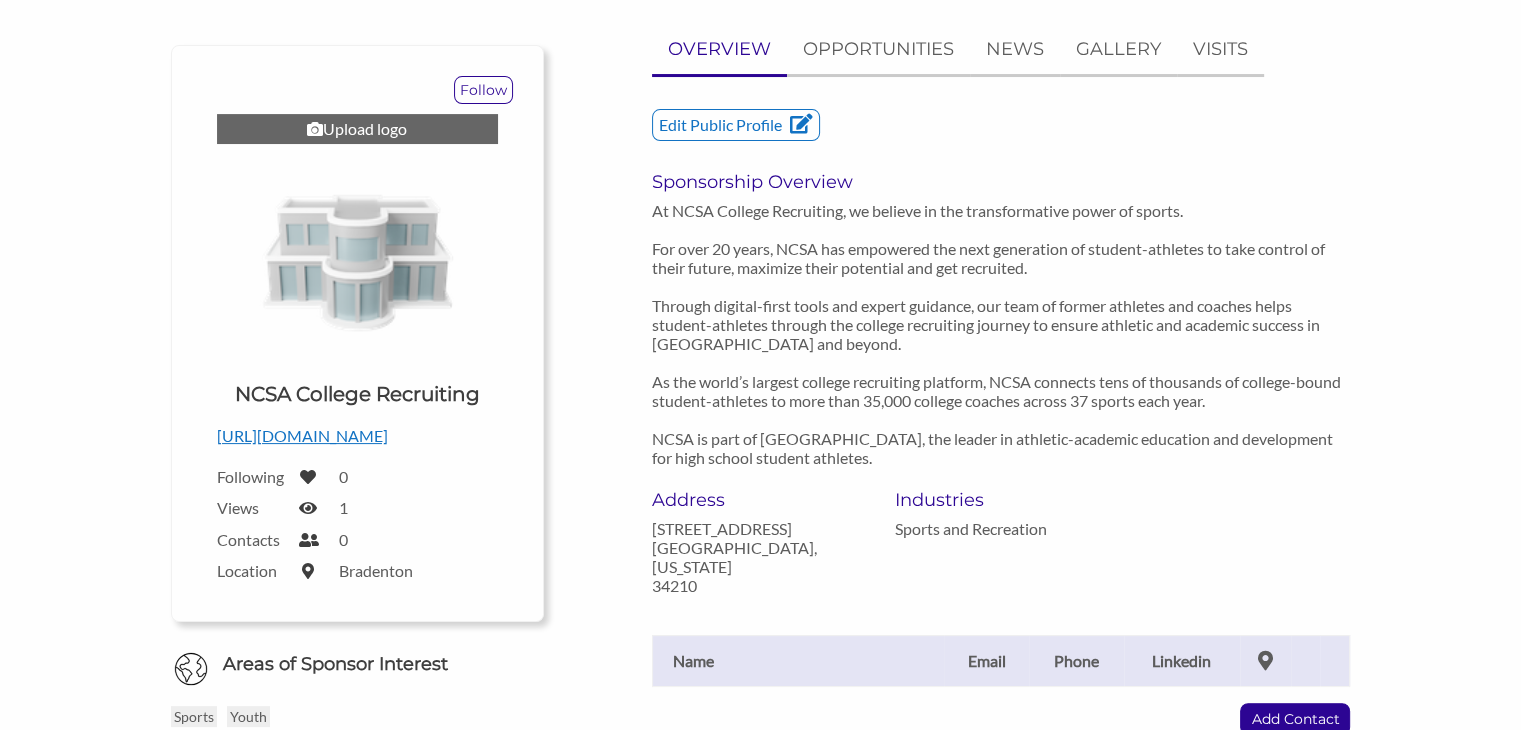 click on "Upload logo" at bounding box center (357, 129) 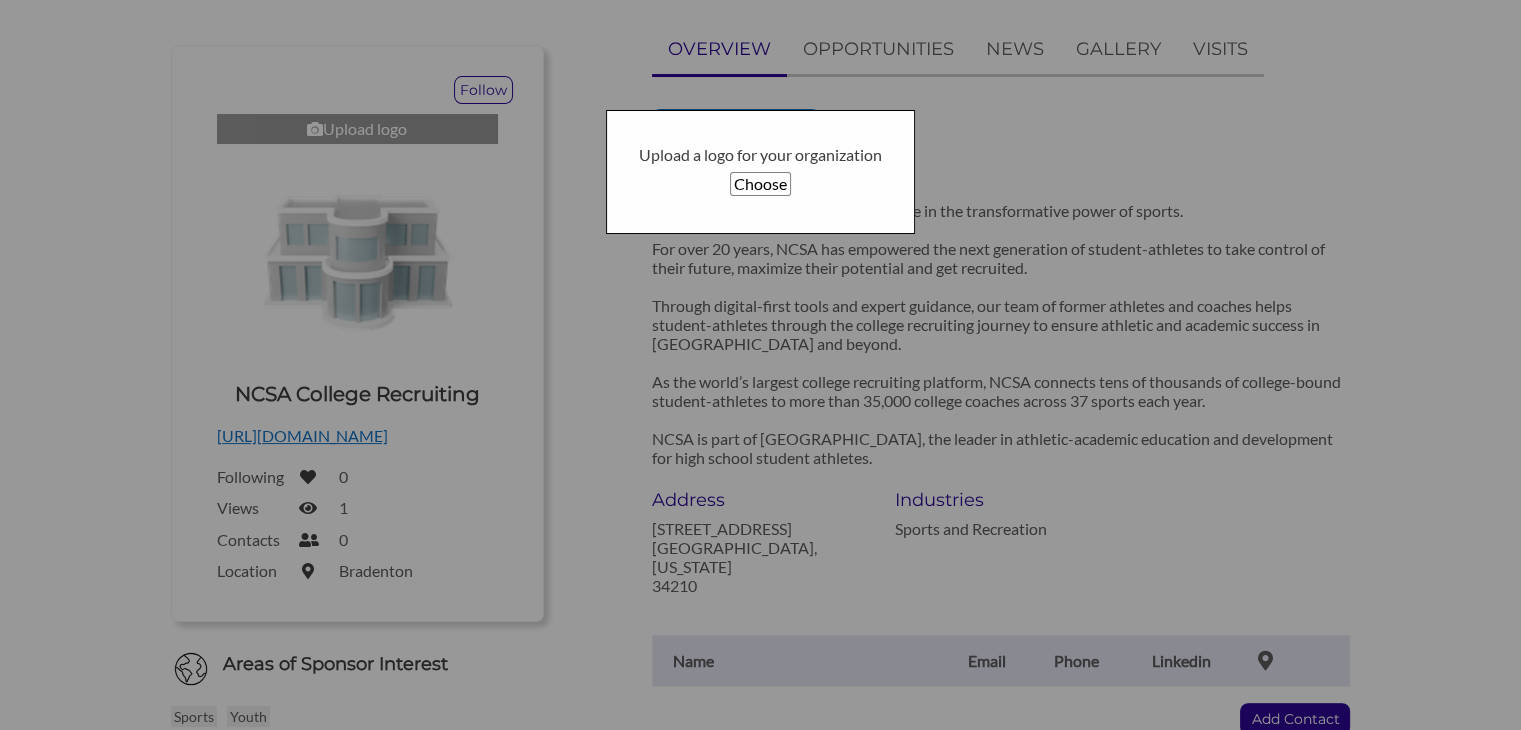 click on "Choose" at bounding box center (760, 184) 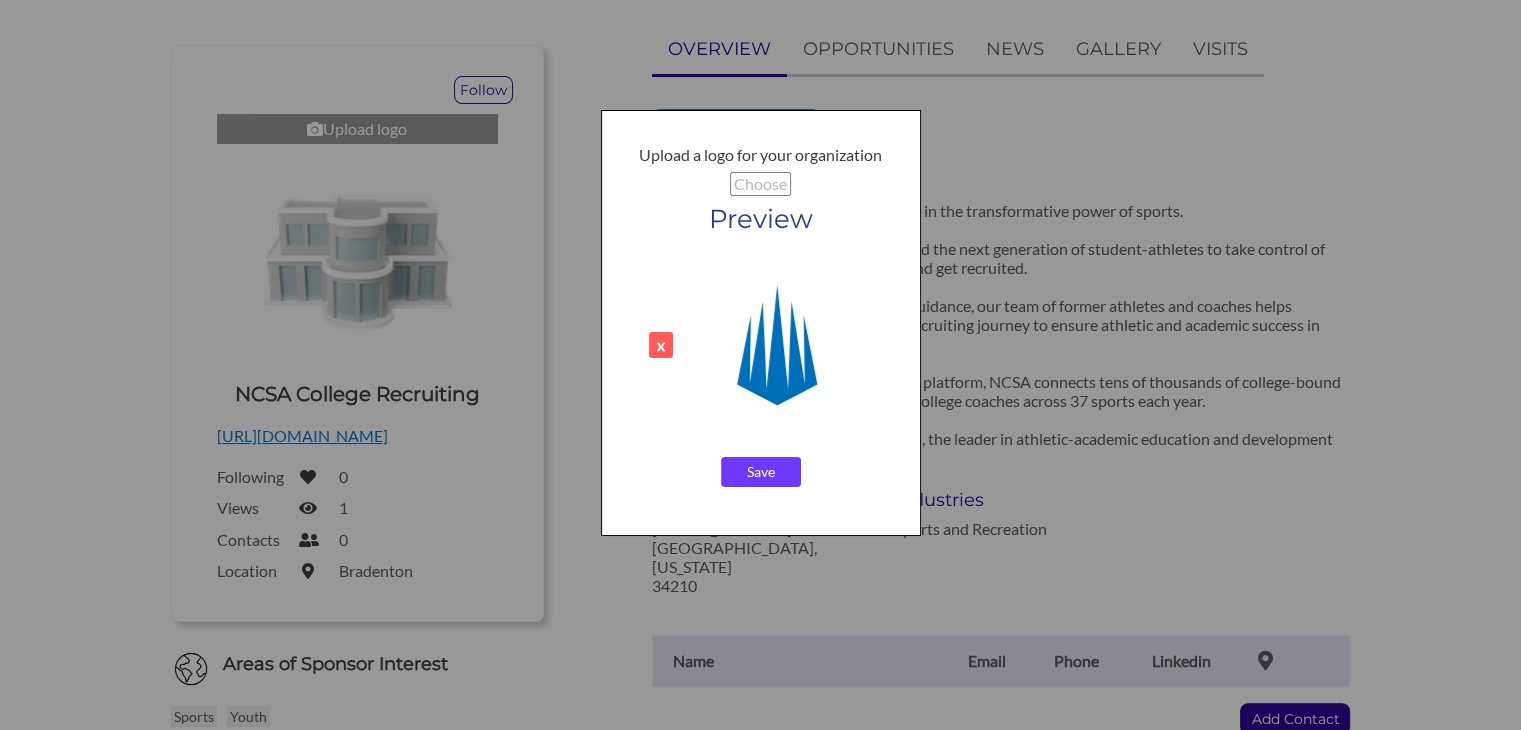 click on "Save" at bounding box center [761, 472] 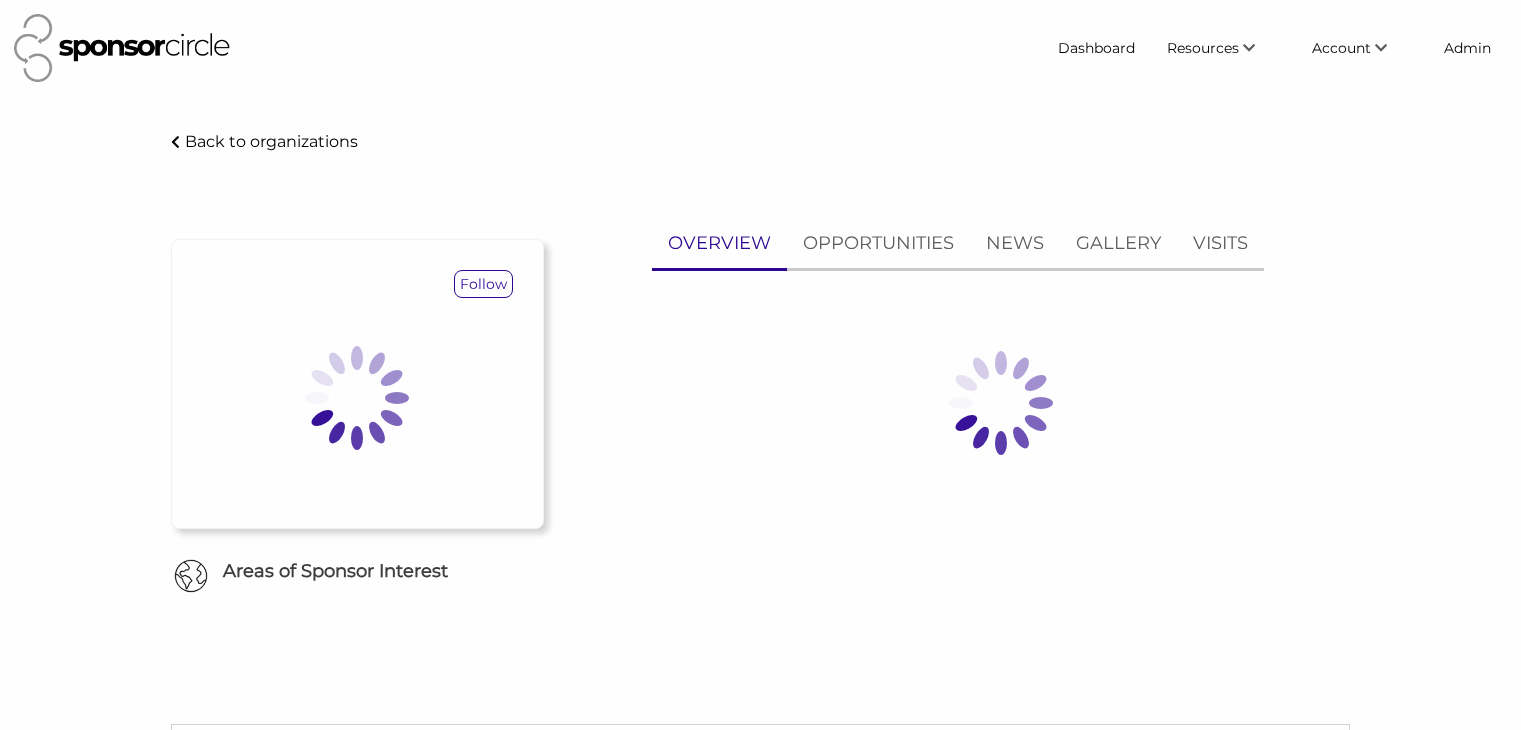 scroll, scrollTop: 256, scrollLeft: 0, axis: vertical 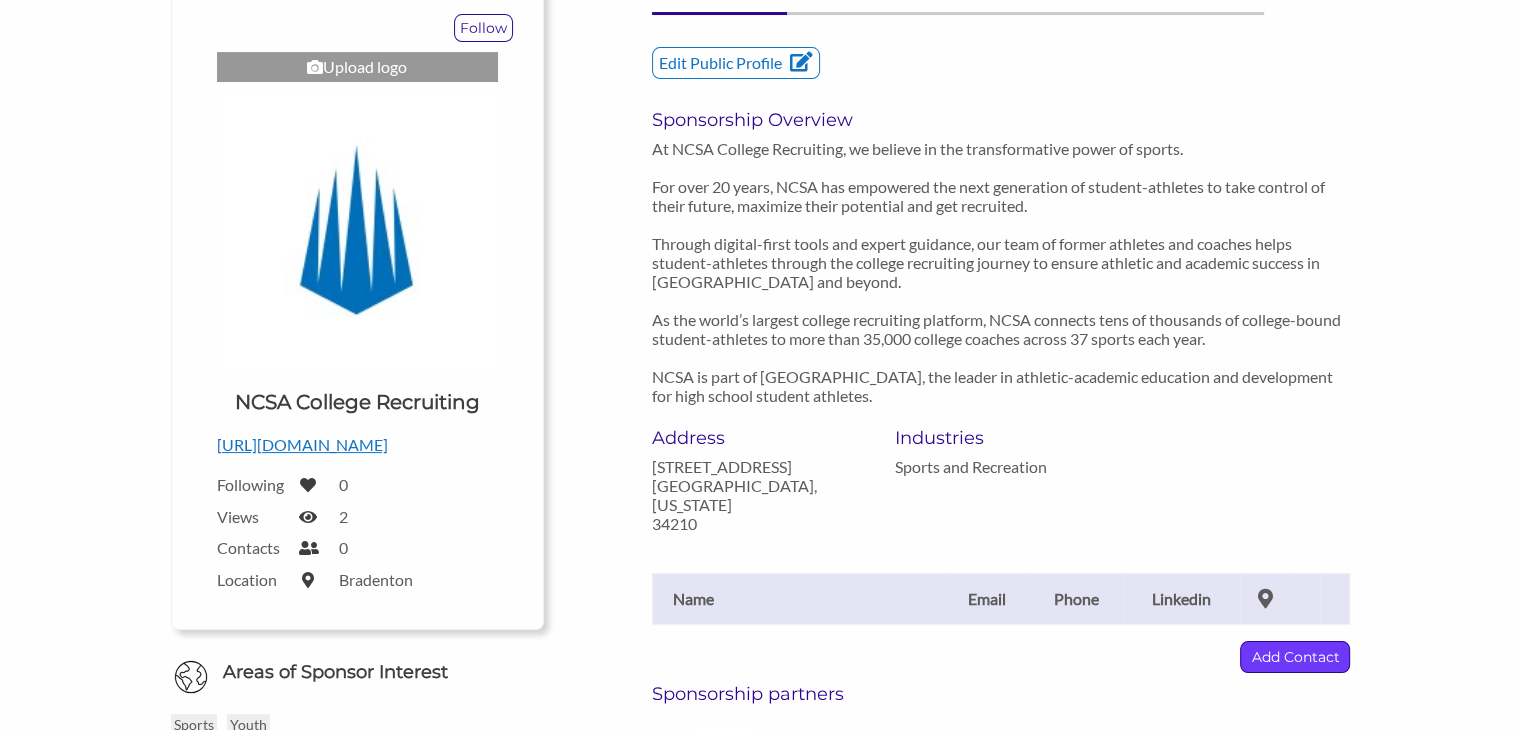 click on "Add Contact" at bounding box center [1295, 657] 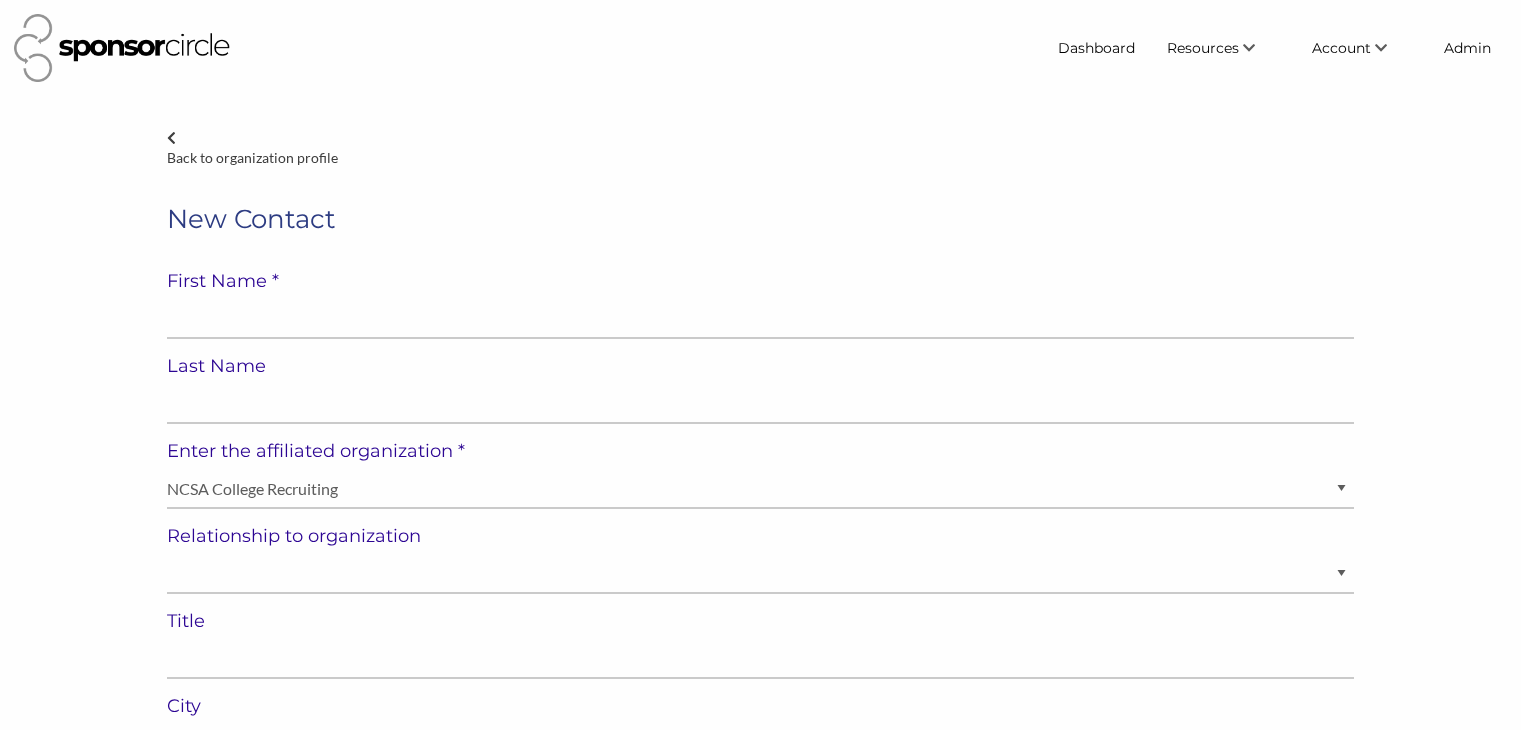 select on "[GEOGRAPHIC_DATA]" 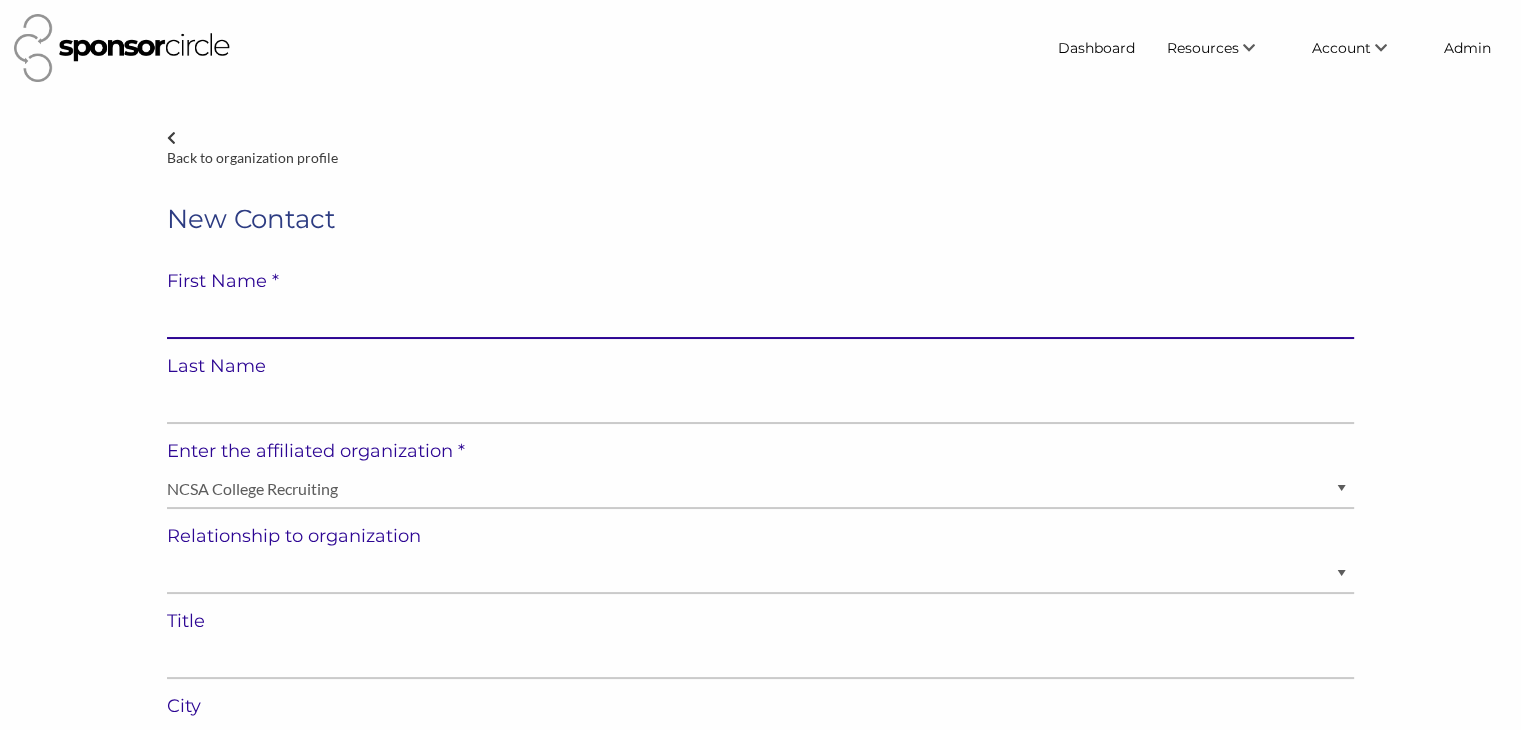 click at bounding box center [760, 319] 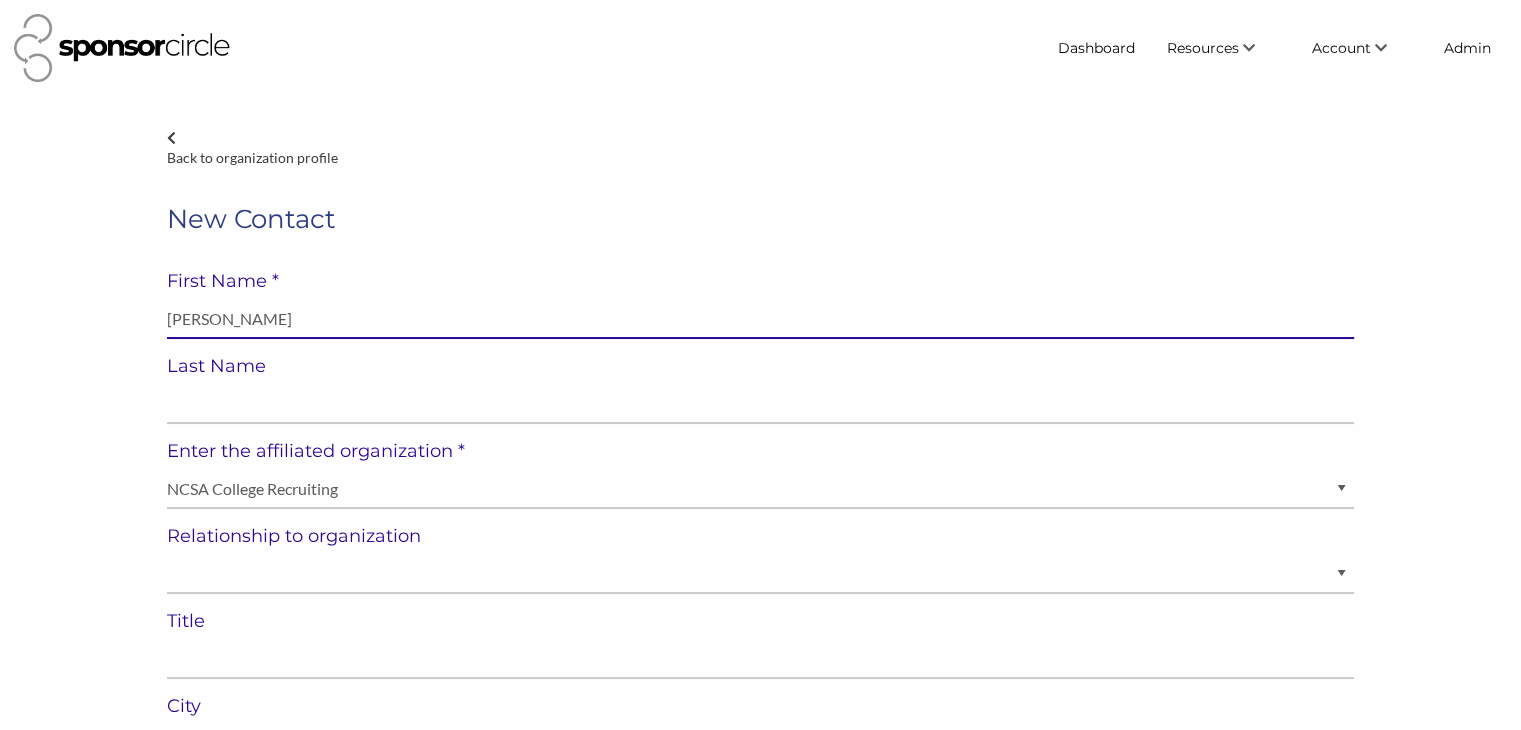 type on "Brett Erlenbach" 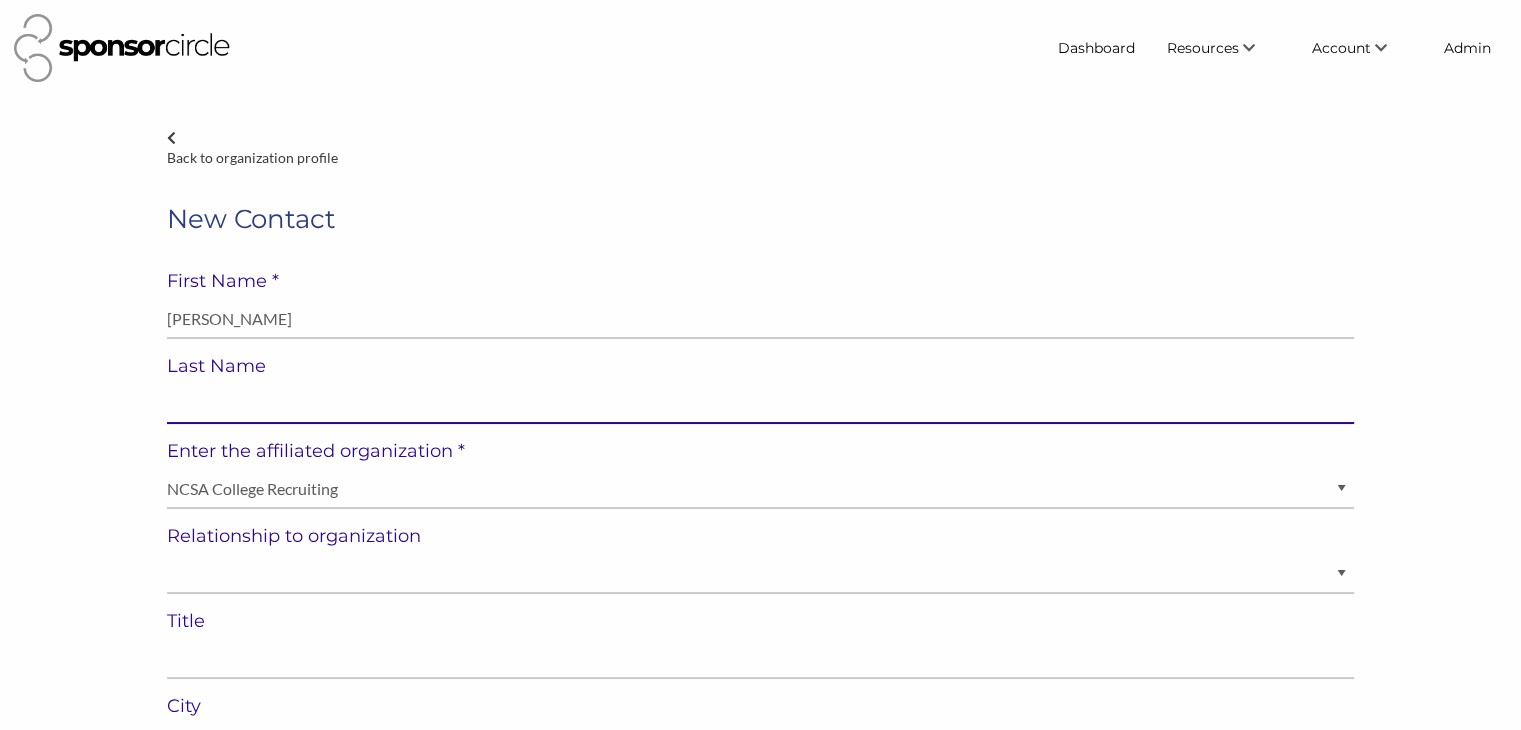 click at bounding box center [760, 404] 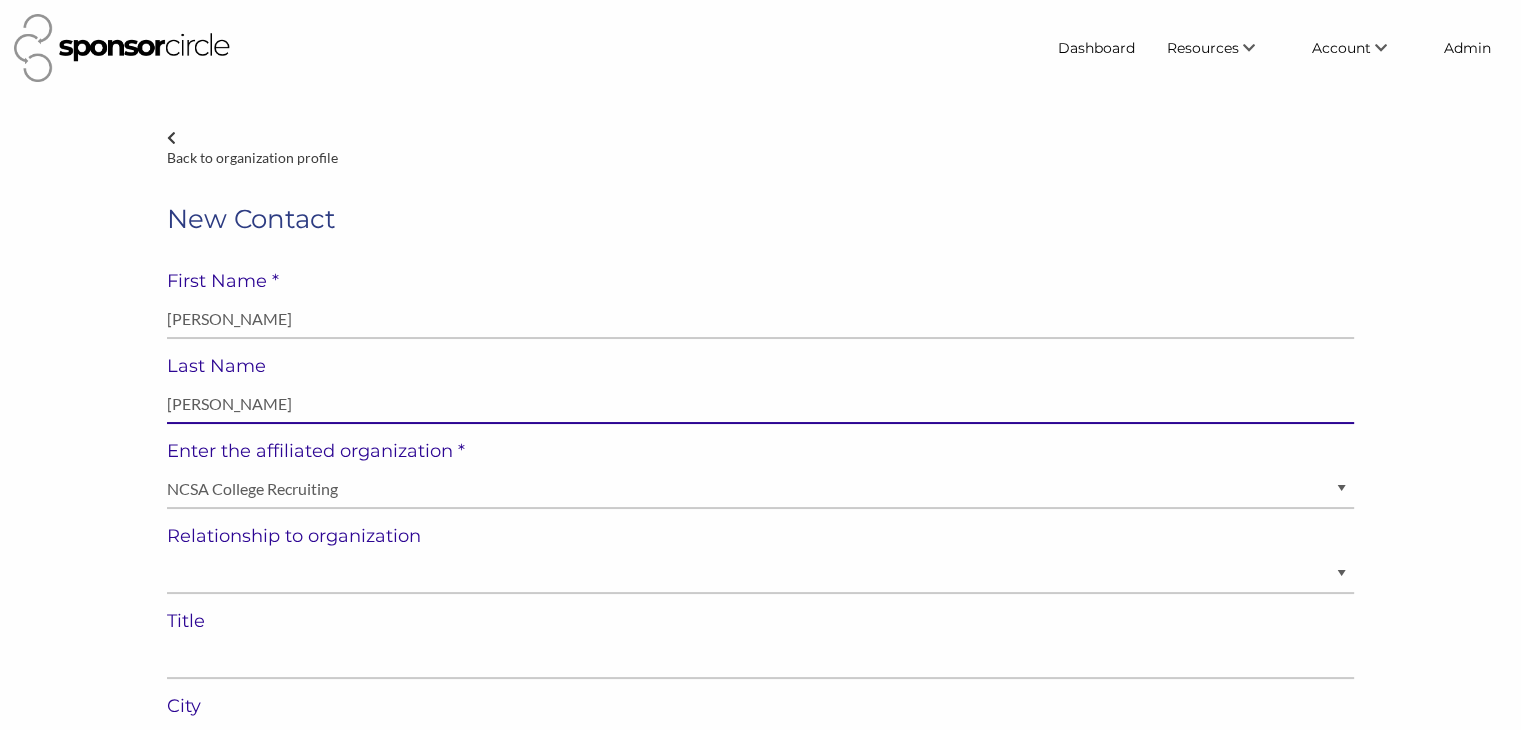 type on "Brett Erlenbach" 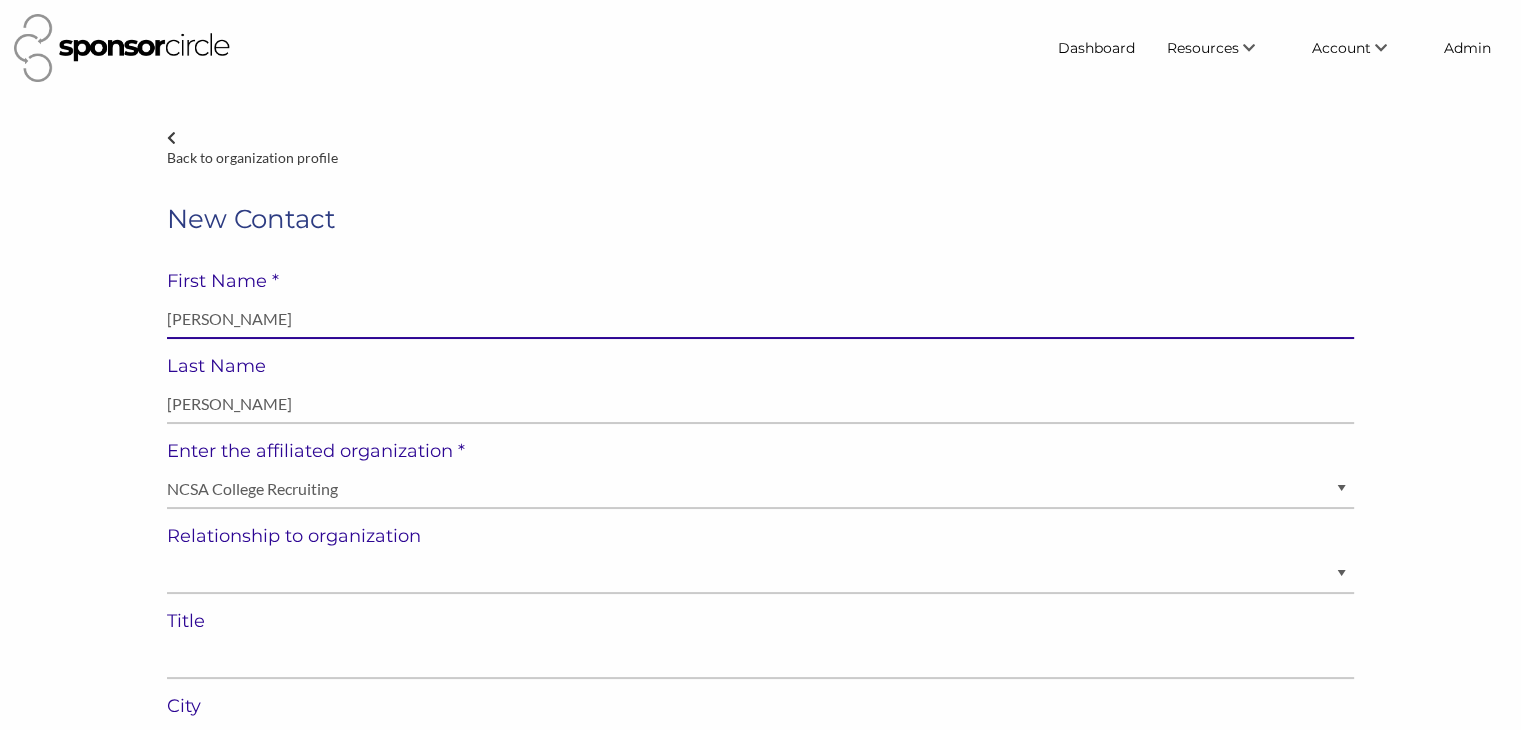 click on "Brett Erlenbach" at bounding box center [760, 319] 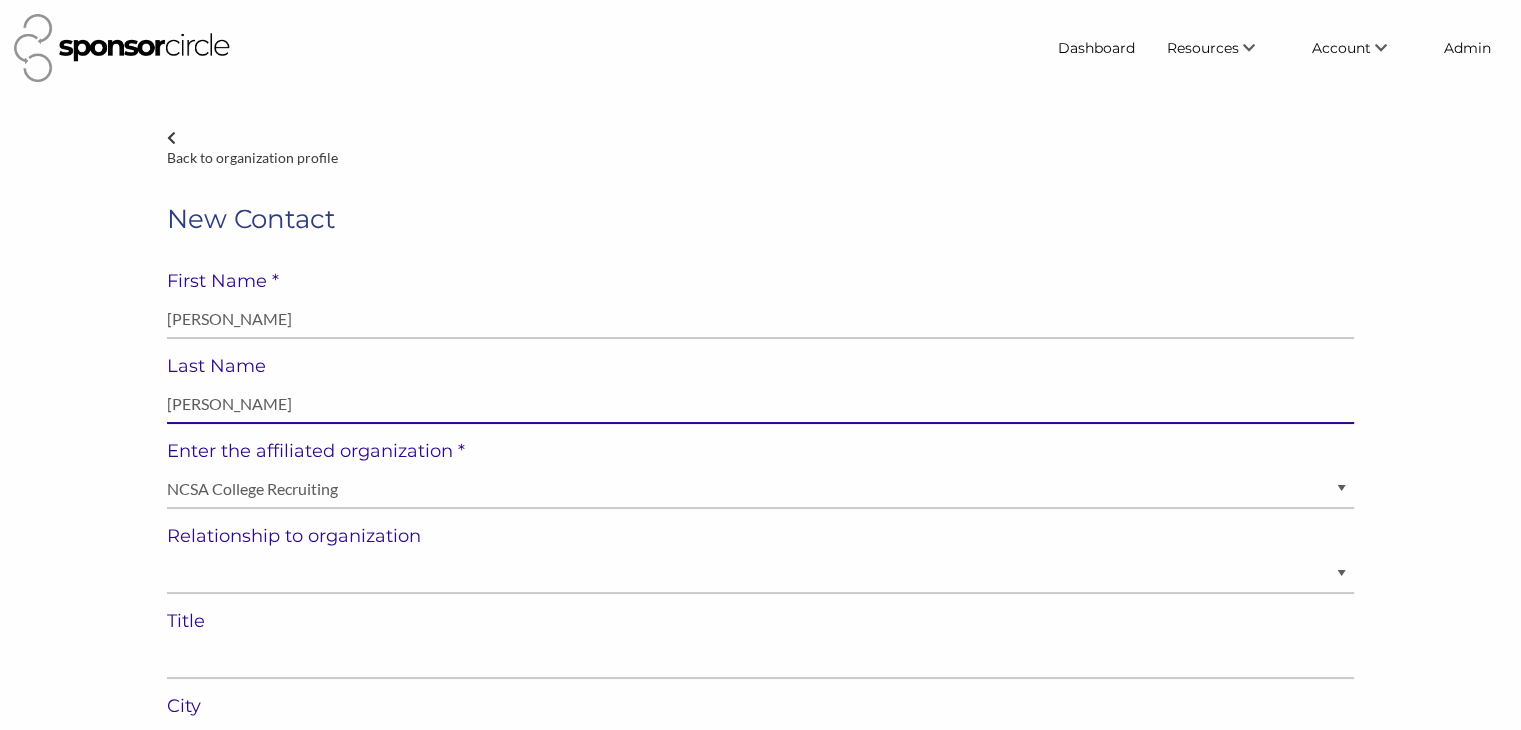 click on "Brett Erlenbach" at bounding box center [760, 404] 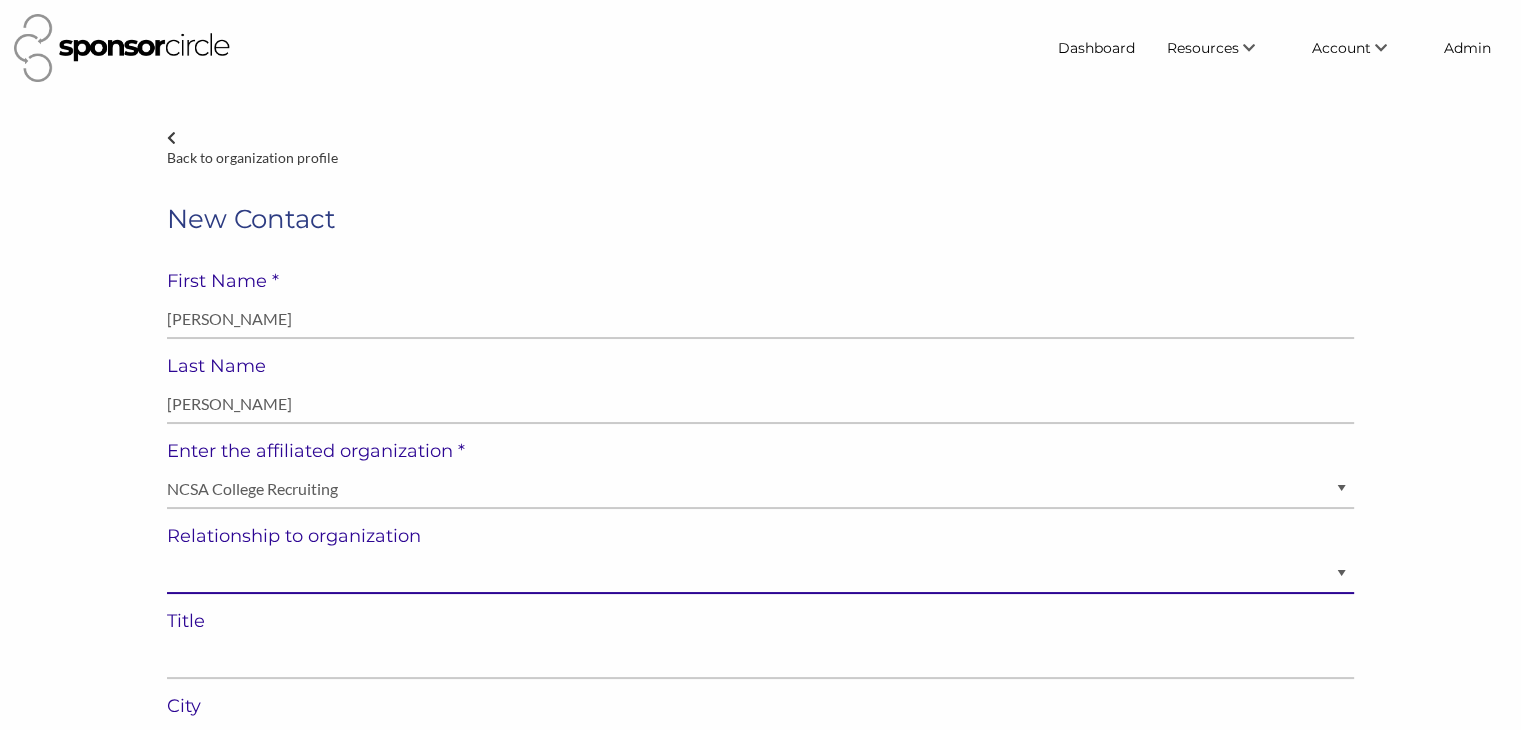 click on "Staff Volunteer" at bounding box center [760, 574] 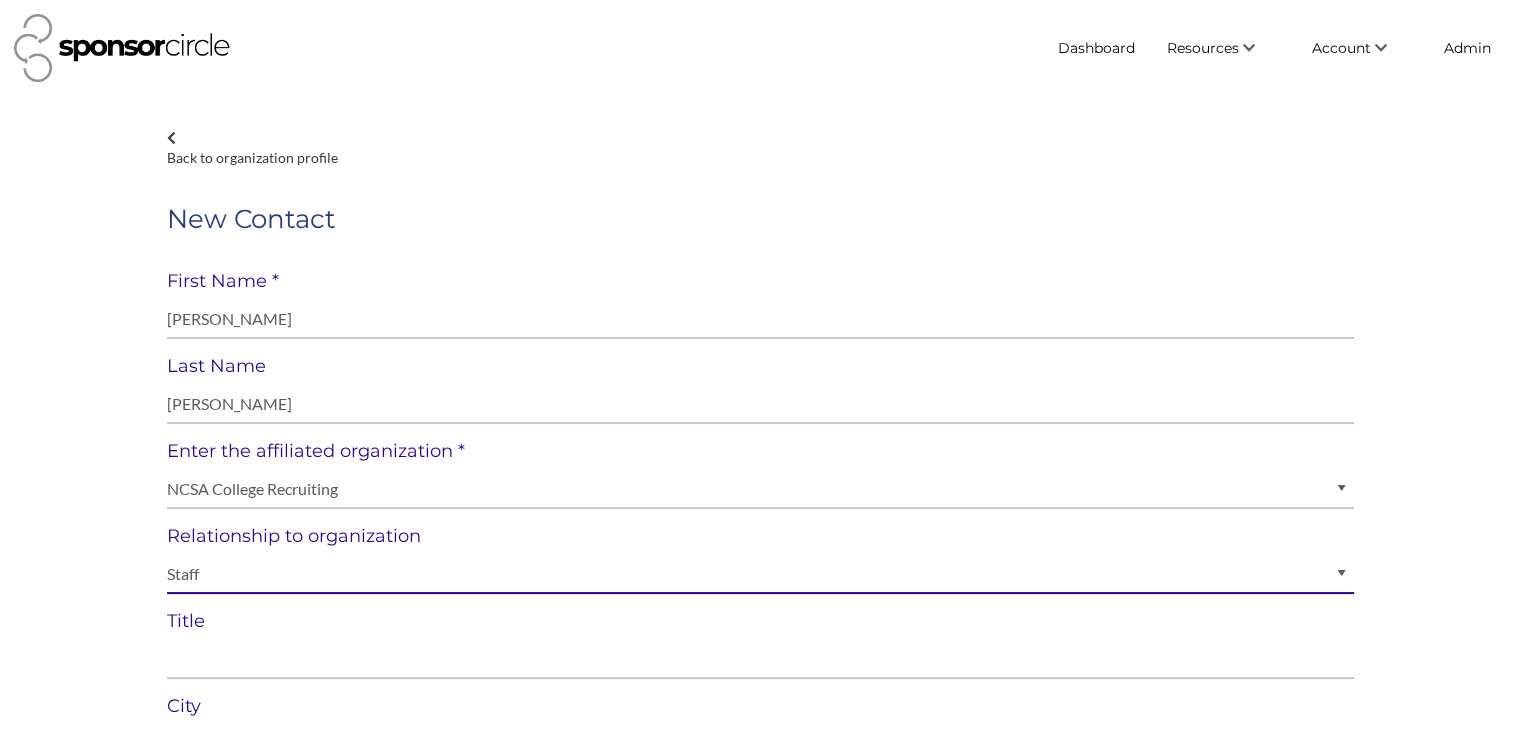 click on "Staff Volunteer" at bounding box center [760, 574] 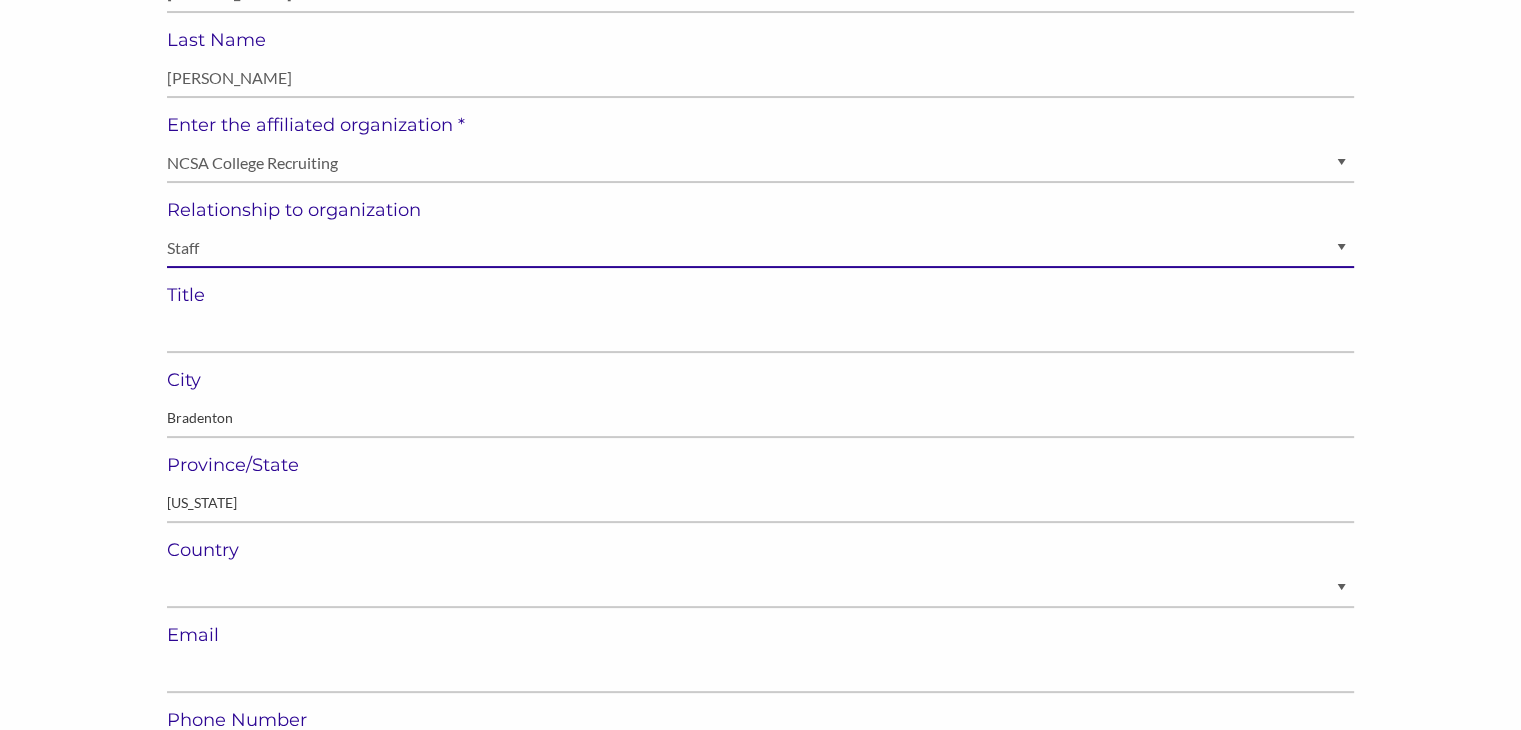 scroll, scrollTop: 346, scrollLeft: 0, axis: vertical 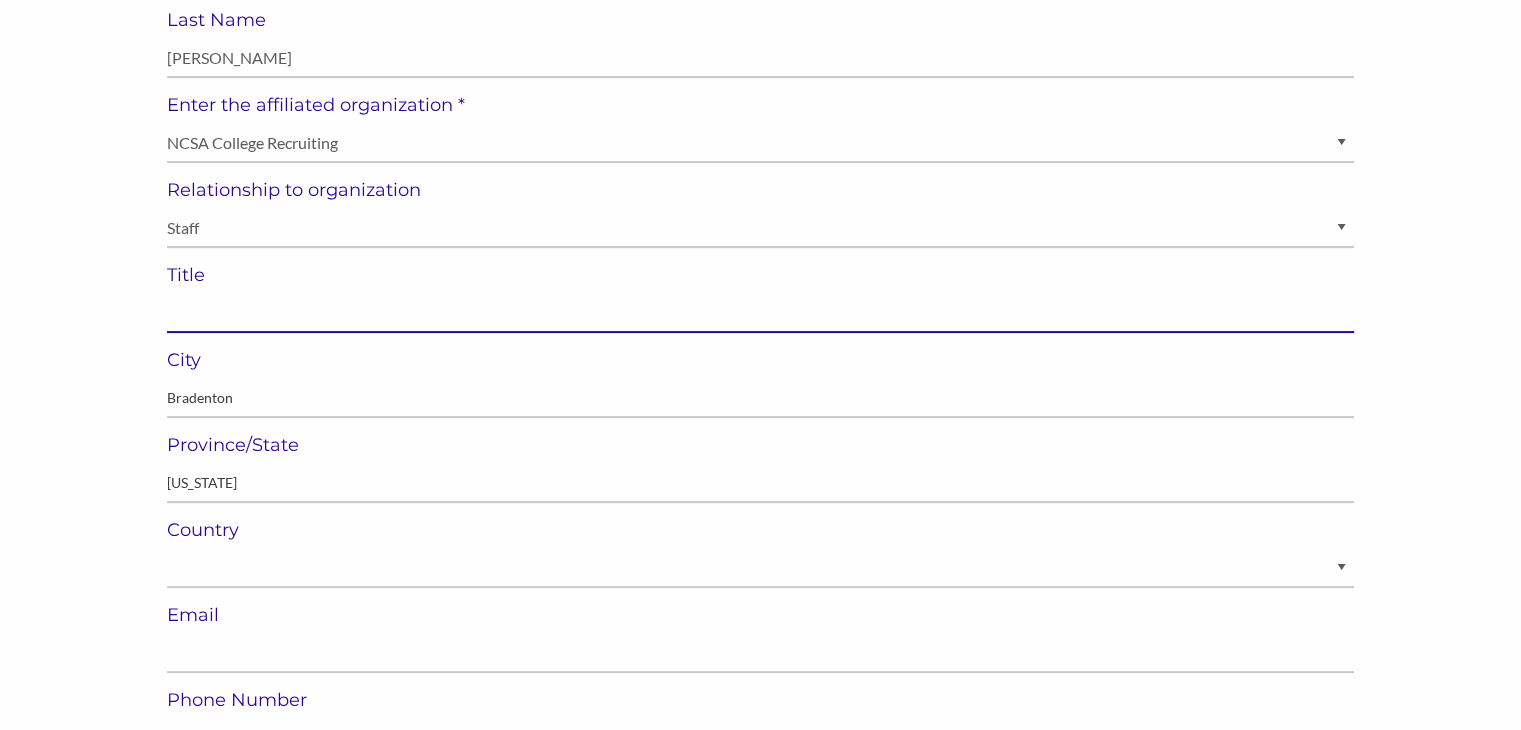 click at bounding box center [760, 313] 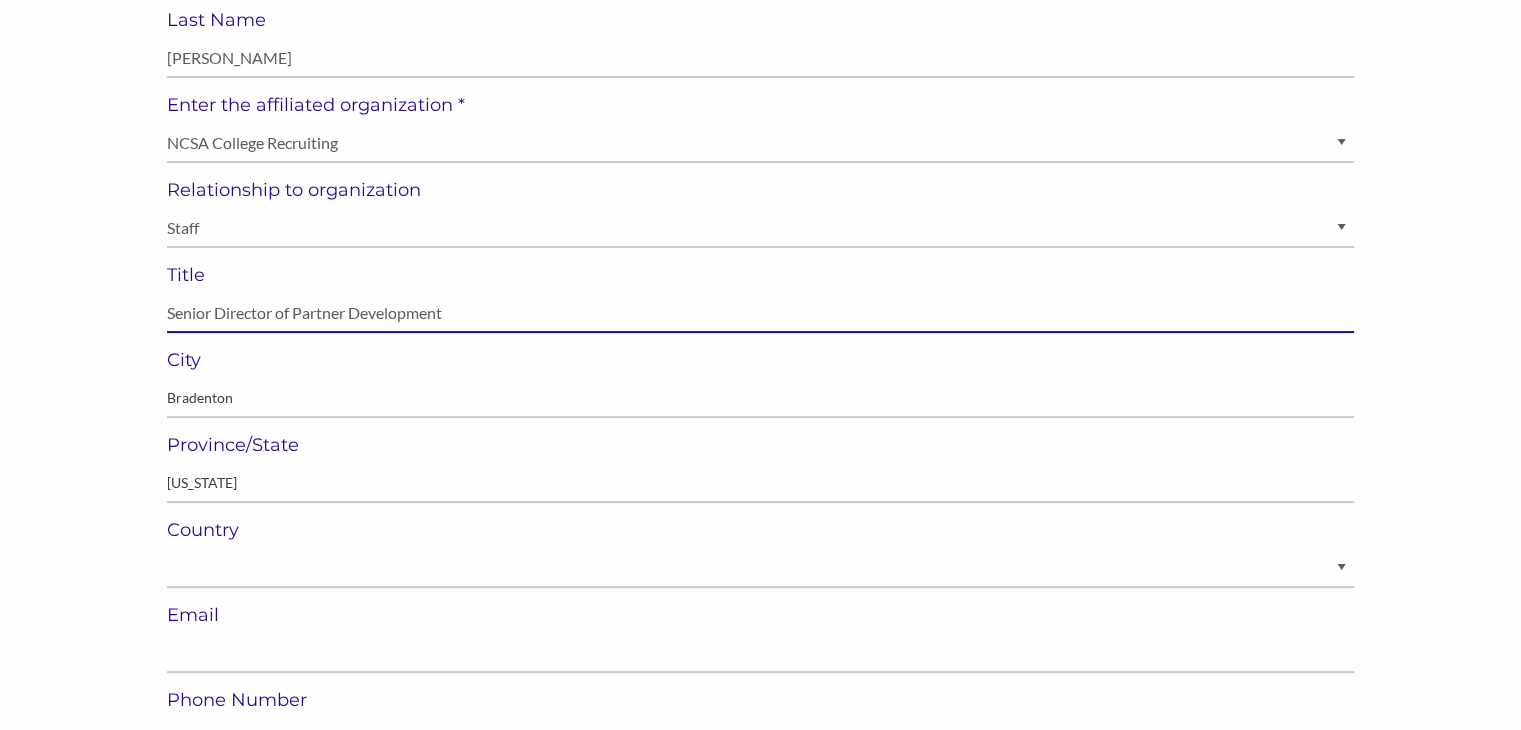 type on "Senior Director of Partner Development" 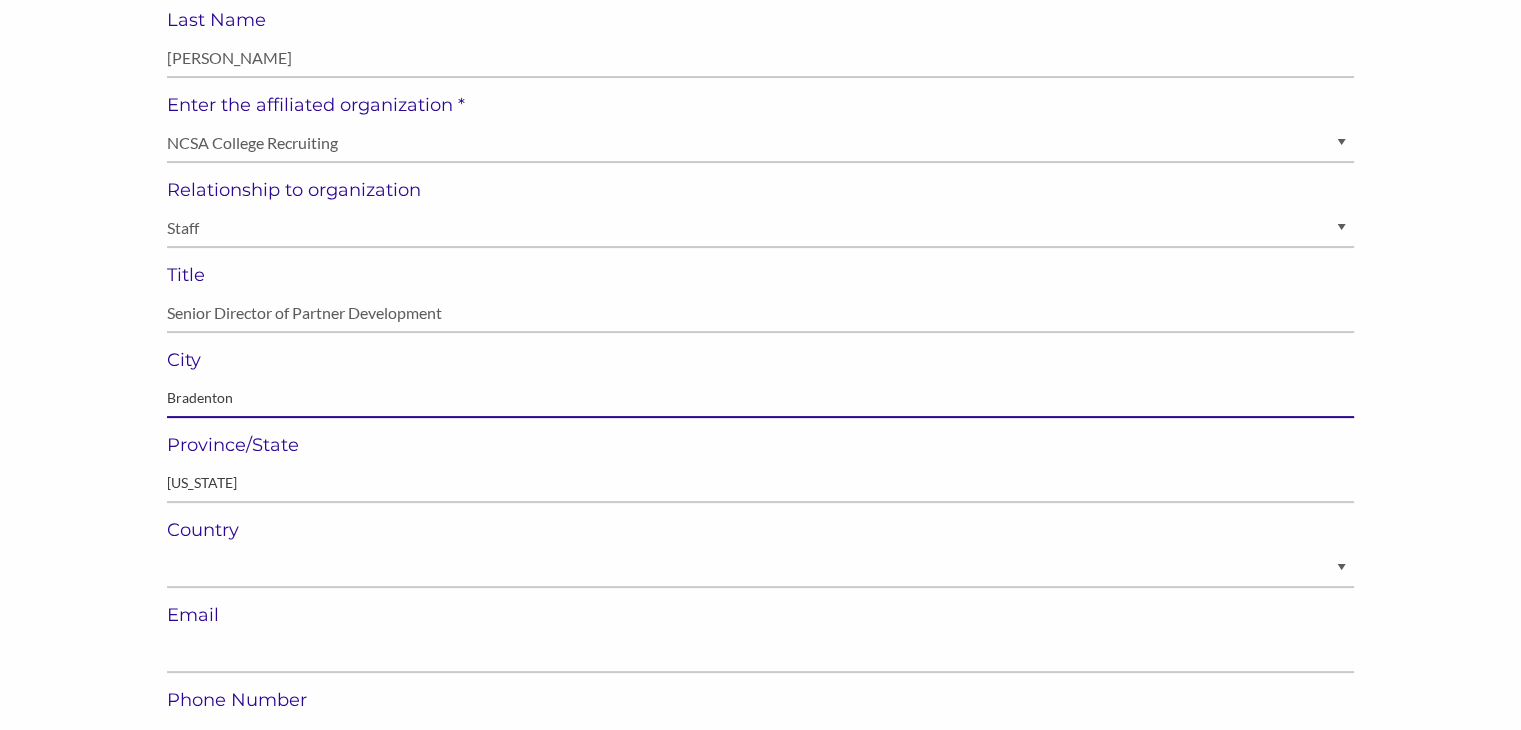 click on "Bradenton" at bounding box center (760, 398) 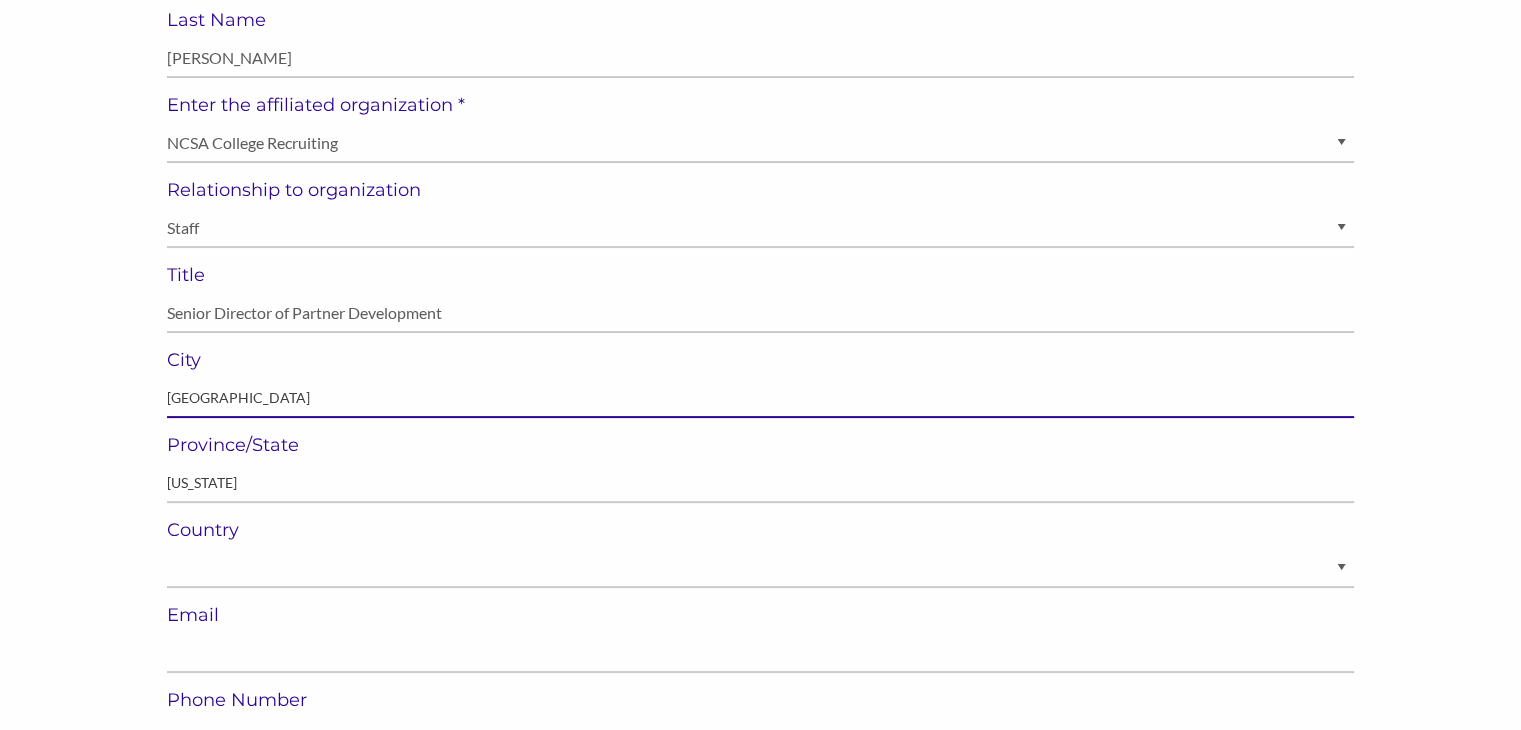 type on "Chicago" 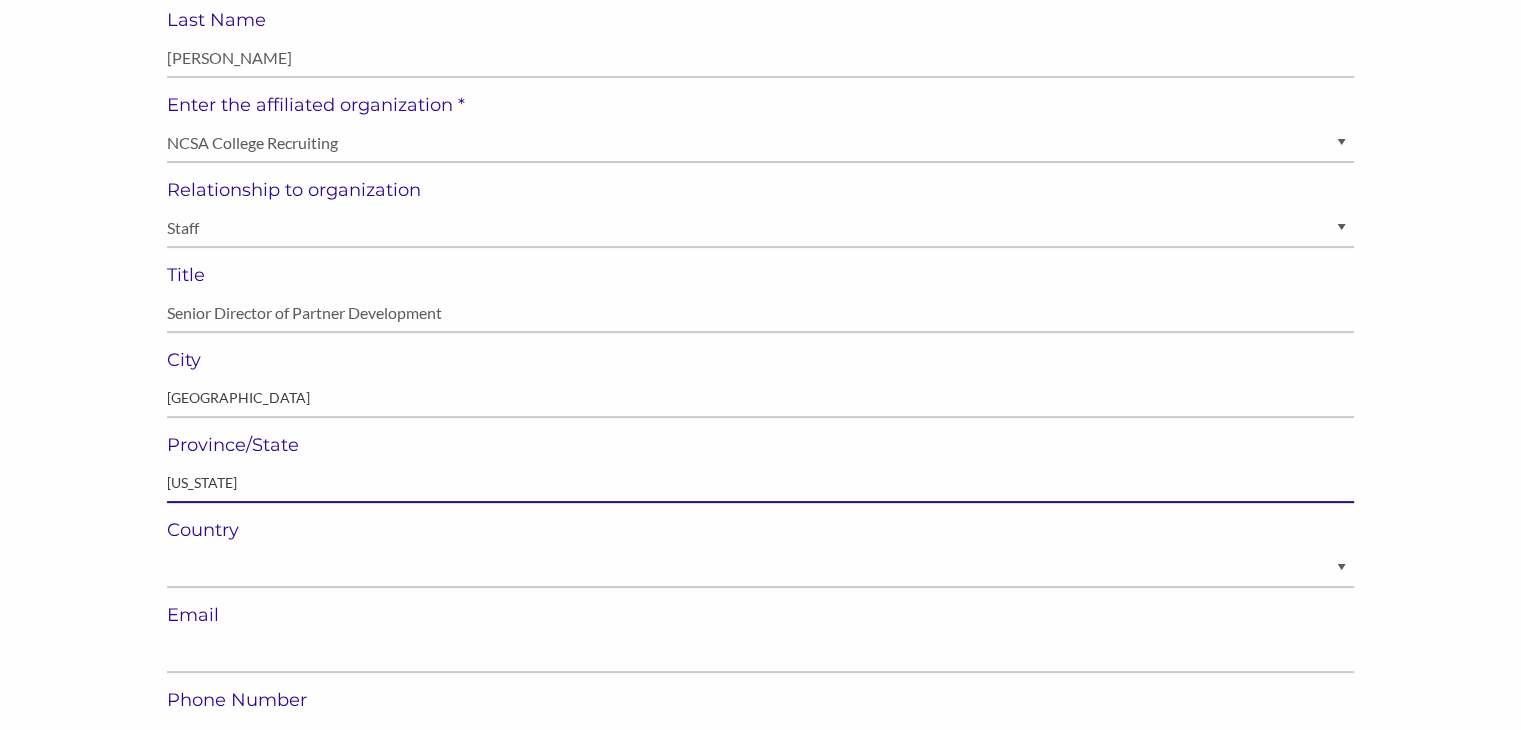 click on "[US_STATE]" at bounding box center [760, 483] 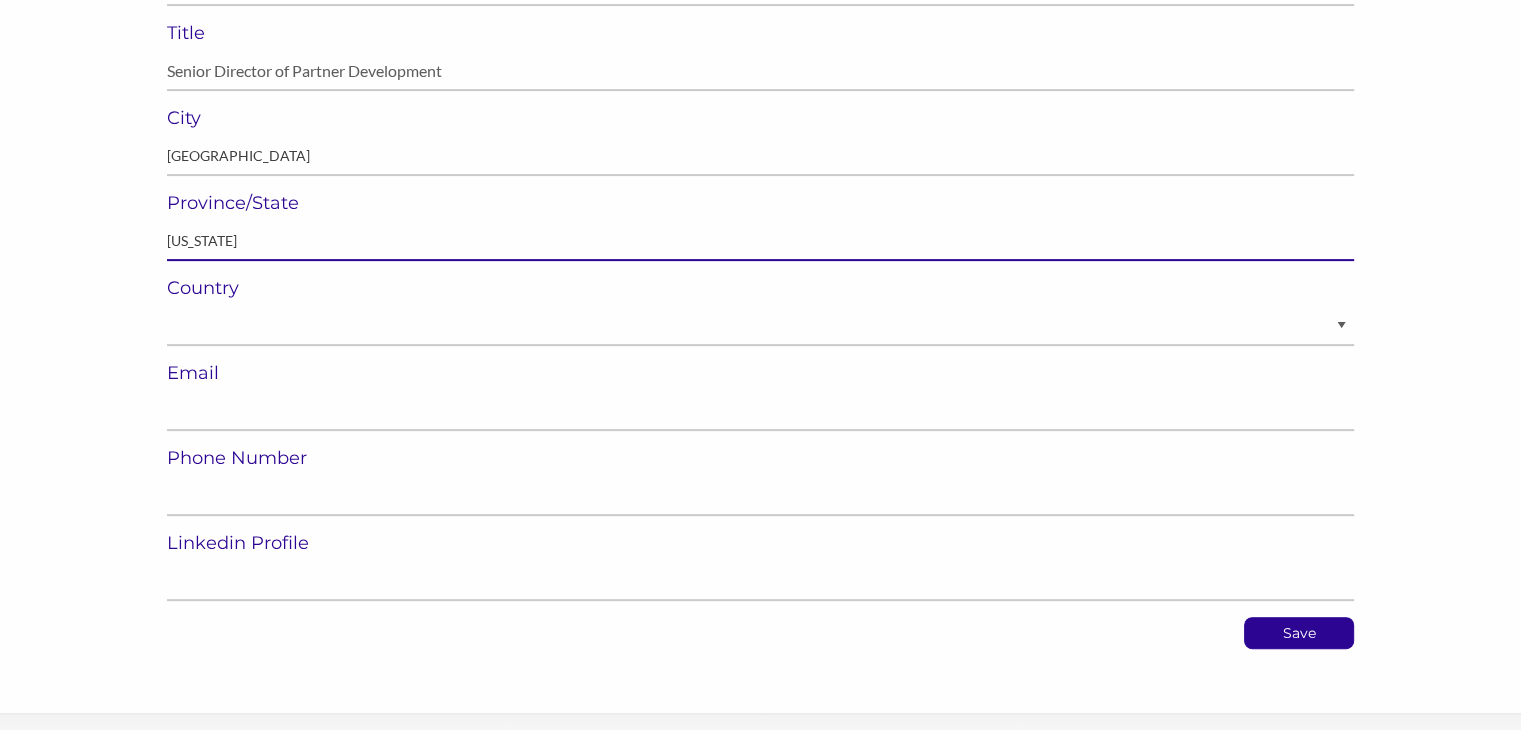 scroll, scrollTop: 590, scrollLeft: 0, axis: vertical 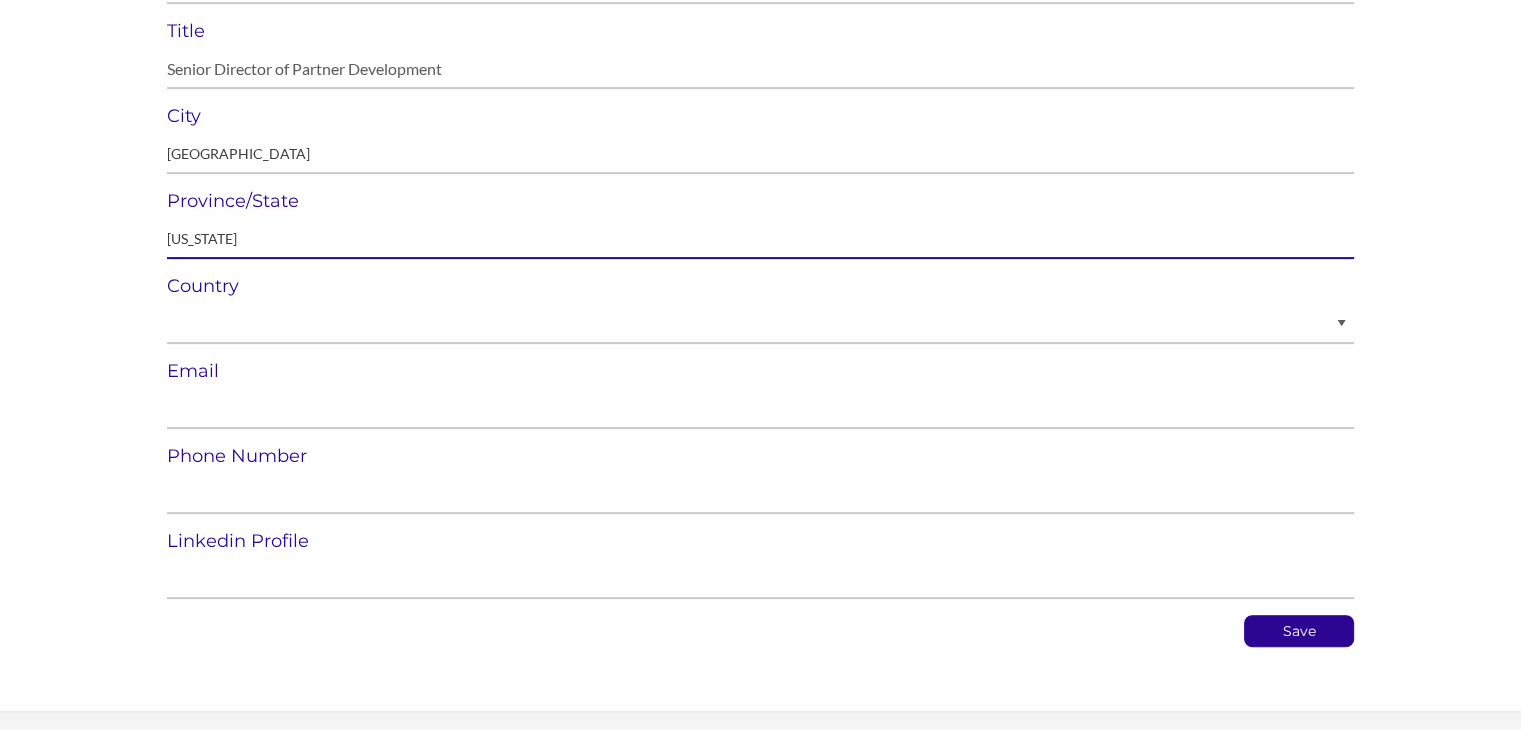 type on "[US_STATE]" 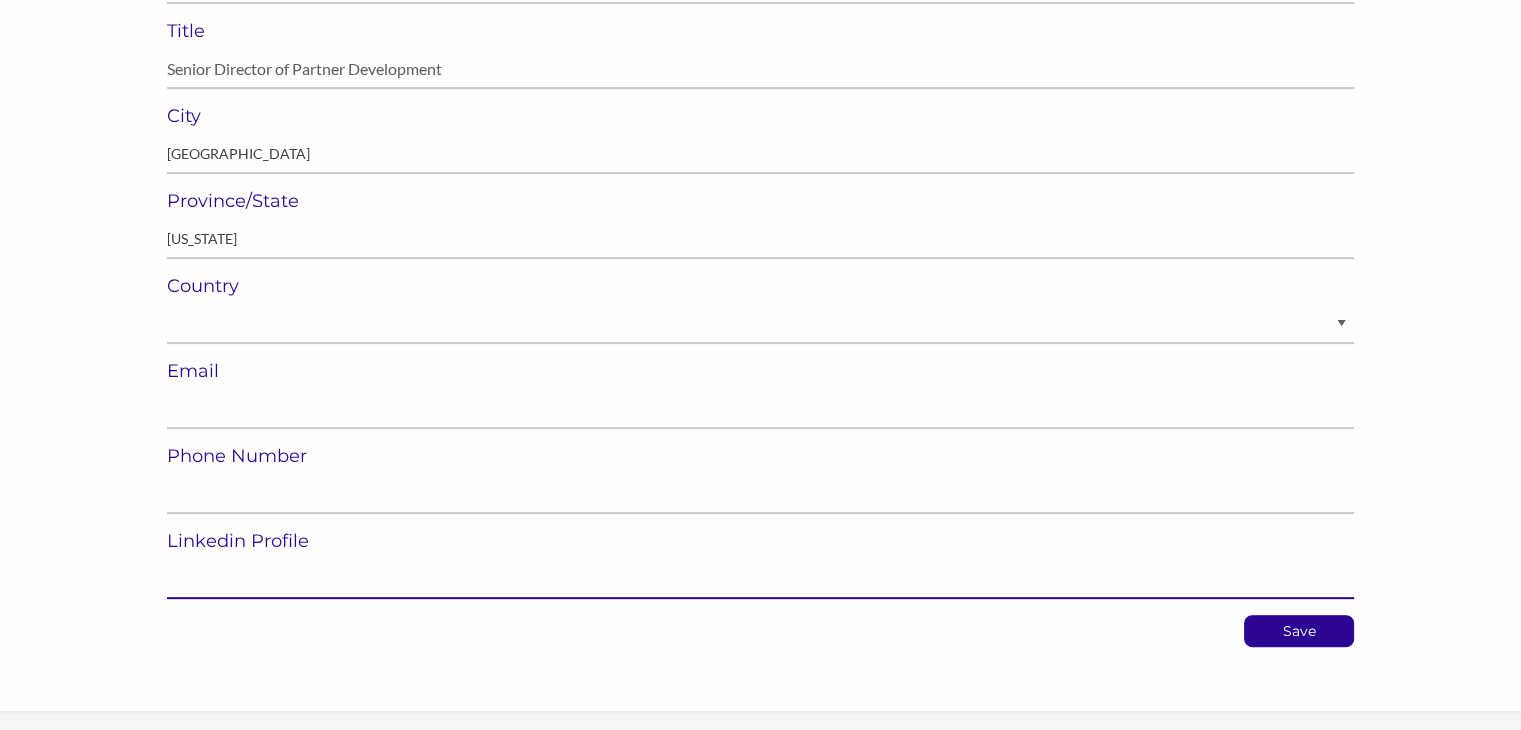click at bounding box center (760, 579) 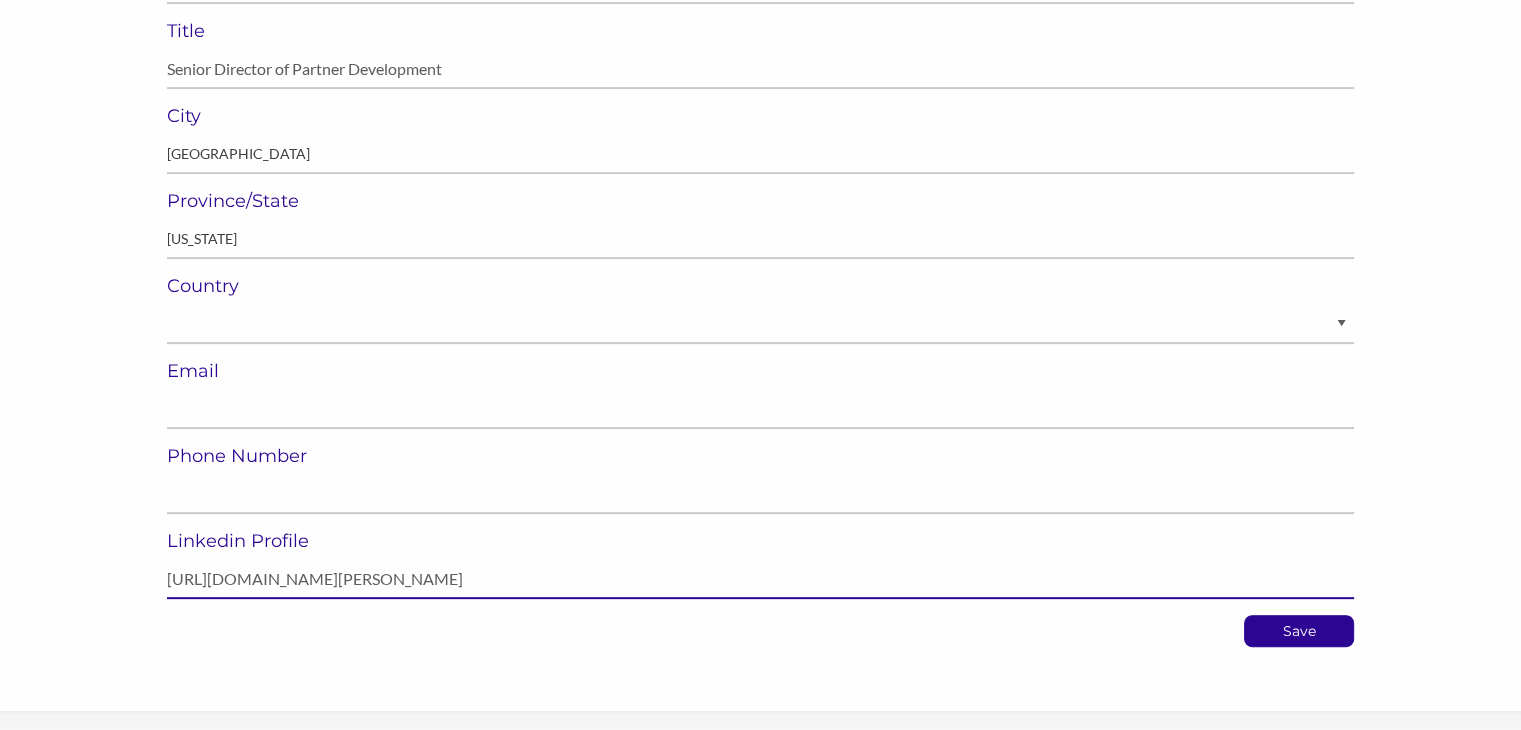 type on "https://www.linkedin.com/in/brett-erlenbach/" 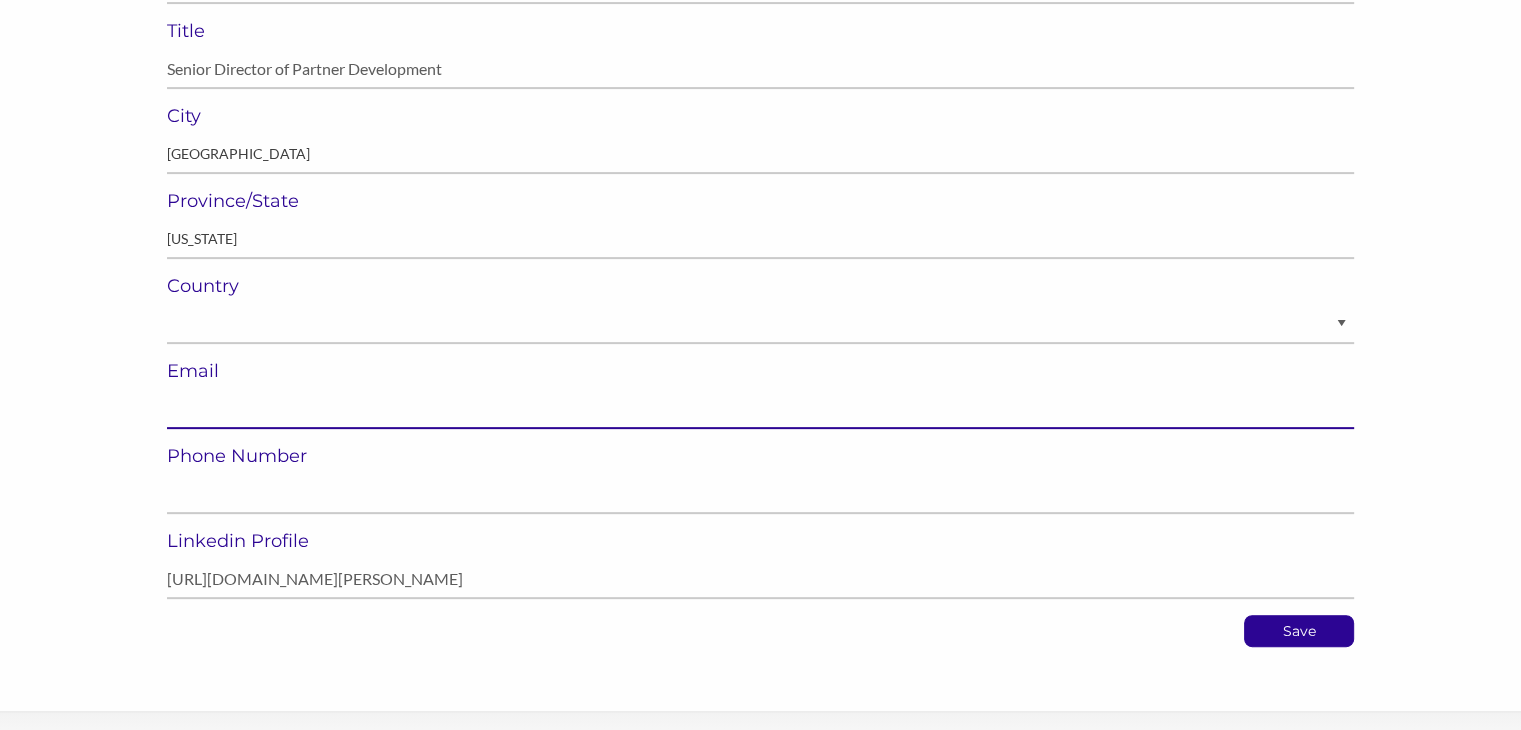 click at bounding box center [760, 409] 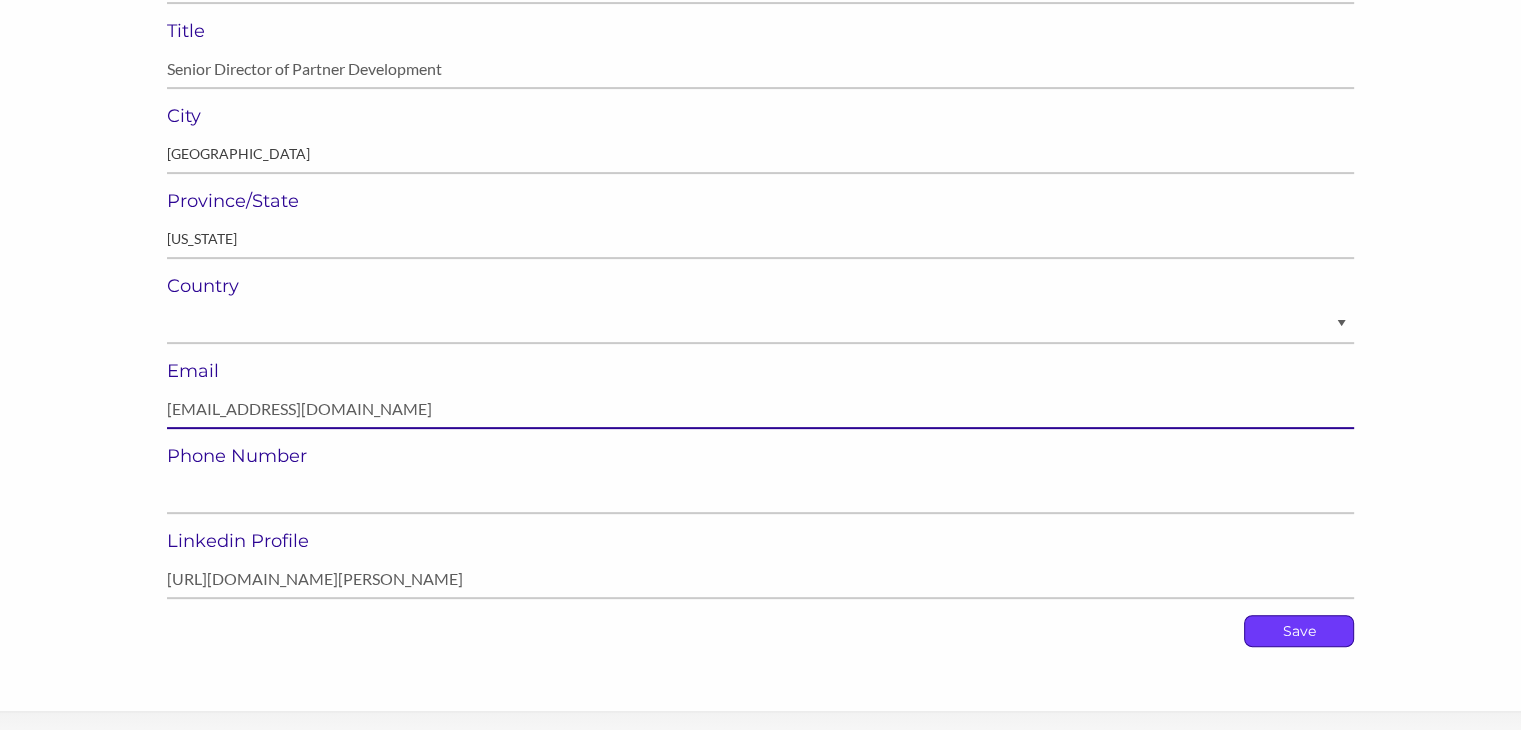 type on "berlenbach@ncsasports.org" 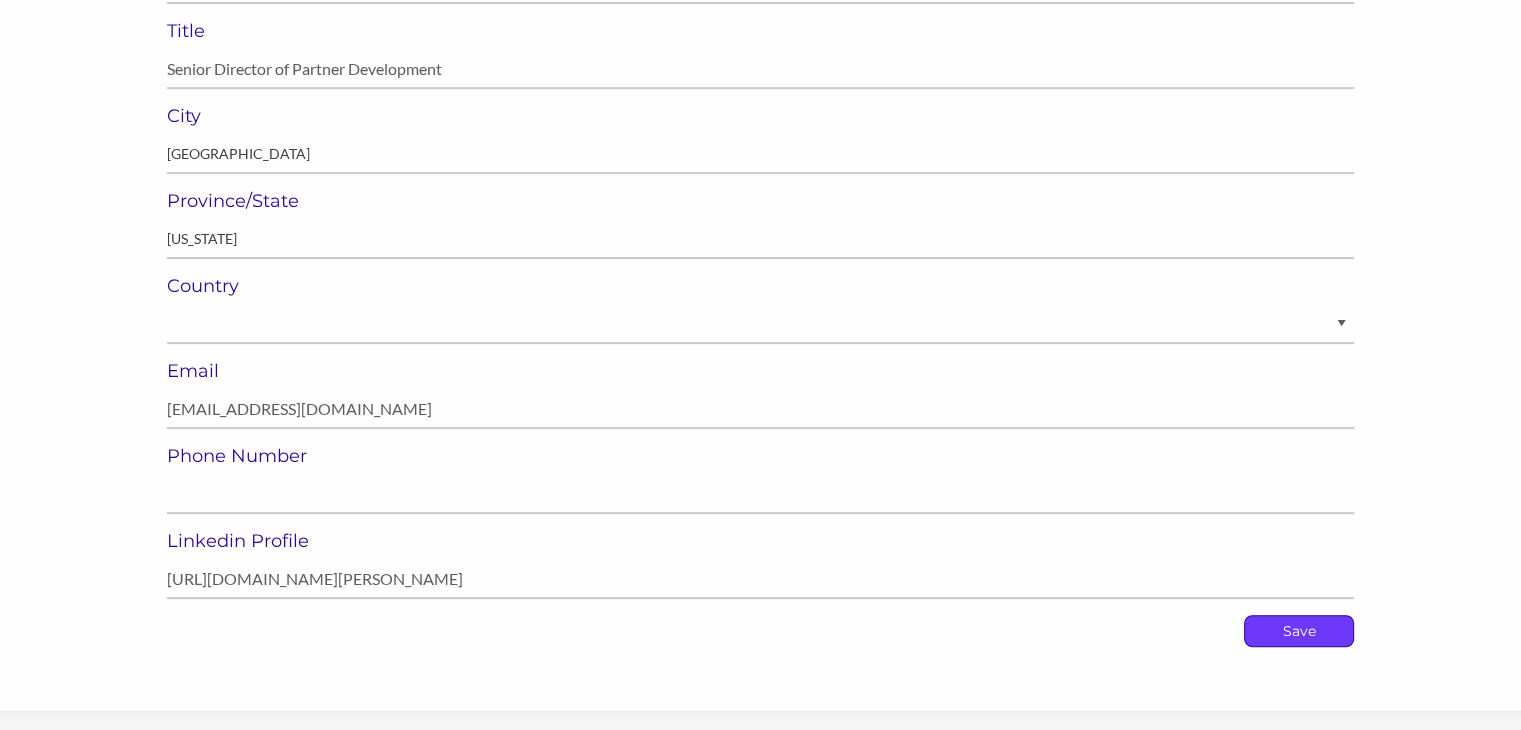 click on "Save" at bounding box center (1299, 631) 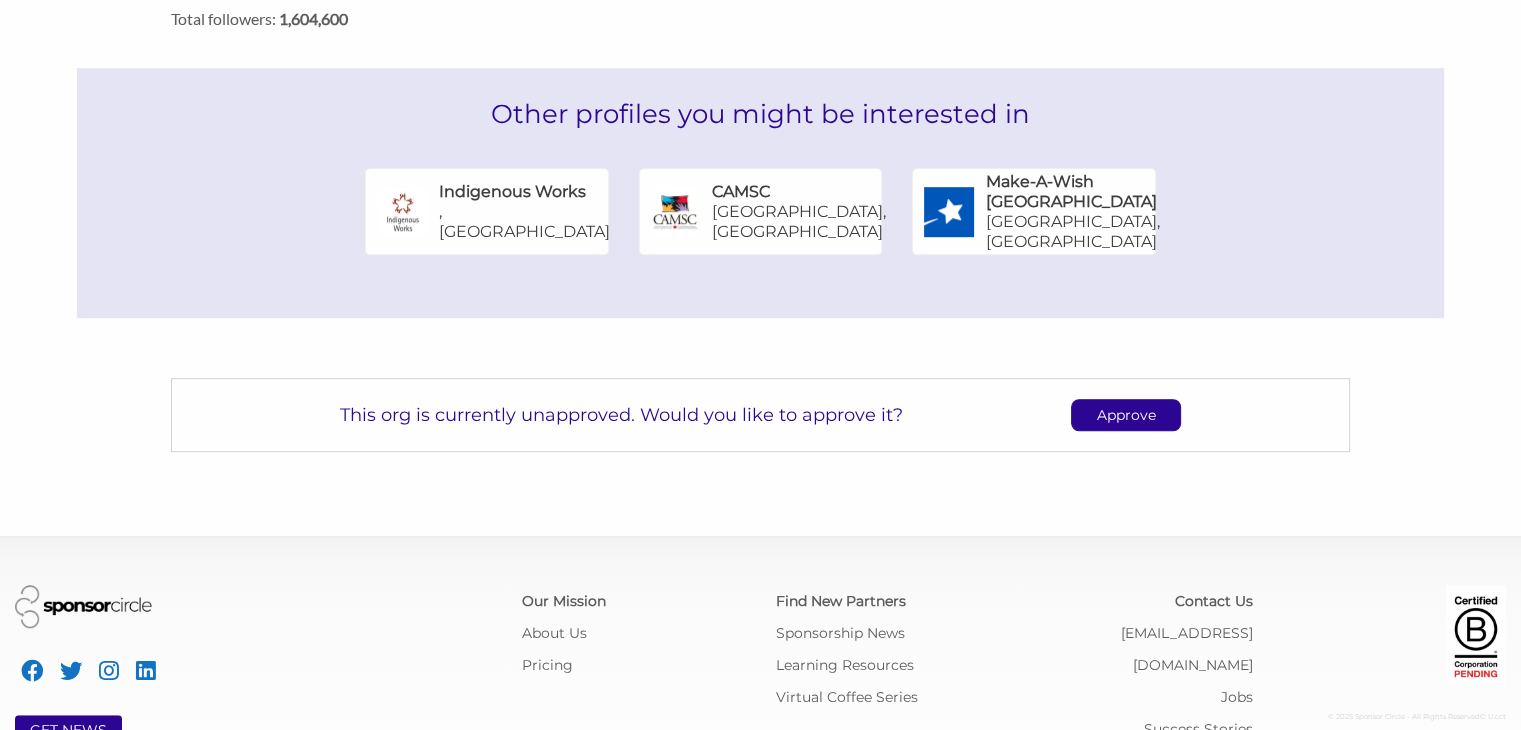 scroll, scrollTop: 1312, scrollLeft: 0, axis: vertical 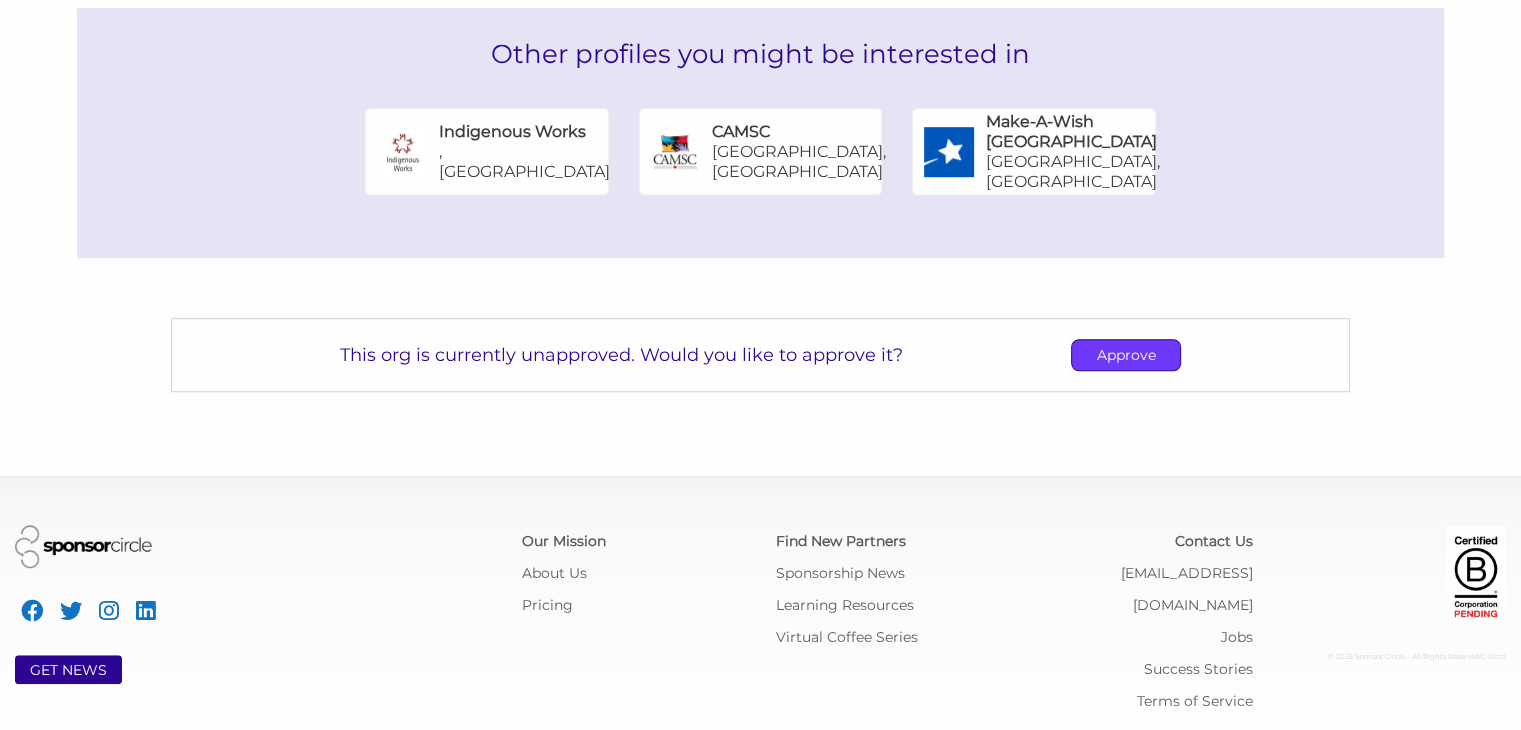 click on "Approve" at bounding box center (1126, 355) 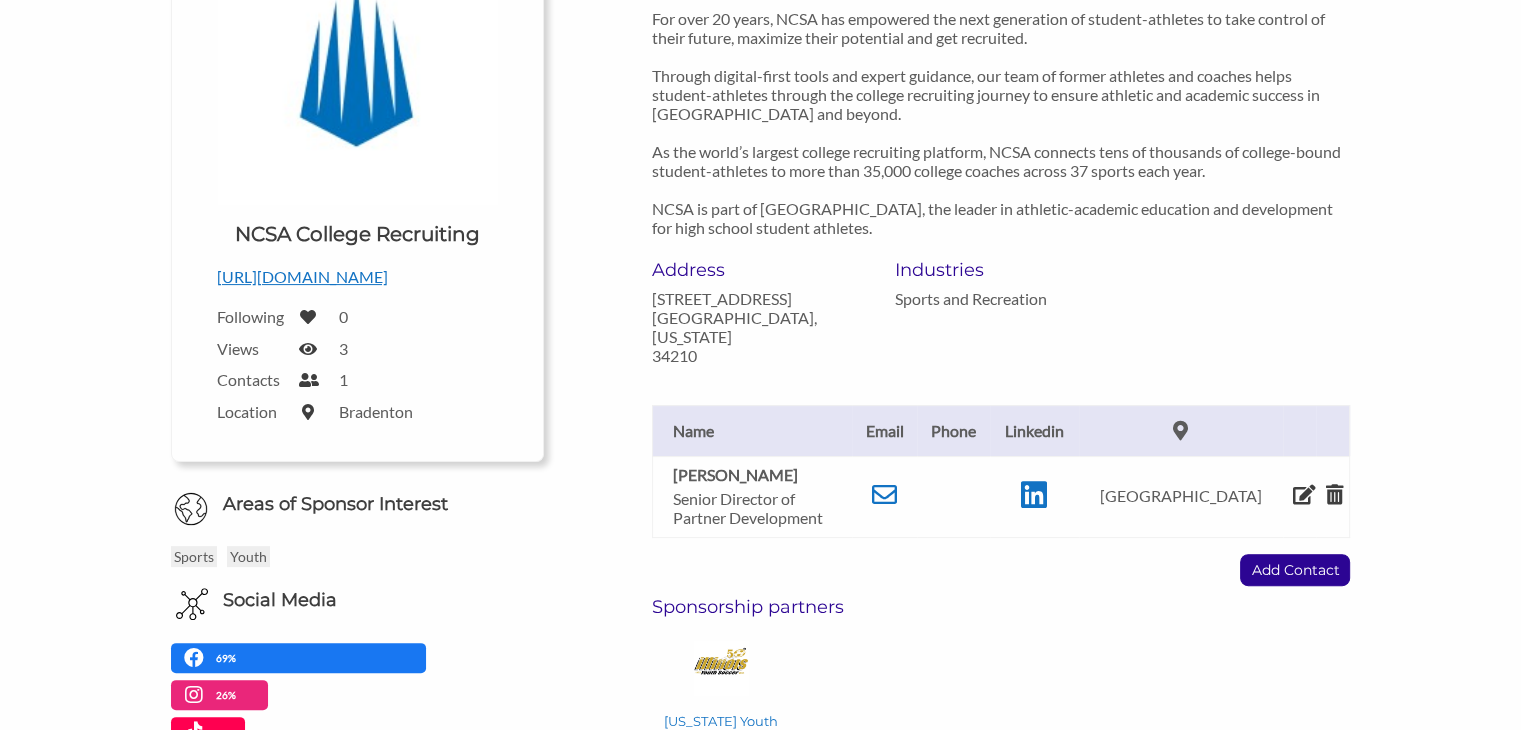 scroll, scrollTop: 0, scrollLeft: 0, axis: both 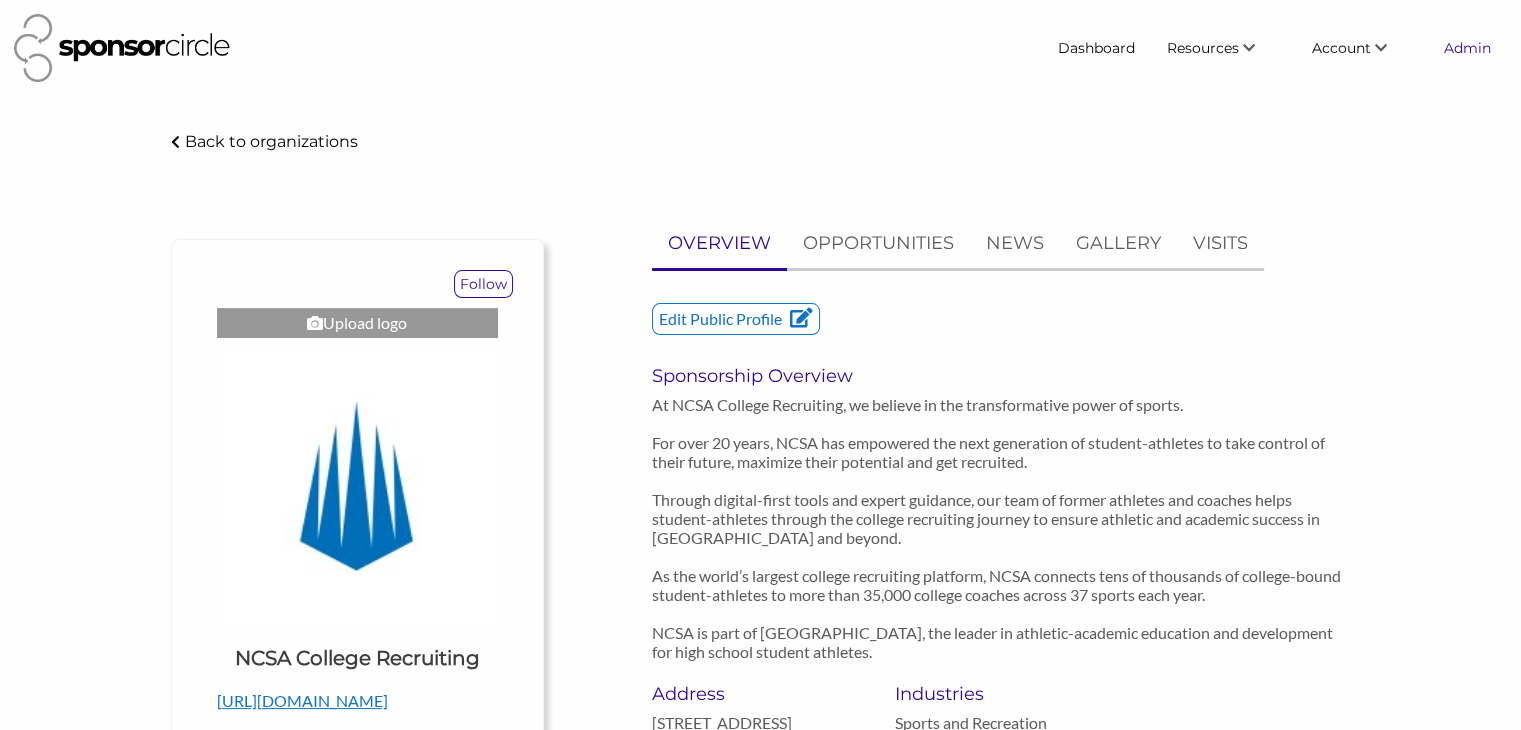 click on "Admin" at bounding box center [1467, 48] 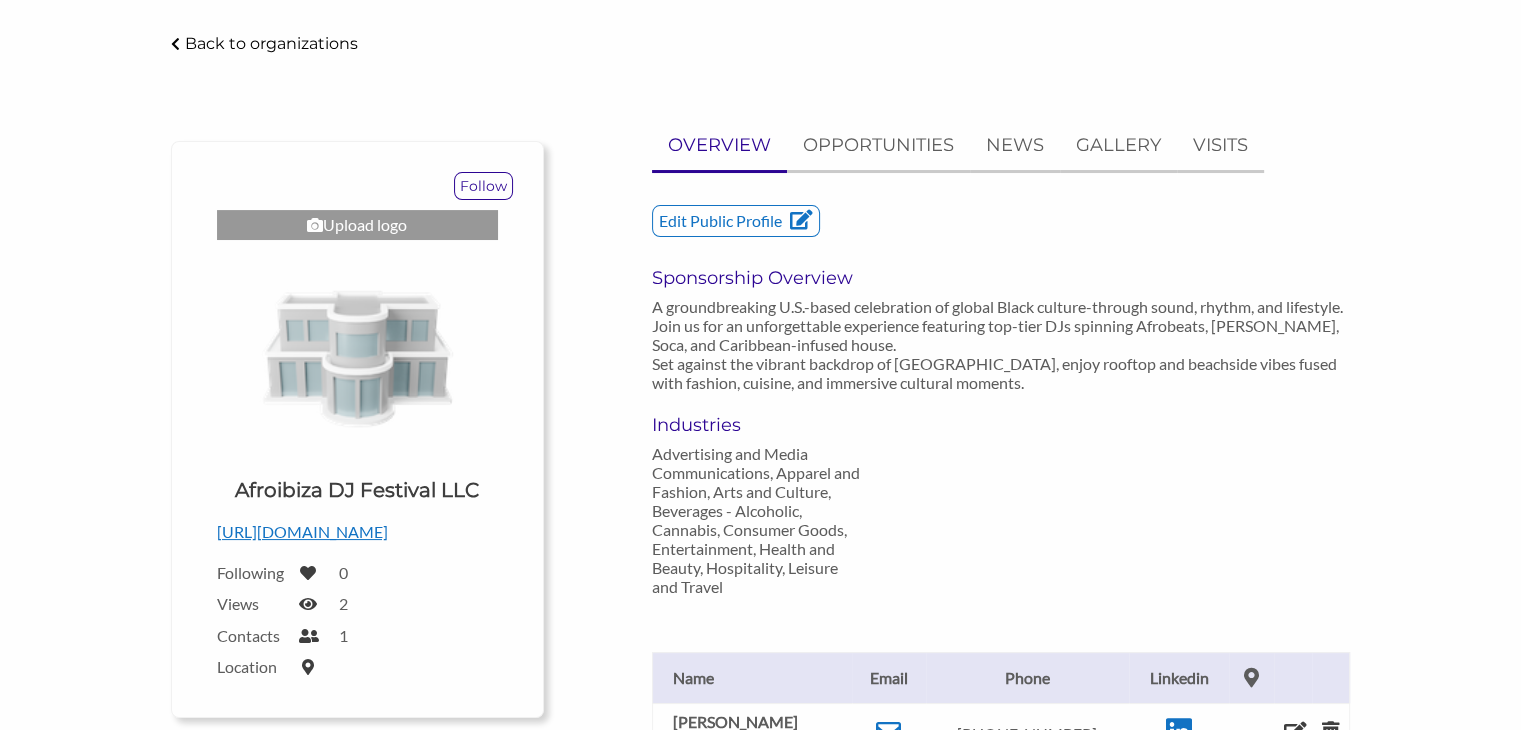 scroll, scrollTop: 90, scrollLeft: 0, axis: vertical 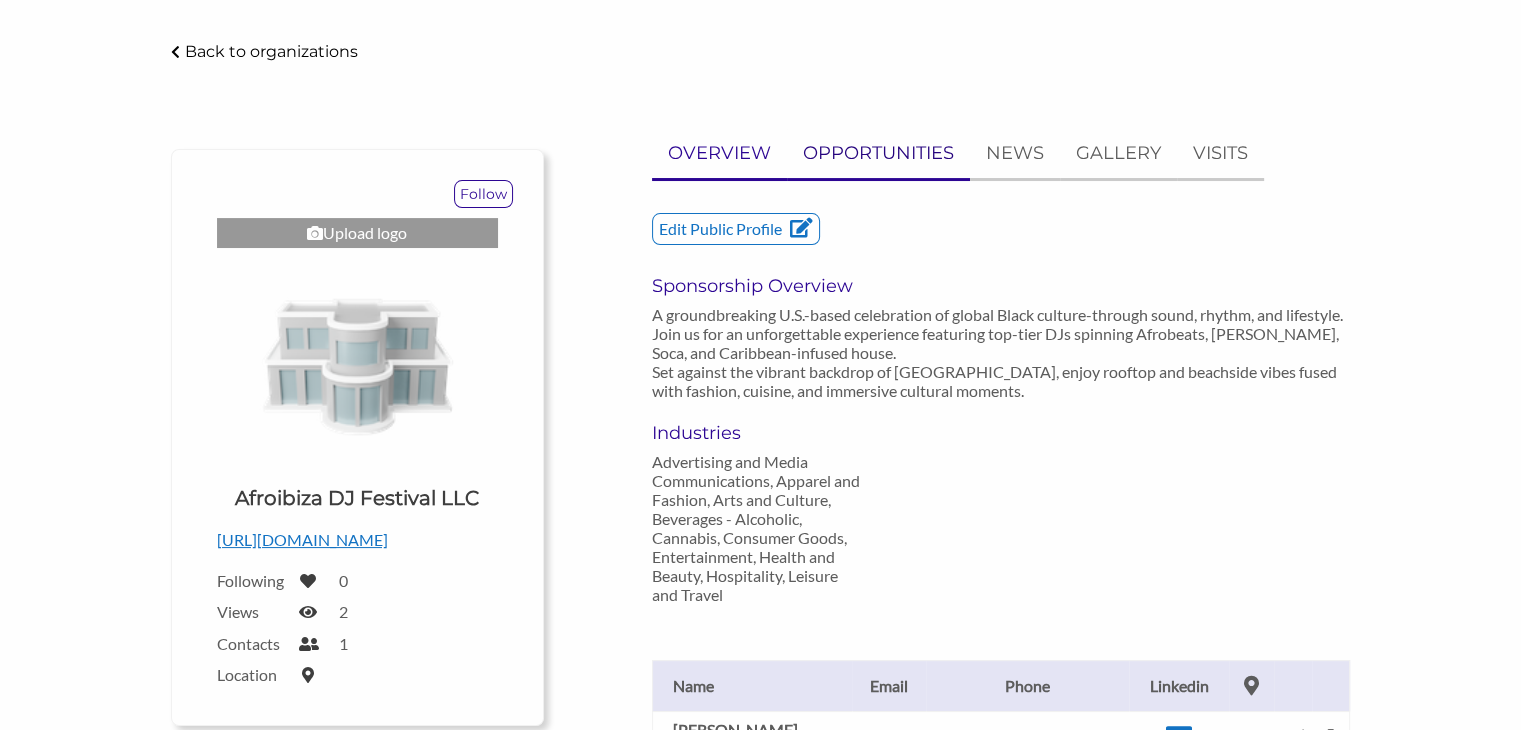 click on "OPPORTUNITIES" at bounding box center (878, 153) 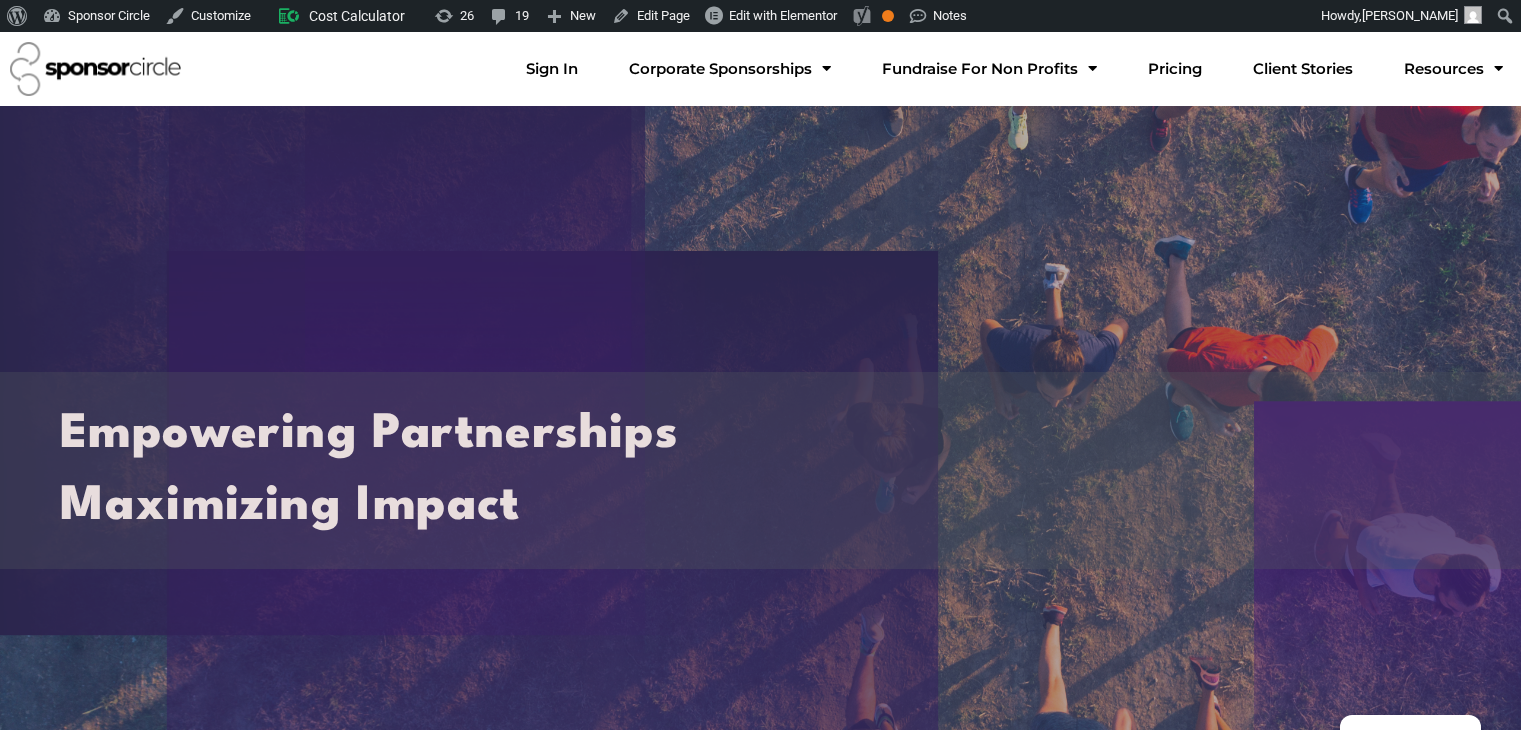 scroll, scrollTop: 0, scrollLeft: 0, axis: both 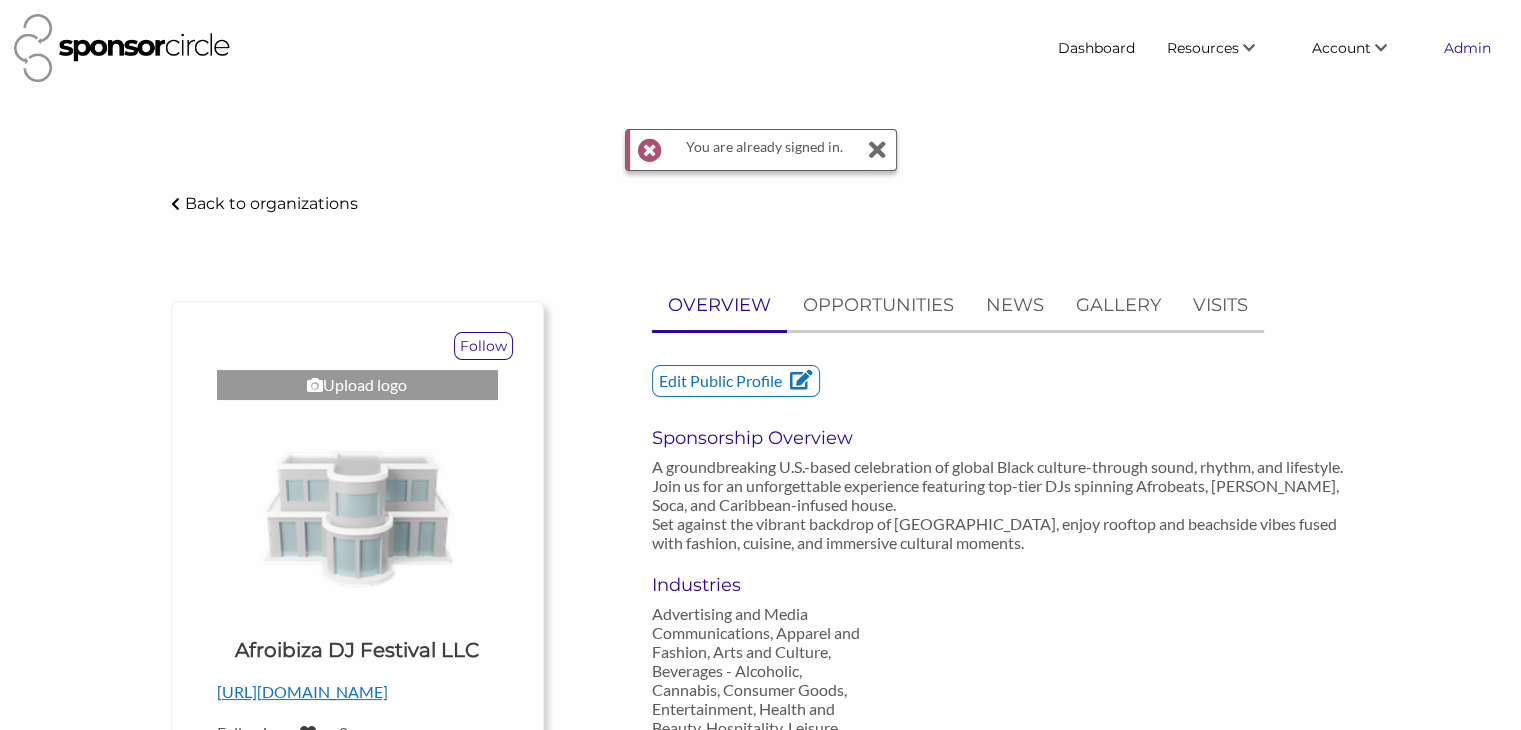 click on "Admin" at bounding box center [1467, 48] 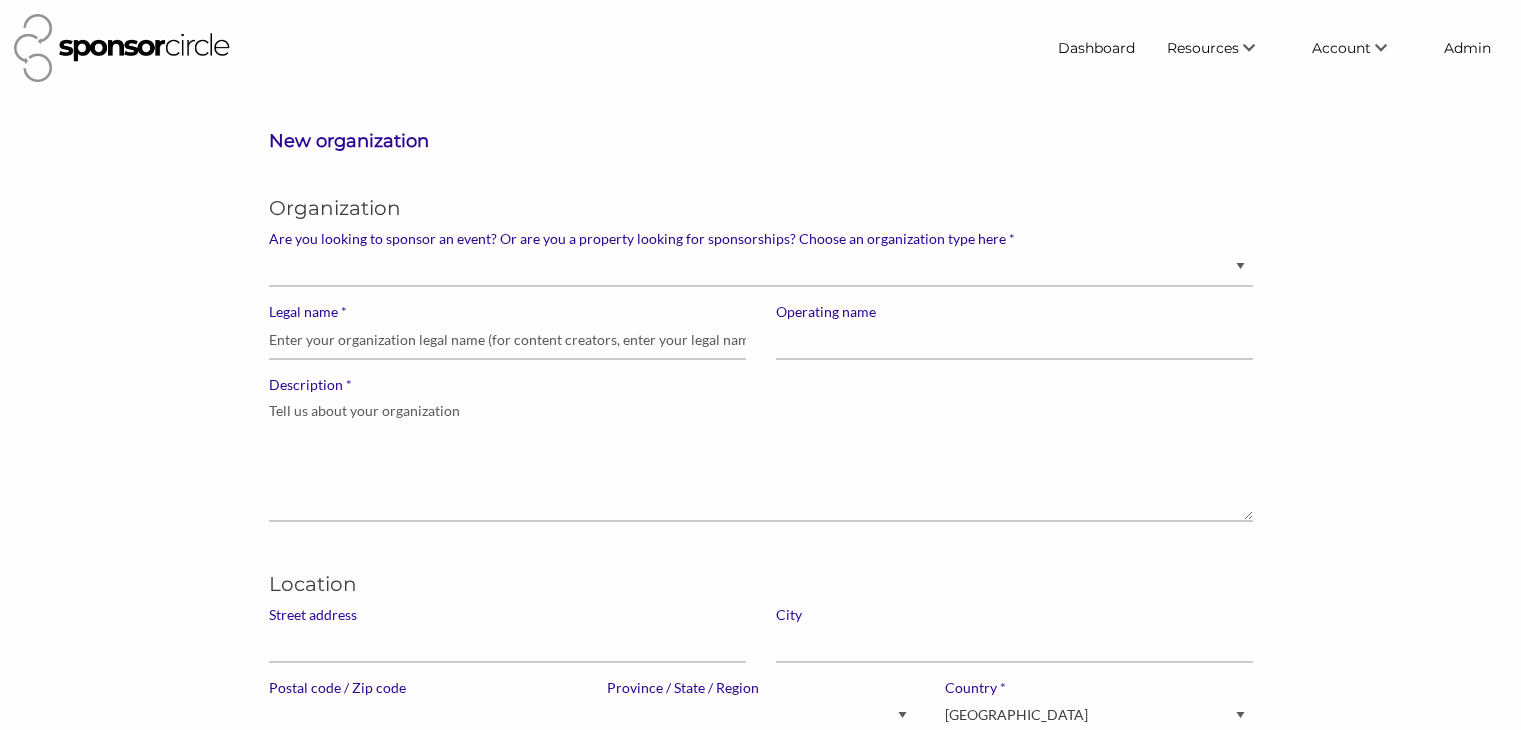 scroll, scrollTop: 0, scrollLeft: 0, axis: both 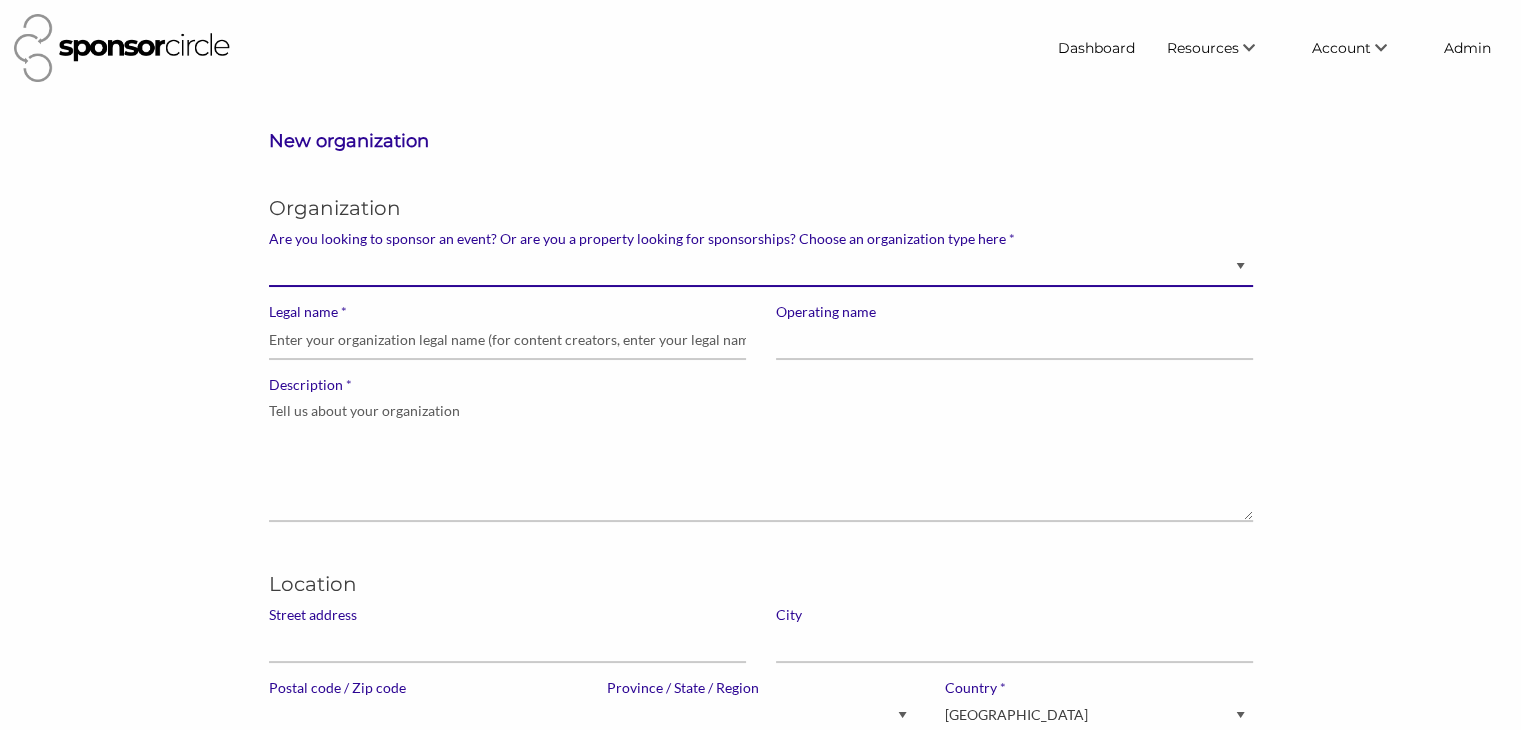 click on "Brand manager looking to sell to or sponsor events and sports teams
Event organizer seeking new partnerships with suppliers, exhibitors or sponsors
Advertising agency
Content creator, athlete or celebrity looking for sponsors" at bounding box center (761, 267) 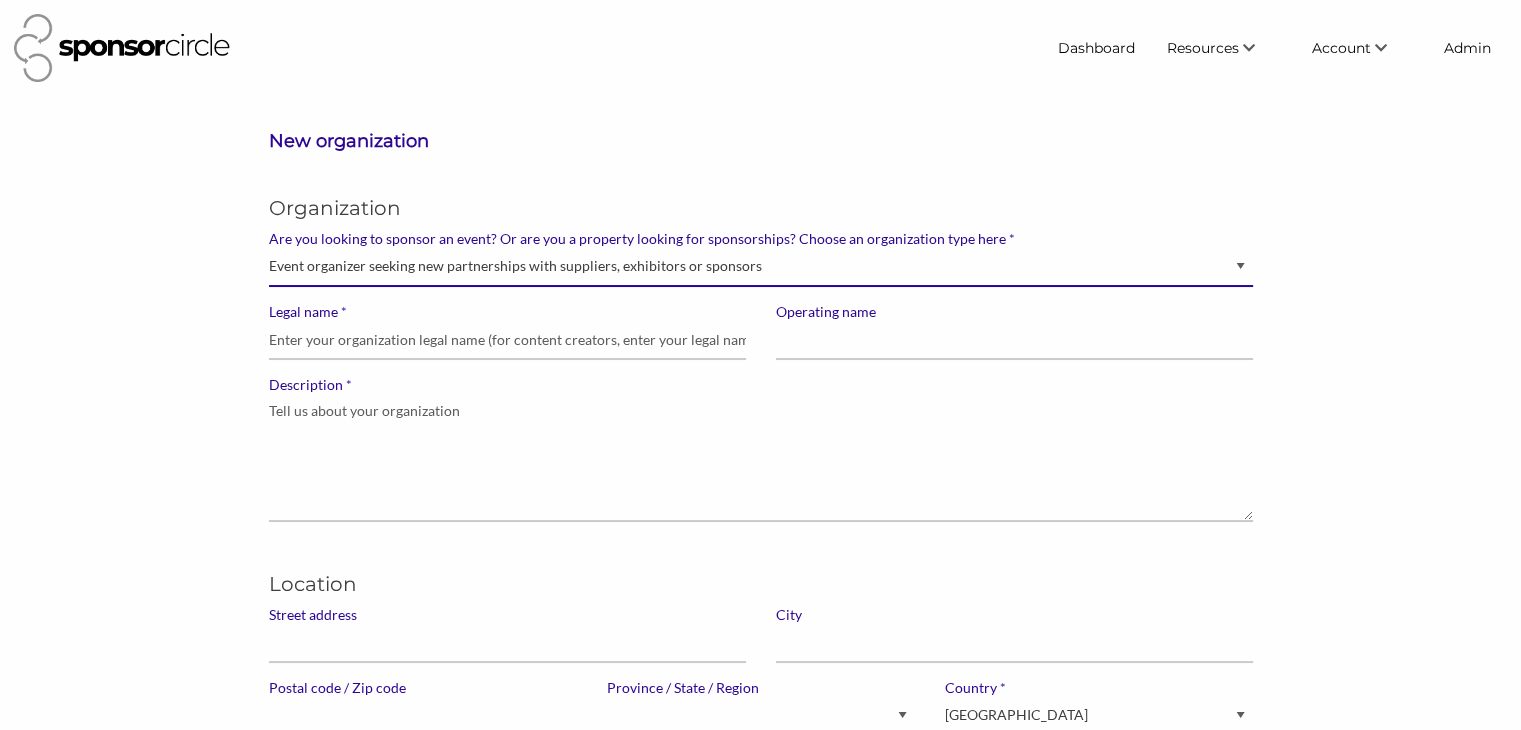 click on "Brand manager looking to sell to or sponsor events and sports teams
Event organizer seeking new partnerships with suppliers, exhibitors or sponsors
Advertising agency
Content creator, athlete or celebrity looking for sponsors" at bounding box center [761, 267] 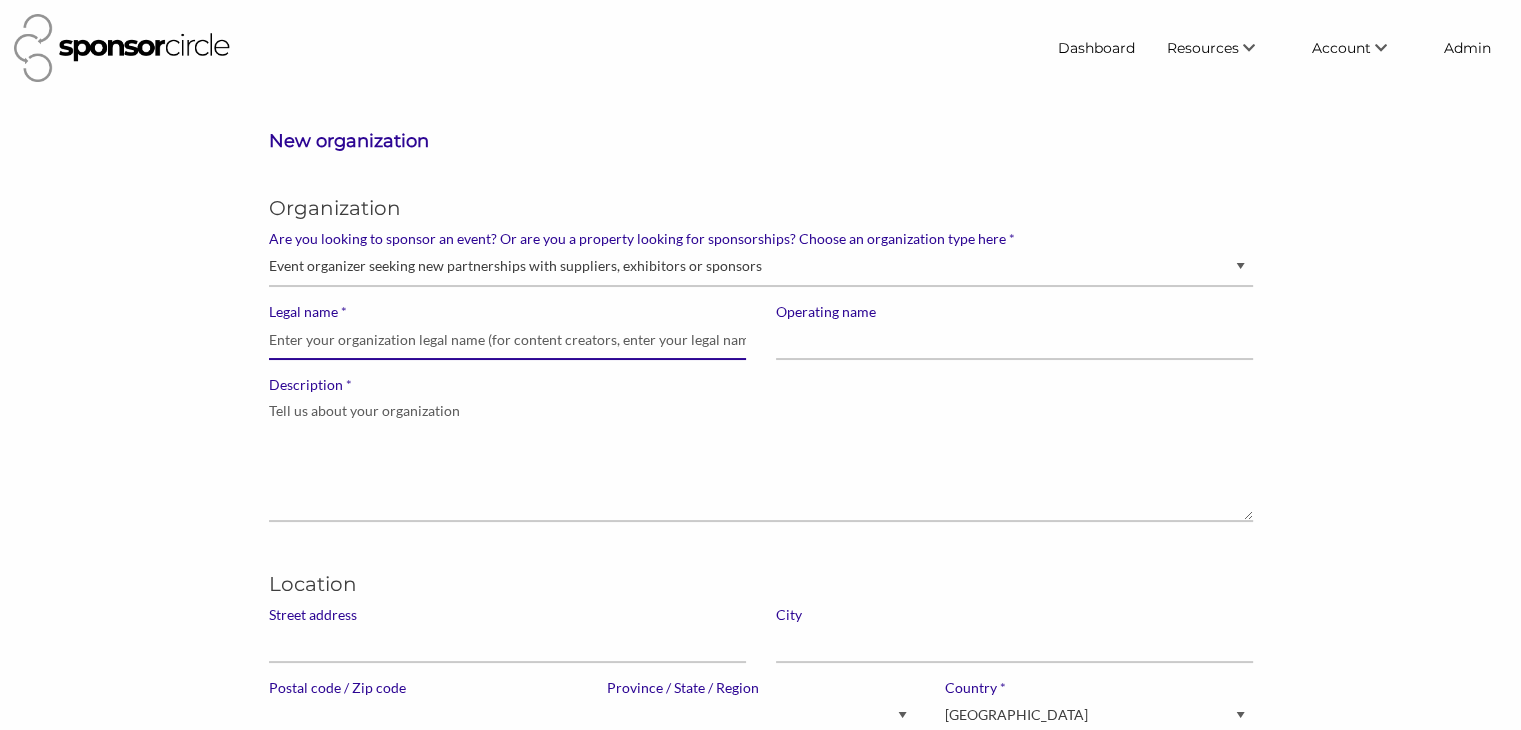 click on "*  Legal name" at bounding box center [507, 340] 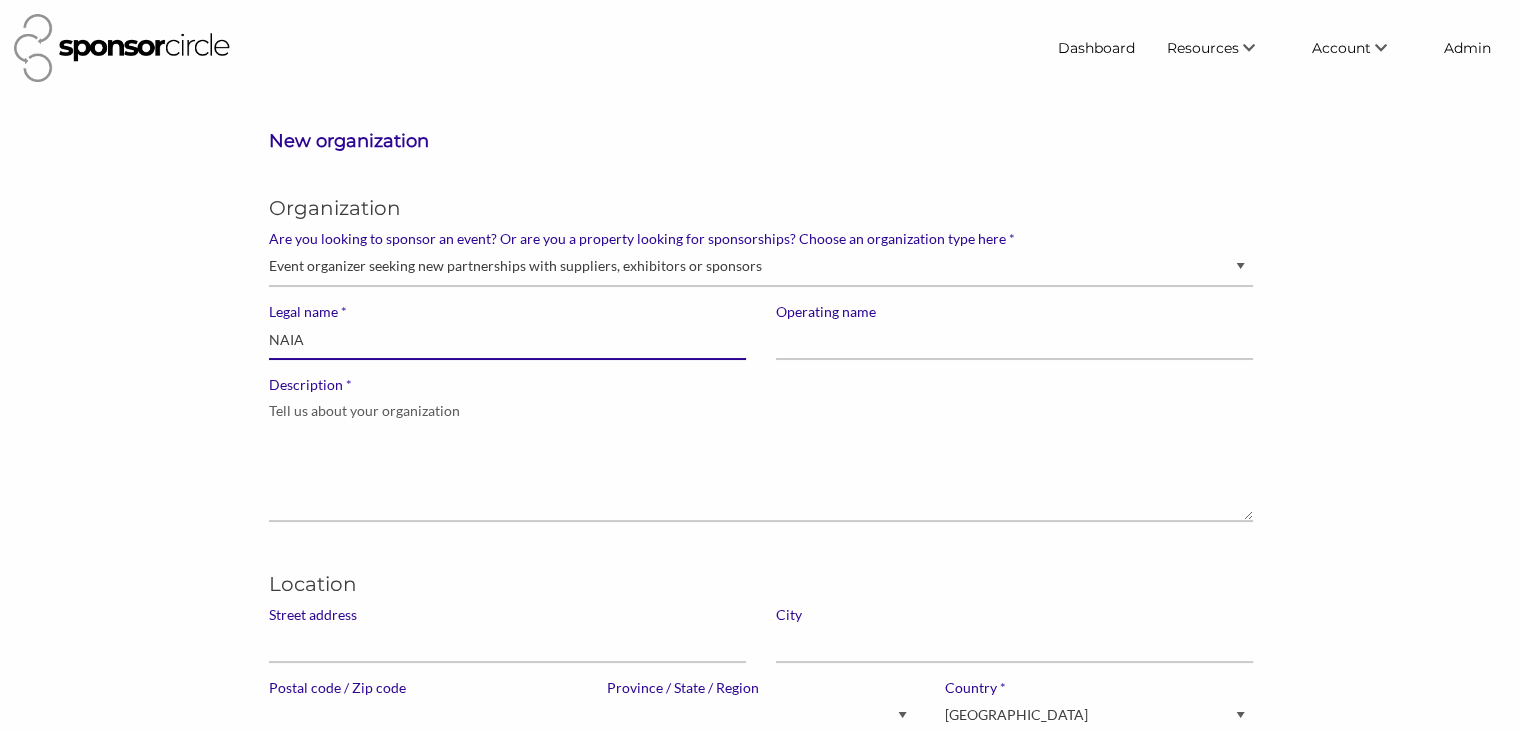 type on "NAIA" 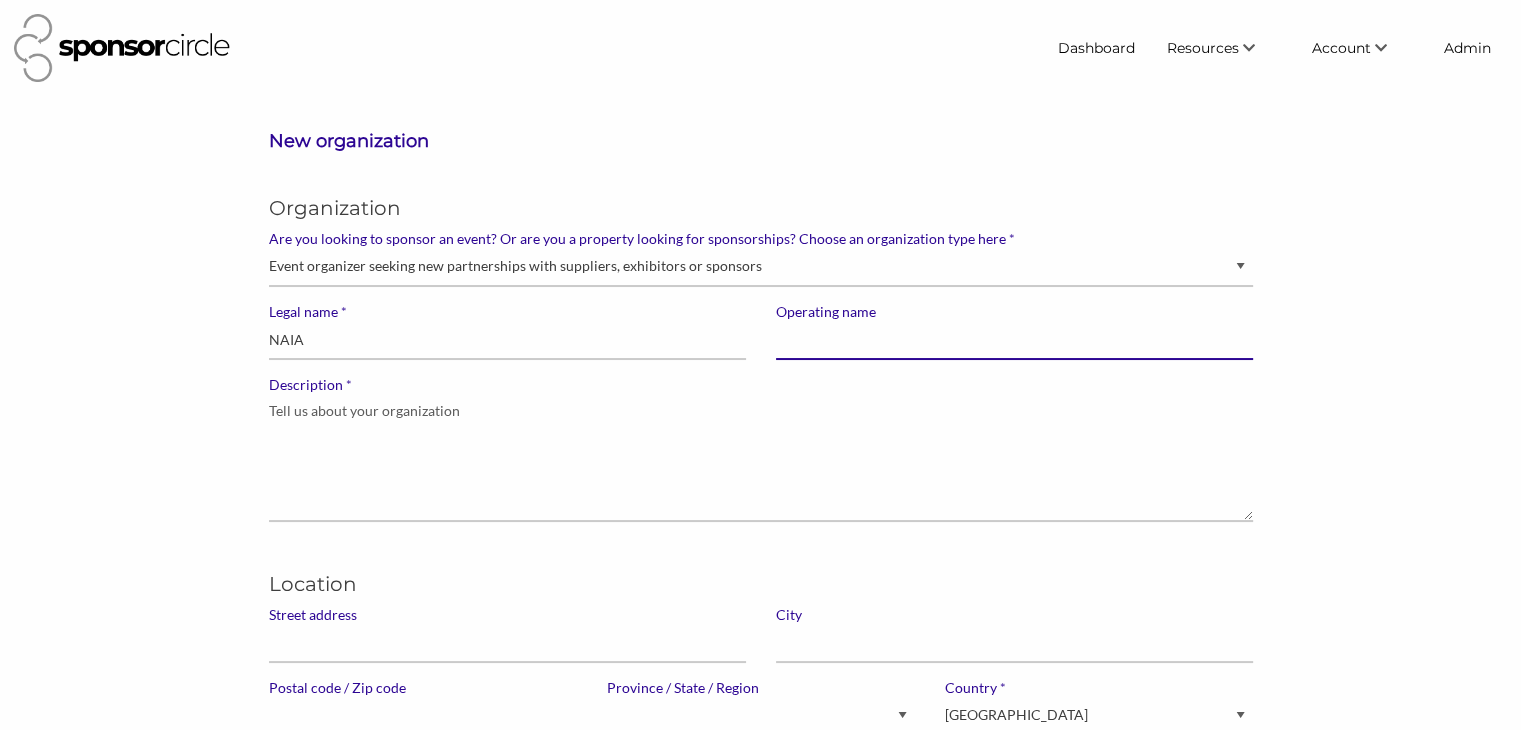 click on "Operating name" at bounding box center (1014, 340) 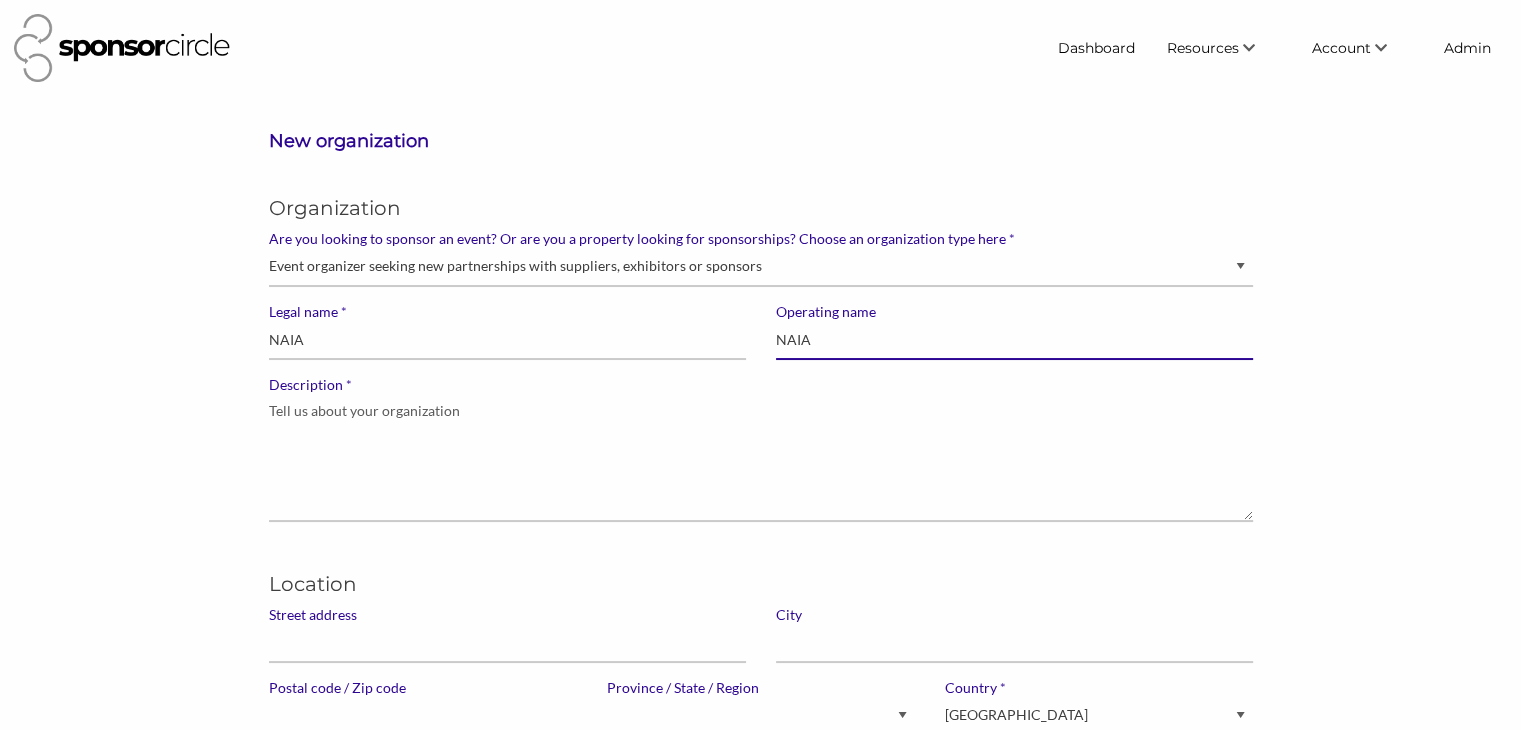 type on "NAIA" 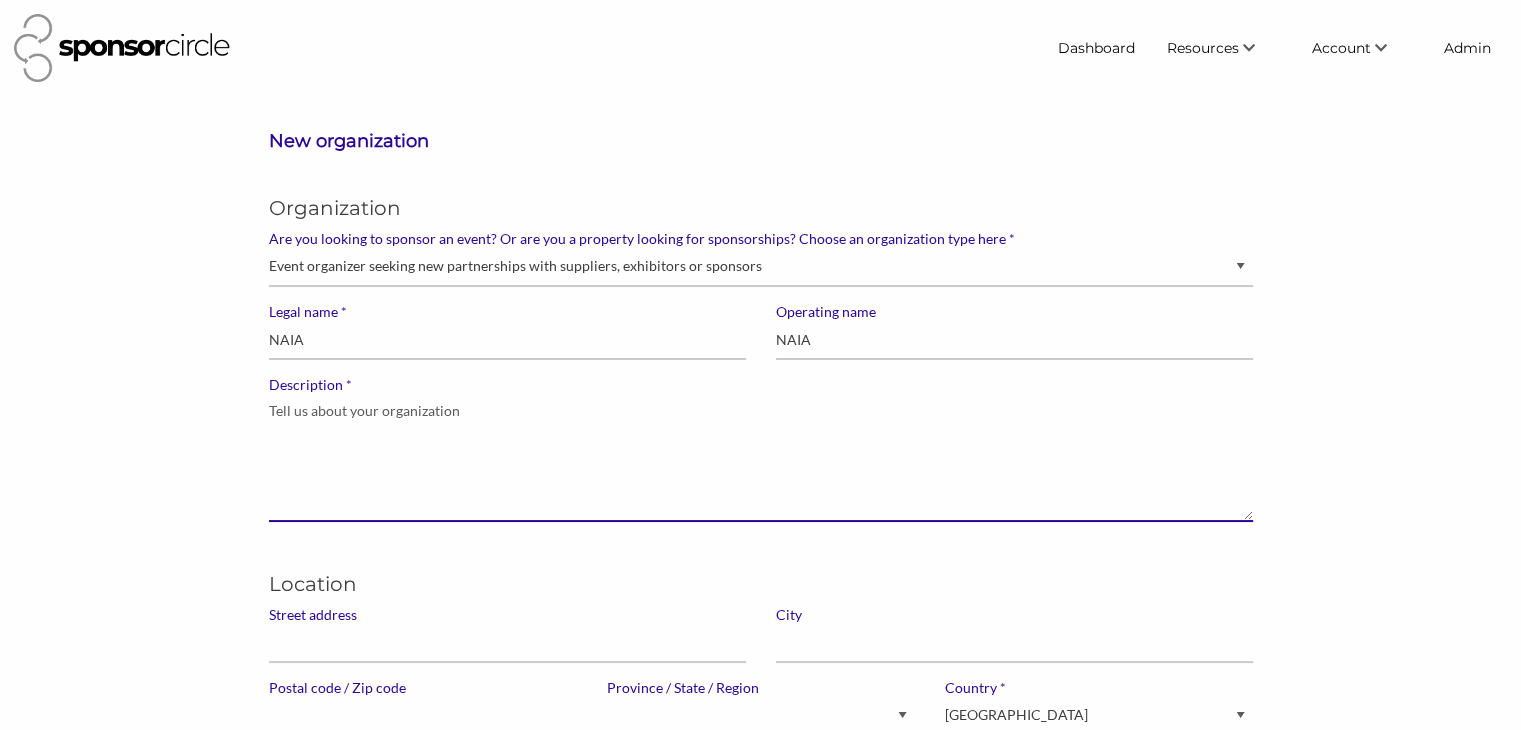 click on "*  Description" at bounding box center (761, 458) 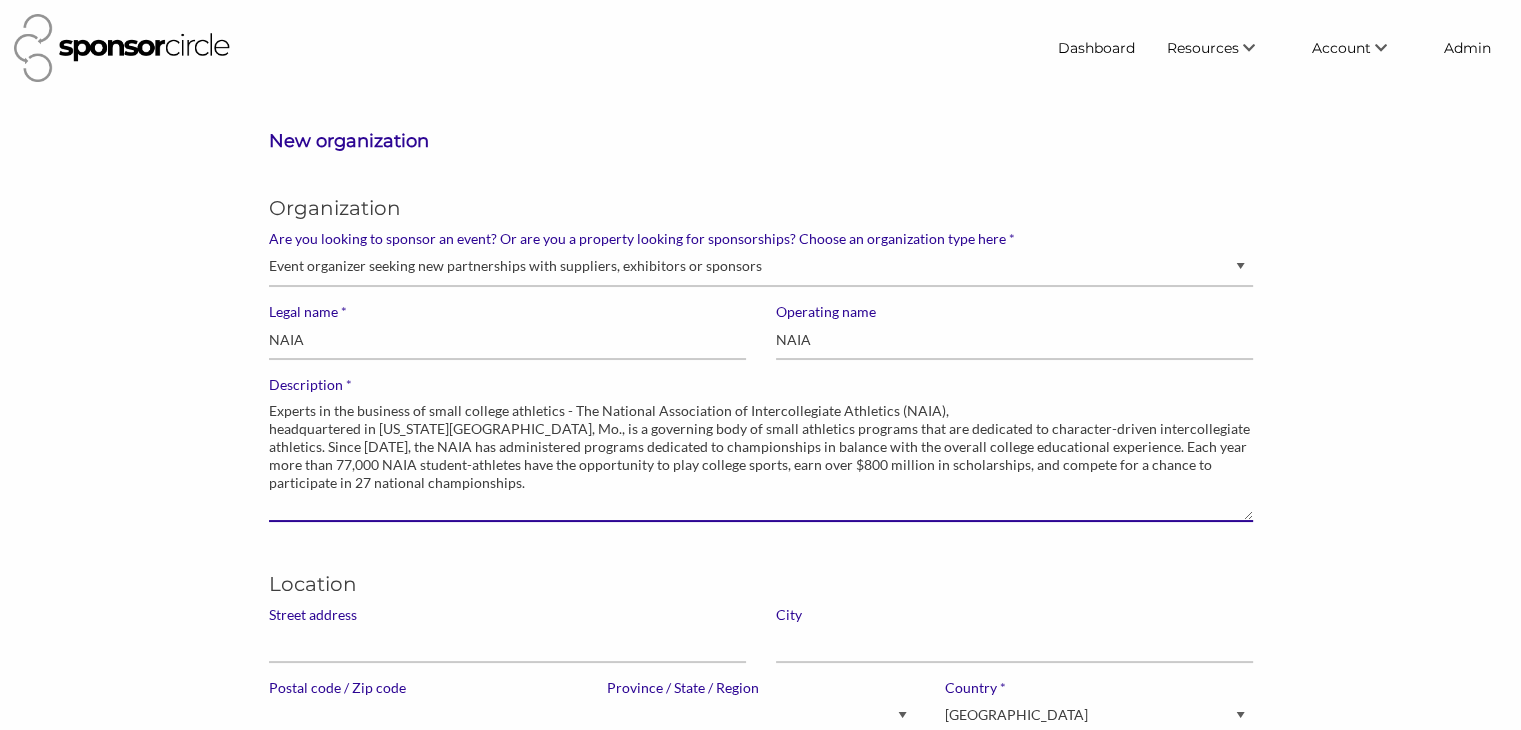 type on "Experts in the business of small college athletics - The National Association of Intercollegiate Athletics (NAIA),
headquartered in [US_STATE][GEOGRAPHIC_DATA], Mo., is a governing body of small athletics programs that are dedicated to character-driven intercollegiate athletics. Since [DATE], the NAIA has administered programs dedicated to championships in balance with the overall college educational experience. Each year more than 77,000 NAIA student-athletes have the opportunity to play college sports, earn over $800 million in scholarships, and compete for a chance to participate in 27 national championships." 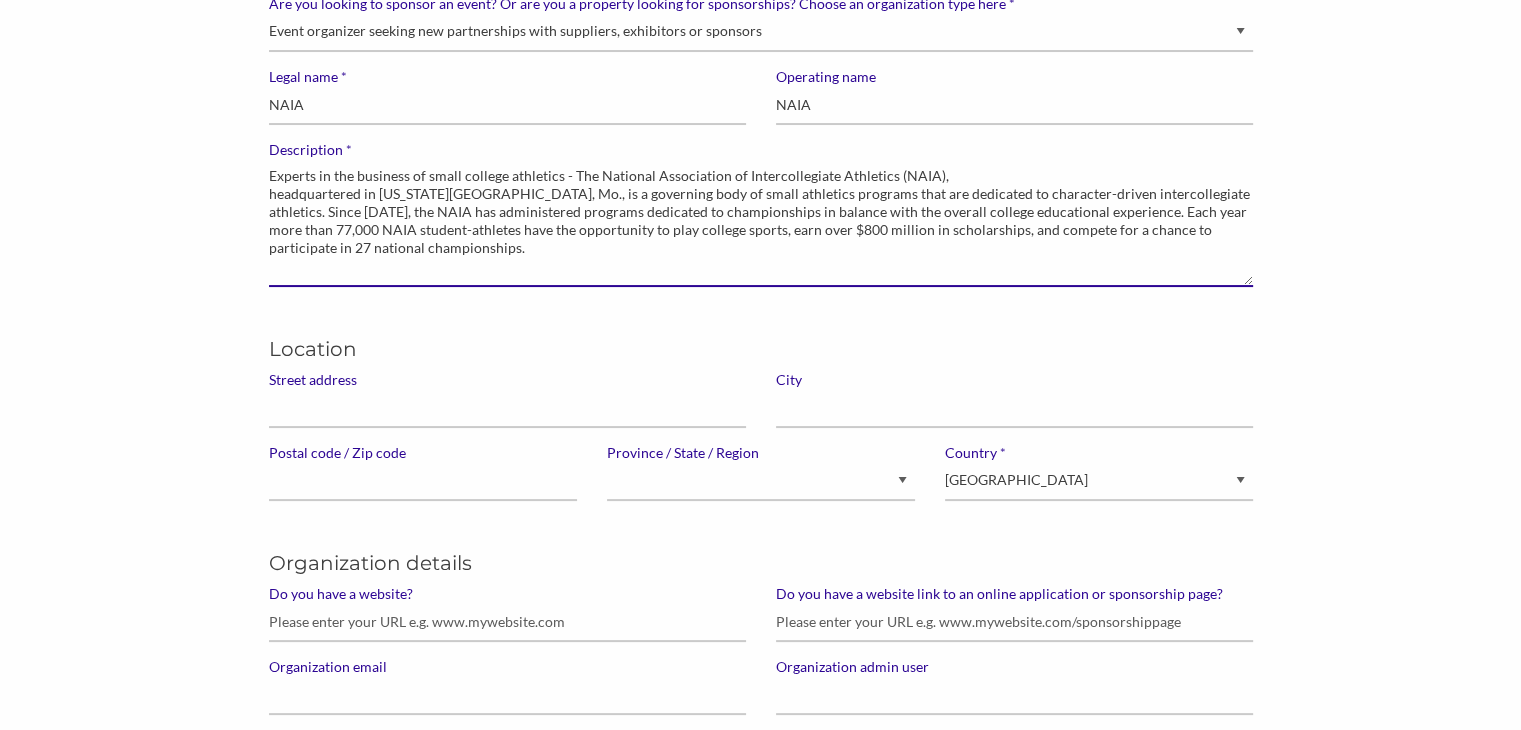 scroll, scrollTop: 240, scrollLeft: 0, axis: vertical 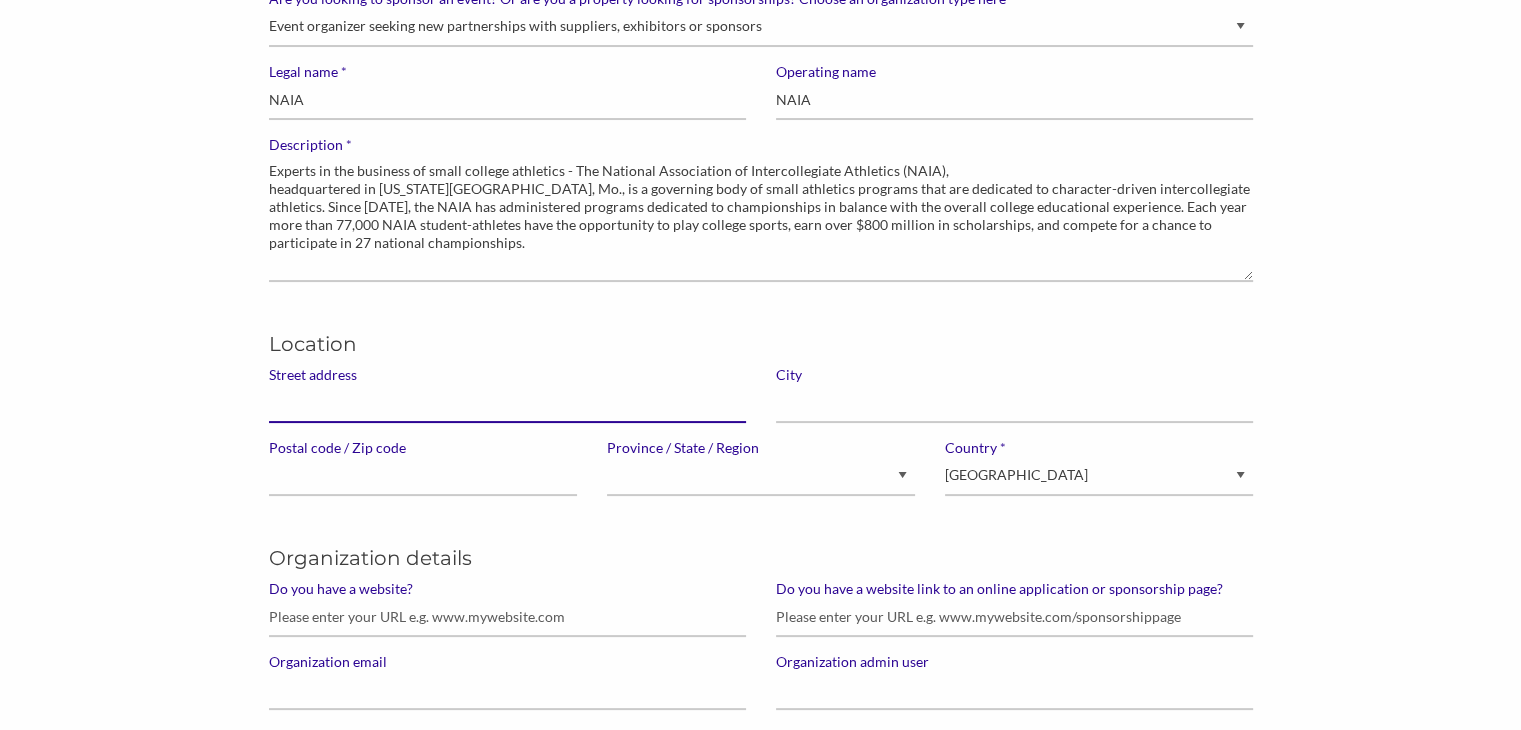click on "Street address" at bounding box center [507, 403] 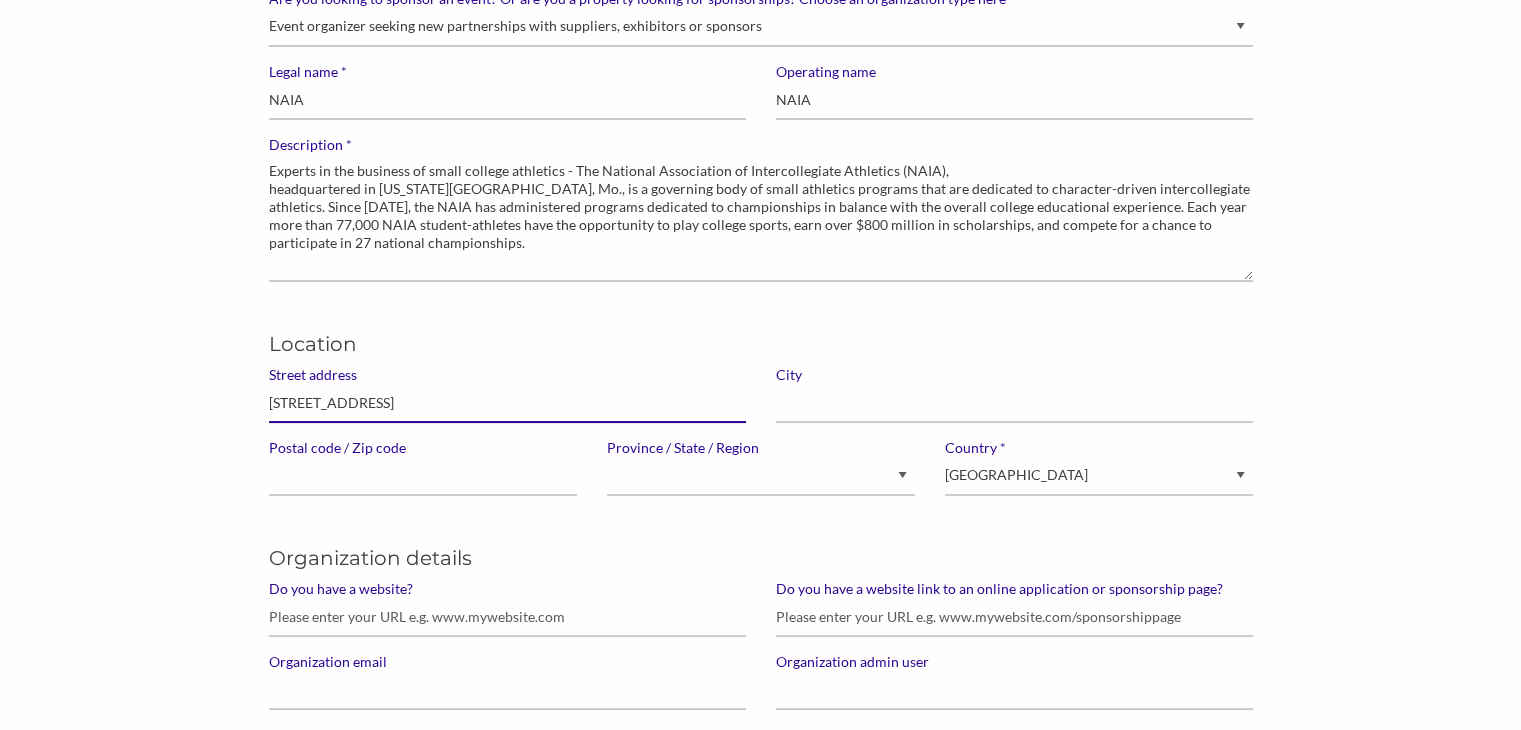 type on "[STREET_ADDRESS]" 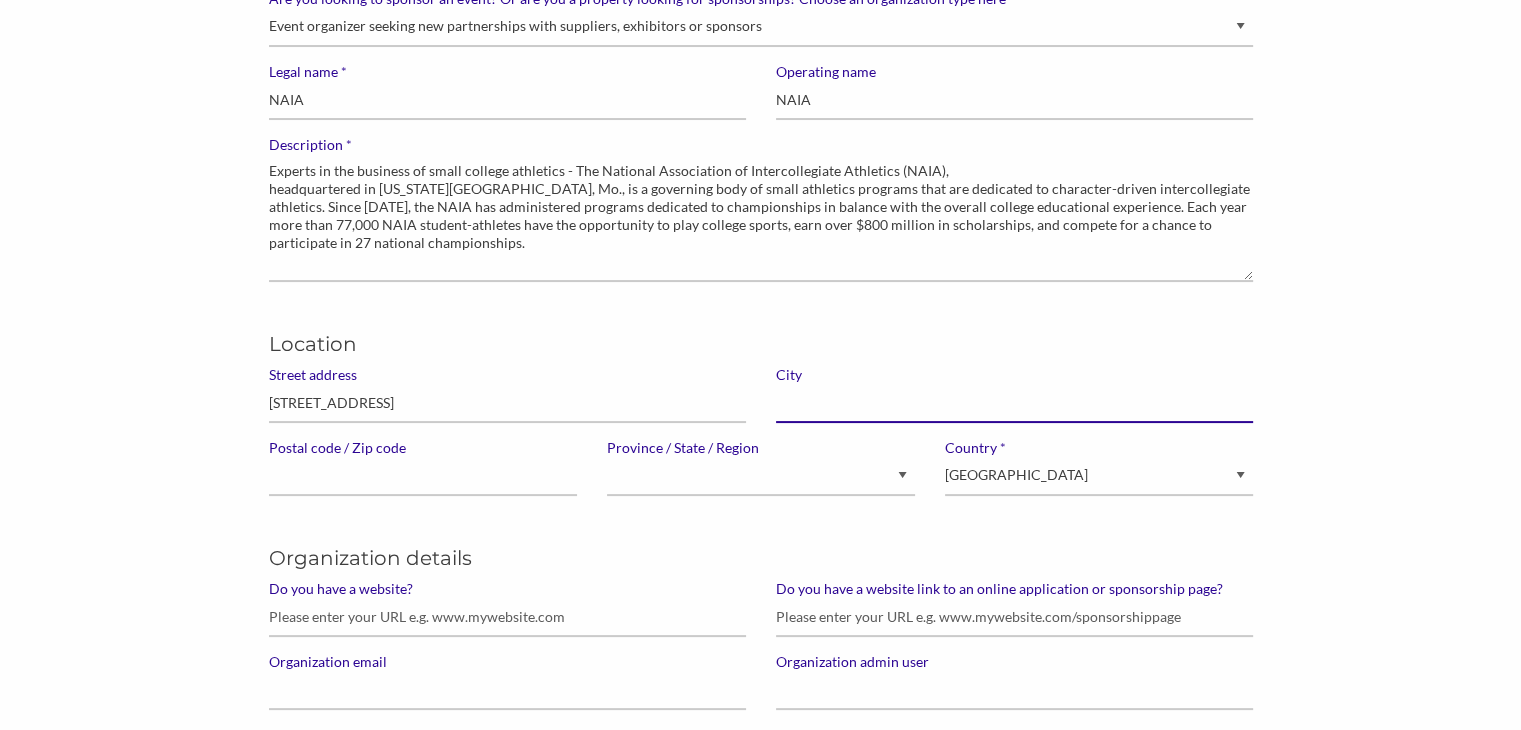 click at bounding box center [1014, 403] 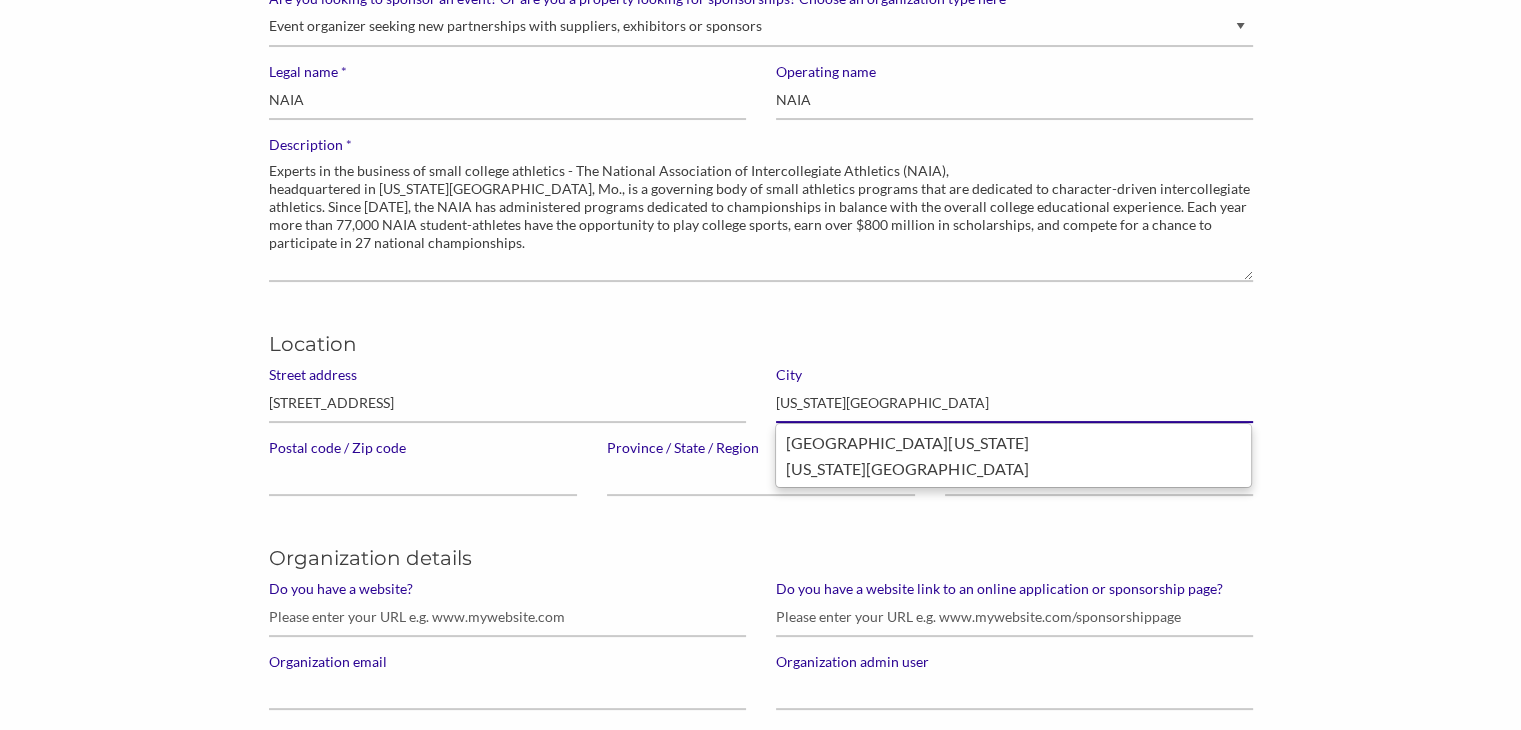 type on "[US_STATE][GEOGRAPHIC_DATA]" 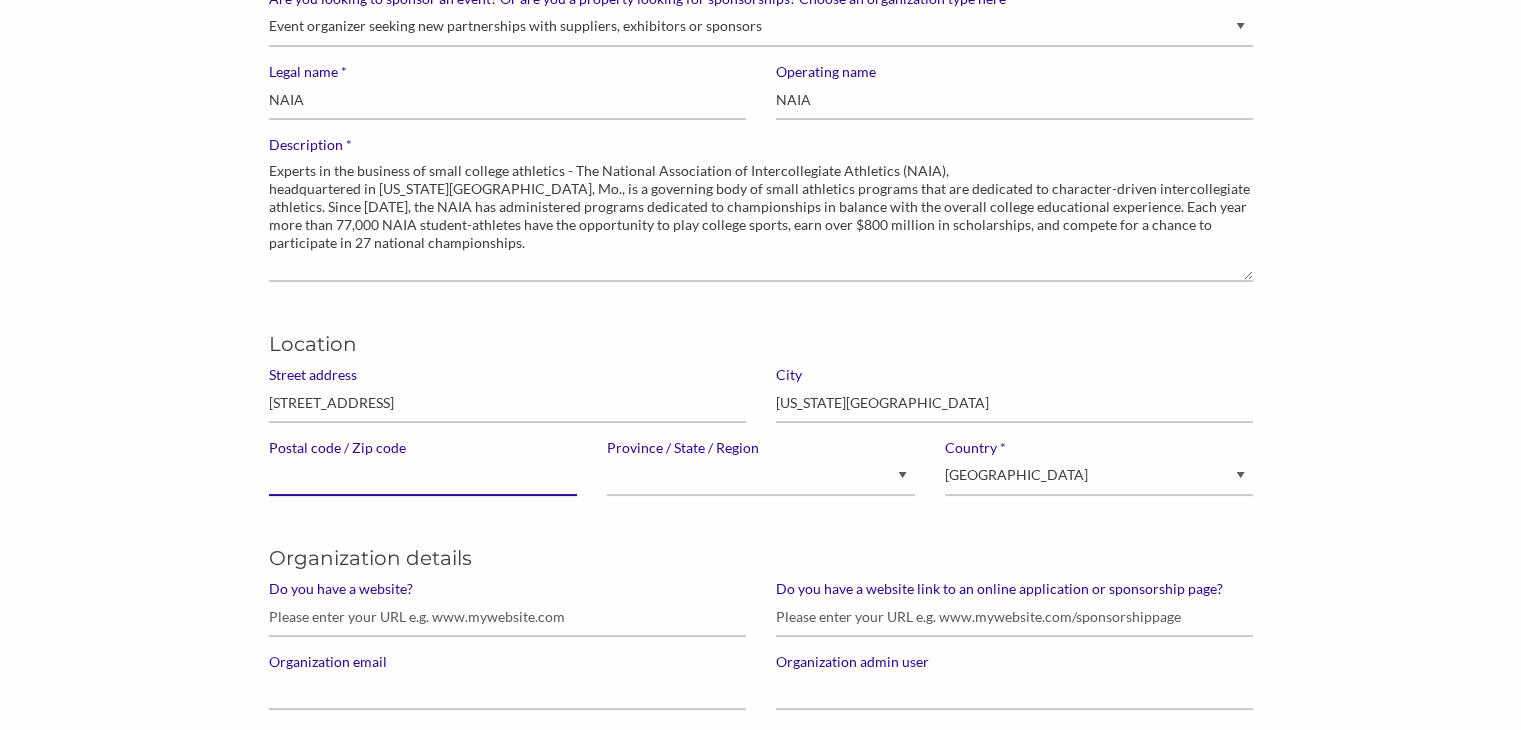 click on "Postal code / Zip code" at bounding box center [423, 476] 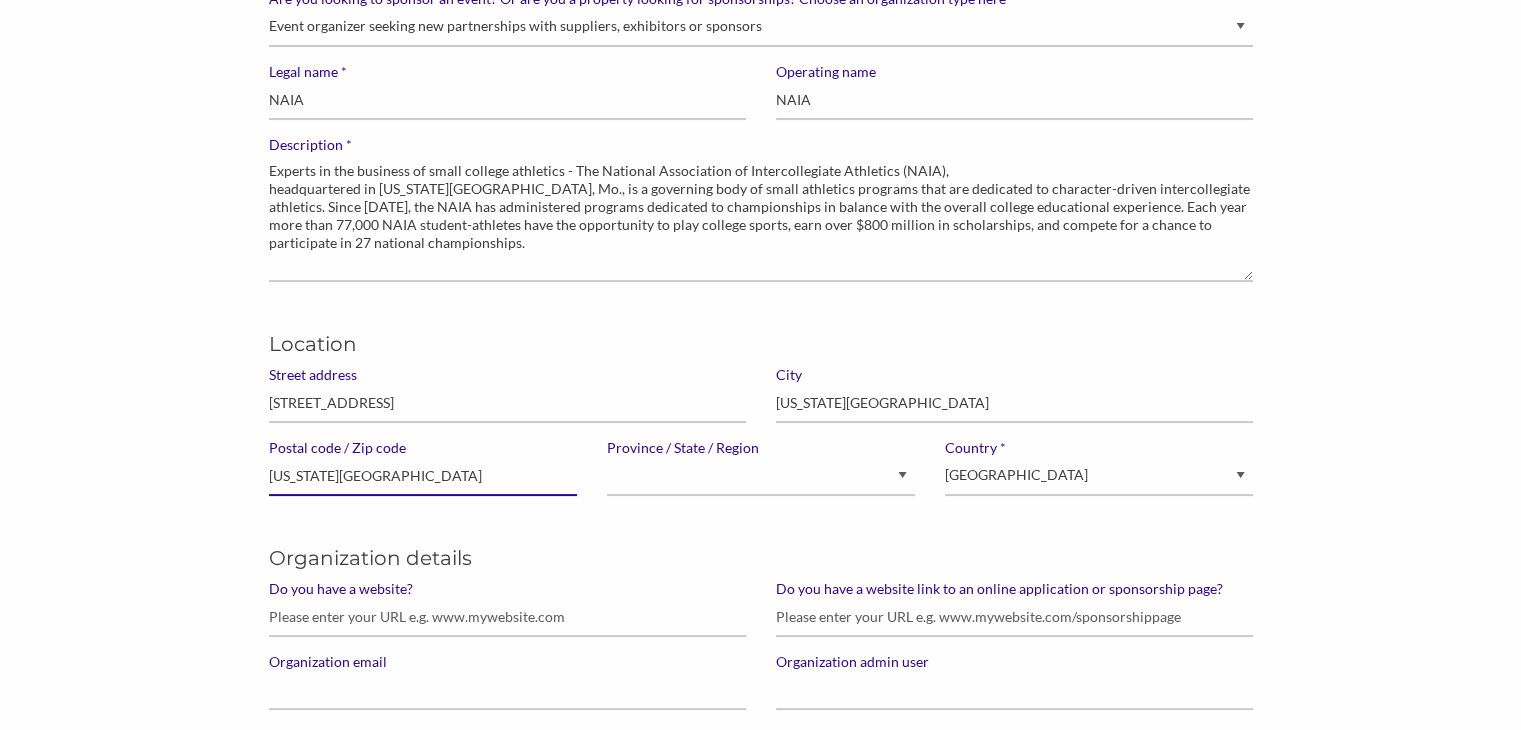 drag, startPoint x: 358, startPoint y: 470, endPoint x: 258, endPoint y: 467, distance: 100.04499 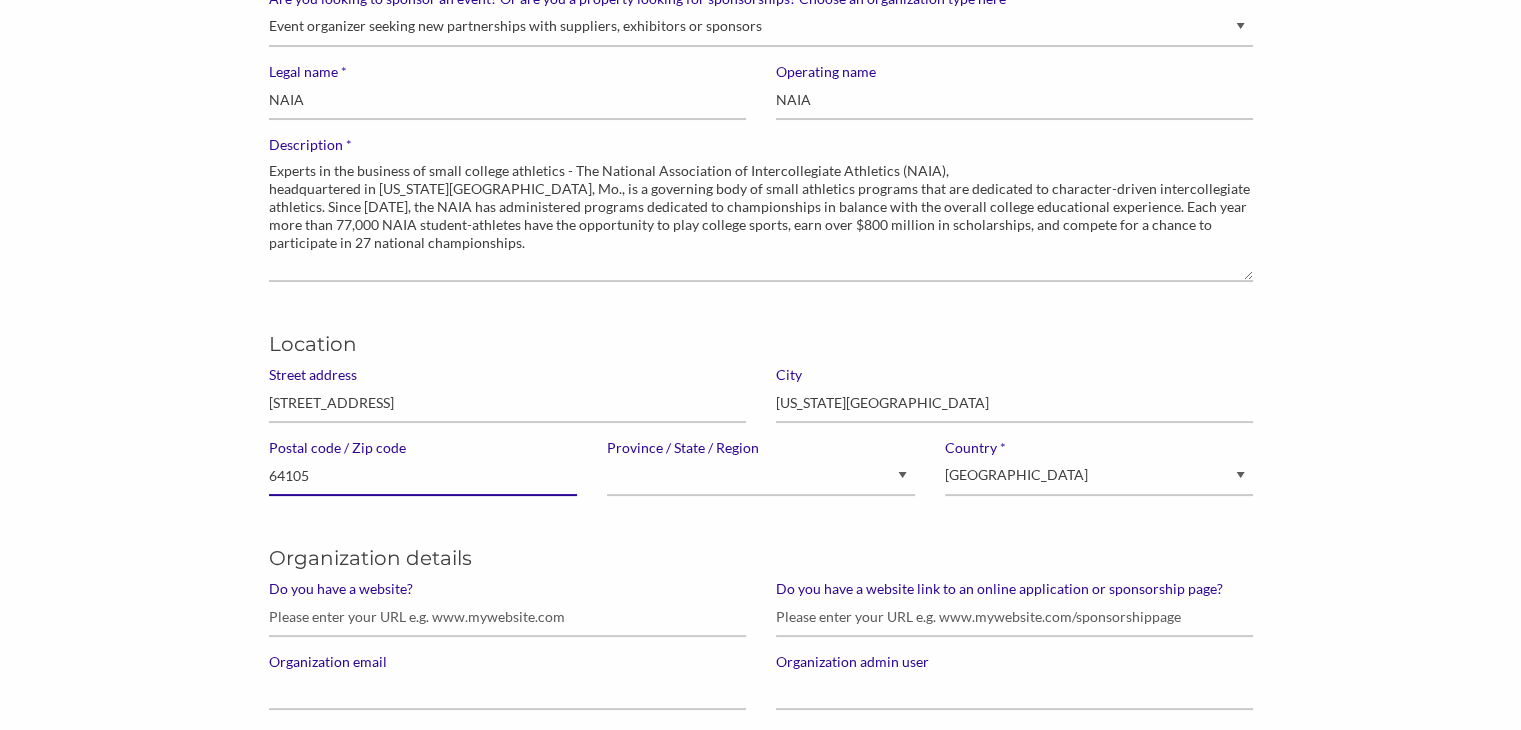 type on "64105" 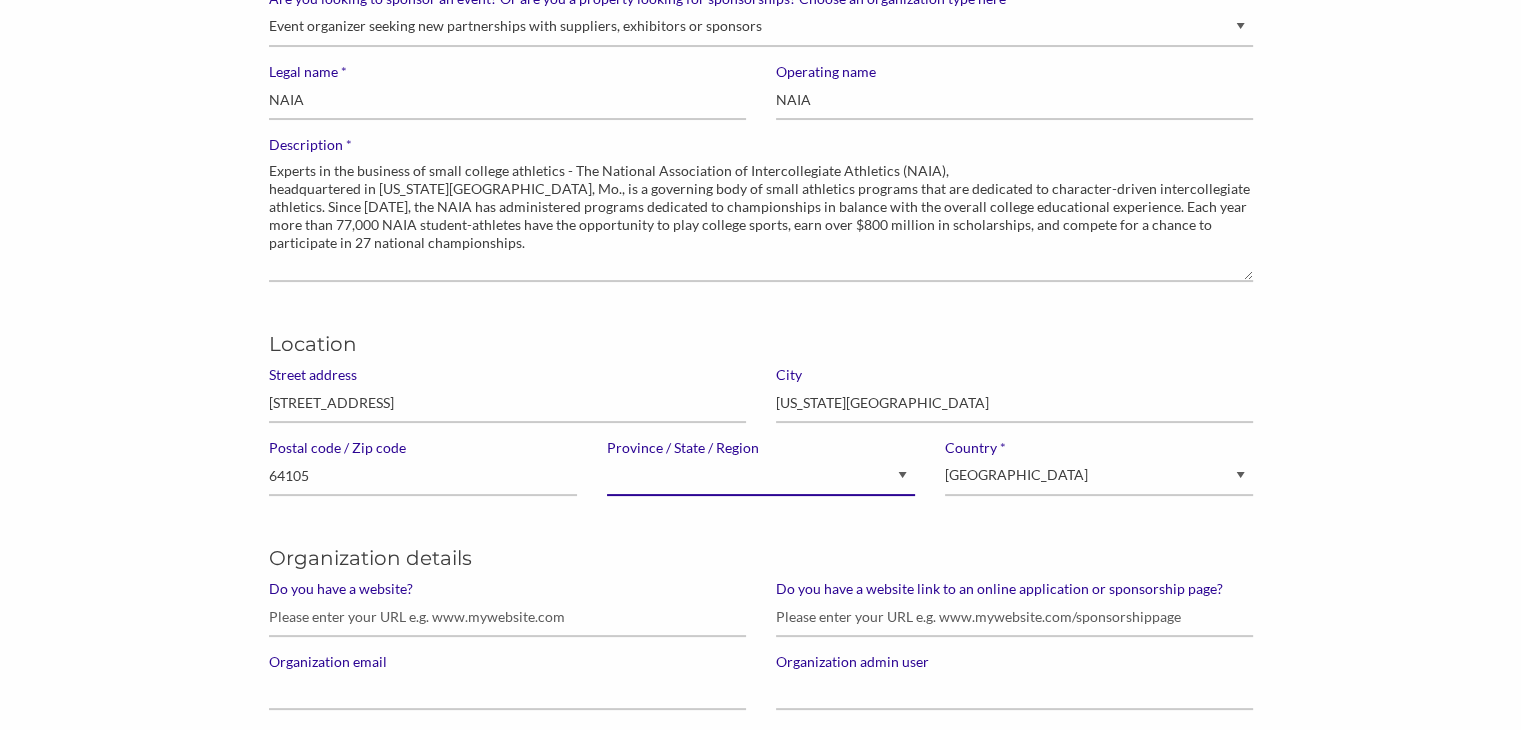 click on "[GEOGRAPHIC_DATA]
[GEOGRAPHIC_DATA]
[GEOGRAPHIC_DATA]
[GEOGRAPHIC_DATA]
[GEOGRAPHIC_DATA]
[GEOGRAPHIC_DATA]
[GEOGRAPHIC_DATA]
[GEOGRAPHIC_DATA]
[GEOGRAPHIC_DATA]
[PERSON_NAME][GEOGRAPHIC_DATA]
[GEOGRAPHIC_DATA]
[GEOGRAPHIC_DATA]
[GEOGRAPHIC_DATA] [US_STATE]
[US_STATE]
[US_STATE]
[US_STATE]
[US_STATE]
[US_STATE]
[US_STATE]
[US_STATE]
[GEOGRAPHIC_DATA][US_STATE][GEOGRAPHIC_DATA]
[US_STATE]
[US_STATE]
[US_STATE]
[US_STATE]
[US_STATE]
[US_STATE]
[US_STATE]
[US_STATE]
[US_STATE]
[US_STATE]
[US_STATE]
[US_STATE]
[US_STATE]
[US_STATE]
[US_STATE]
[US_STATE]
[US_STATE]
[US_STATE]
[US_STATE]
[US_STATE]
[US_STATE]
[US_STATE]
[US_STATE]
[US_STATE]
[US_STATE]
[US_STATE]
[US_STATE]
[US_STATE]
[US_STATE]
[US_STATE]
[US_STATE]
[US_STATE]
[US_STATE]
[US_STATE]
[US_STATE]
[US_STATE]
[US_STATE]
[US_STATE]
[US_STATE]
[US_STATE]
[GEOGRAPHIC_DATA]
[US_STATE]
[US_STATE]
[US_STATE]
[US_STATE]
[US_STATE] N/A" at bounding box center (761, 476) 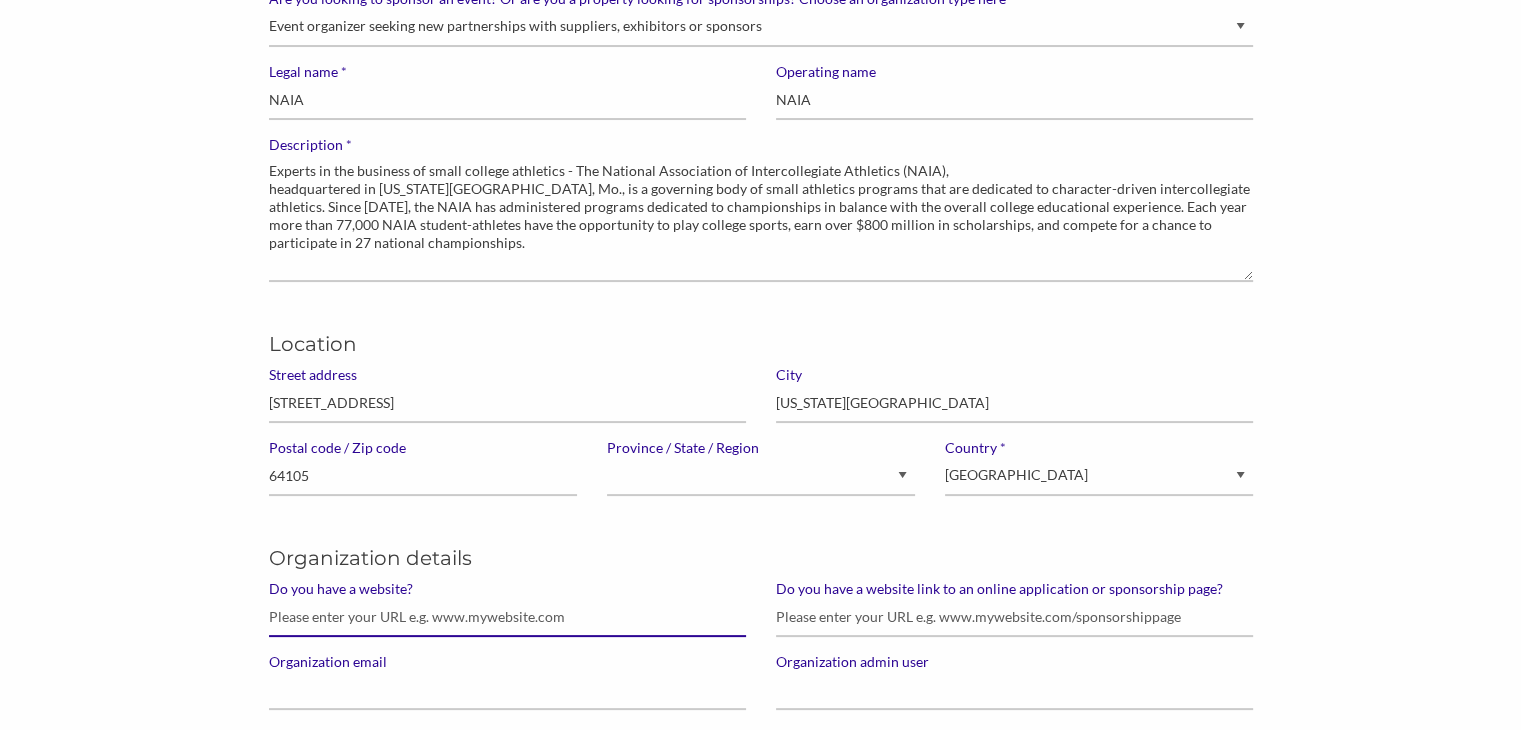 click on "Do you have a website?" at bounding box center [507, 617] 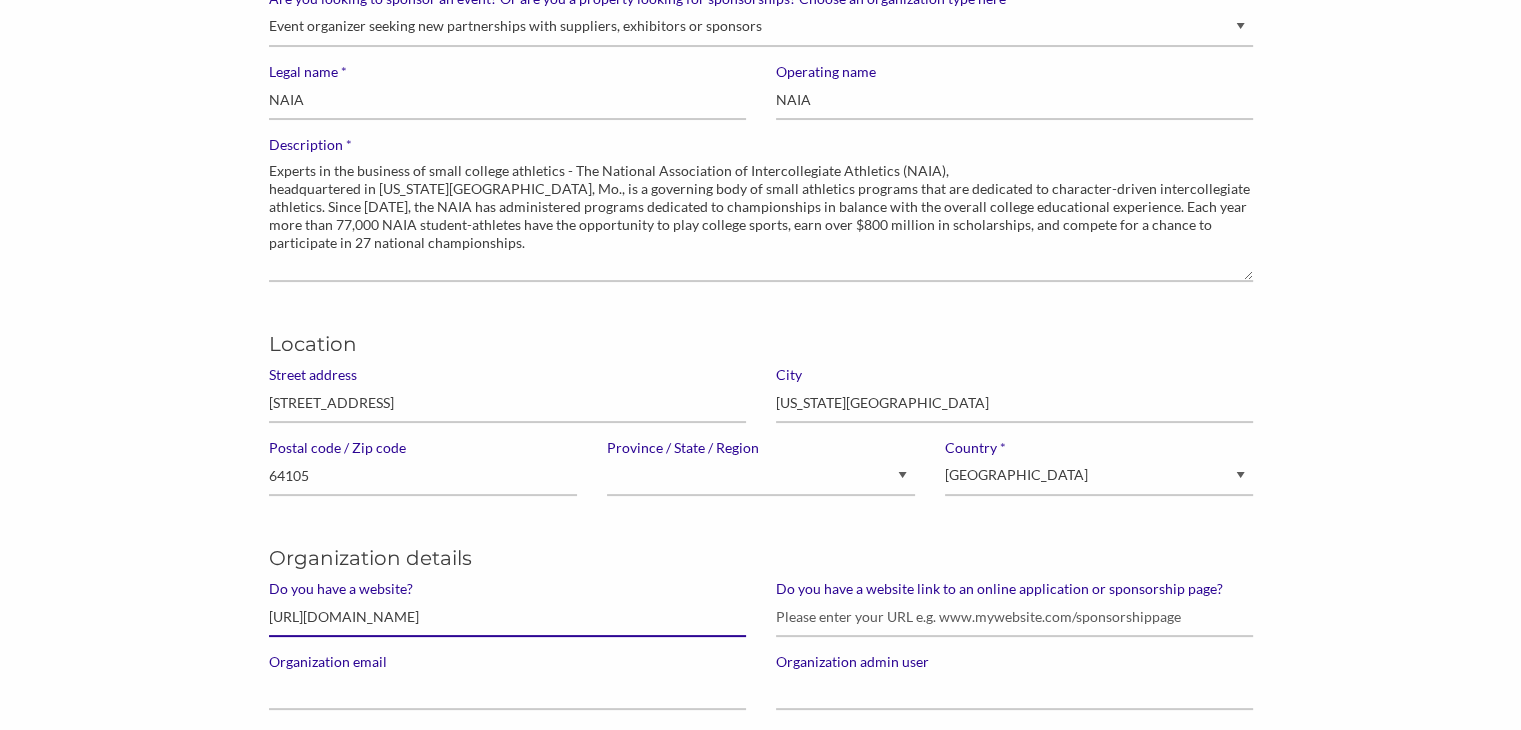 type on "[URL][DOMAIN_NAME]" 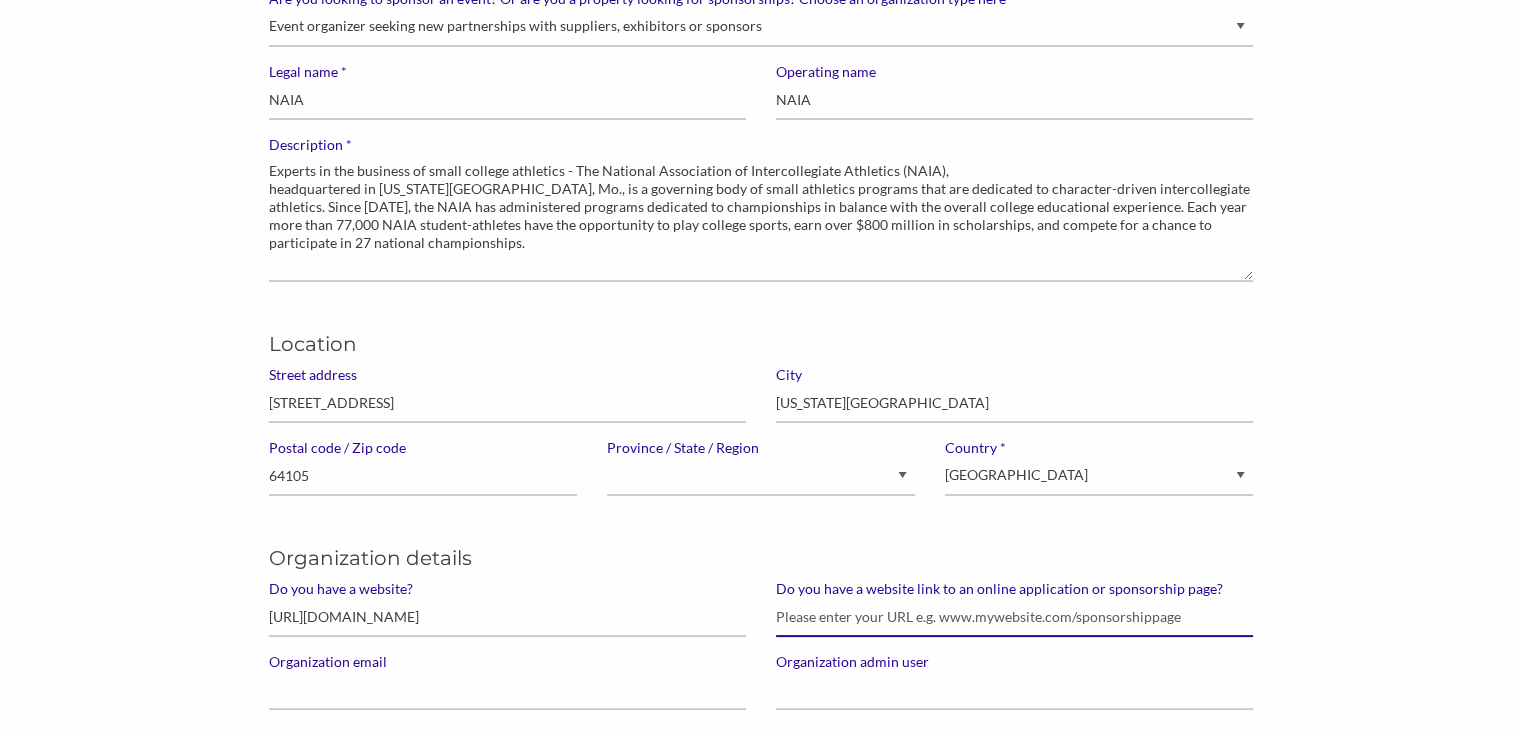 click on "Do you have a website link to an online application or sponsorship page?" at bounding box center (1014, 617) 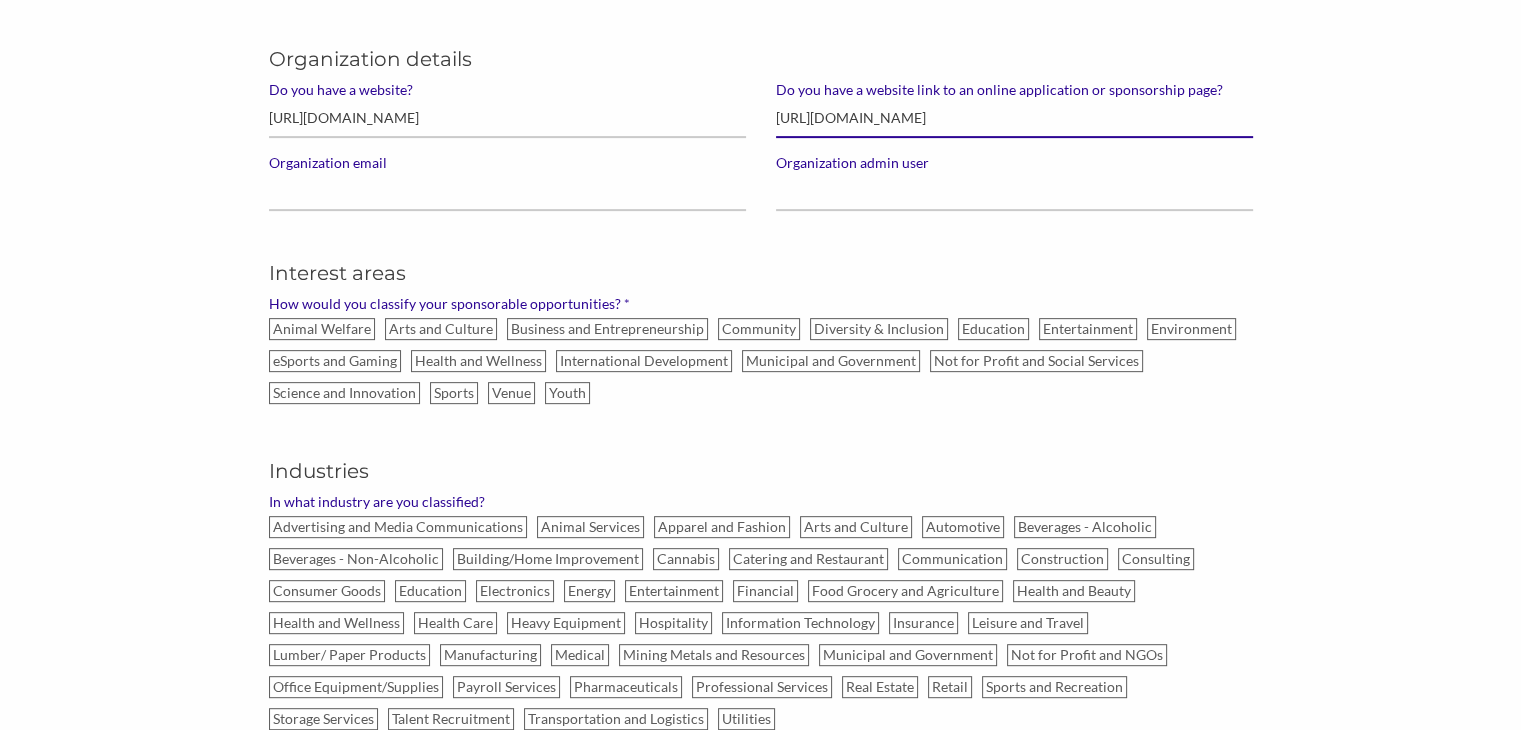 scroll, scrollTop: 744, scrollLeft: 0, axis: vertical 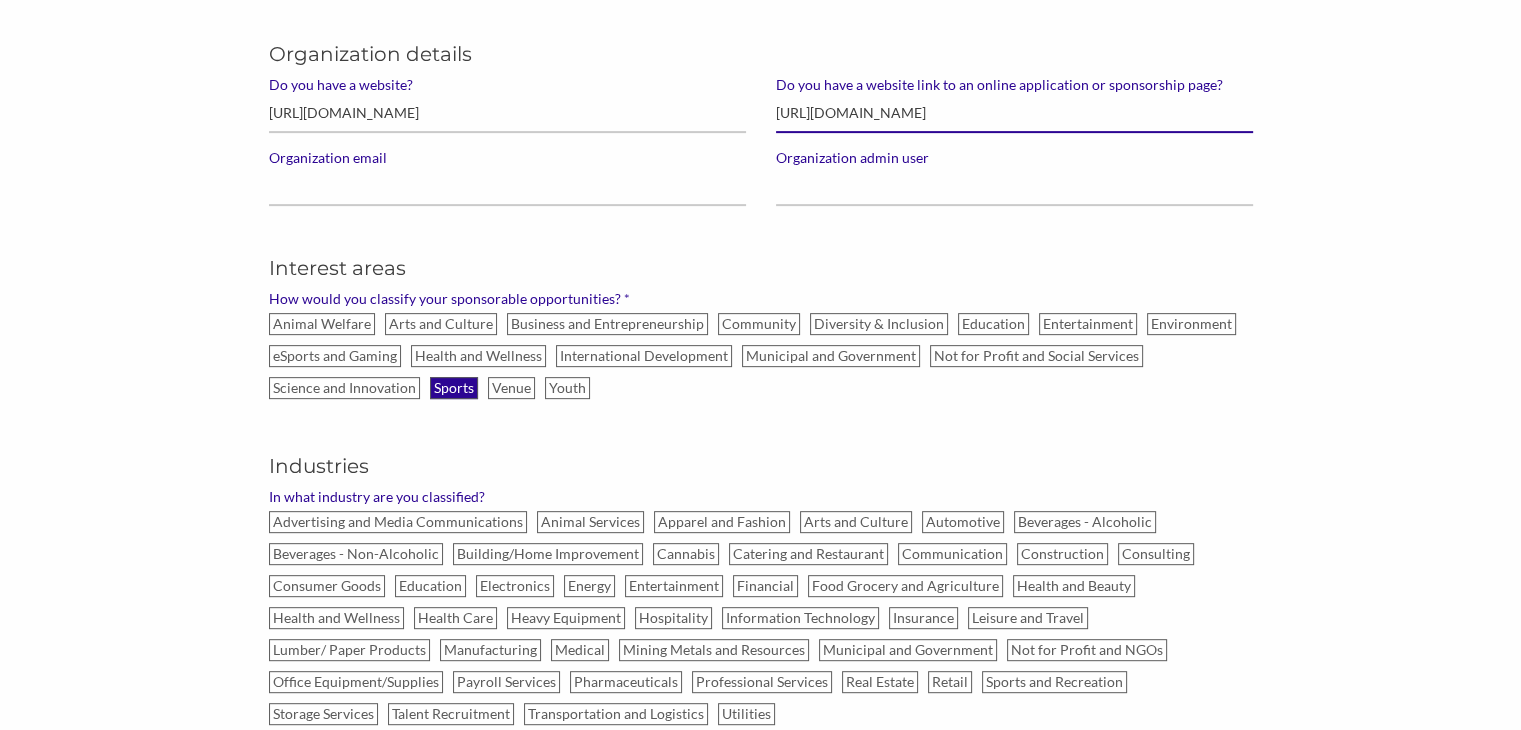 type on "[URL][DOMAIN_NAME]" 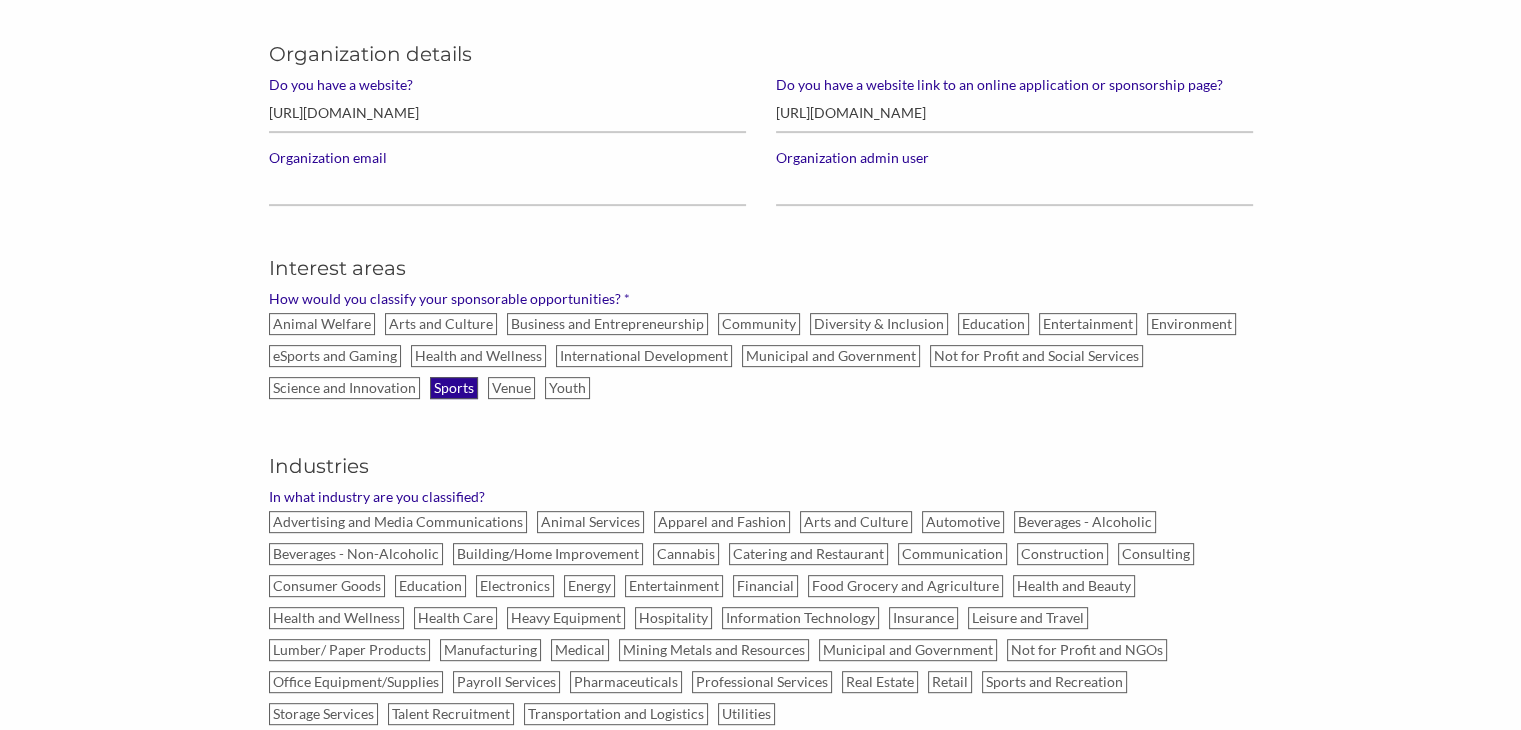 click on "Sports" at bounding box center [454, 388] 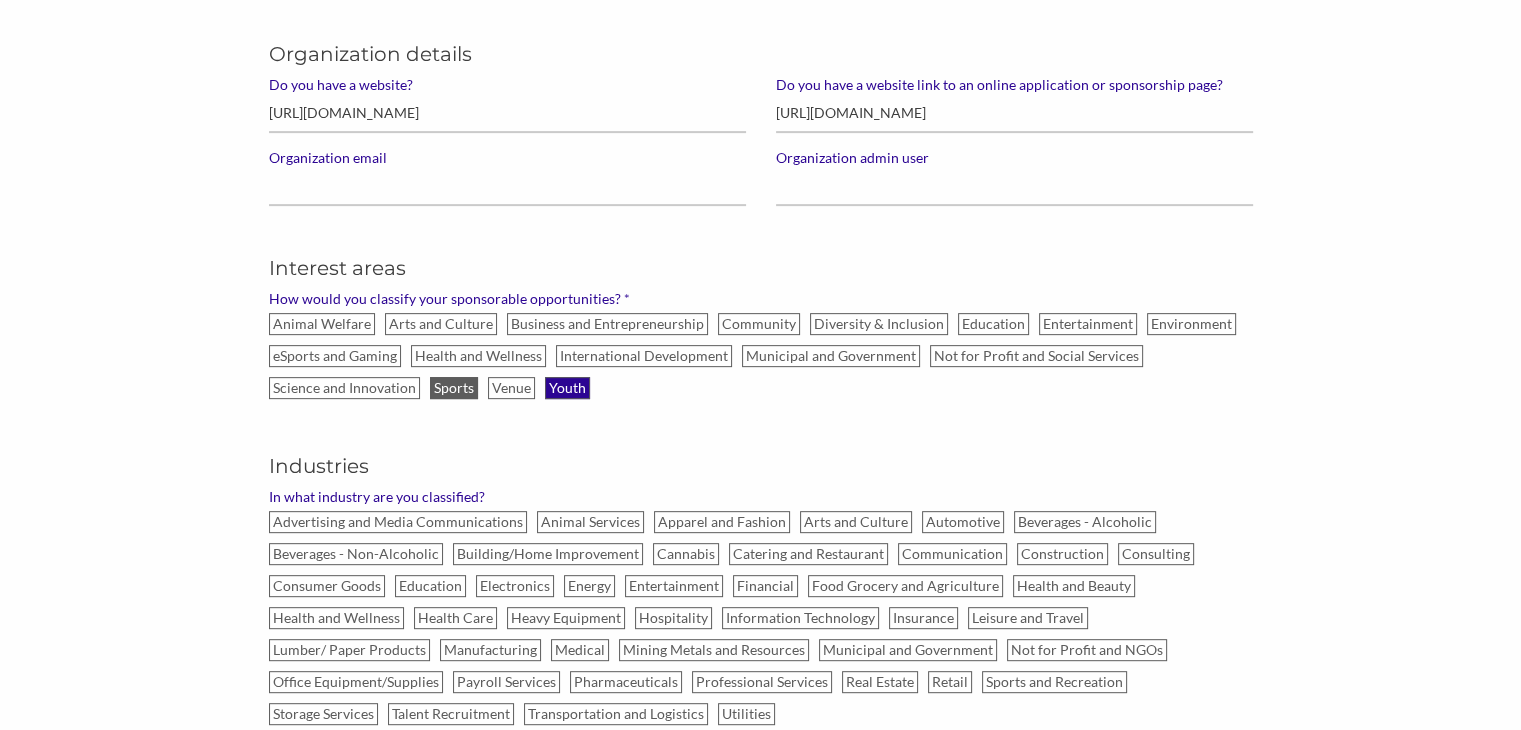click on "Youth" at bounding box center [567, 388] 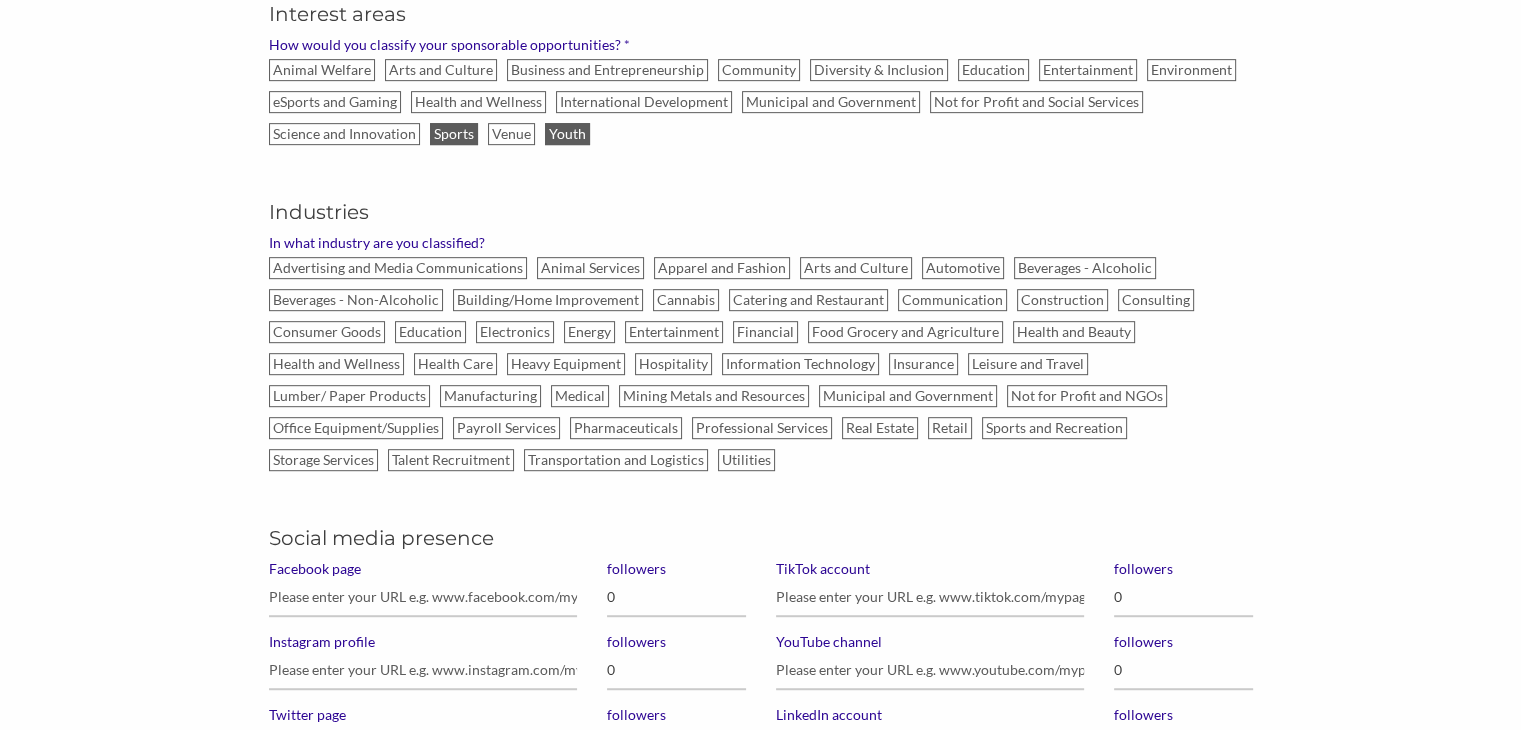 scroll, scrollTop: 999, scrollLeft: 0, axis: vertical 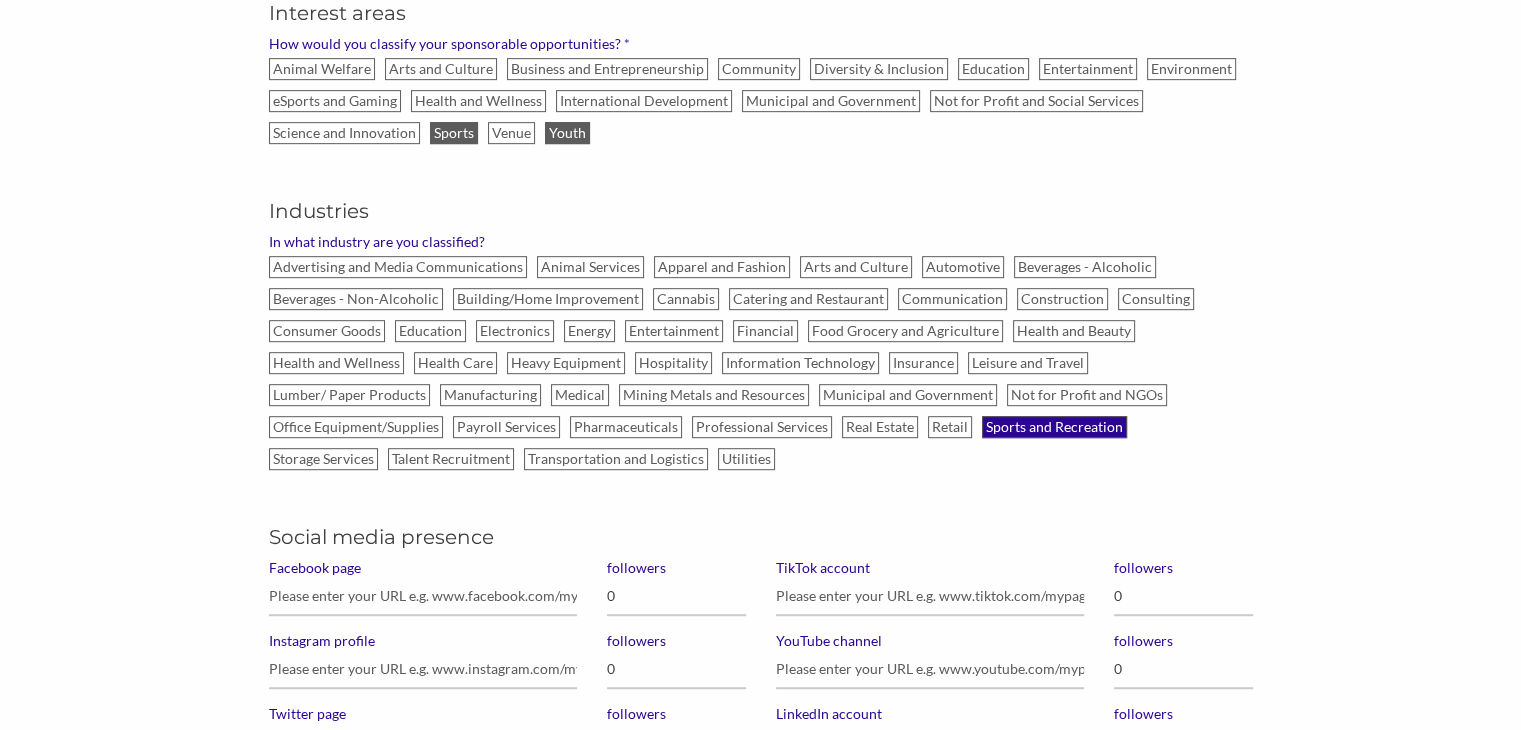 click on "Sports and Recreation" at bounding box center [1054, 427] 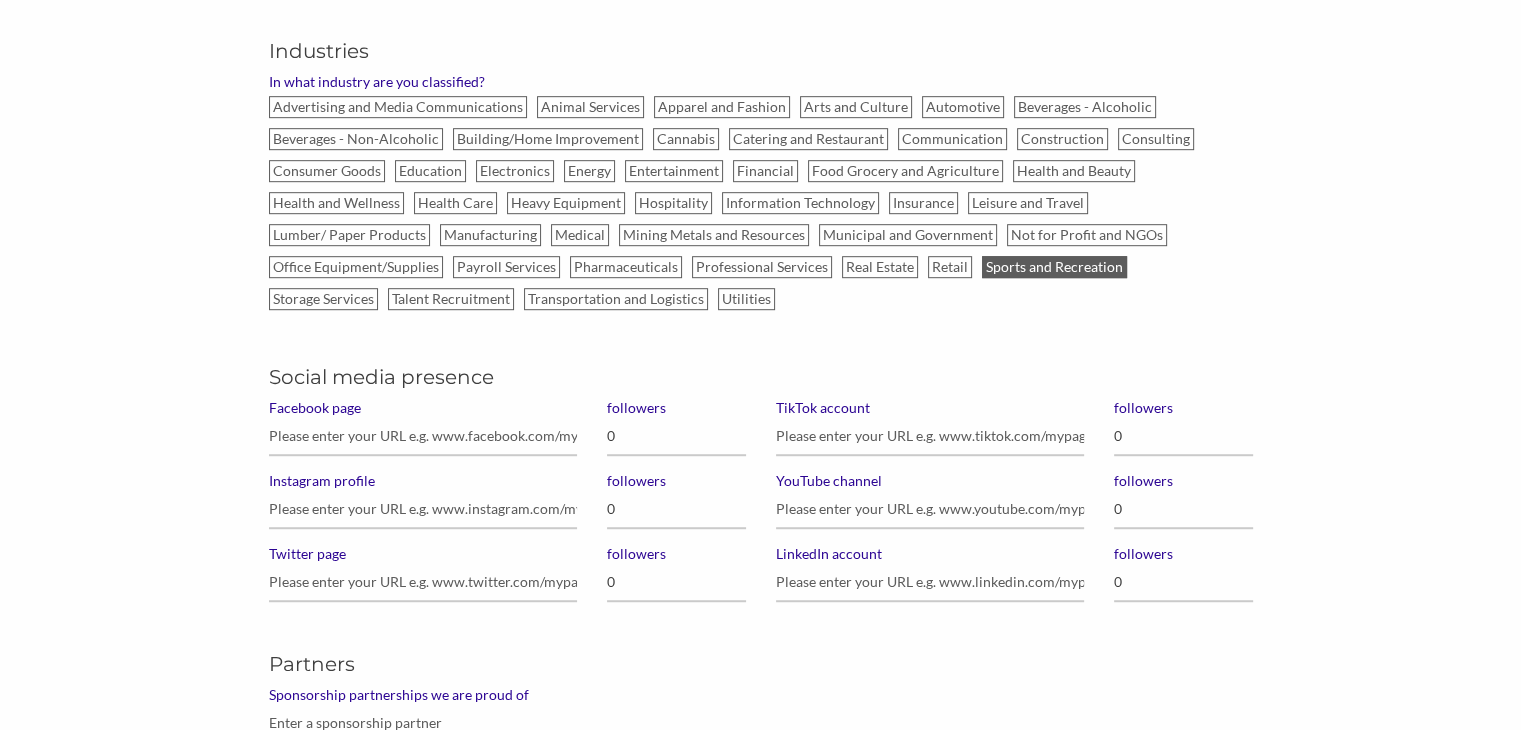 scroll, scrollTop: 1163, scrollLeft: 0, axis: vertical 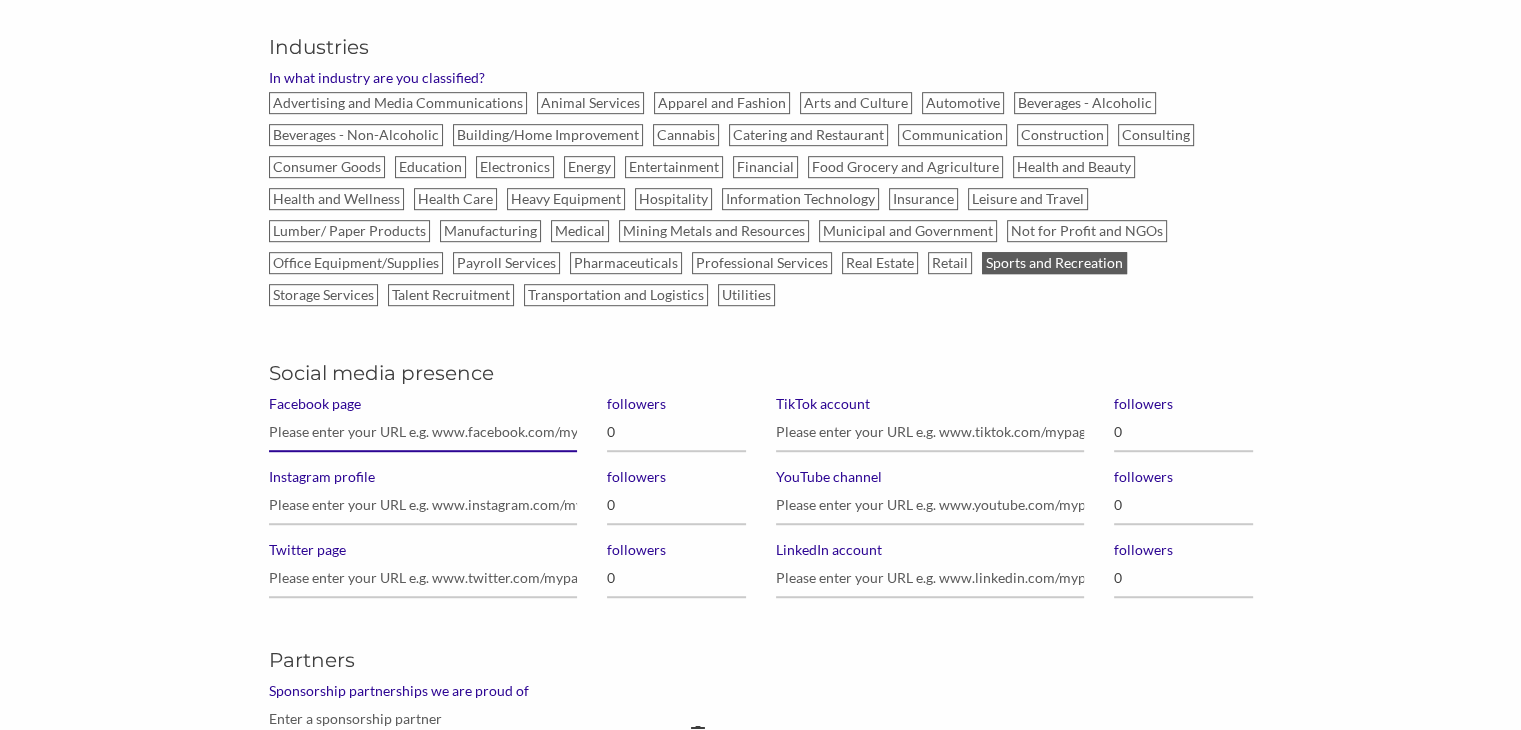 click on "Facebook page" at bounding box center [423, 432] 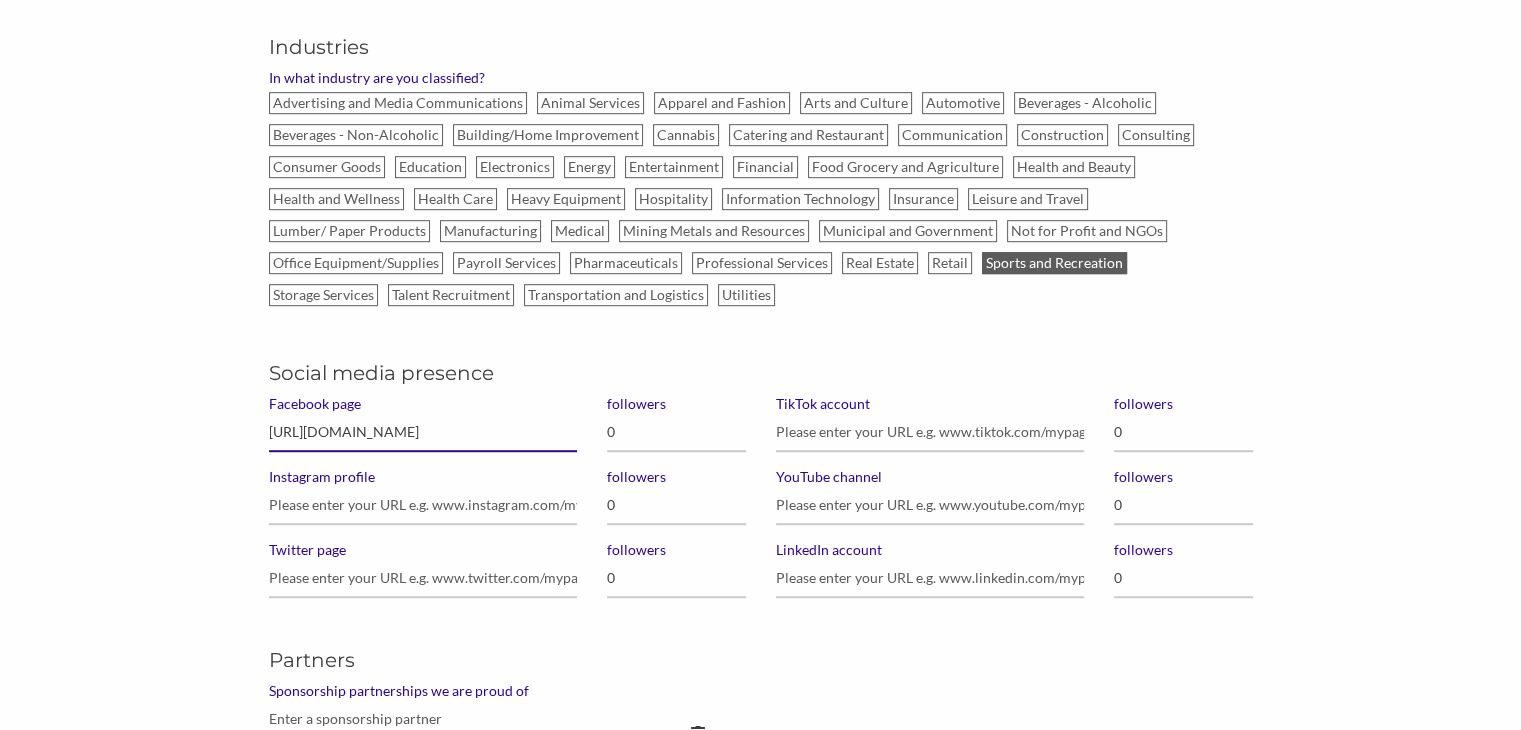 type on "[URL][DOMAIN_NAME]" 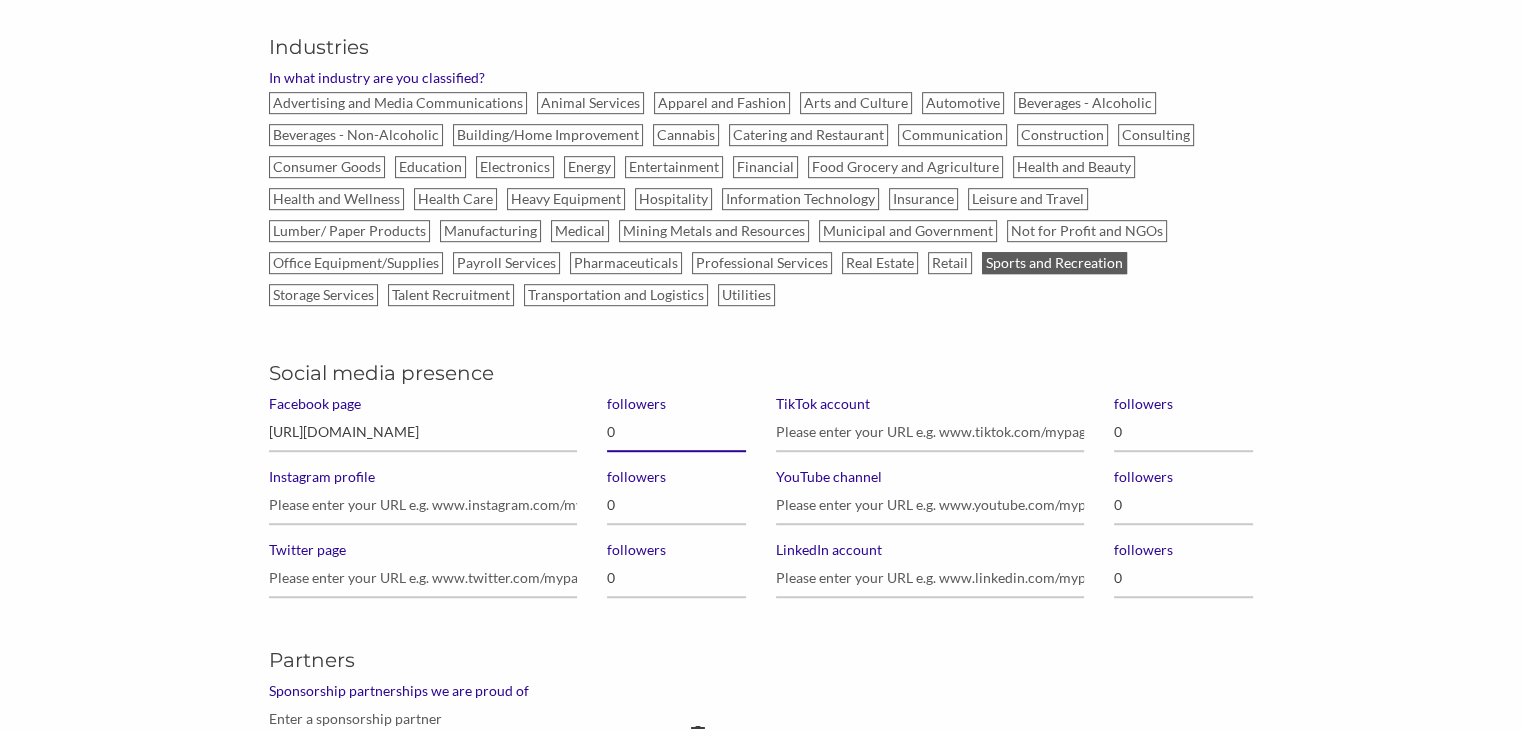 click on "0" at bounding box center [676, 432] 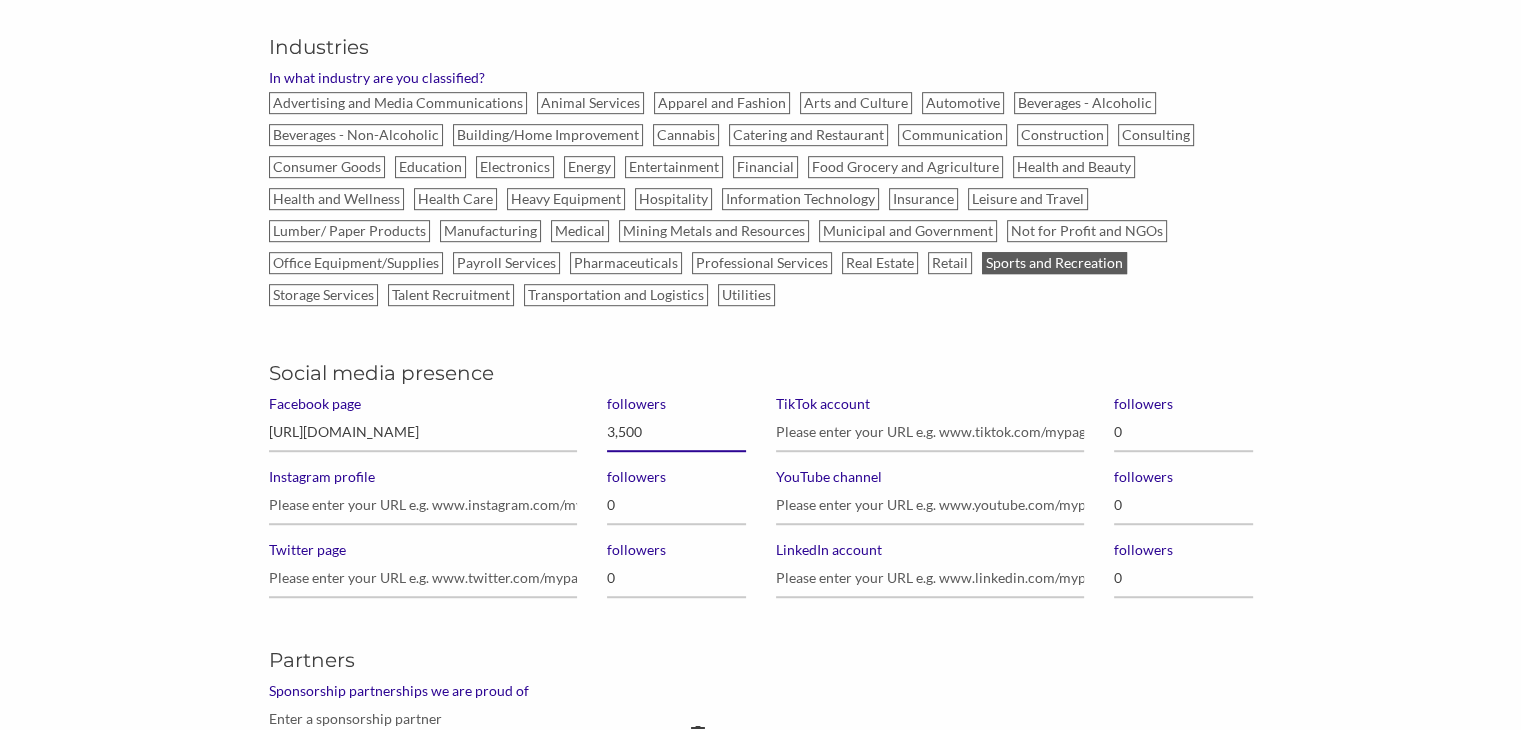 type on "35,000" 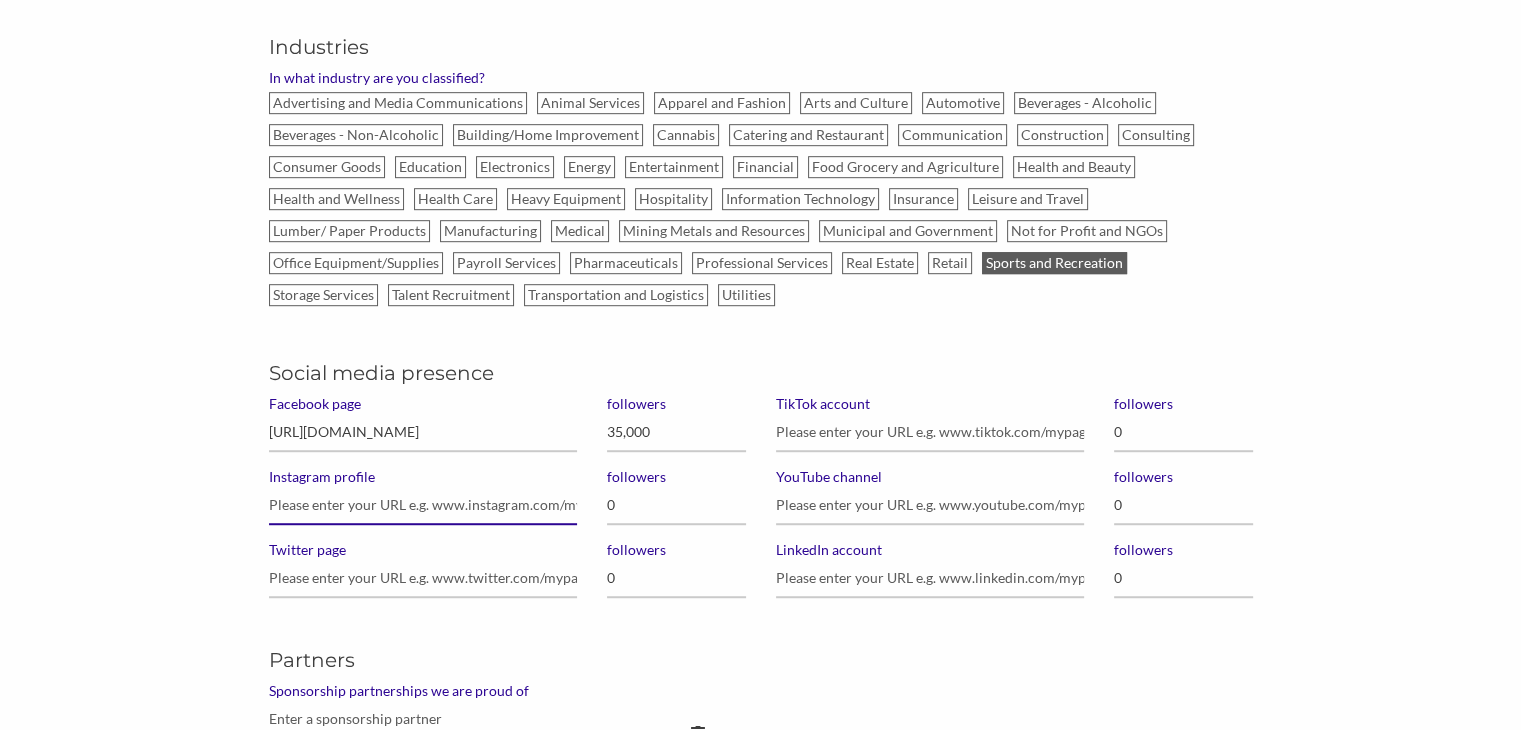 click on "Instagram profile" at bounding box center (423, 505) 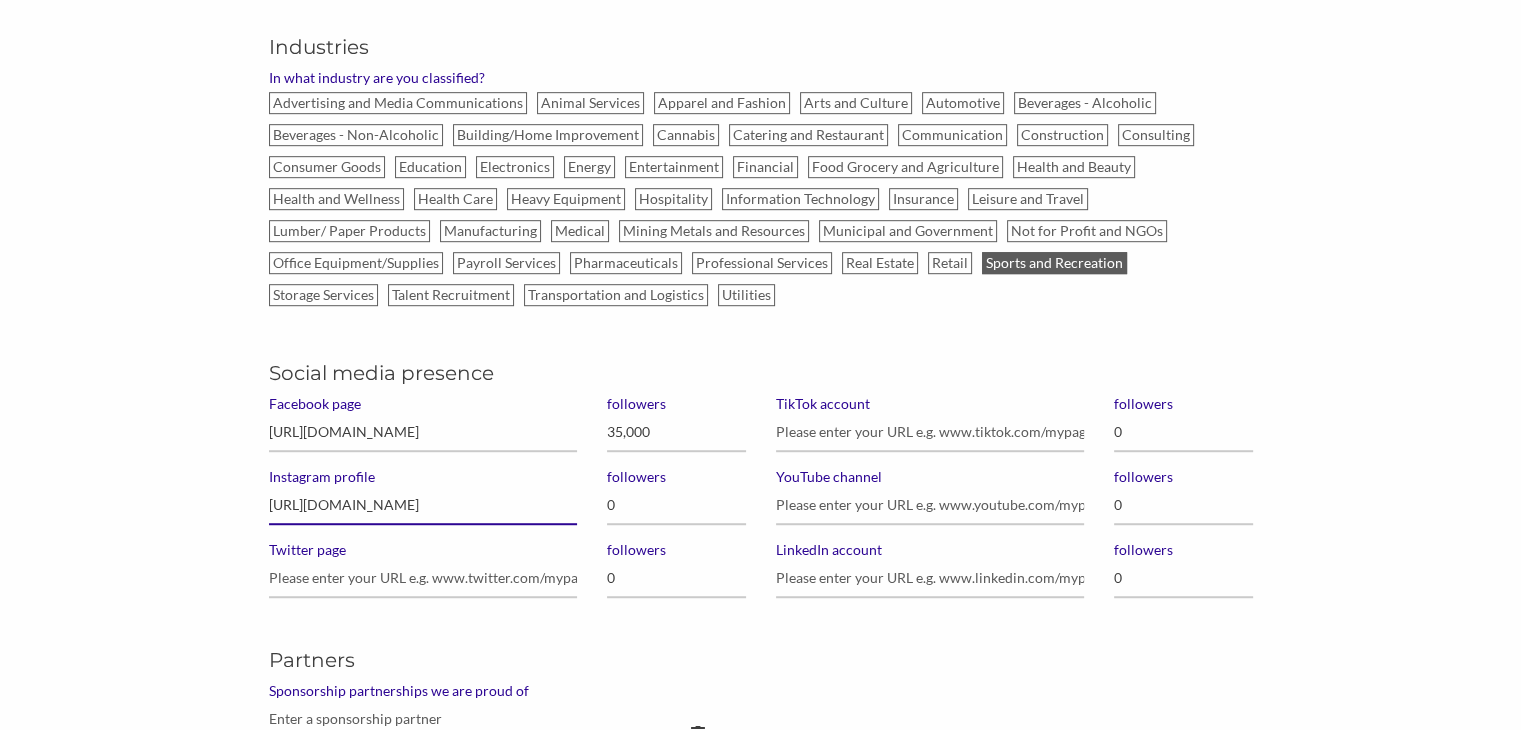 type on "[URL][DOMAIN_NAME]" 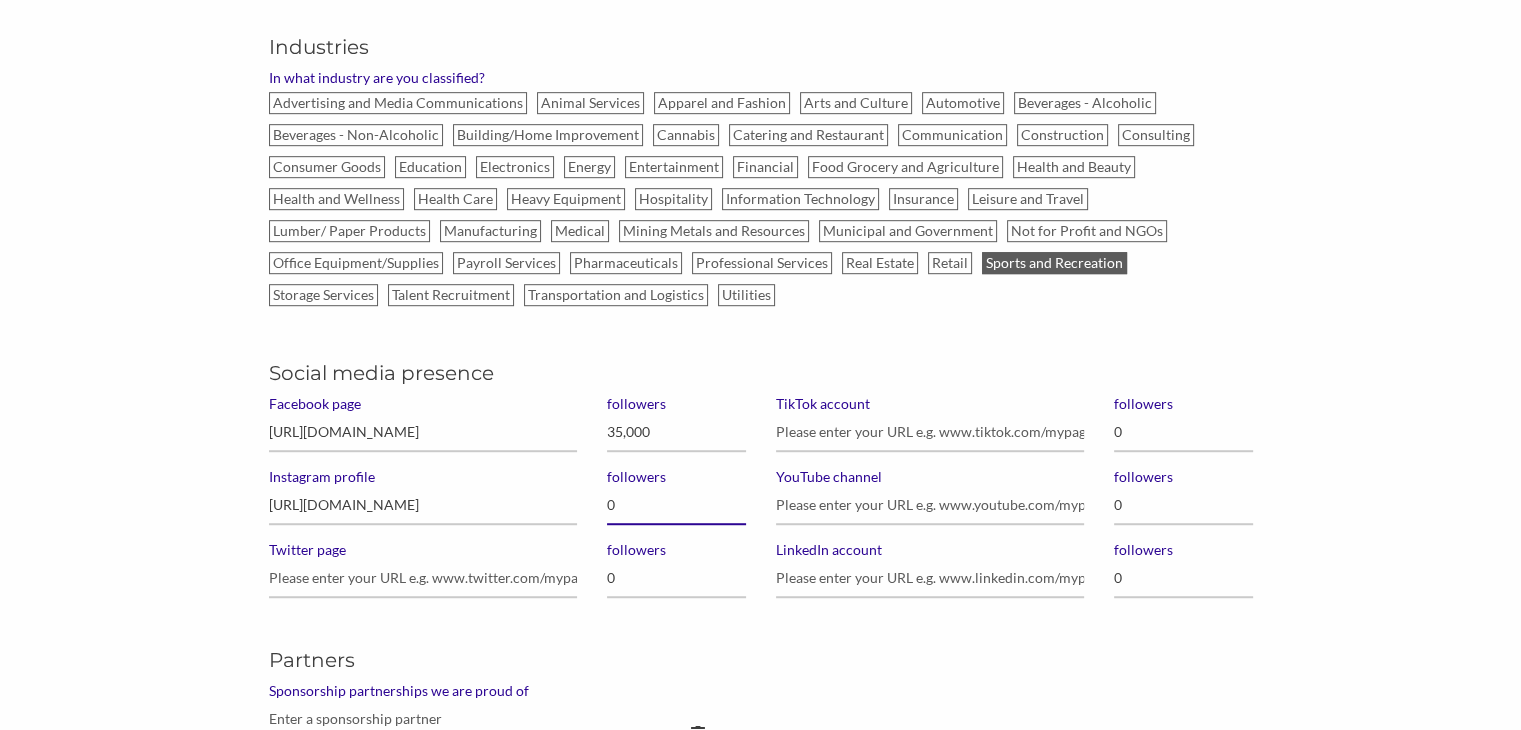 click on "0" at bounding box center [676, 505] 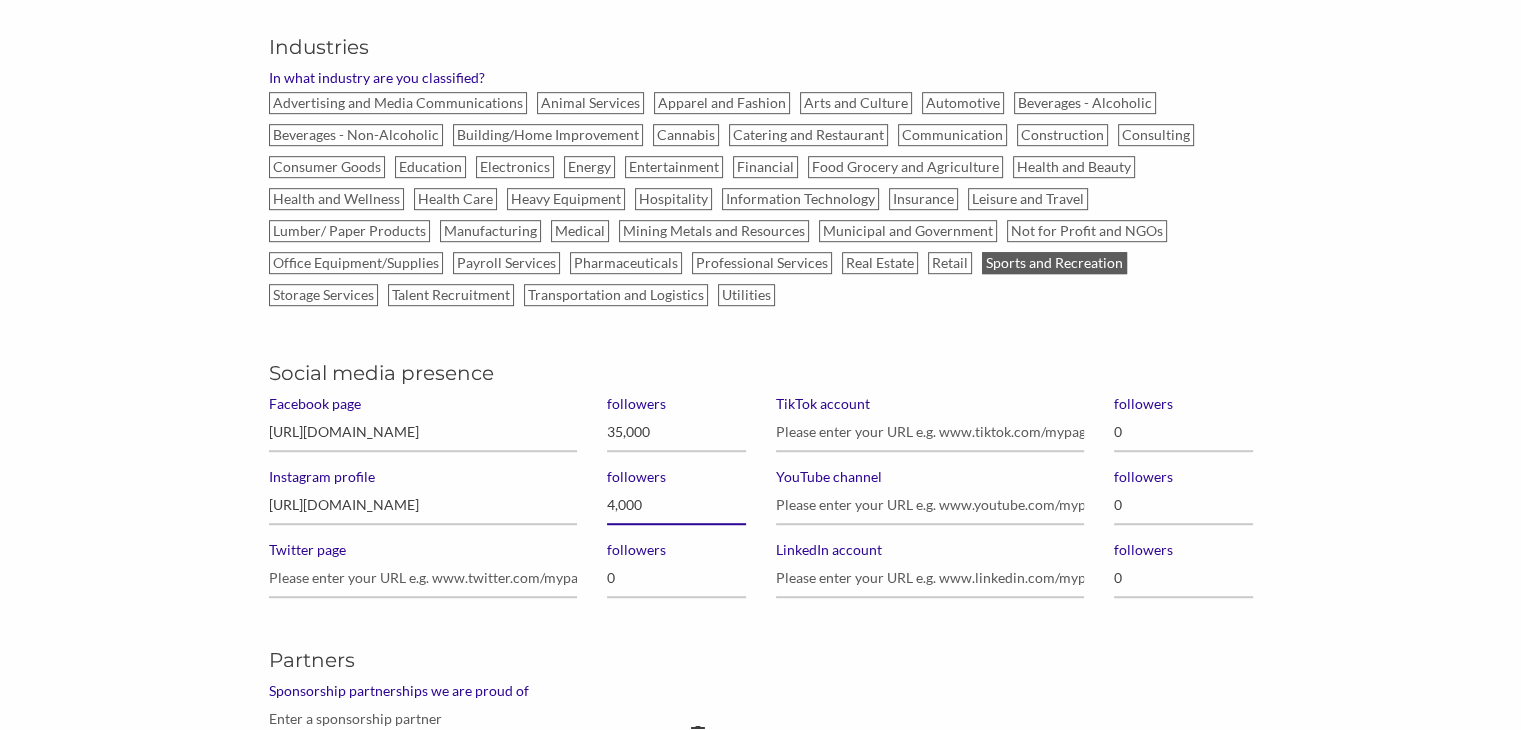 type on "40,000" 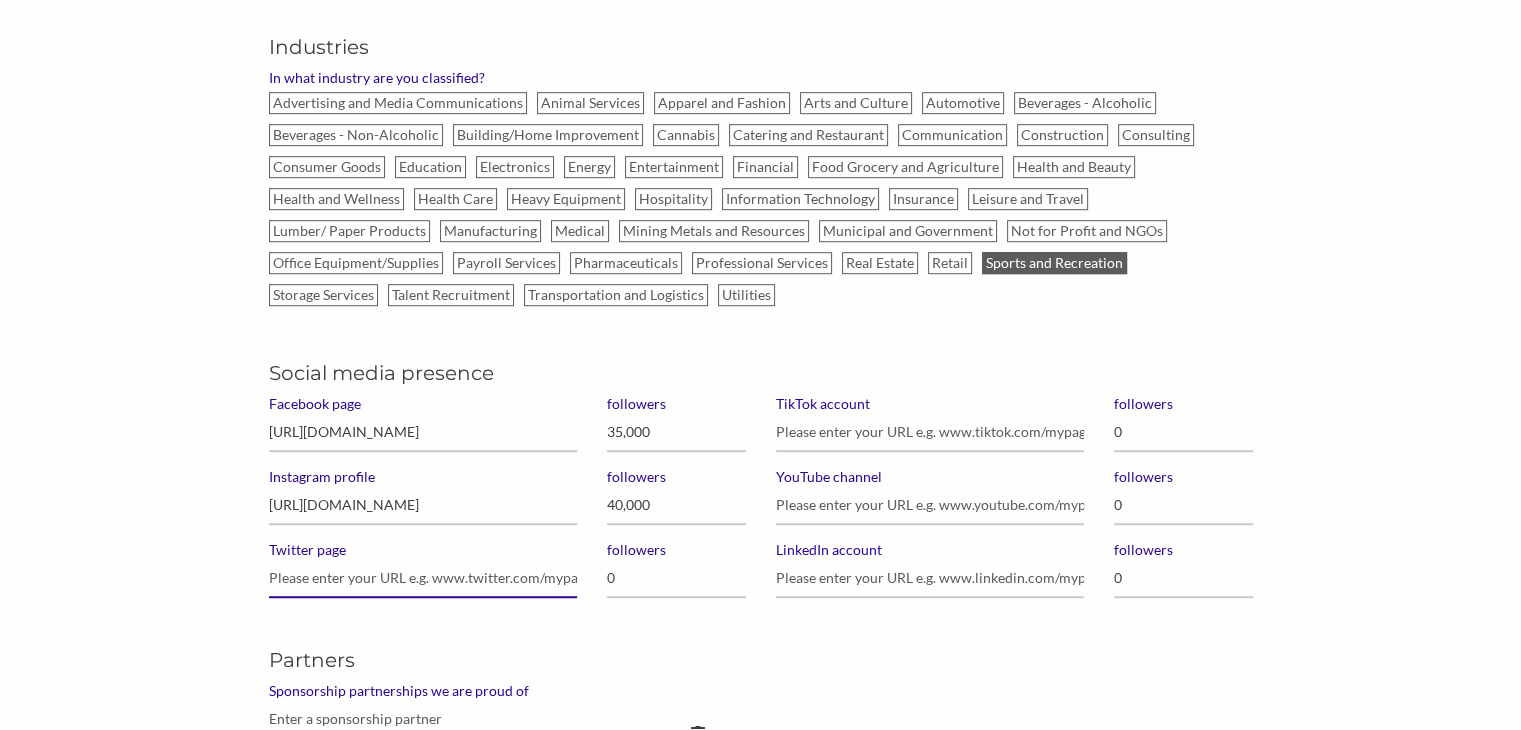 click on "Twitter page" at bounding box center (423, 578) 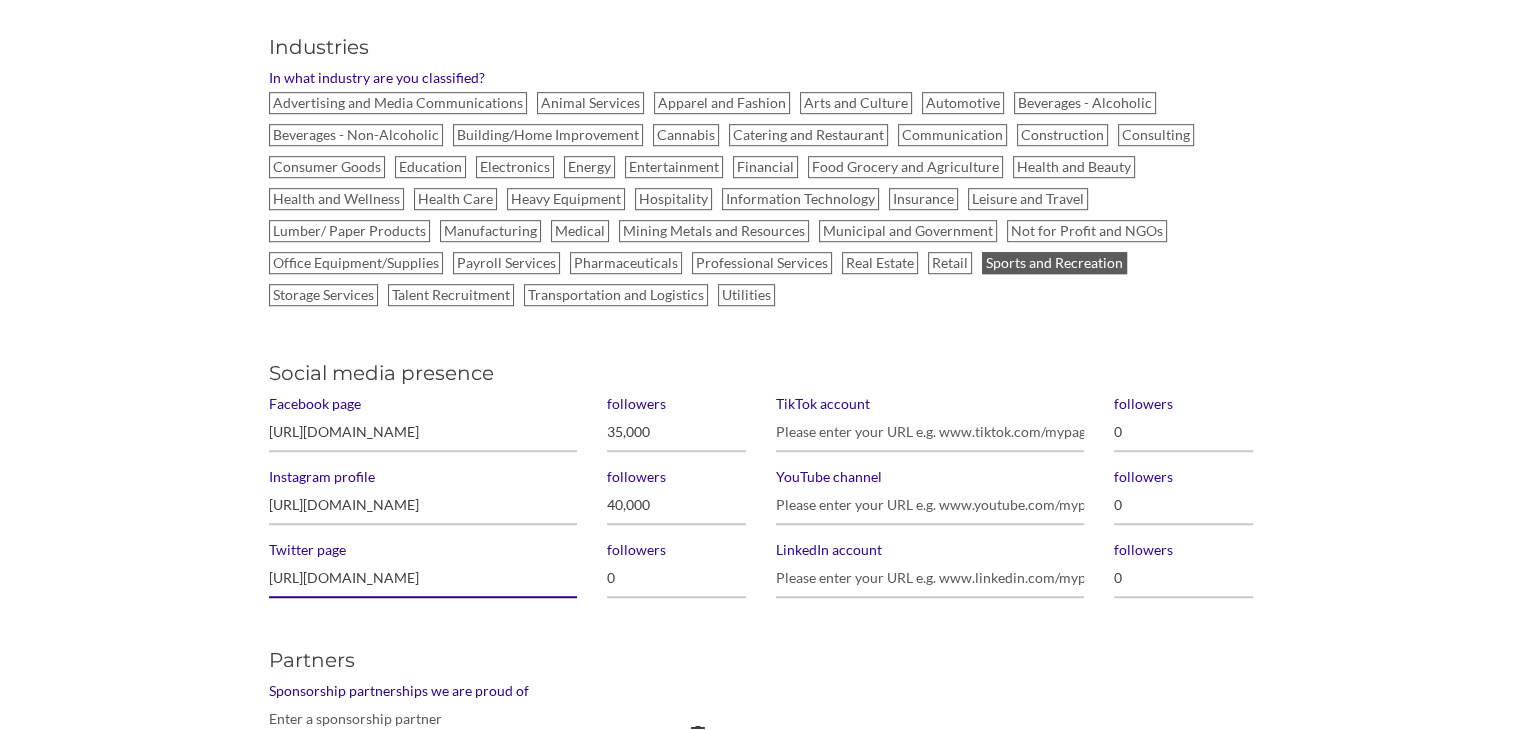 type on "[URL][DOMAIN_NAME]" 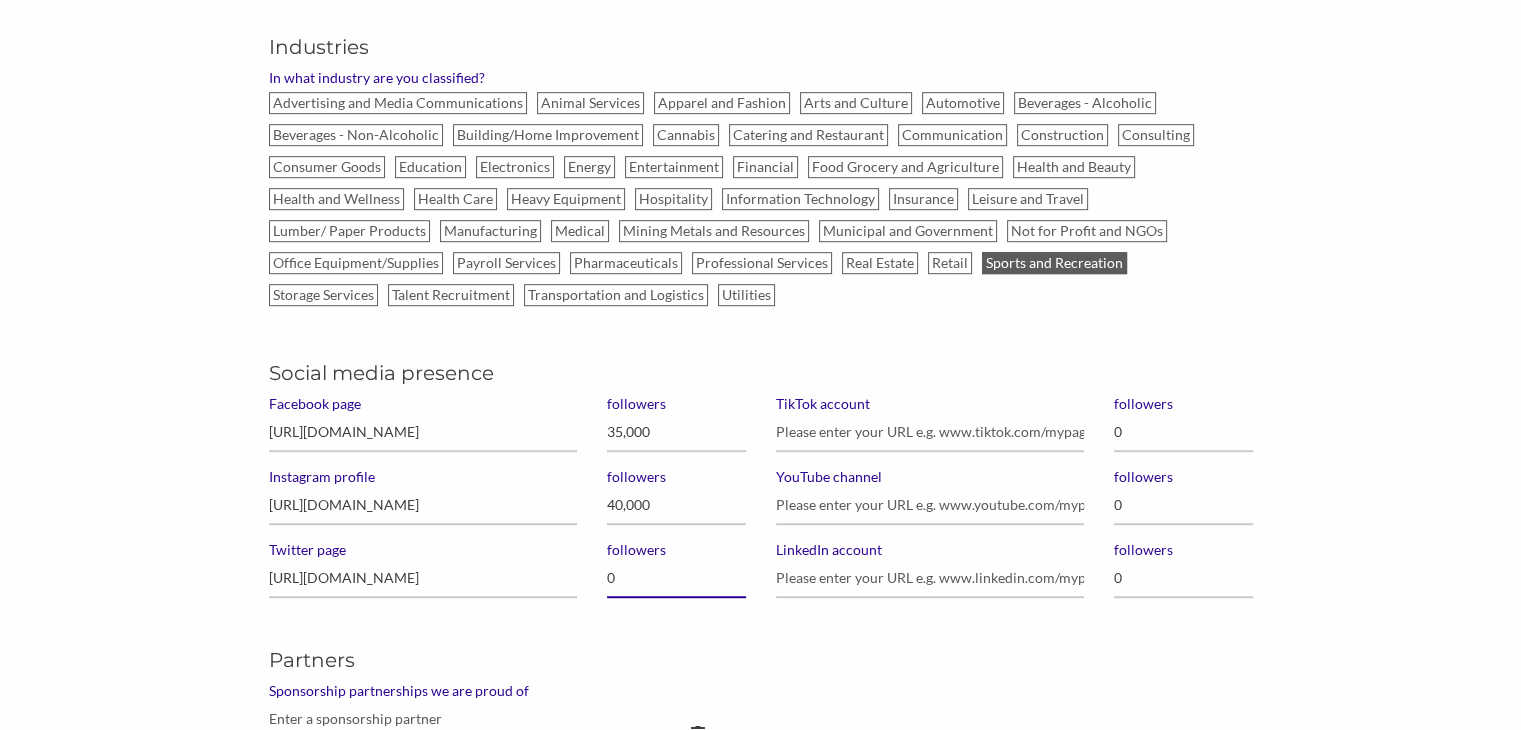 click on "0" at bounding box center [676, 578] 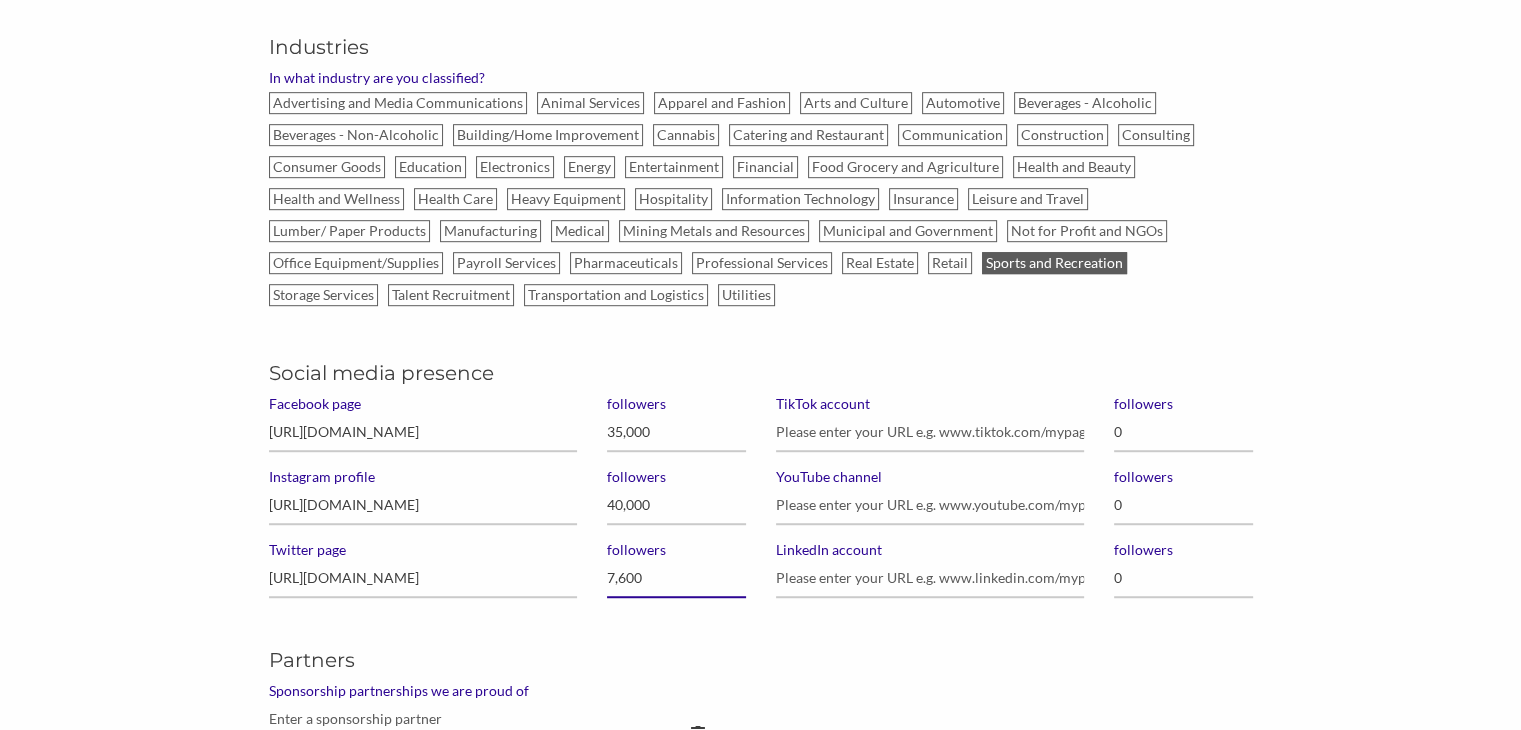 type on "76,000" 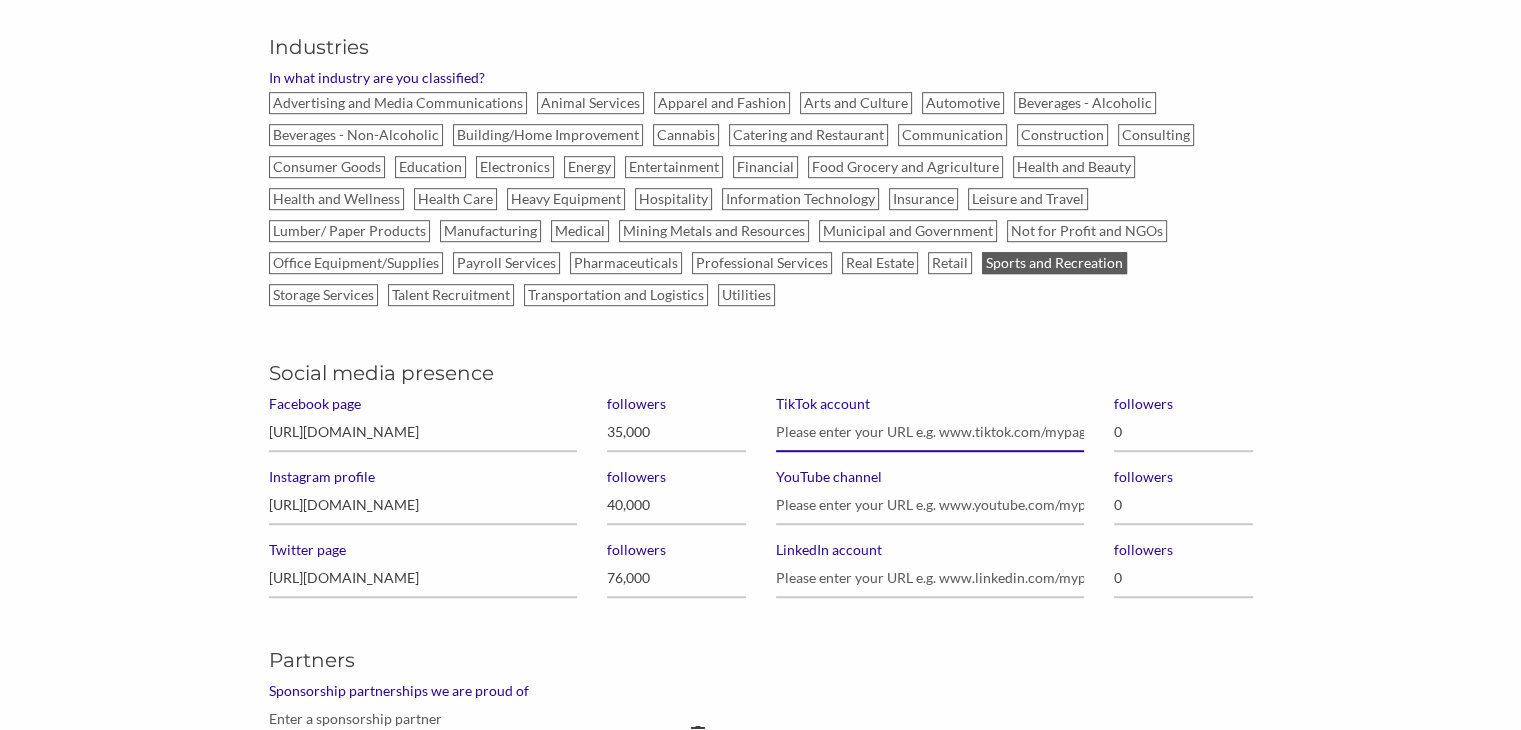 click on "TikTok account" at bounding box center (930, 432) 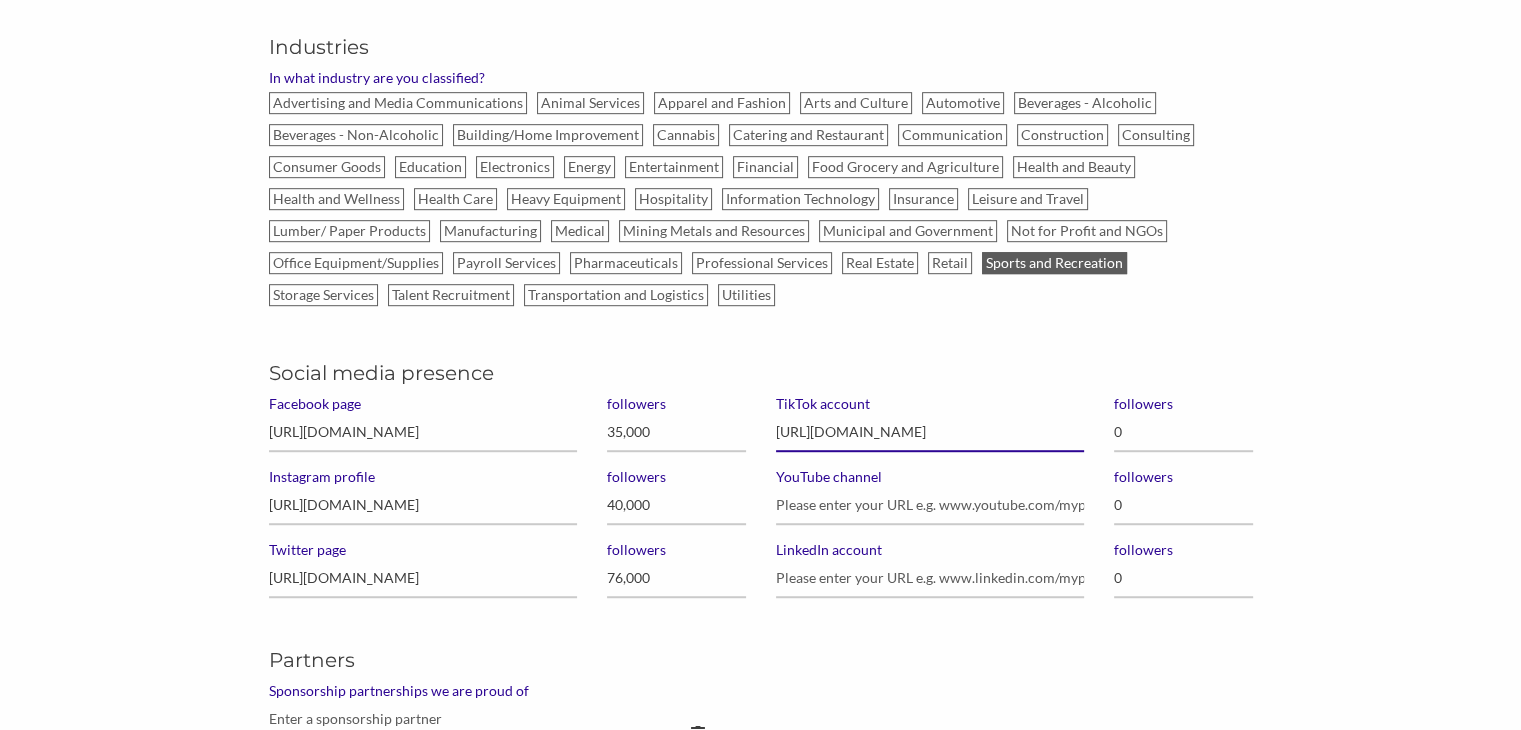 type on "[URL][DOMAIN_NAME]" 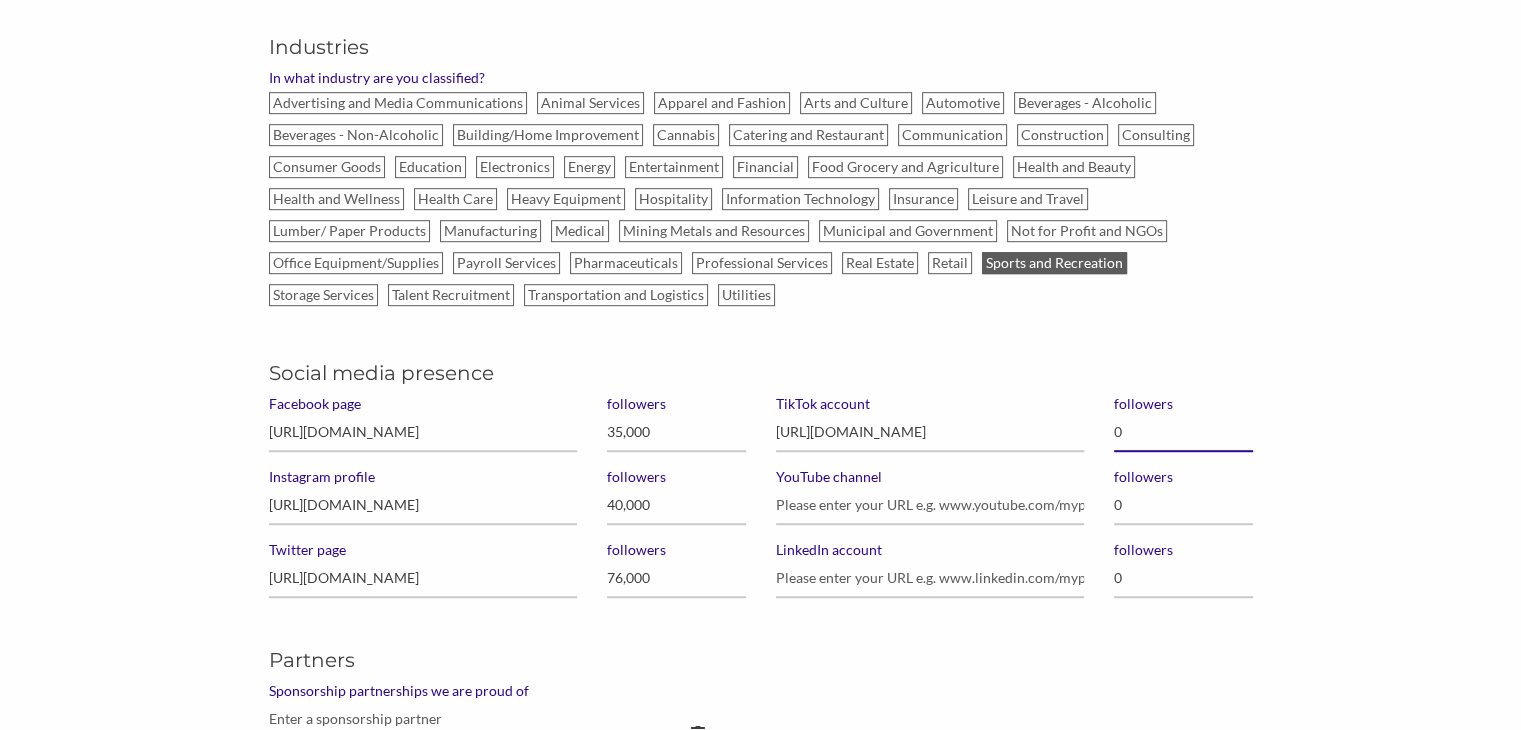 click on "0" at bounding box center [1183, 432] 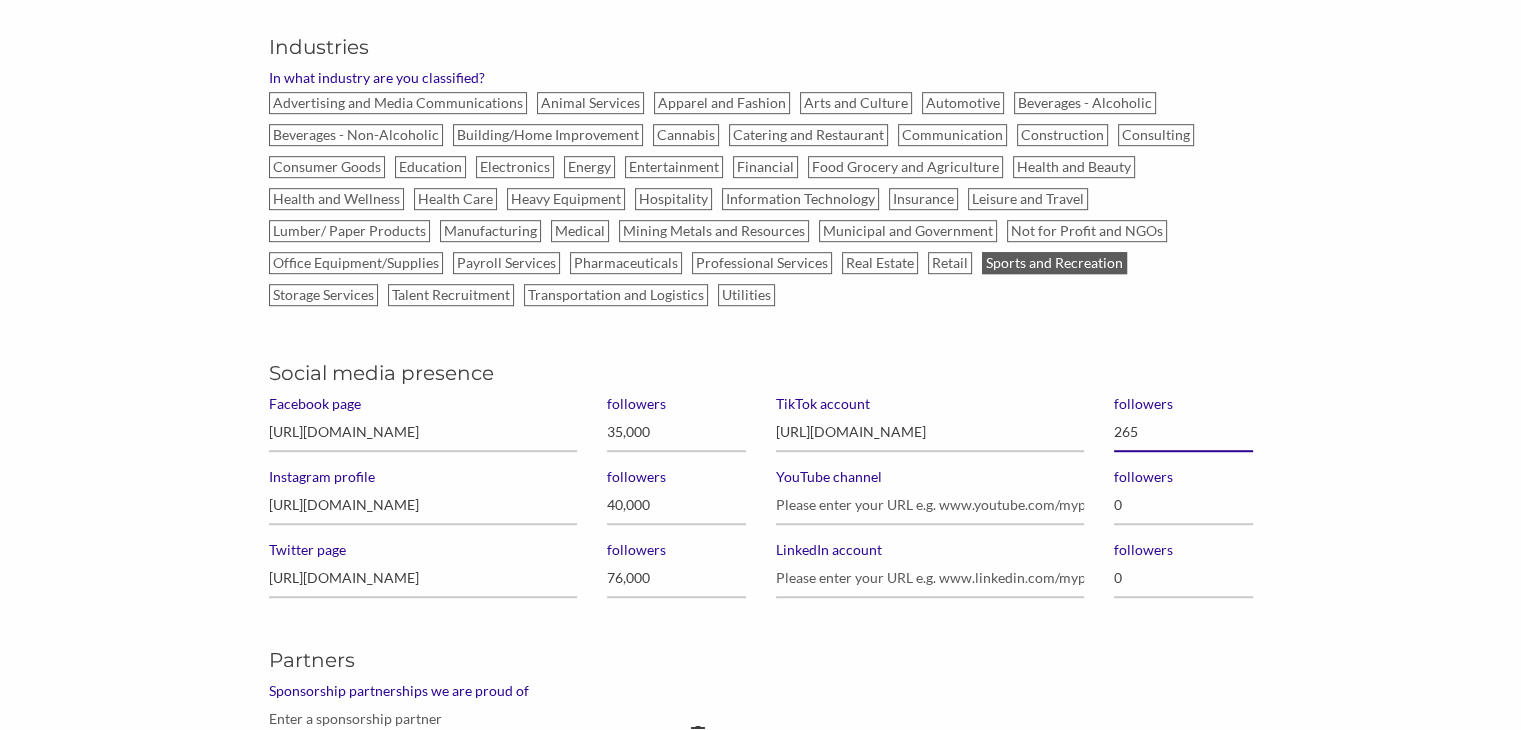 type on "2,656" 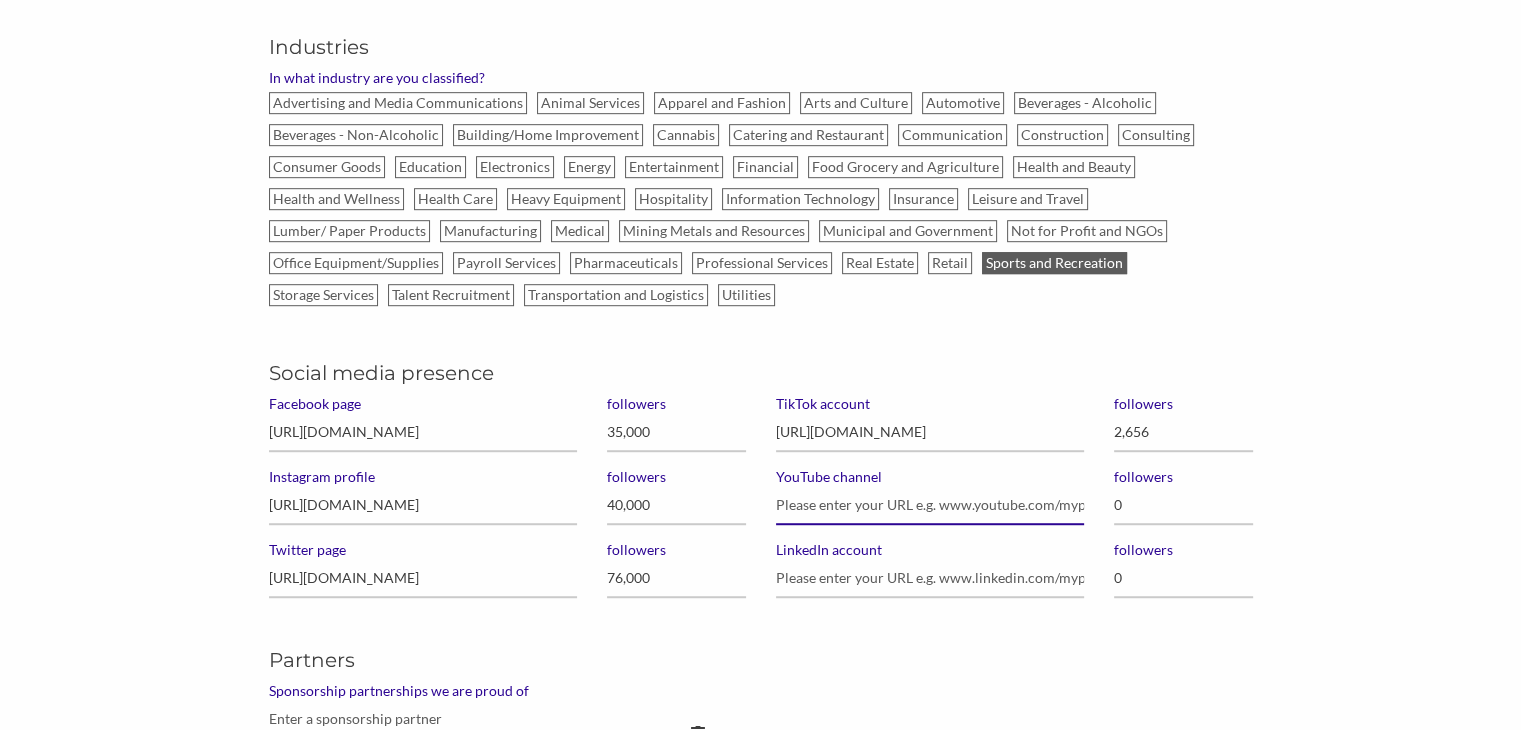 click on "YouTube channel" at bounding box center [930, 505] 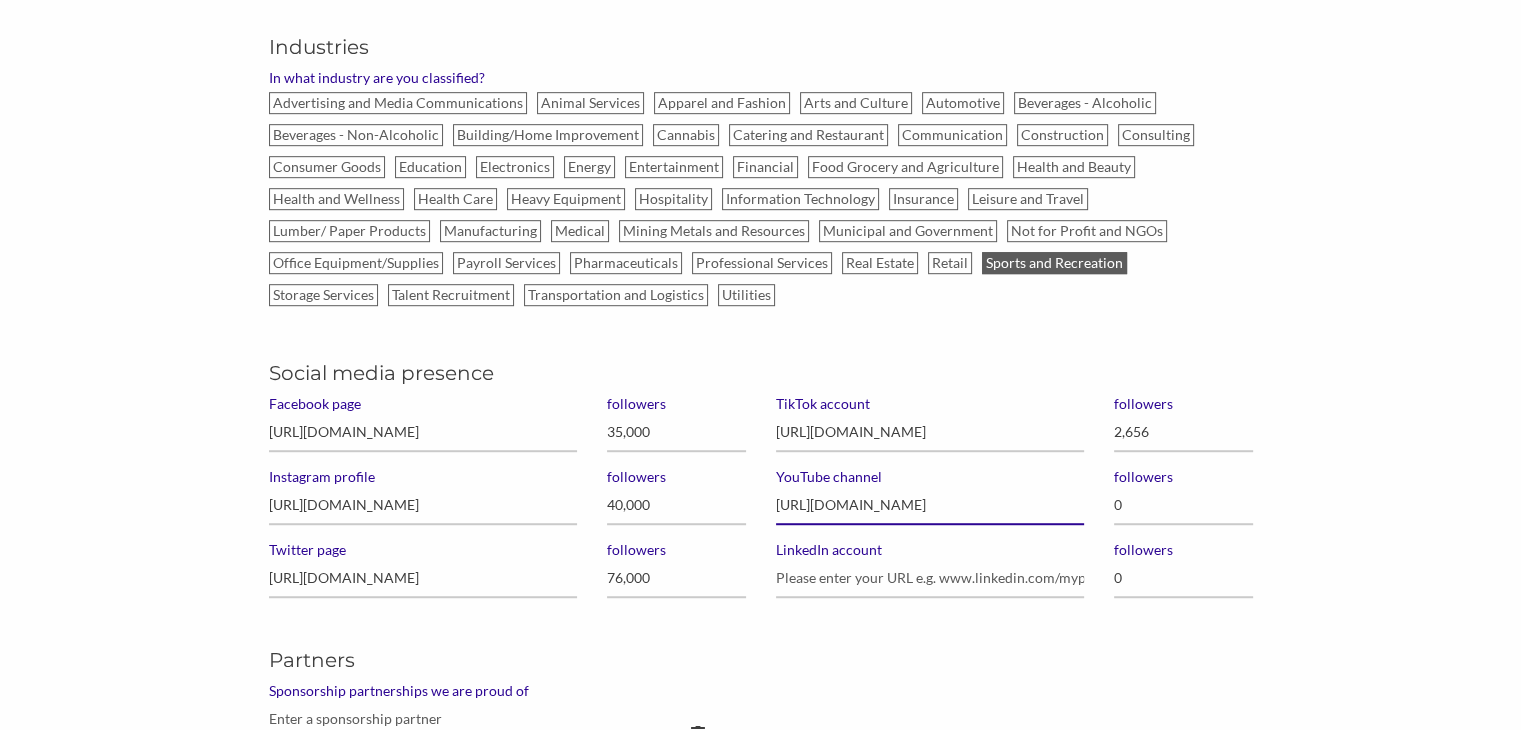 type on "[URL][DOMAIN_NAME]" 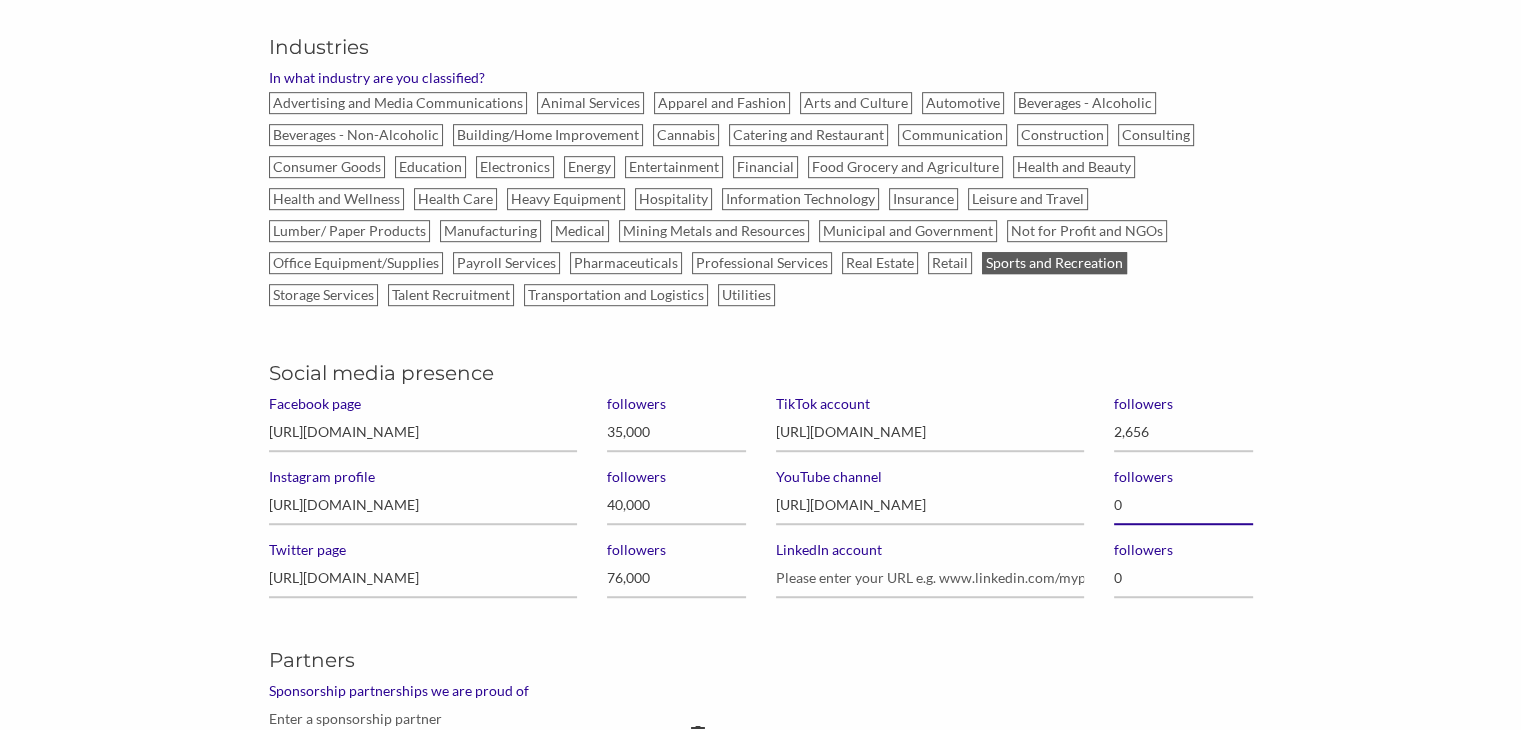click on "0" at bounding box center [1183, 505] 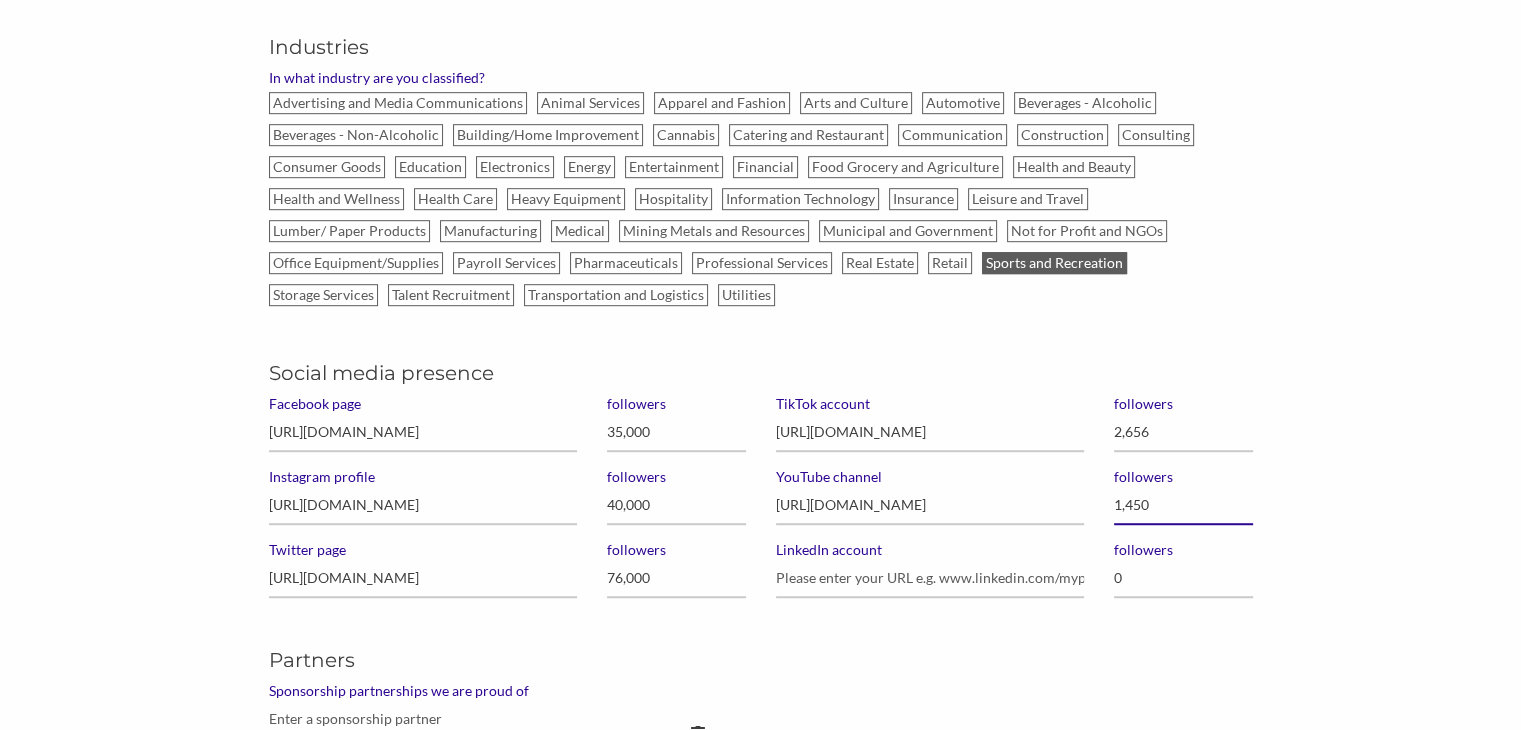 type on "14,500" 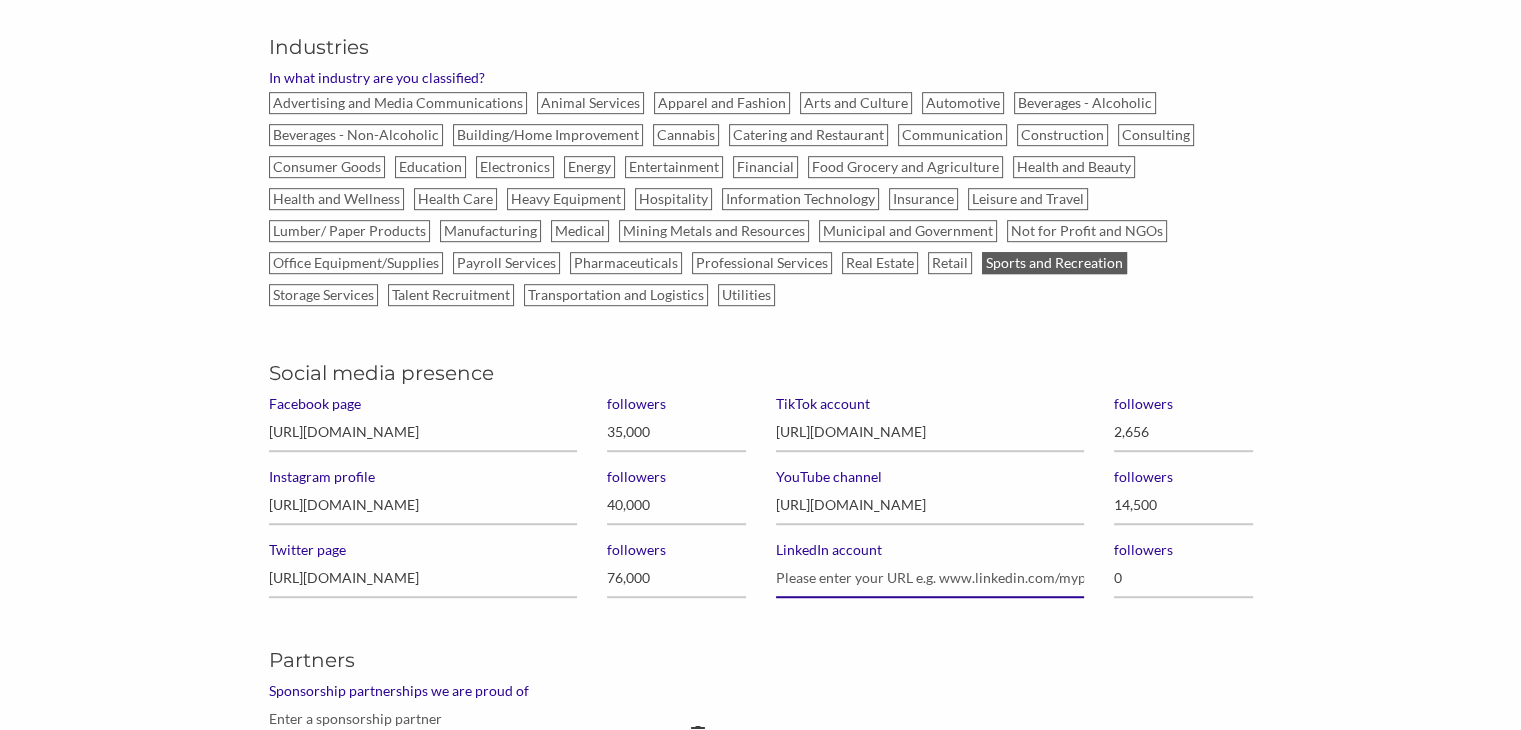 click on "LinkedIn account" at bounding box center [930, 578] 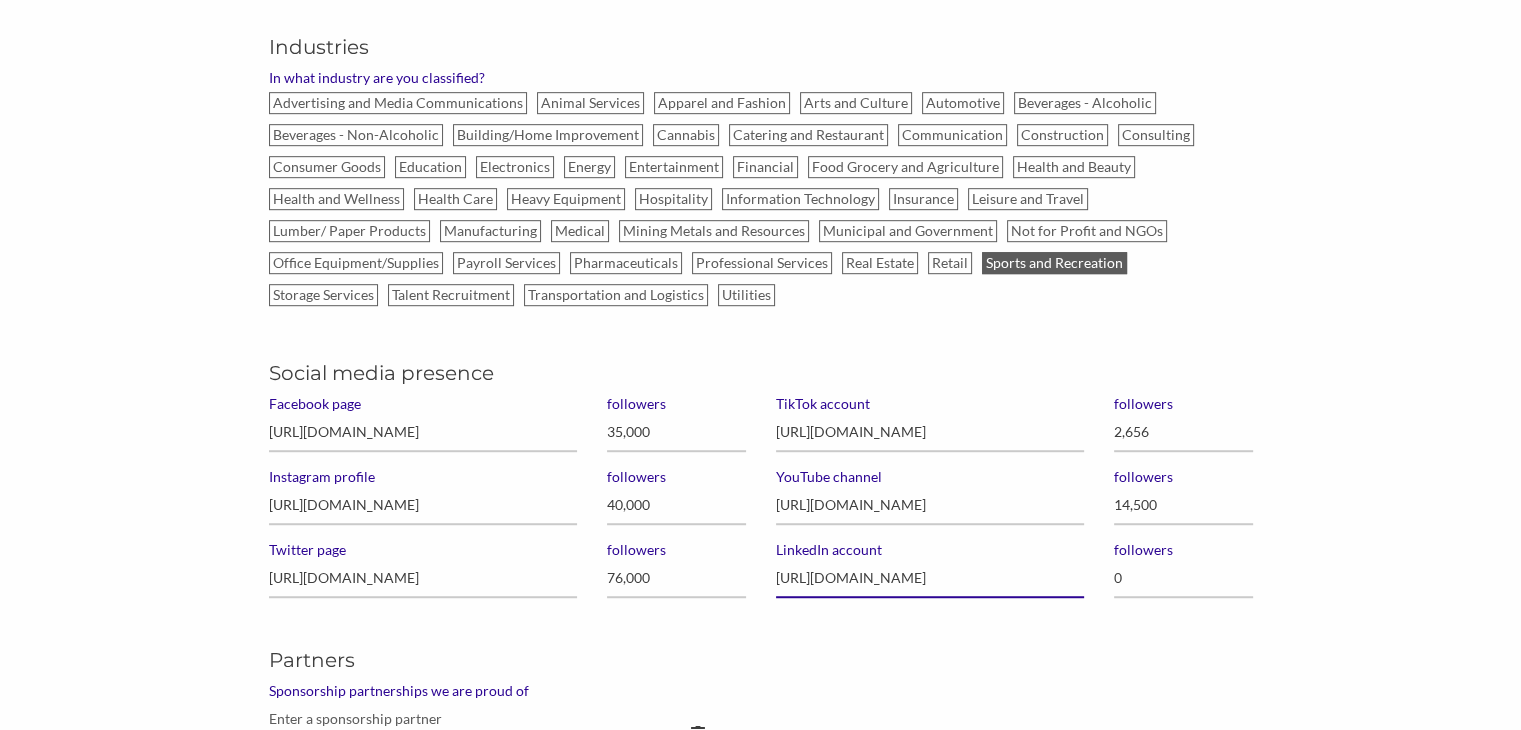 type on "[URL][DOMAIN_NAME]" 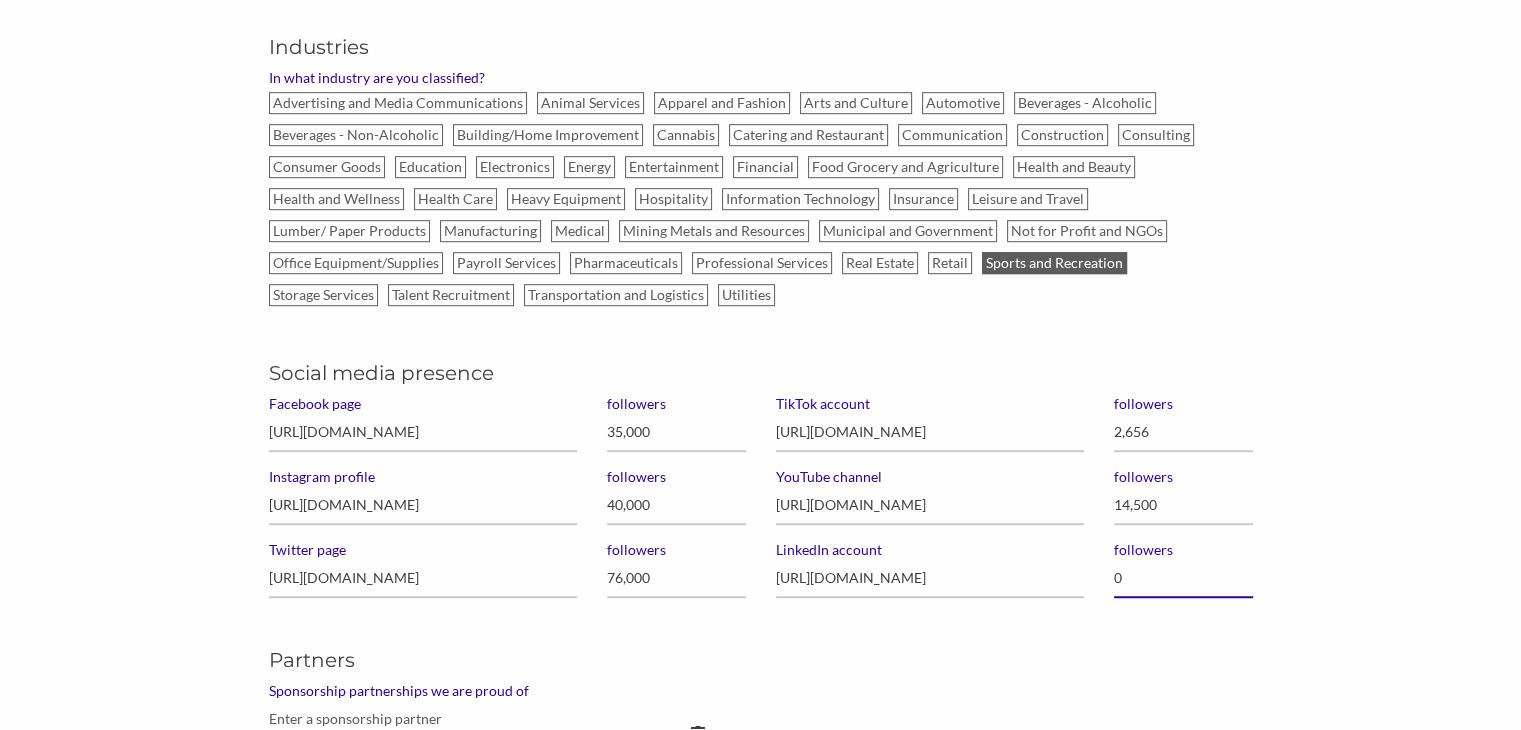 click on "0" at bounding box center (1183, 578) 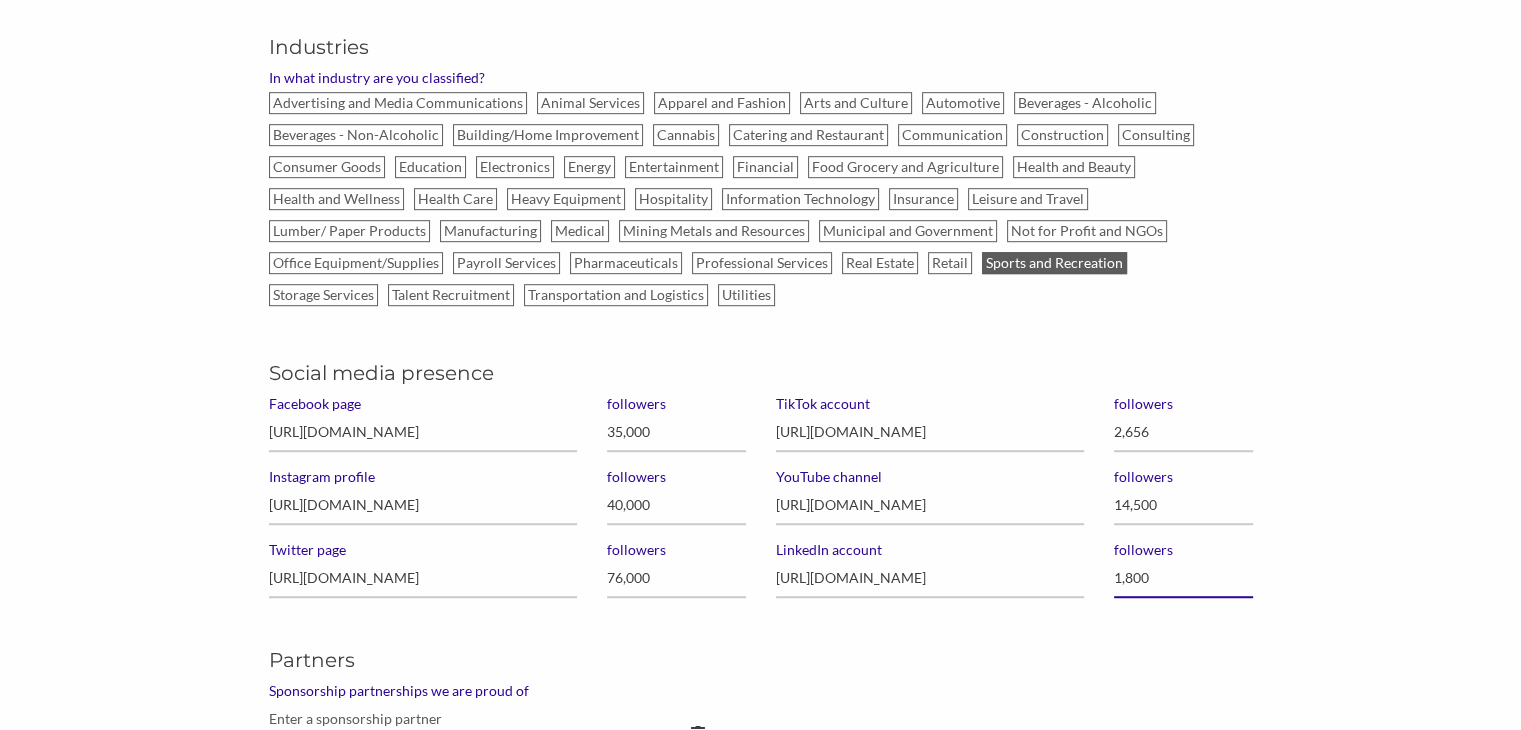 type on "18,000" 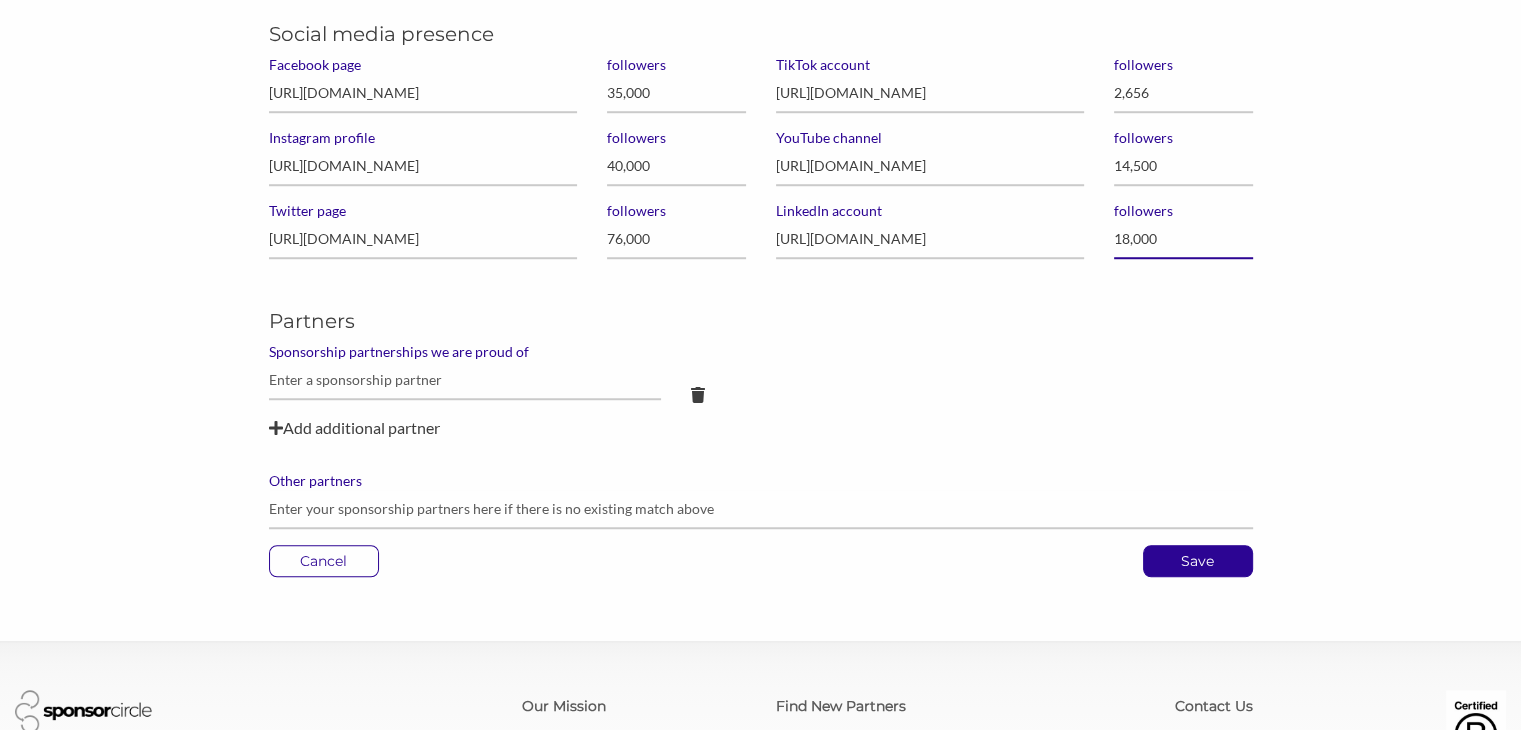 scroll, scrollTop: 1508, scrollLeft: 0, axis: vertical 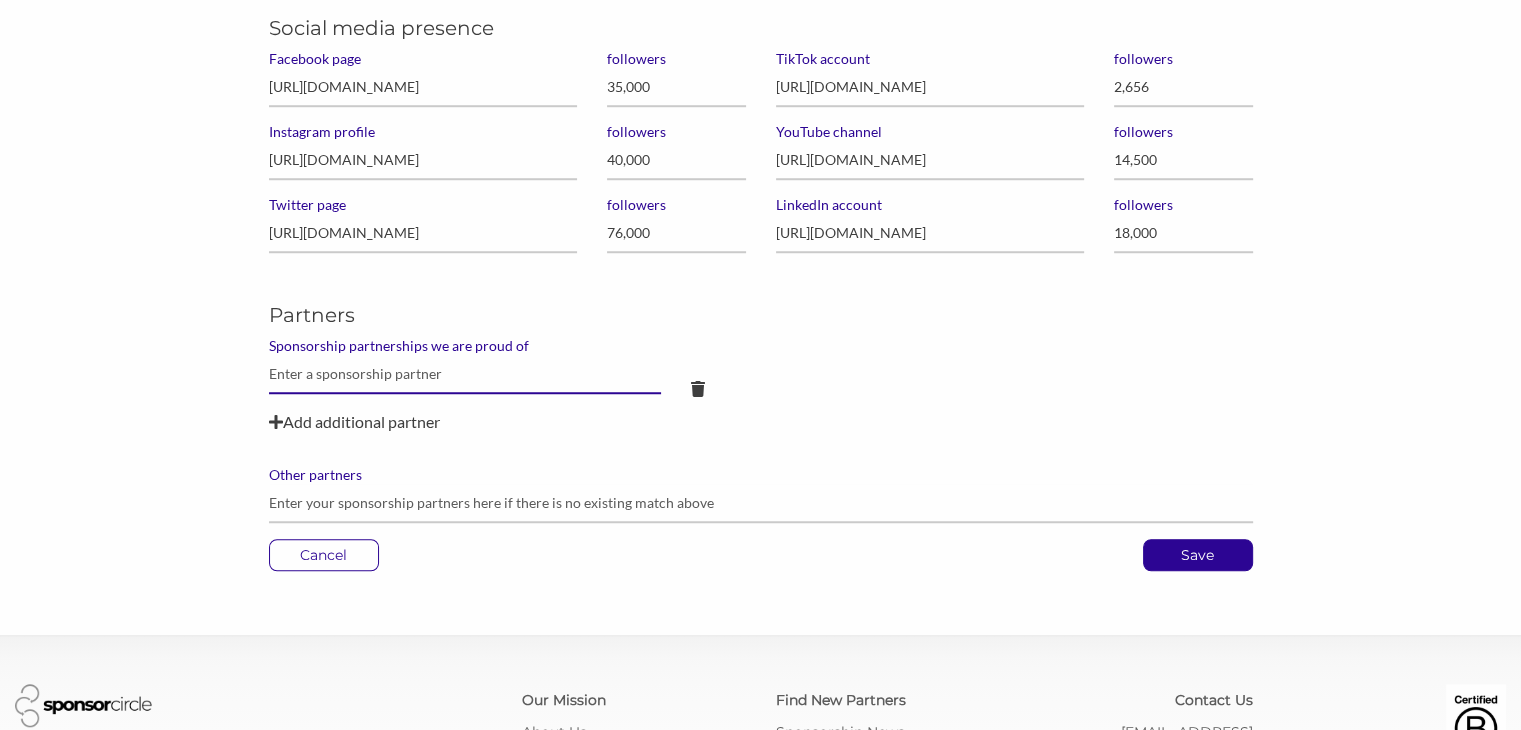 click at bounding box center (465, 374) 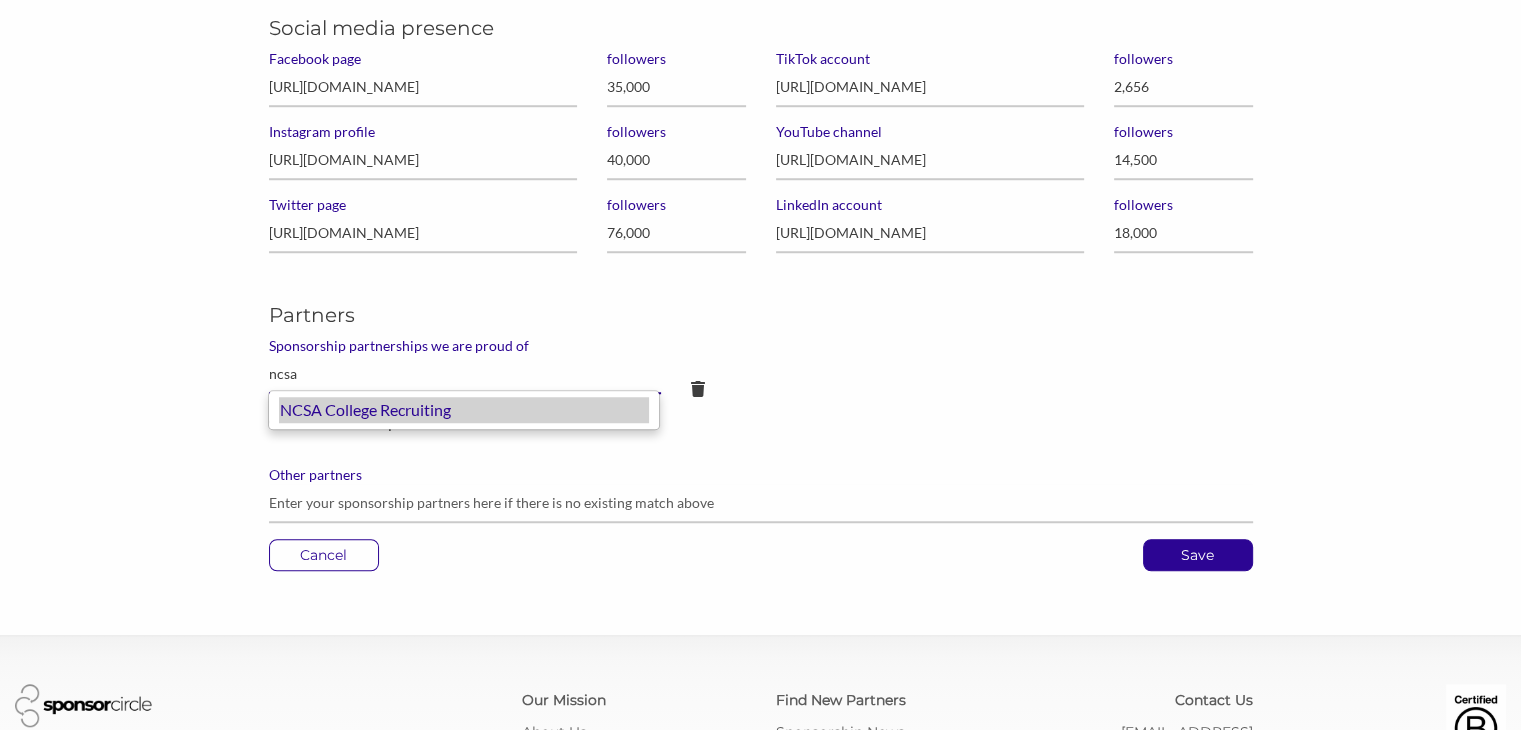 click on "NCSA College Recruiting" at bounding box center [464, 410] 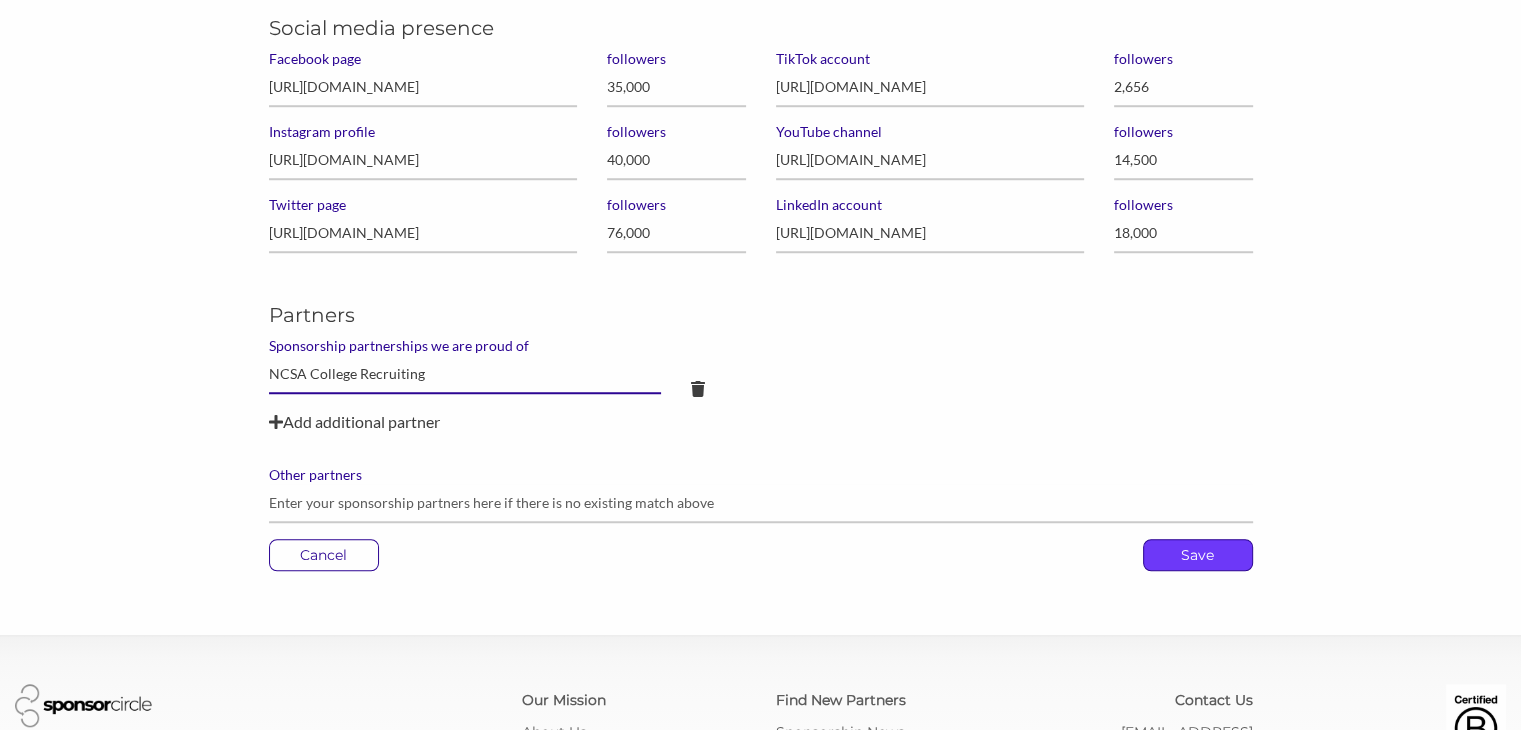 type on "NCSA College Recruiting" 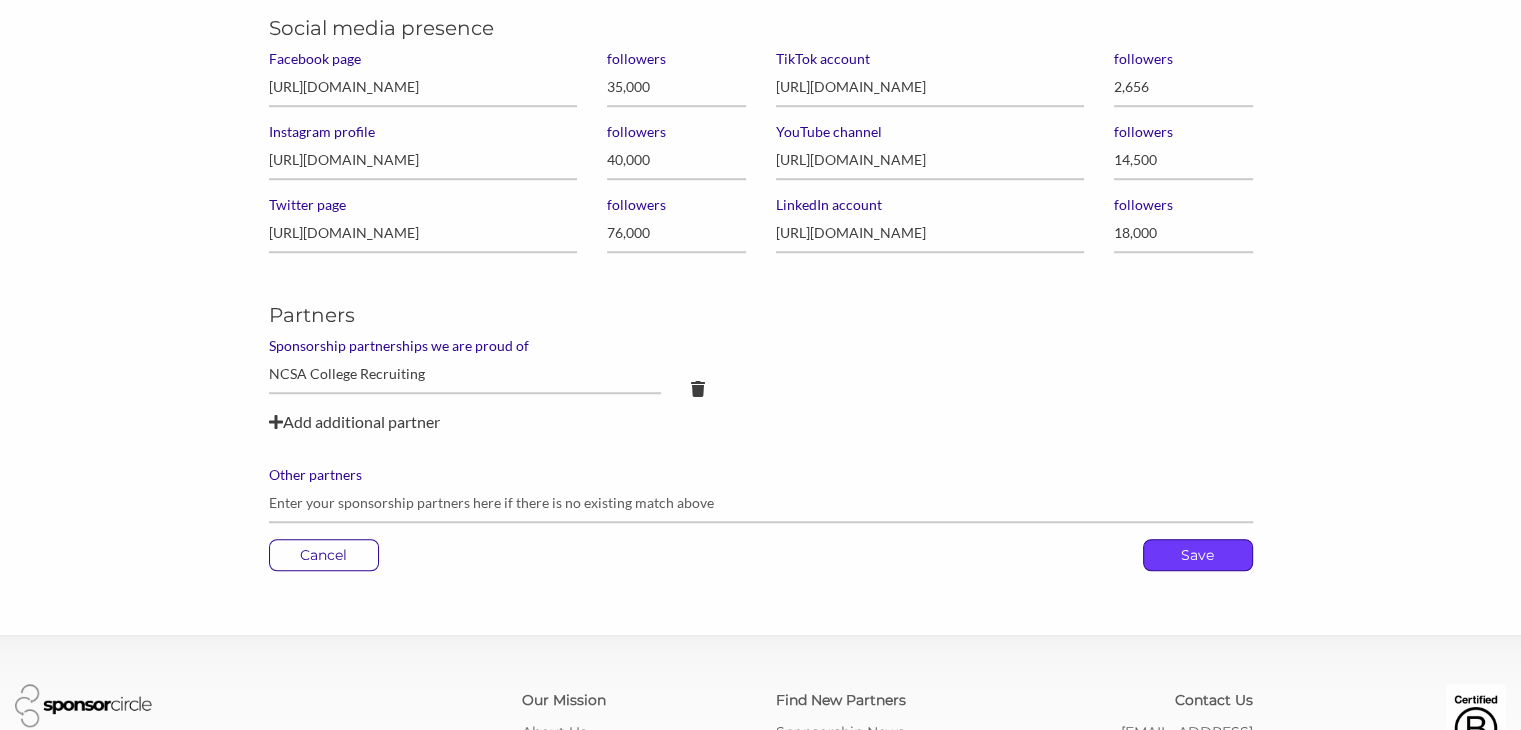 click on "Save" at bounding box center [1198, 555] 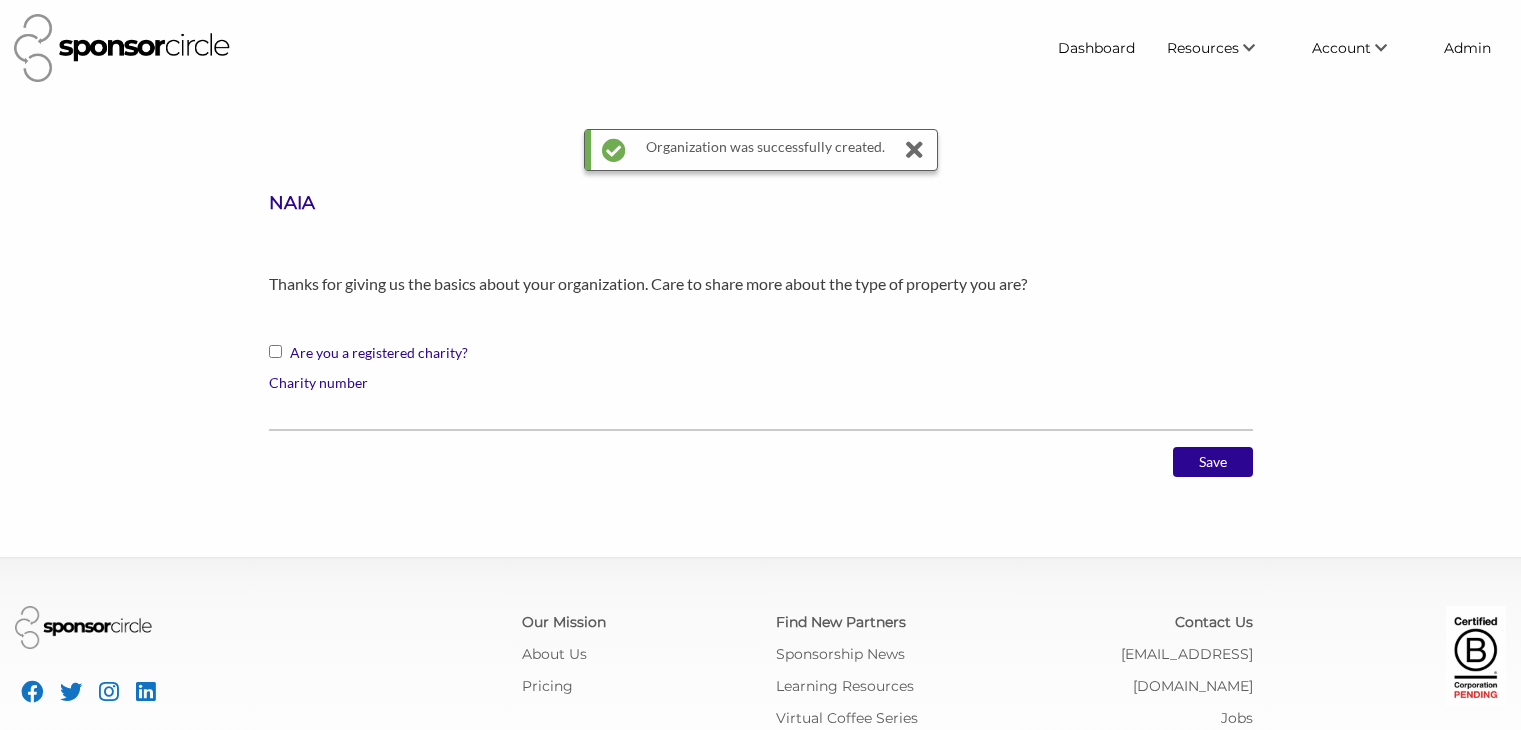 scroll, scrollTop: 0, scrollLeft: 0, axis: both 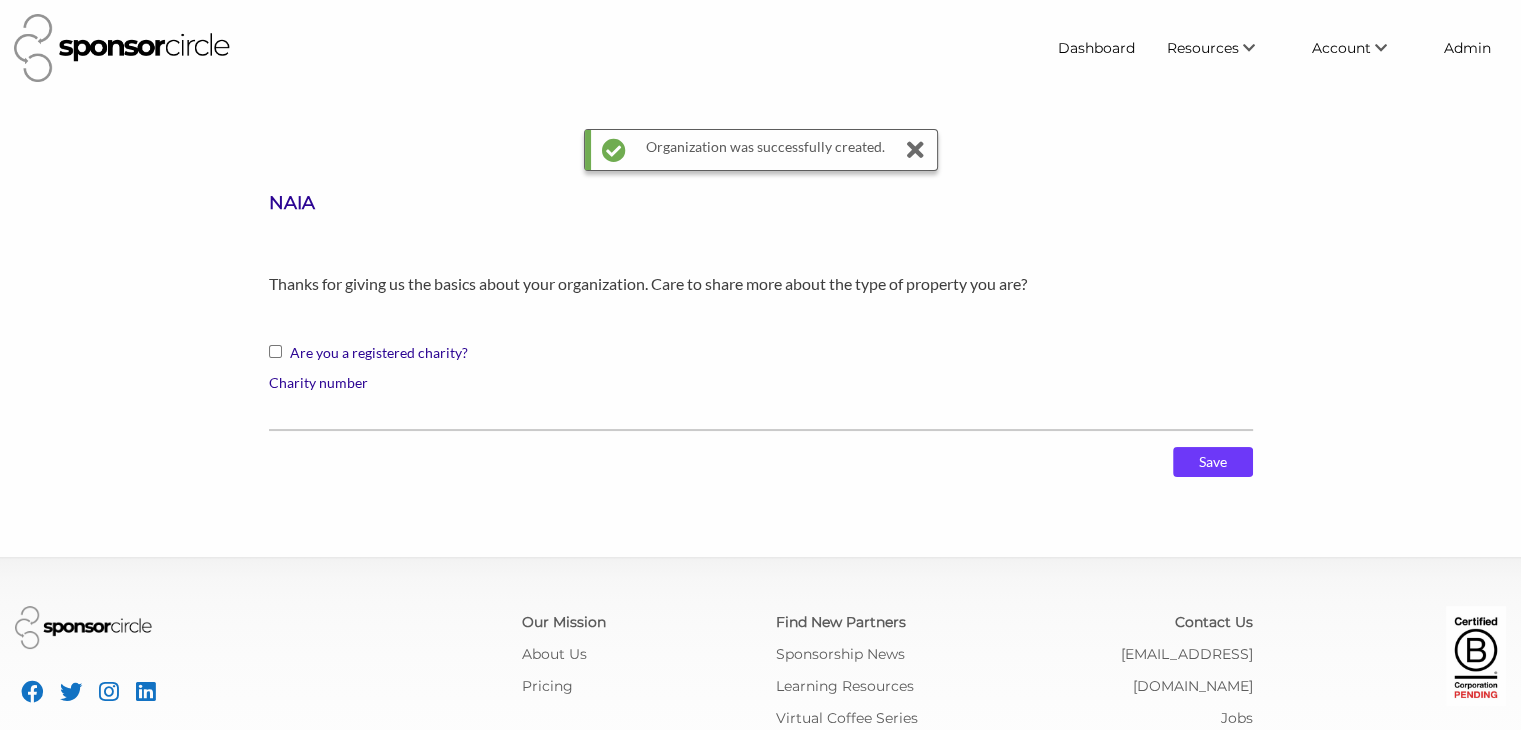 click on "Save" at bounding box center (1213, 462) 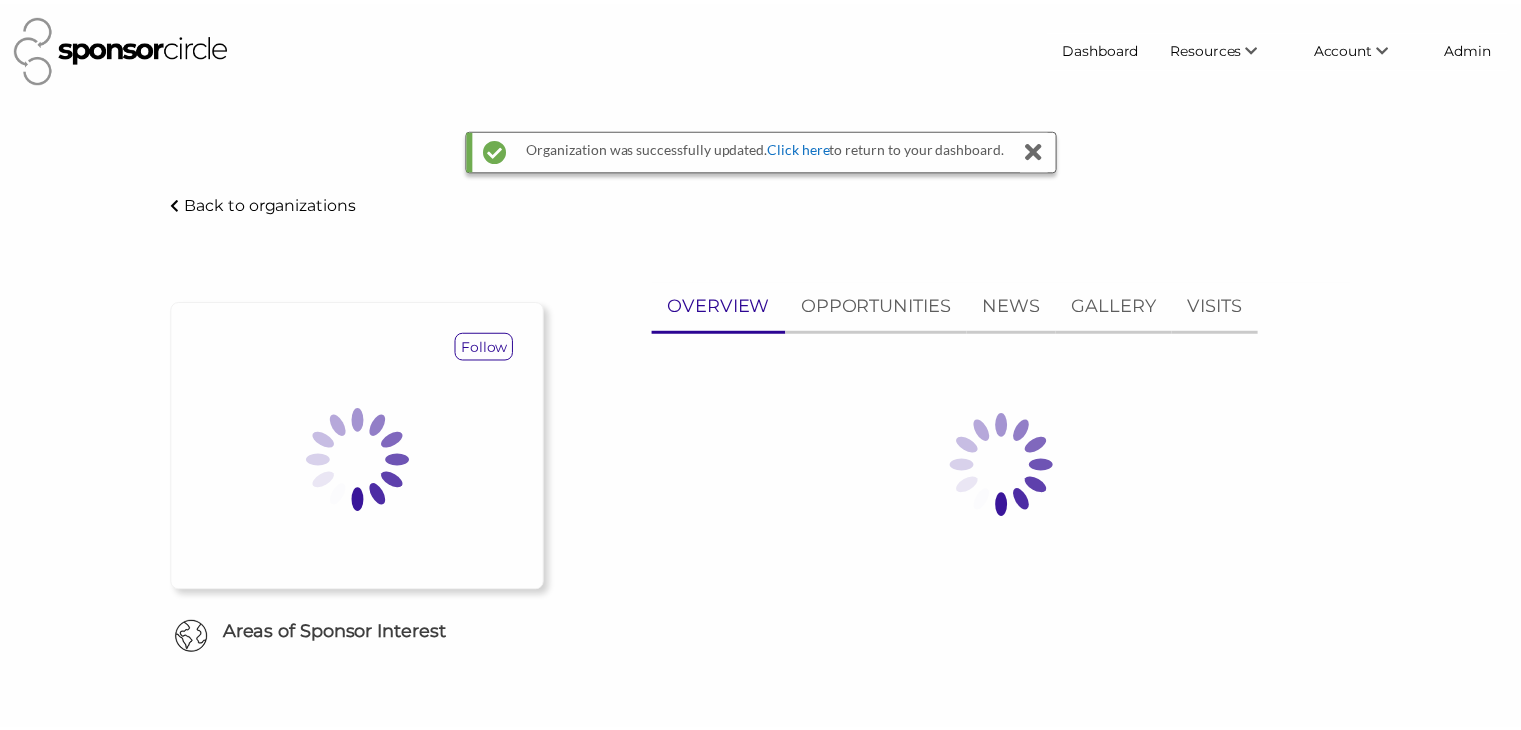 scroll, scrollTop: 0, scrollLeft: 0, axis: both 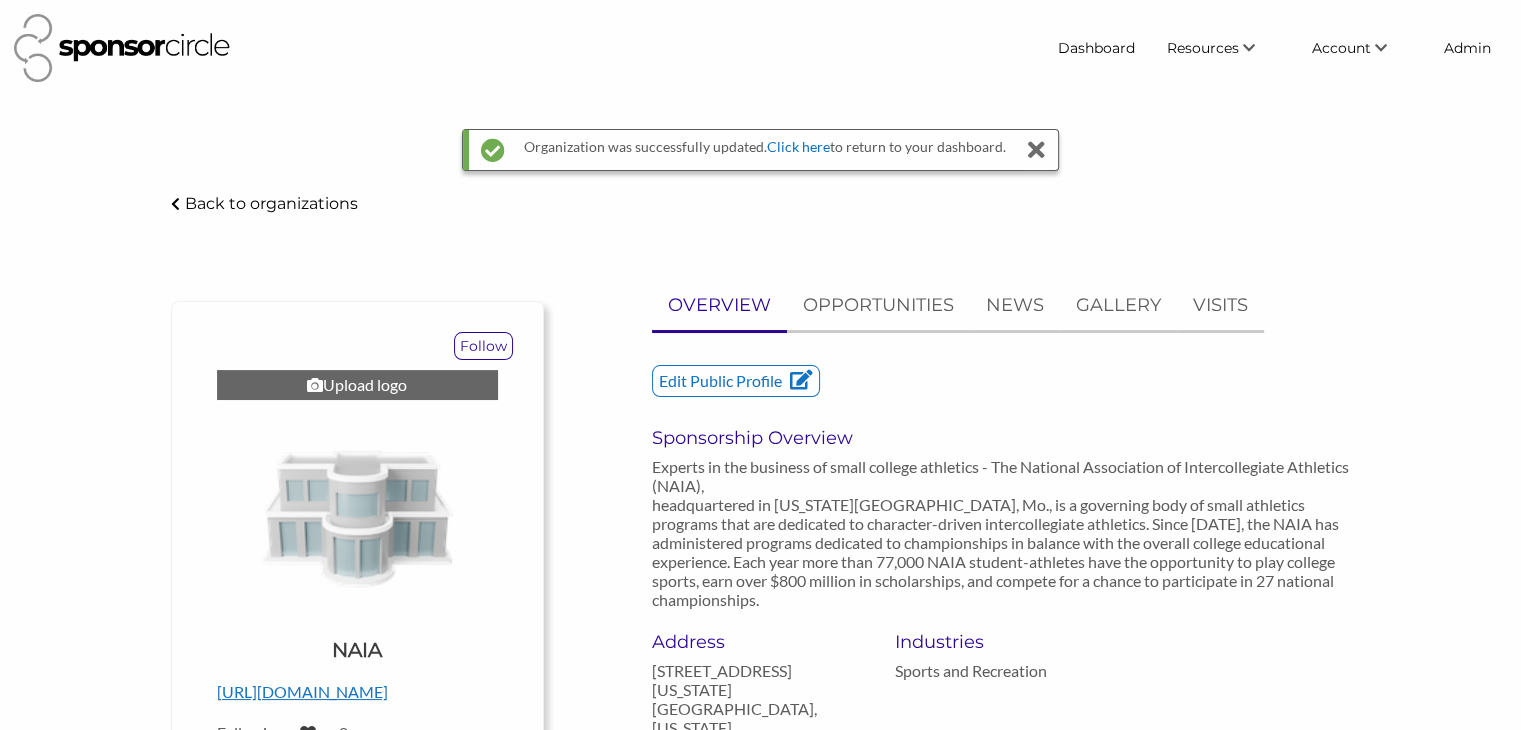 click on "Upload logo" at bounding box center (357, 385) 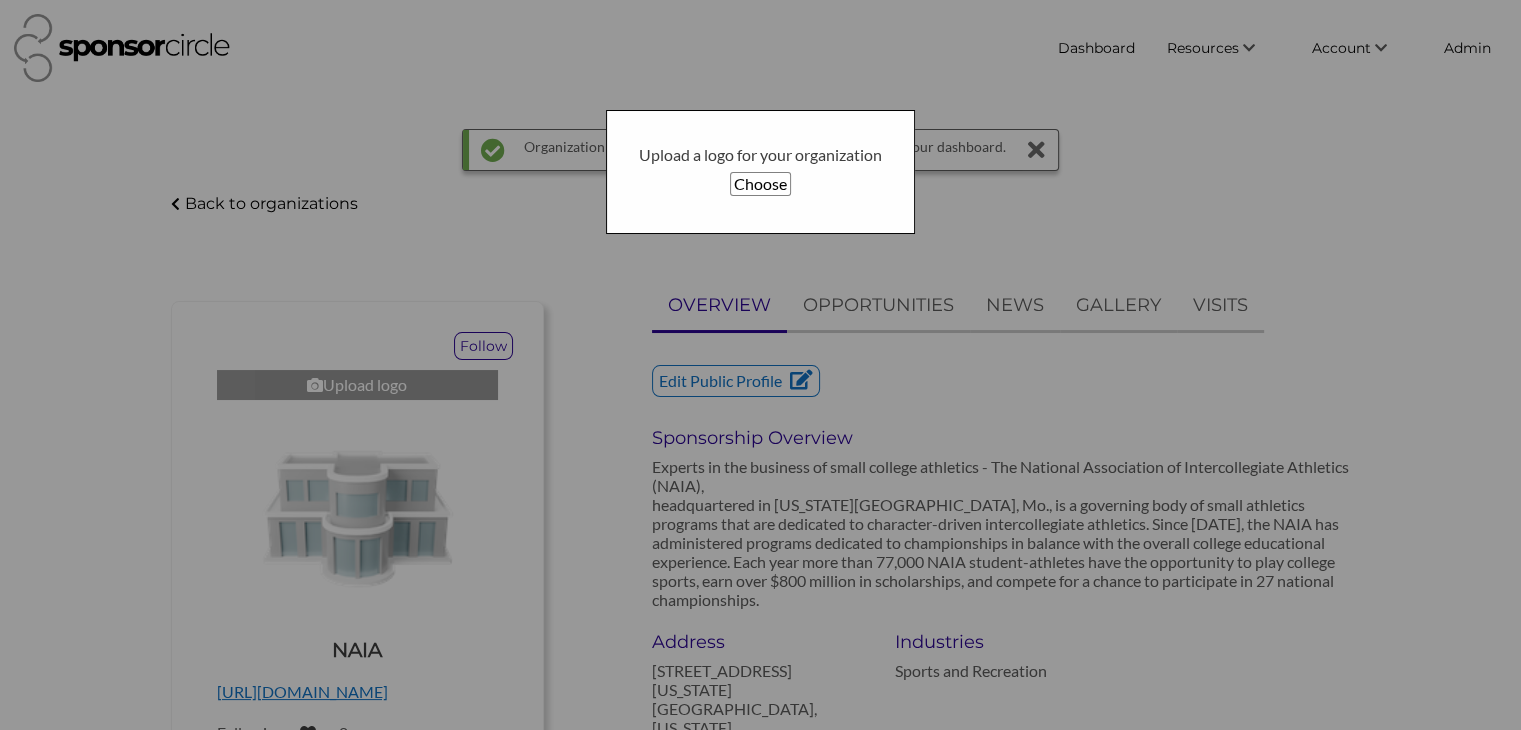 click on "Choose" at bounding box center (760, 184) 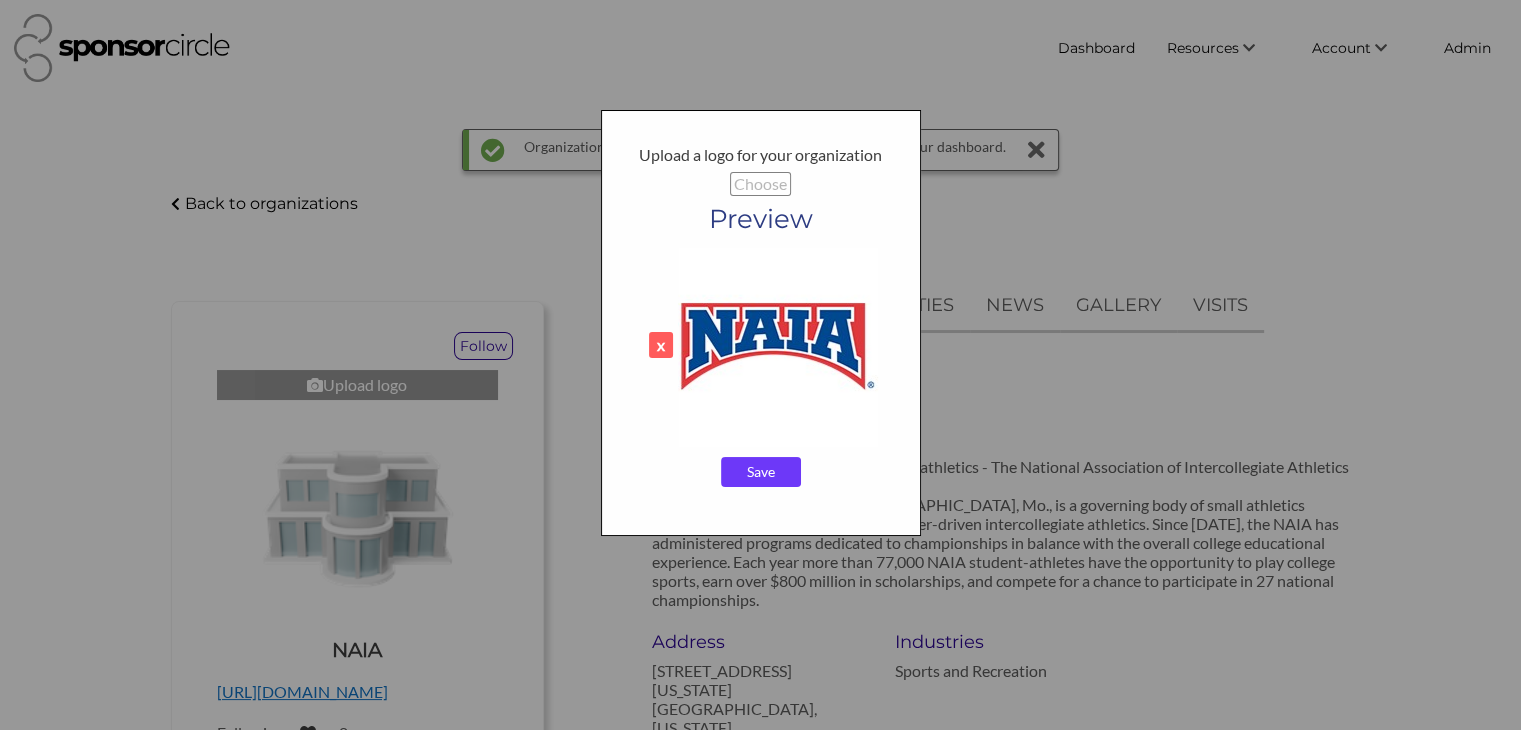 click on "Save" at bounding box center (761, 472) 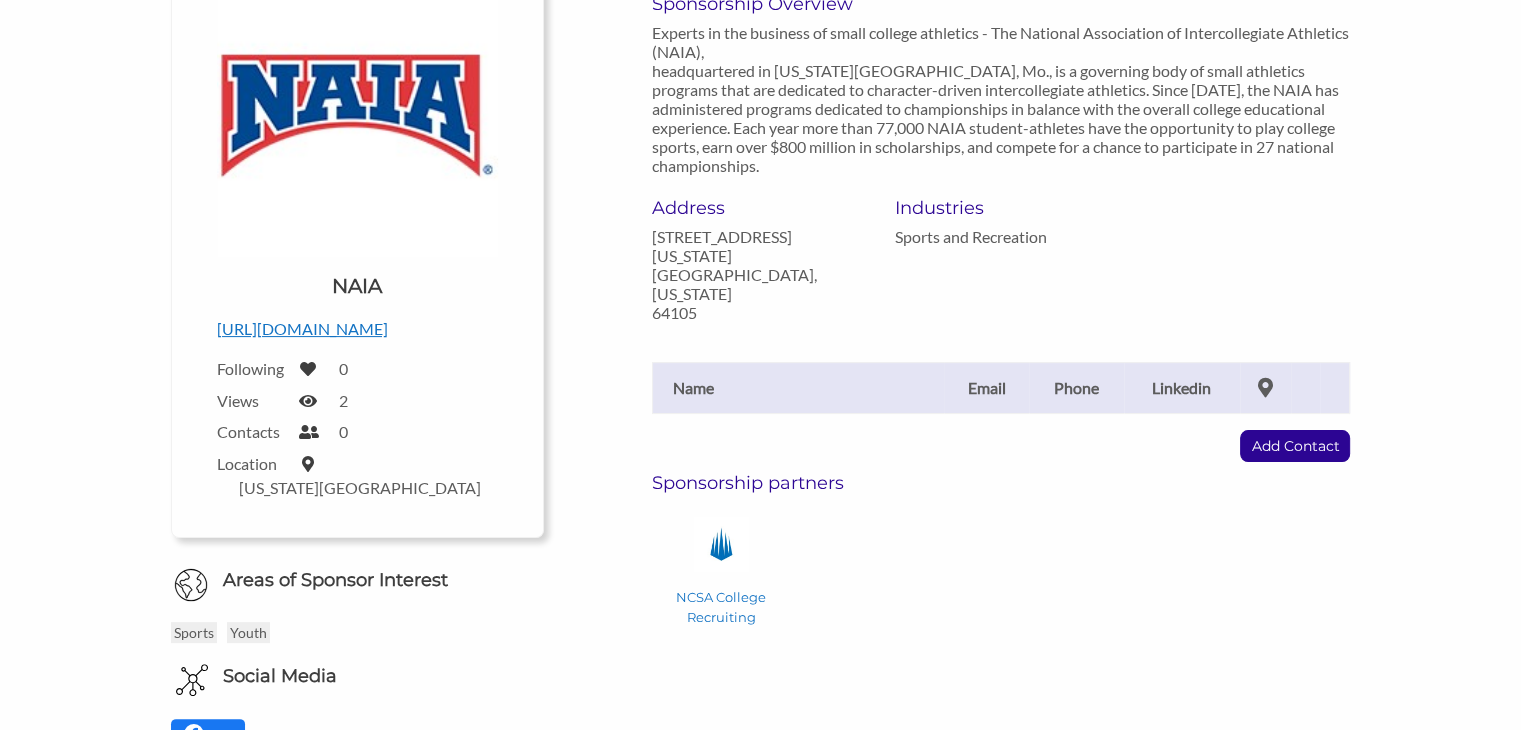 scroll, scrollTop: 374, scrollLeft: 0, axis: vertical 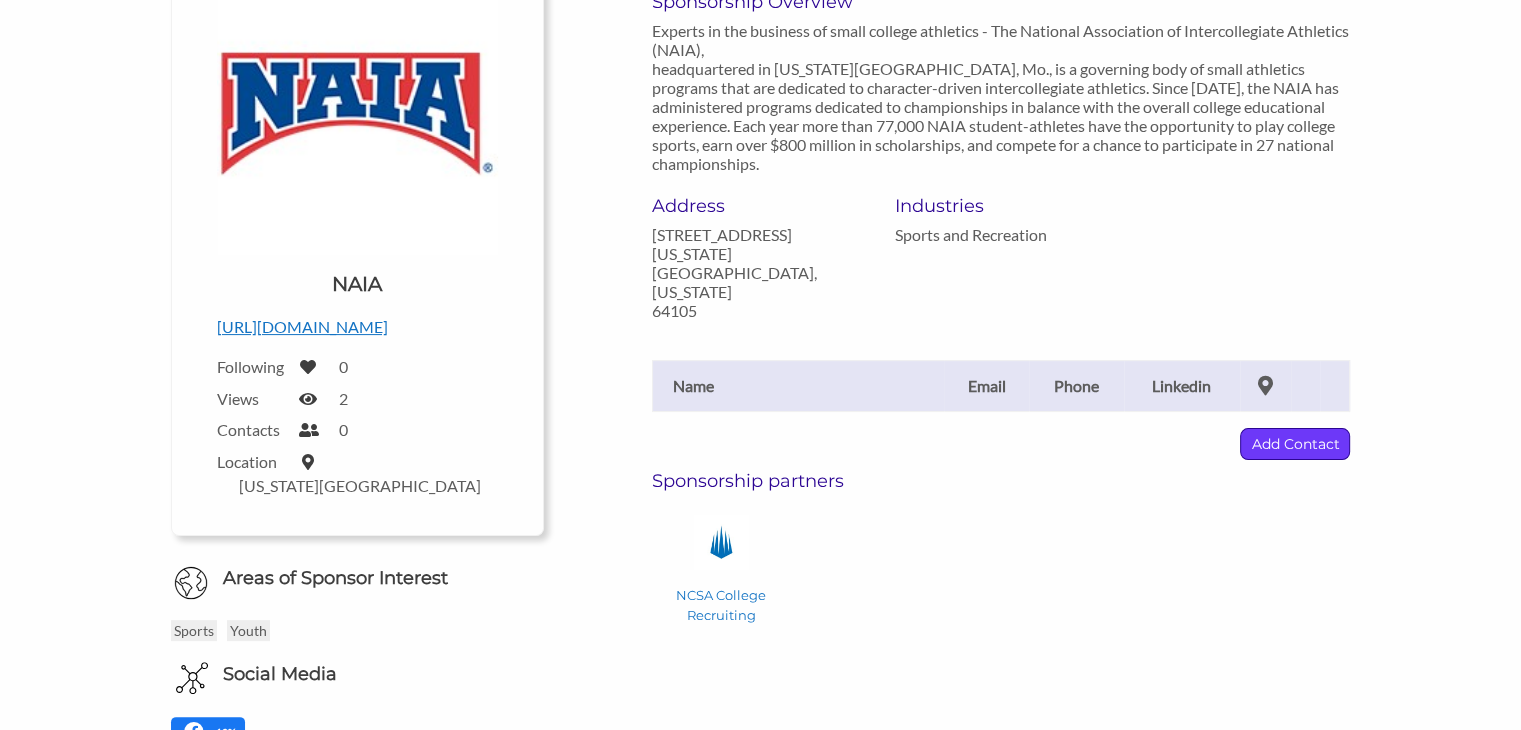 click on "Add Contact" at bounding box center (1295, 444) 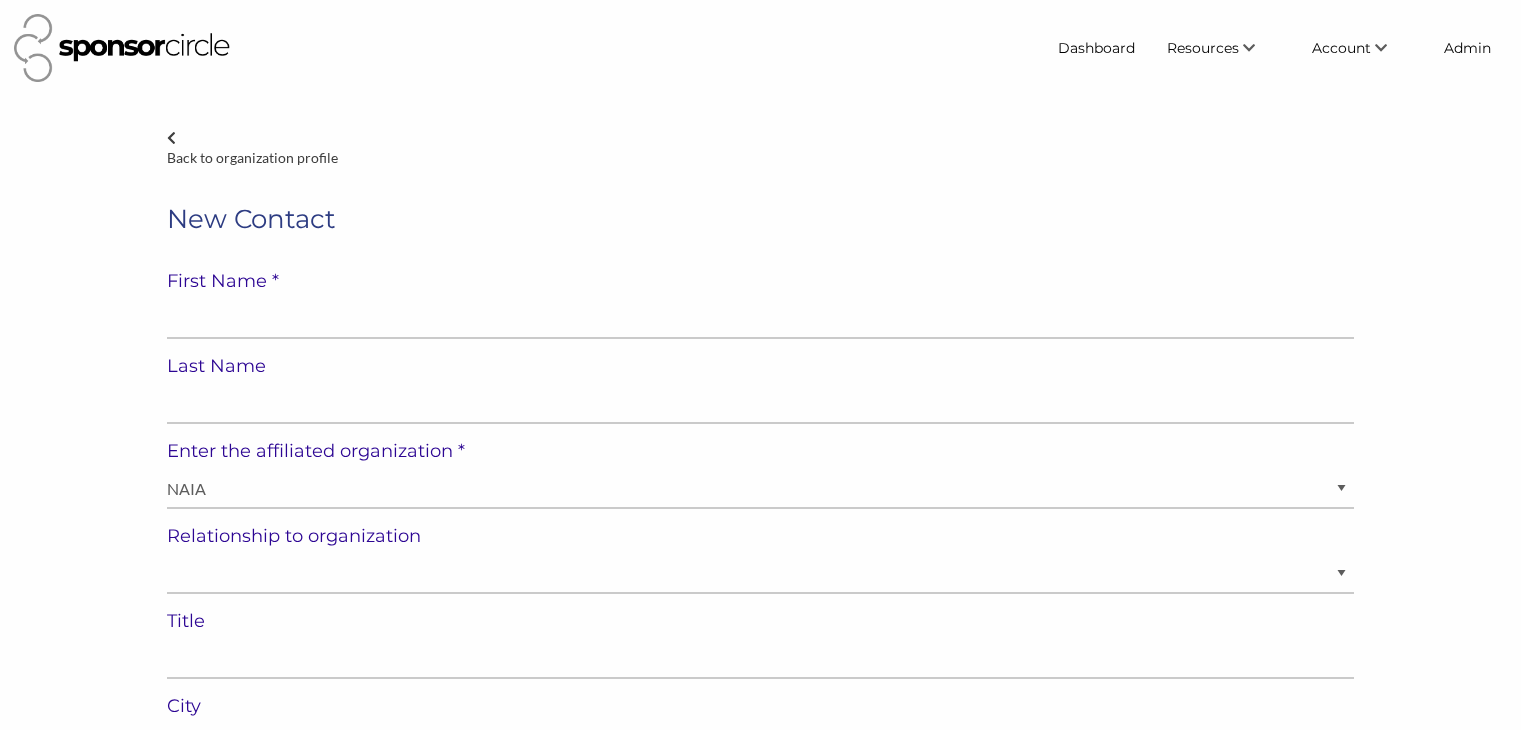 select on "[GEOGRAPHIC_DATA]" 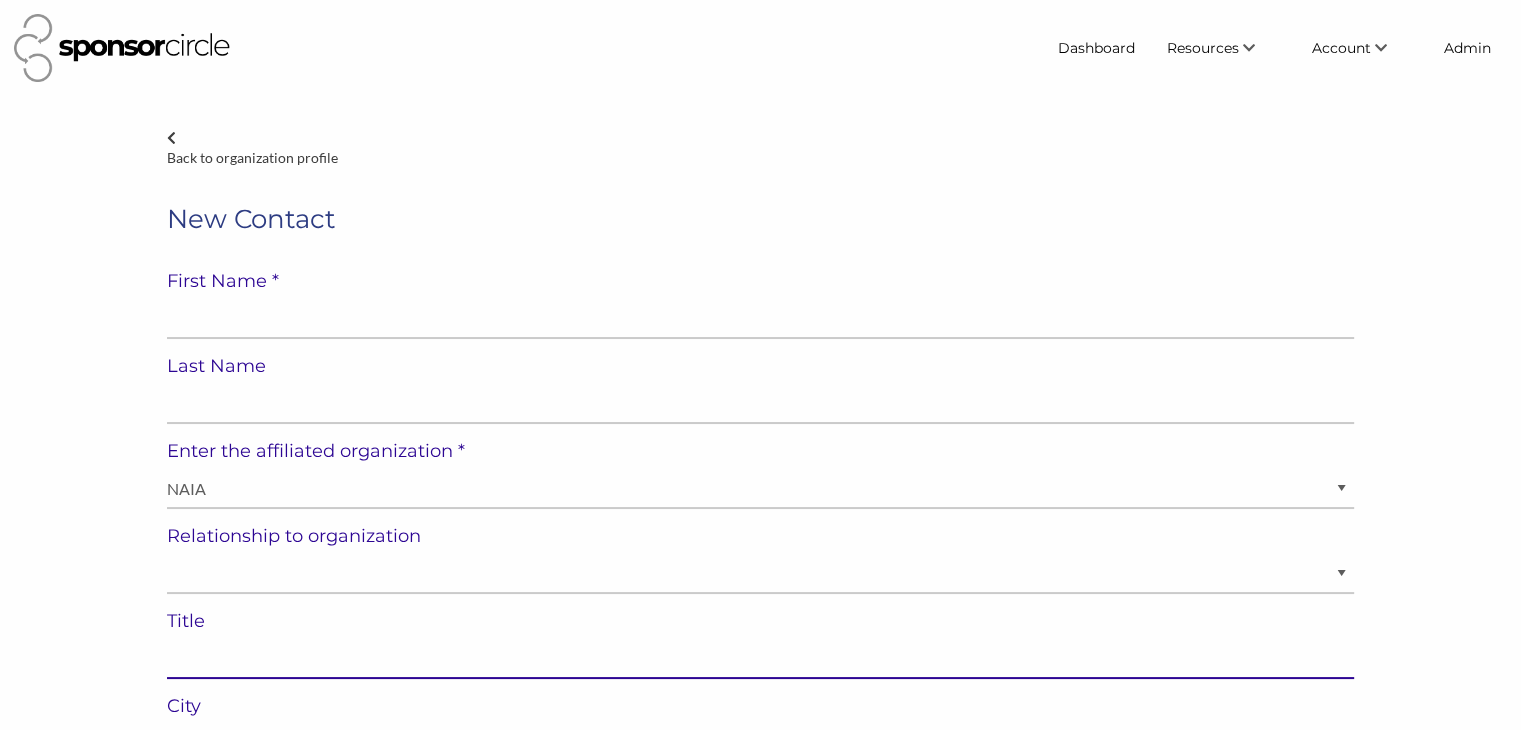 click at bounding box center [760, 659] 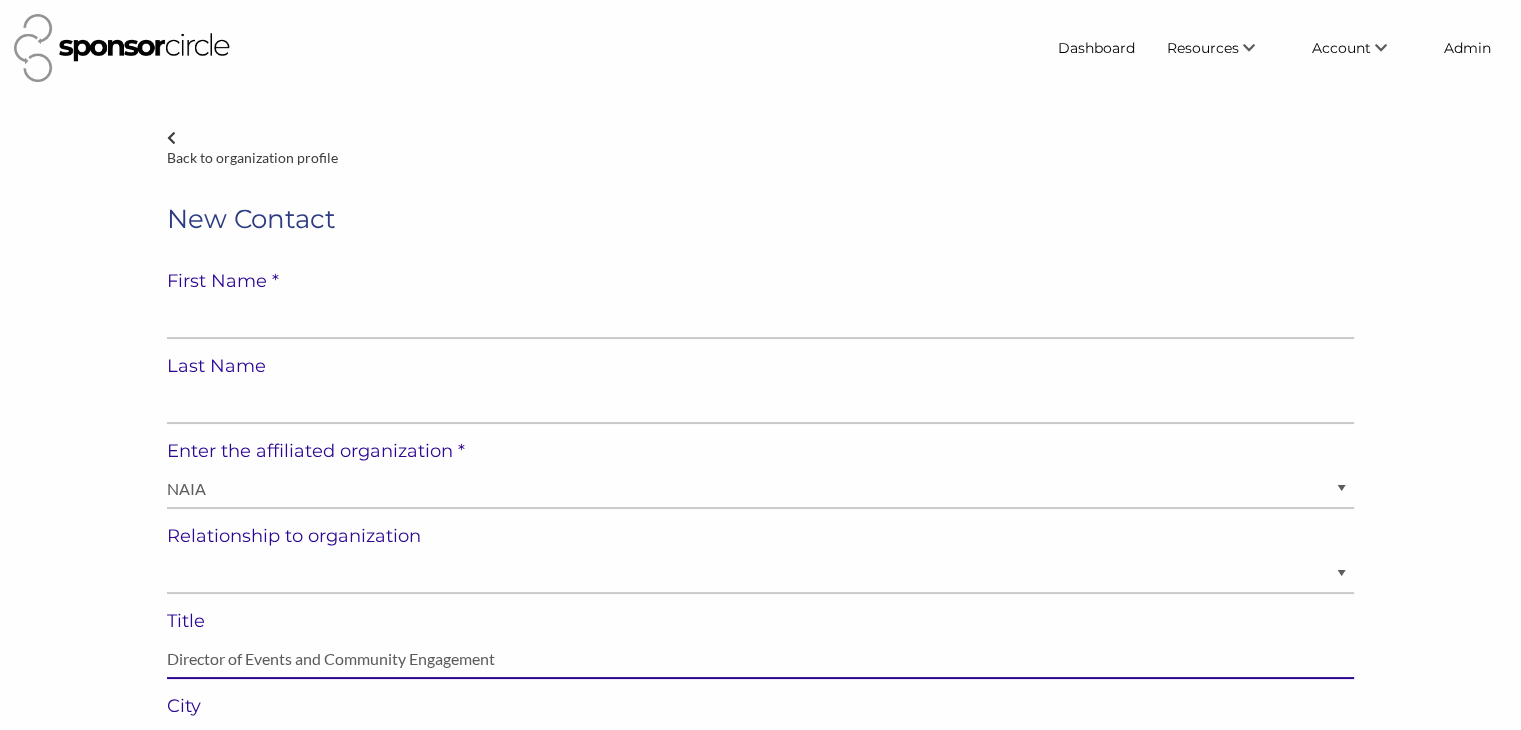 type on "Director of Events and Community Engagement" 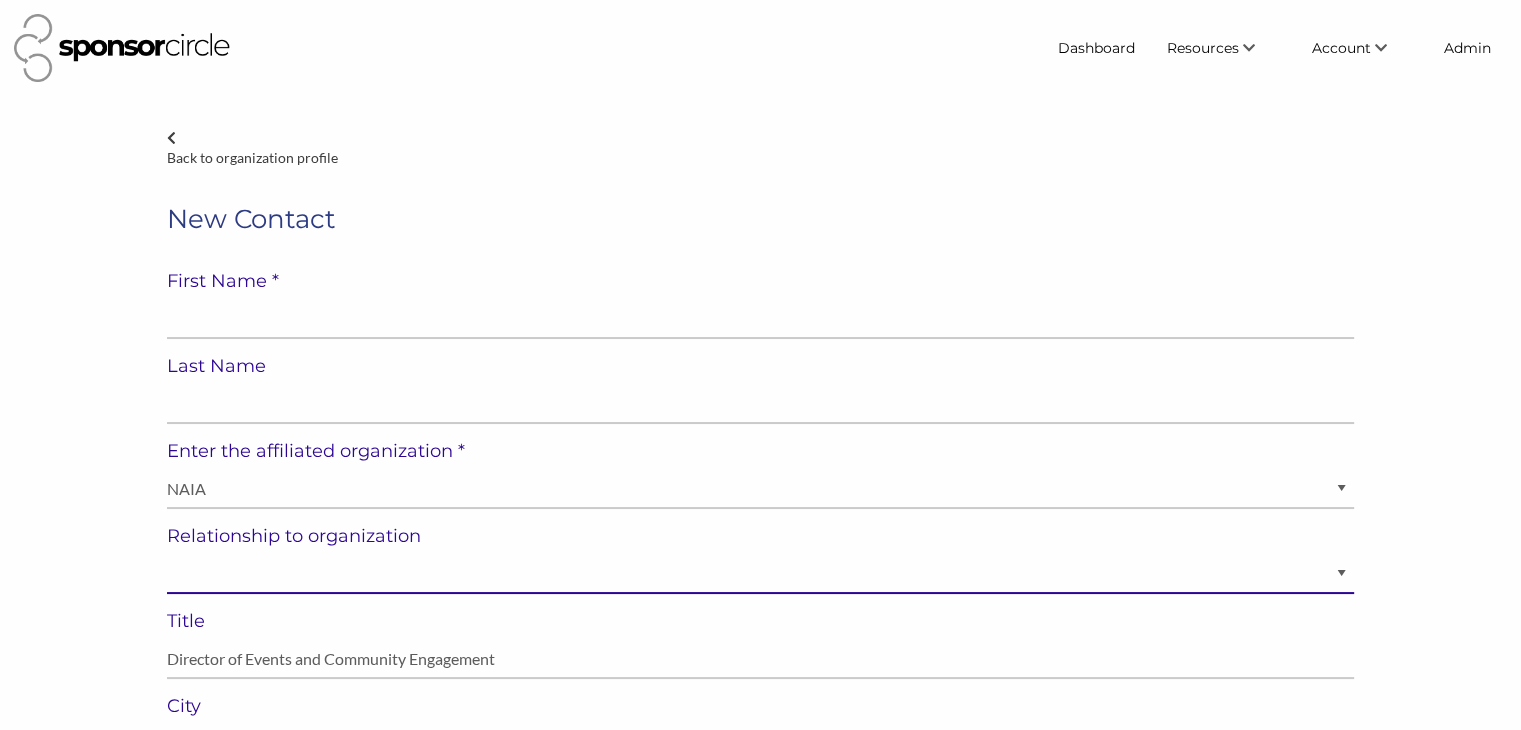 click on "Staff Volunteer" at bounding box center [760, 574] 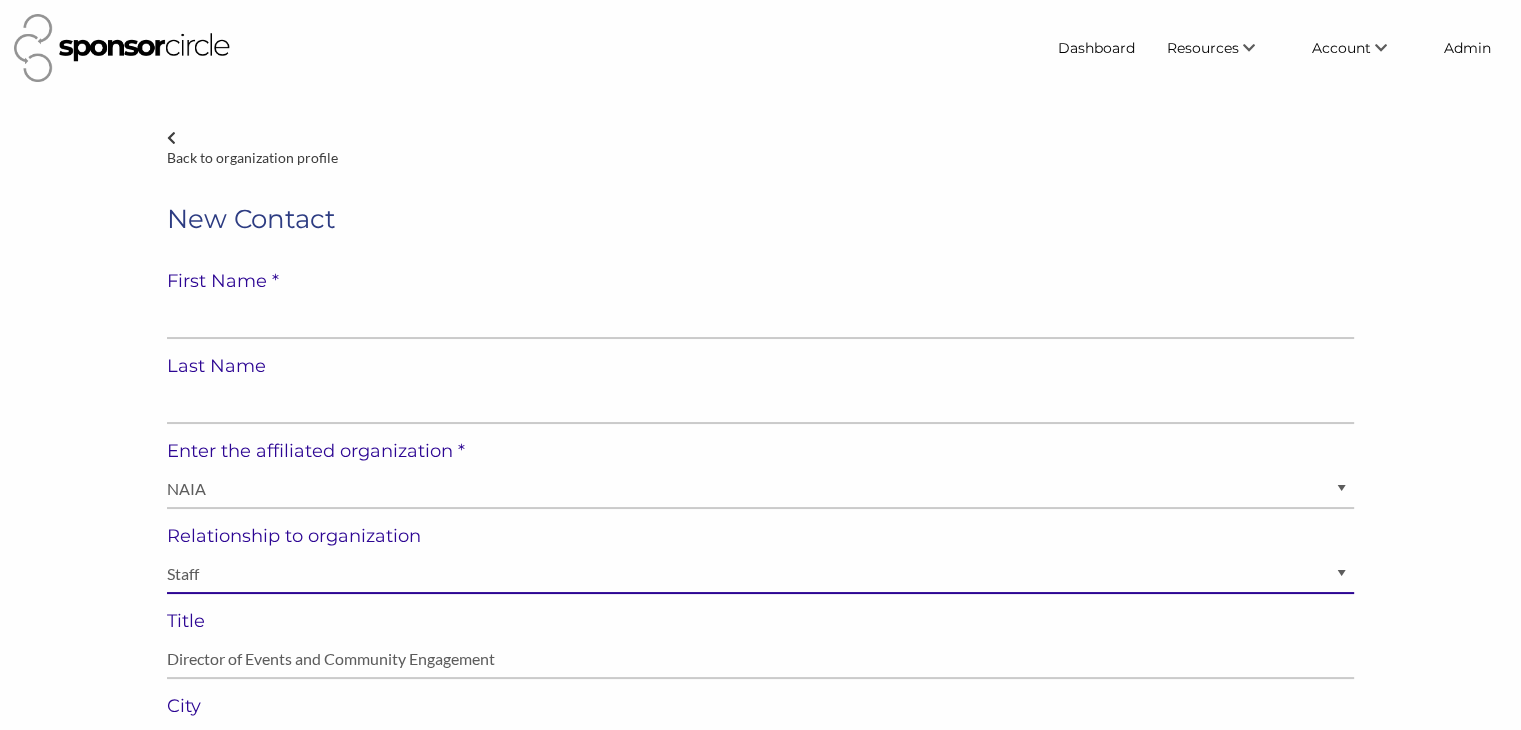 click on "Staff Volunteer" at bounding box center (760, 574) 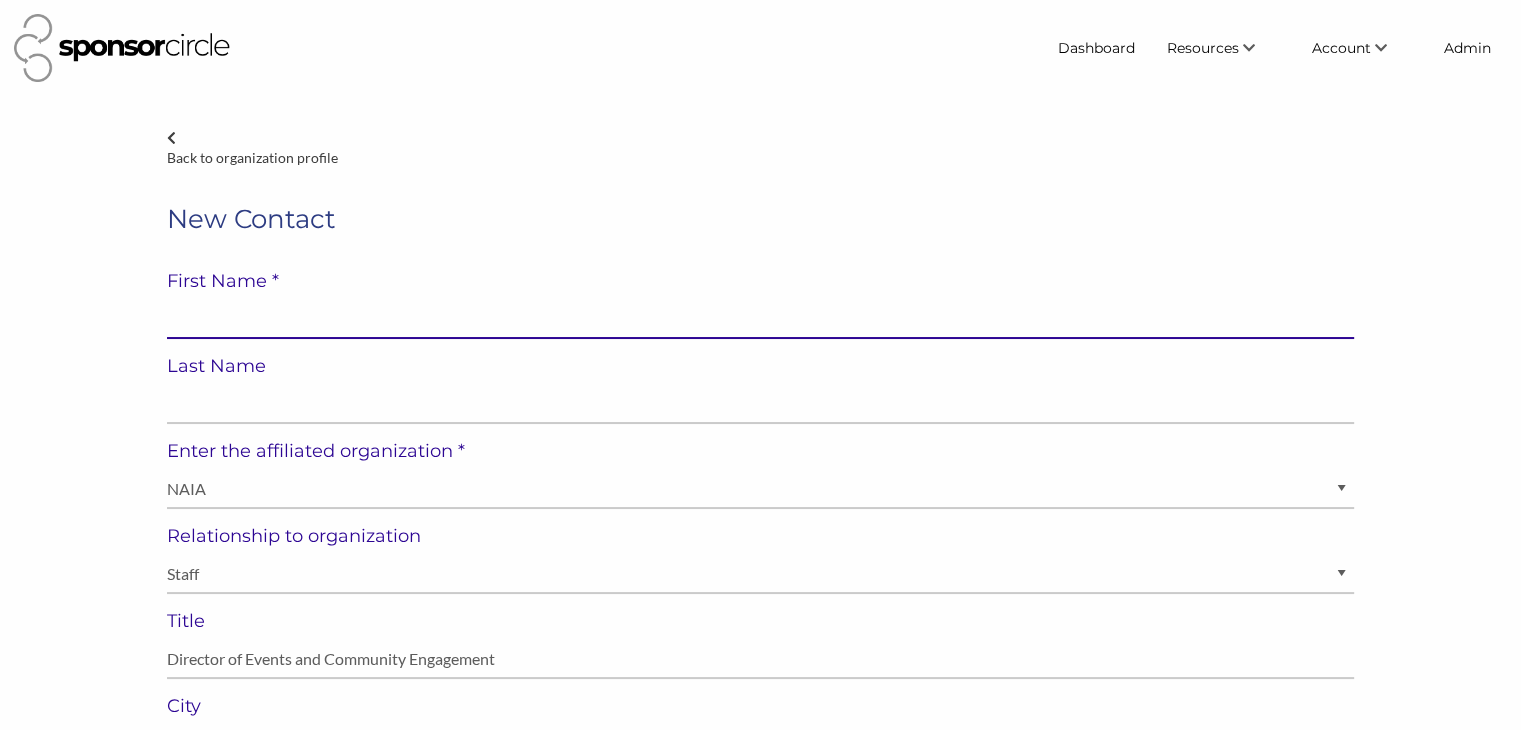 click at bounding box center [760, 319] 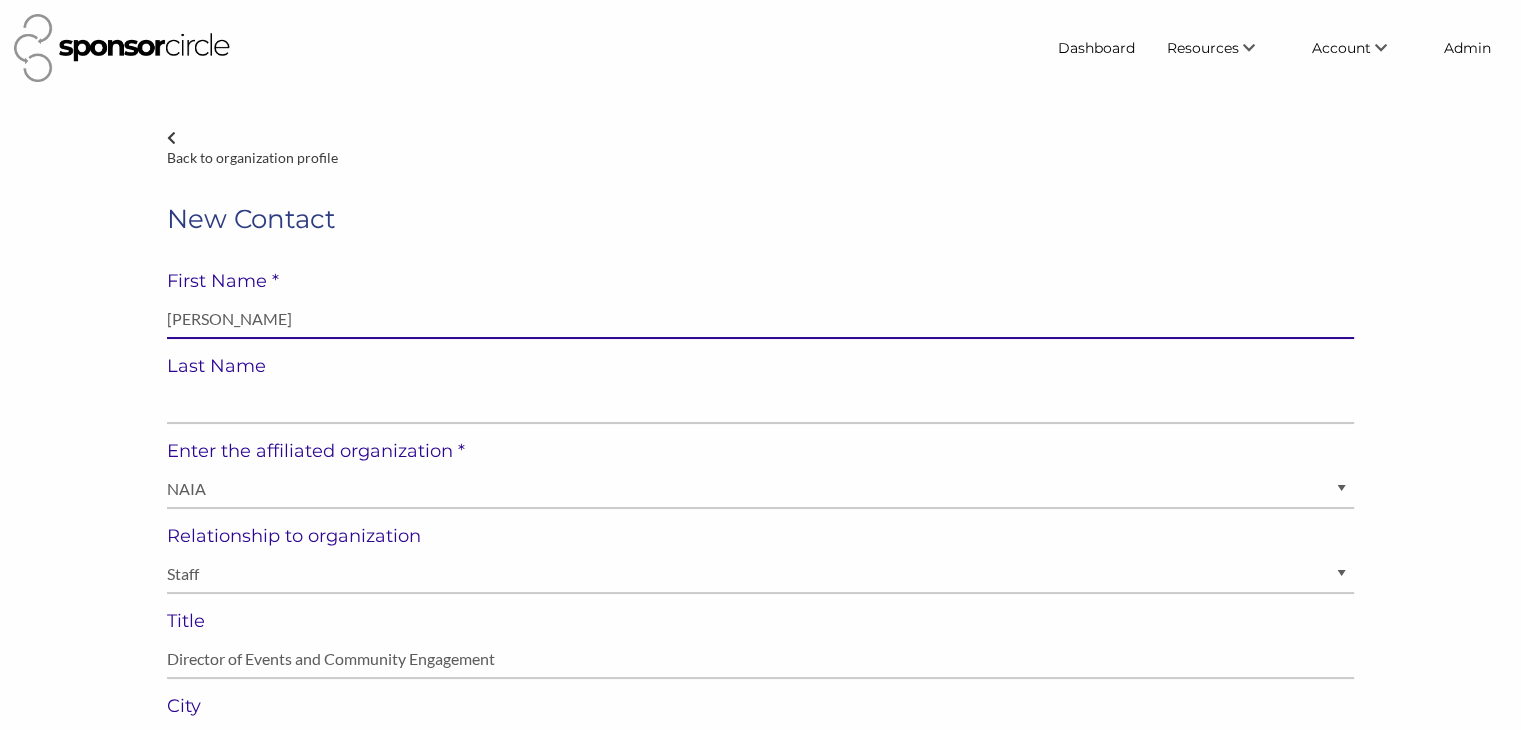 type on "Amy Stover" 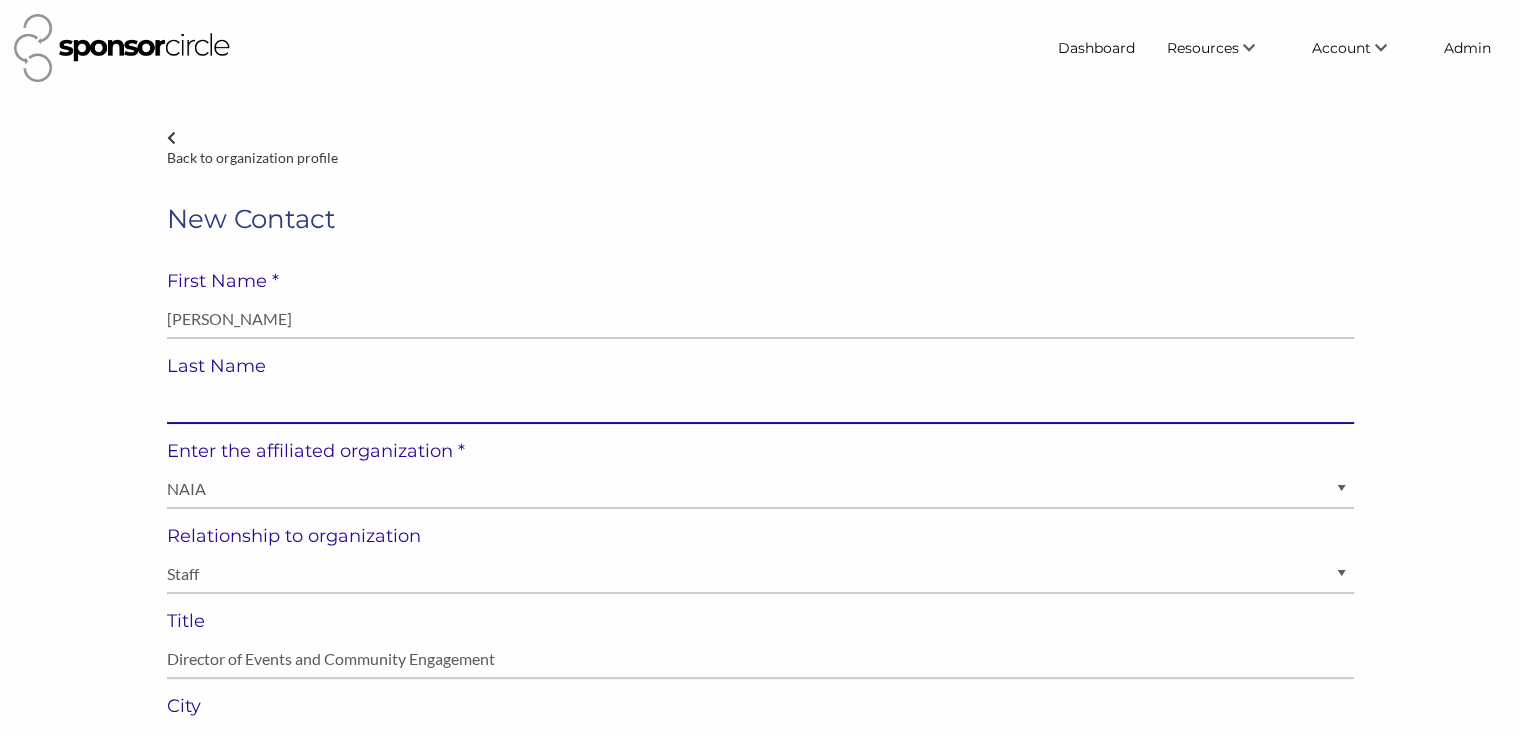 click at bounding box center (760, 404) 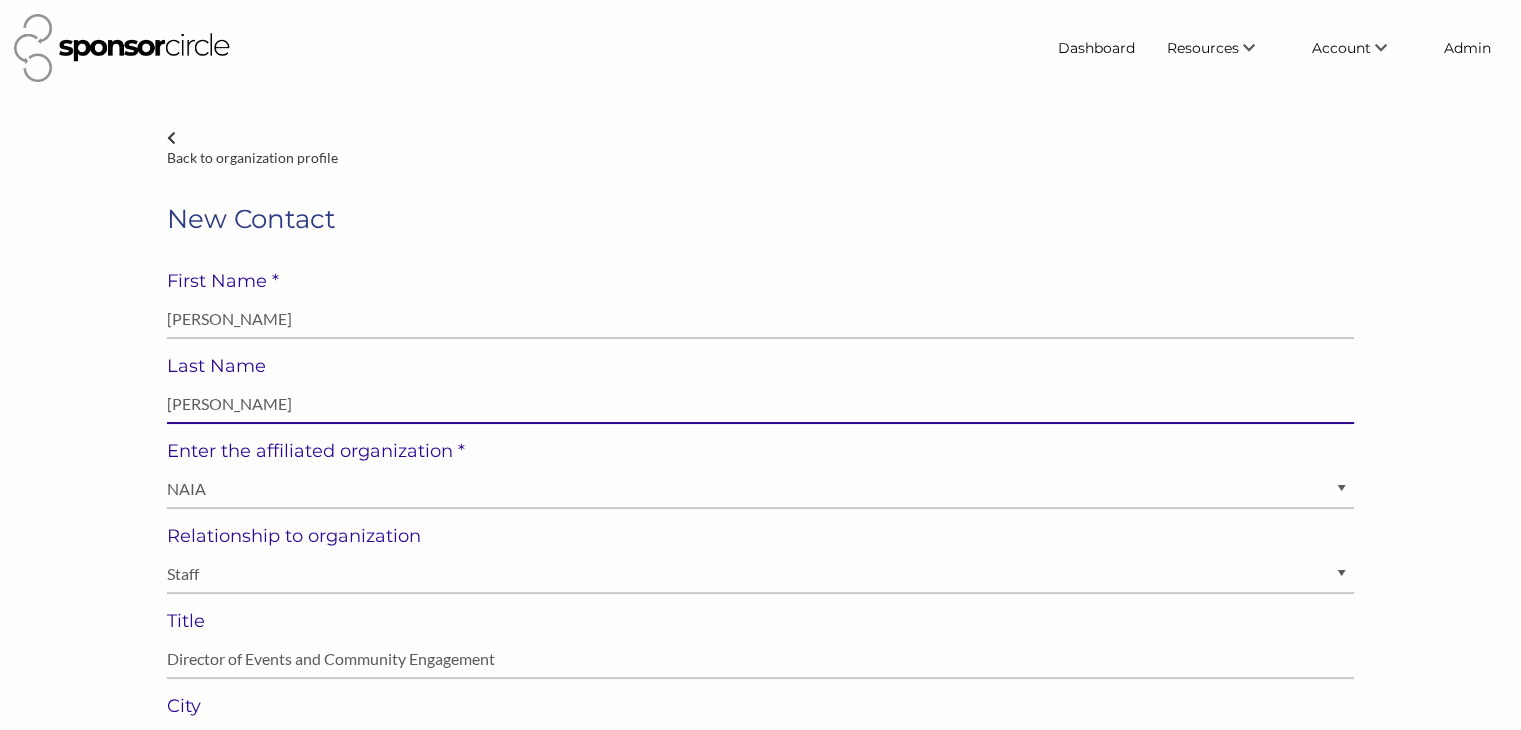 type on "Amy Stover" 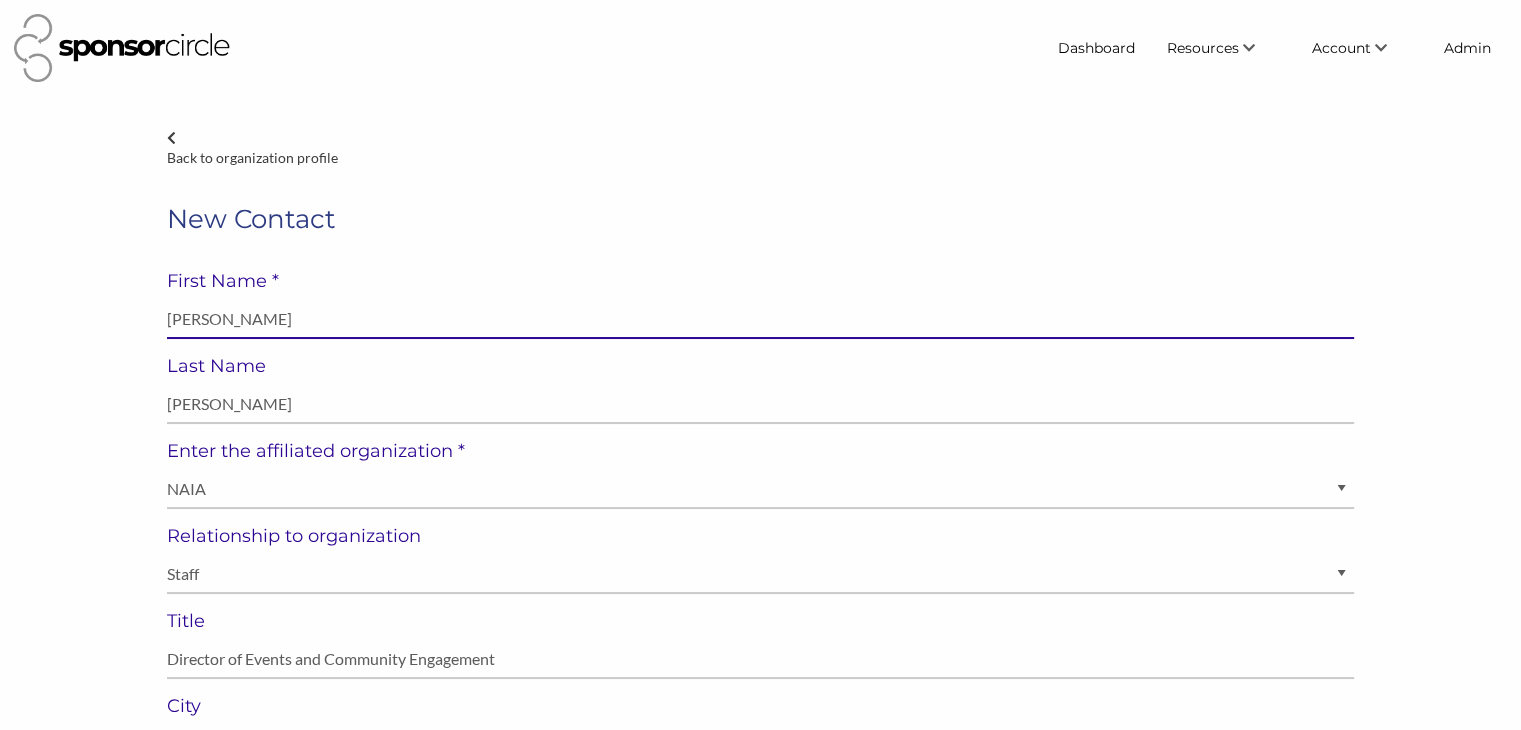 click on "Amy Stover" at bounding box center (760, 319) 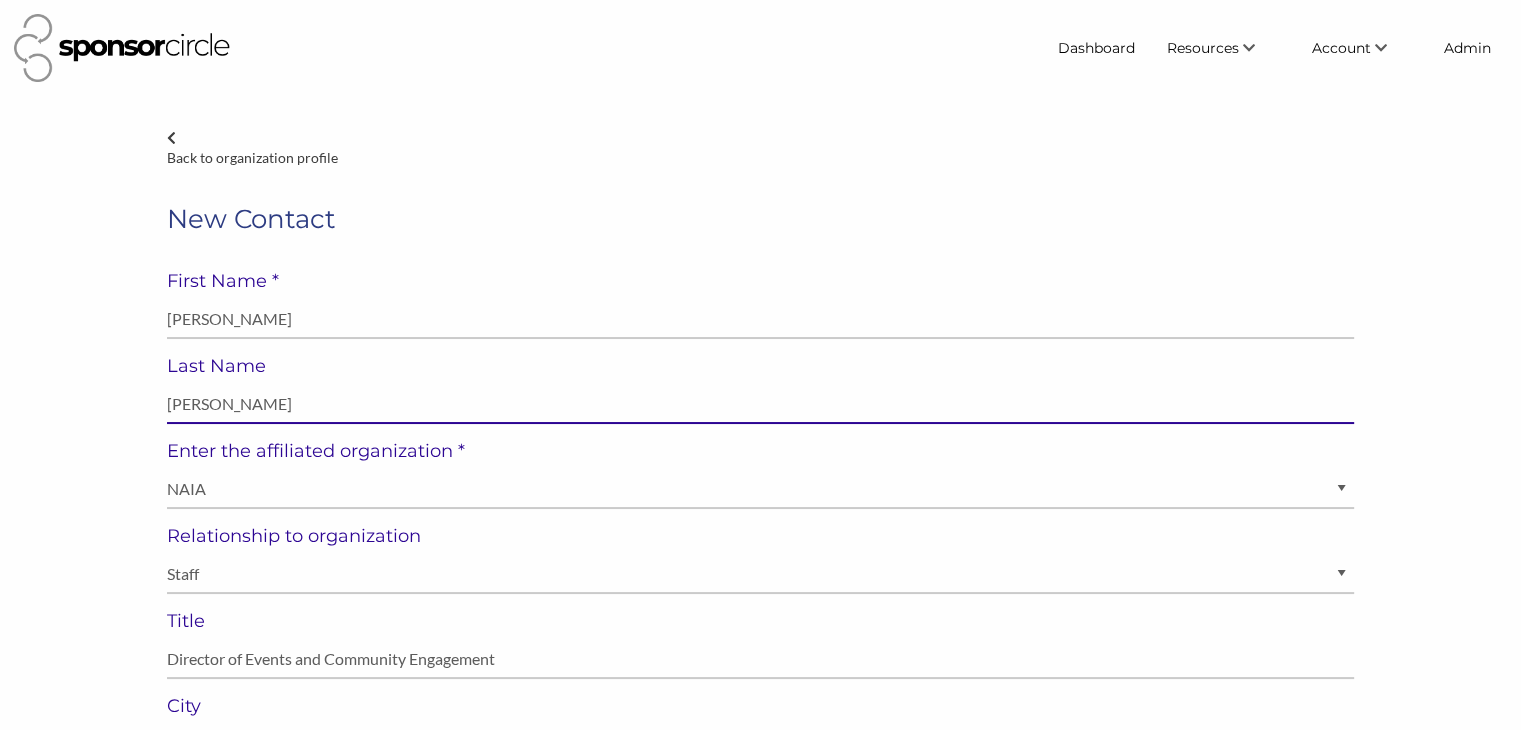 click on "Amy Stover" at bounding box center (760, 404) 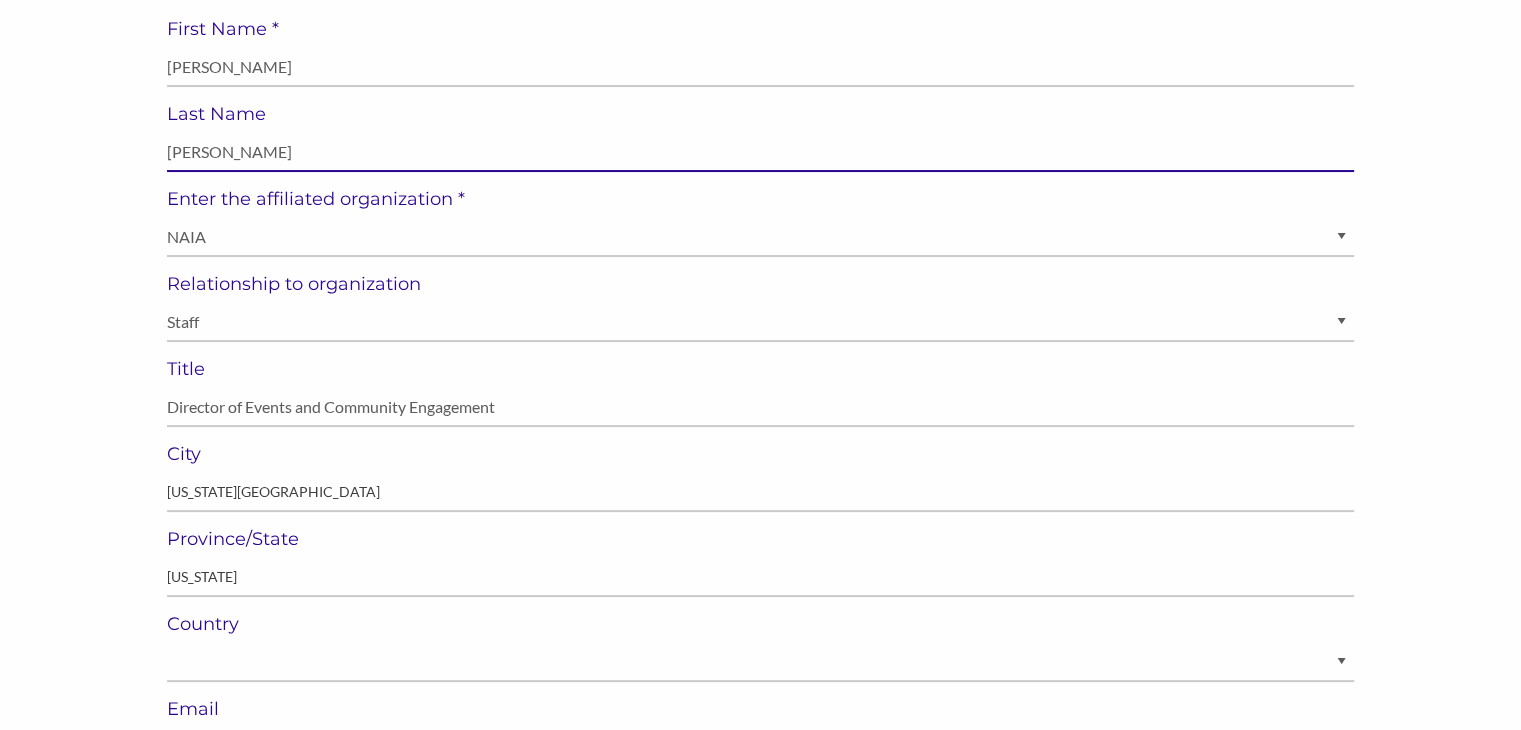 scroll, scrollTop: 256, scrollLeft: 0, axis: vertical 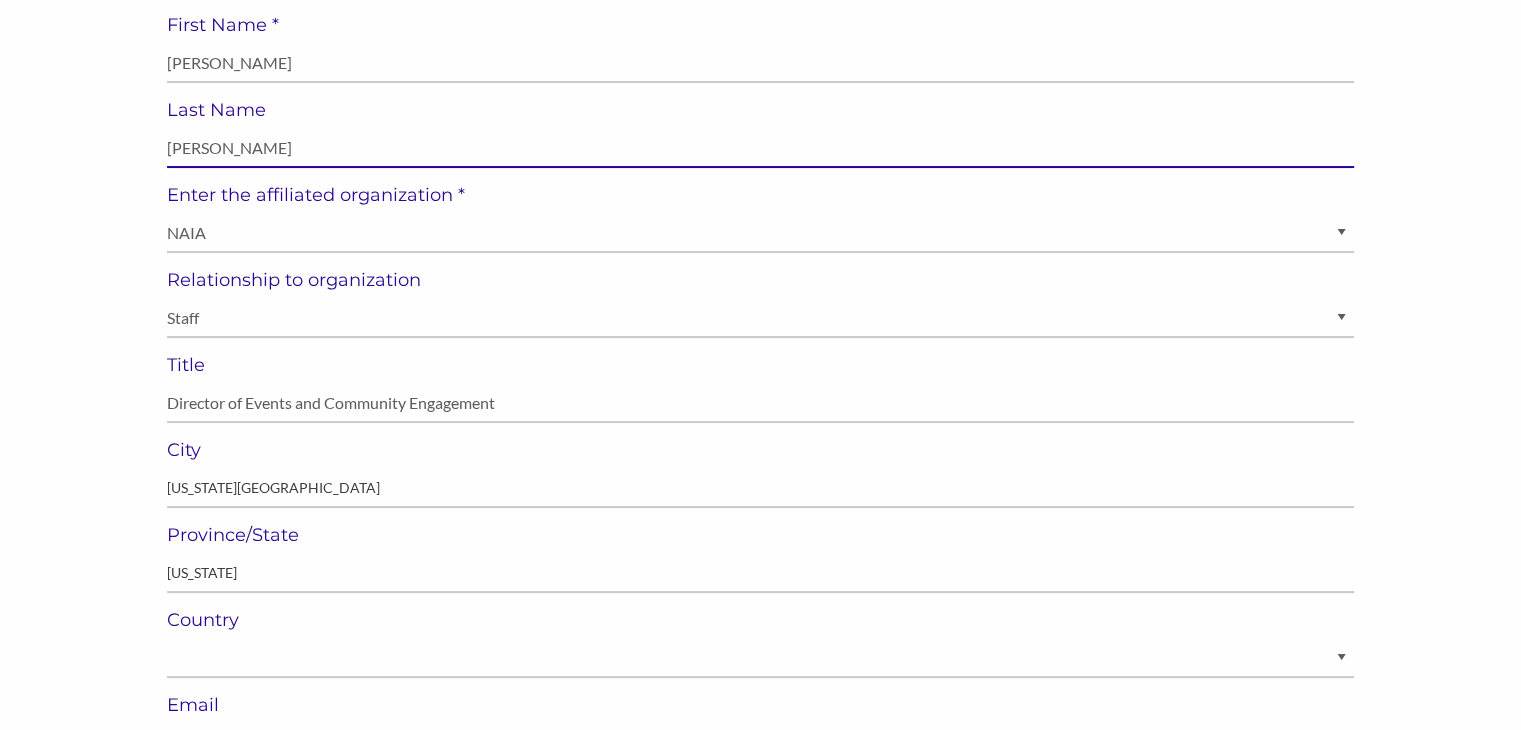 type on "Stover" 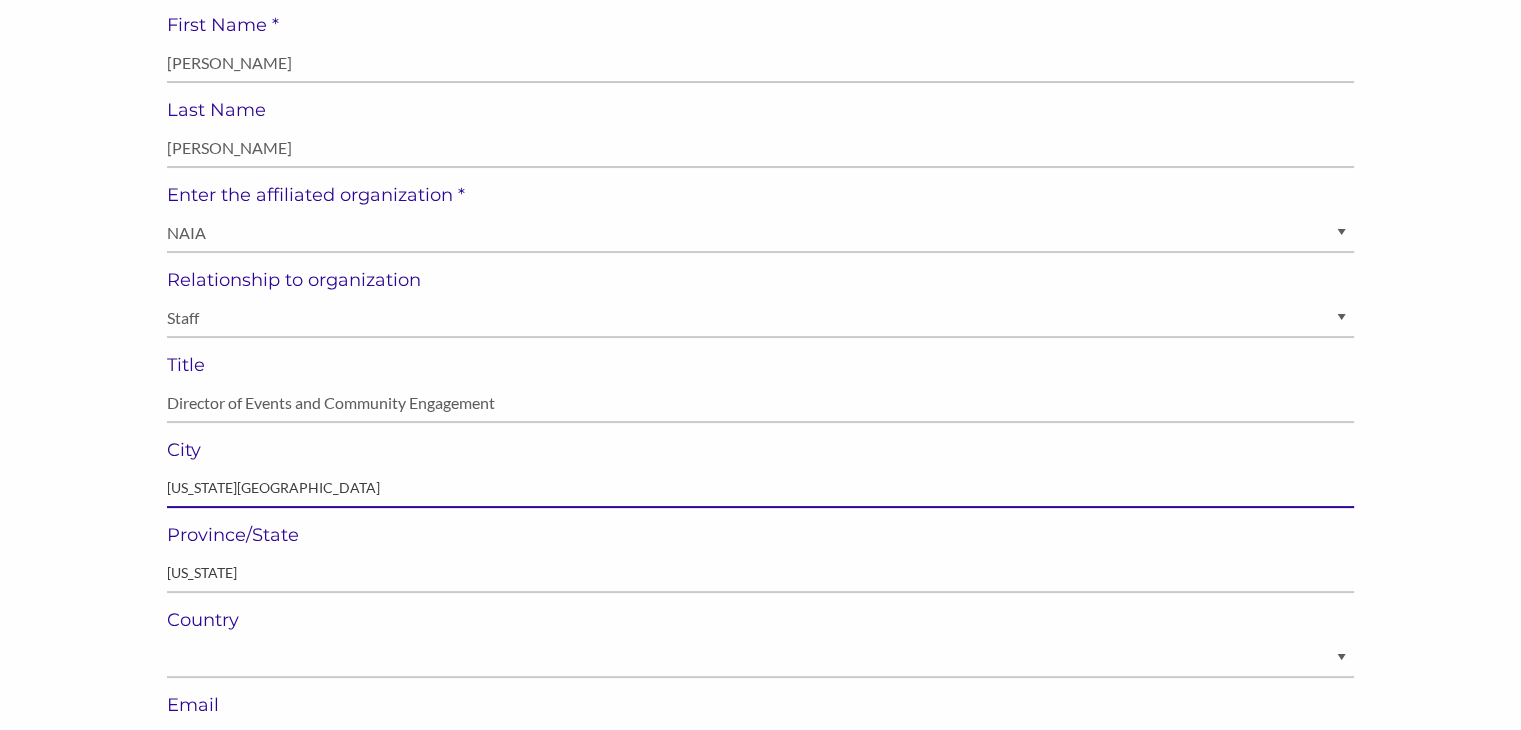 drag, startPoint x: 254, startPoint y: 495, endPoint x: 158, endPoint y: 501, distance: 96.18732 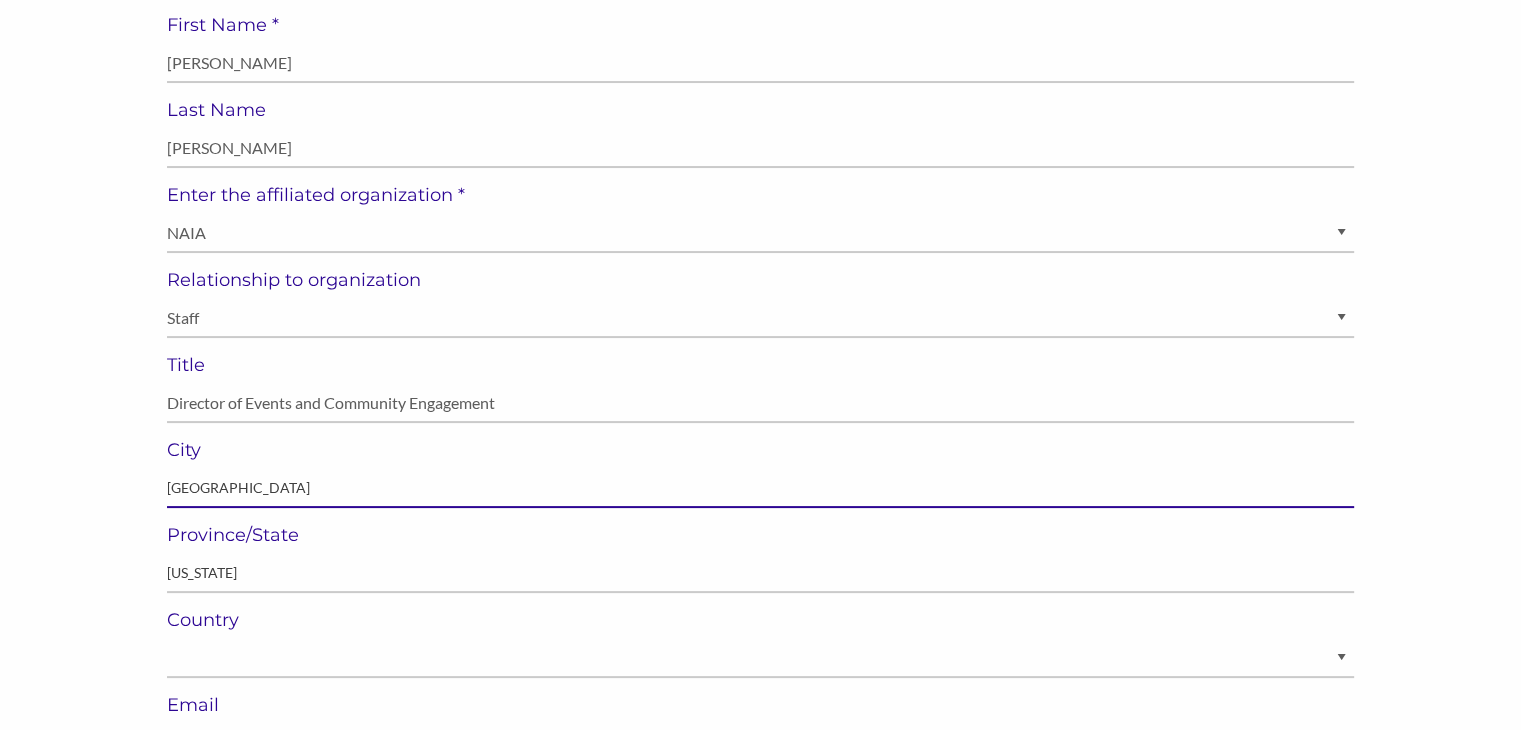 type on "Prairie Village" 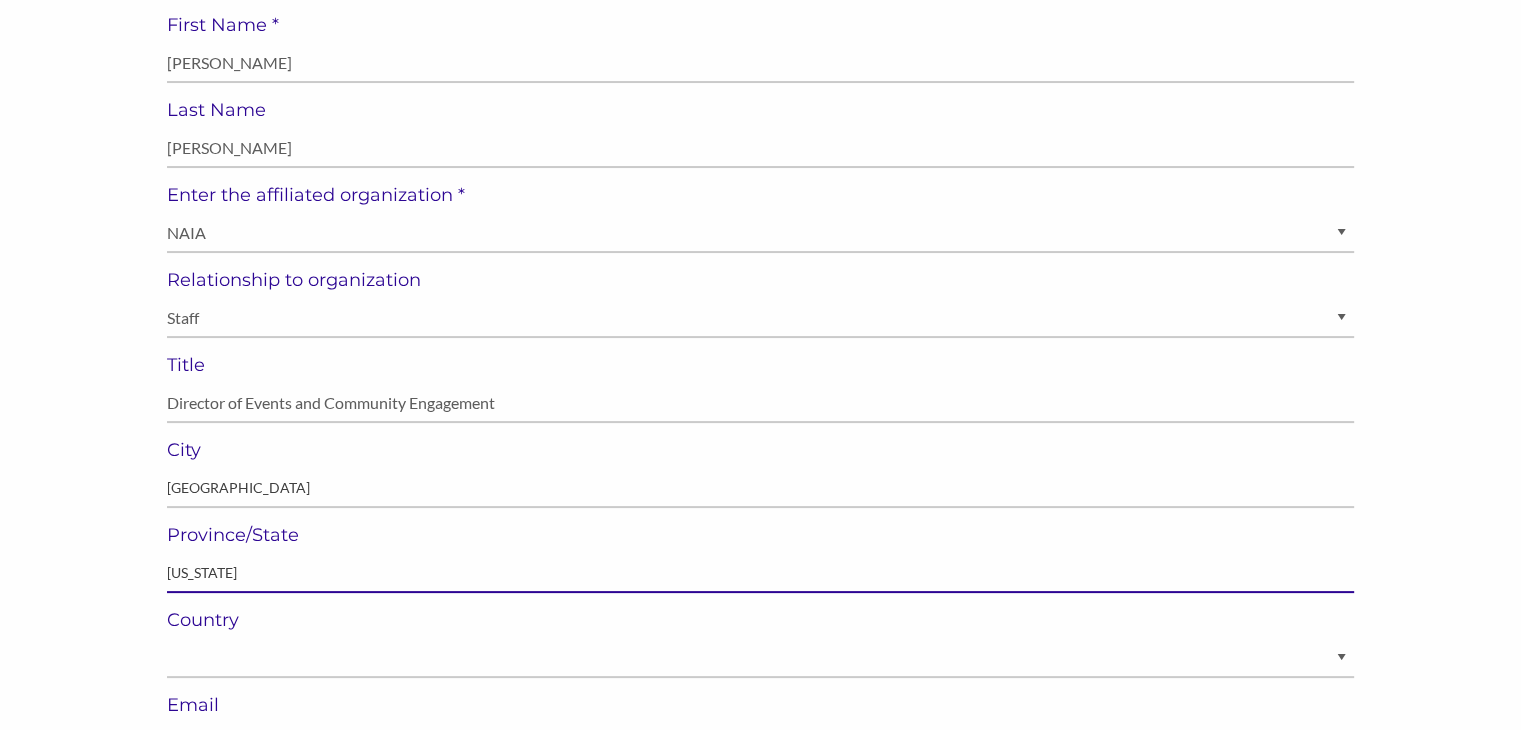 click at bounding box center [760, 573] 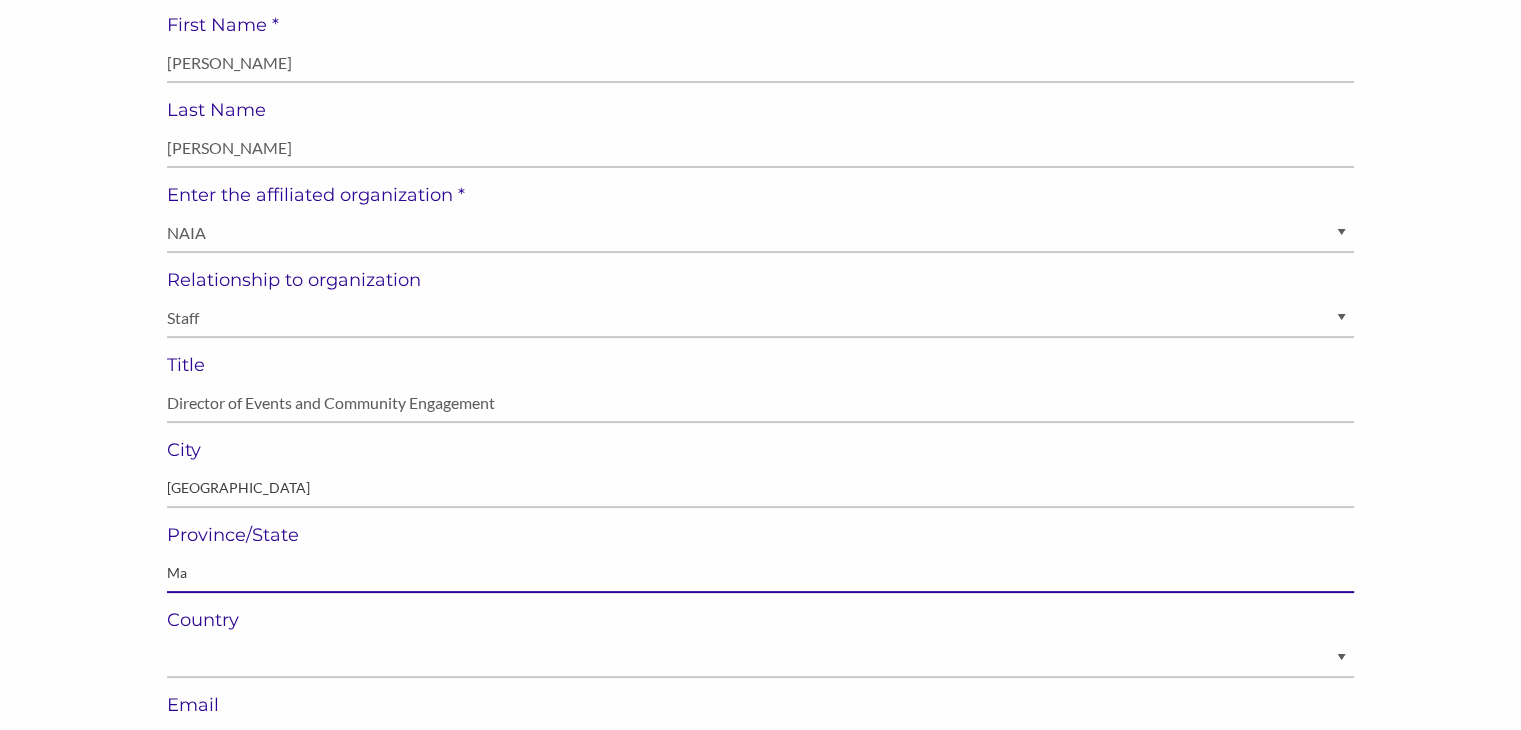 type on "M" 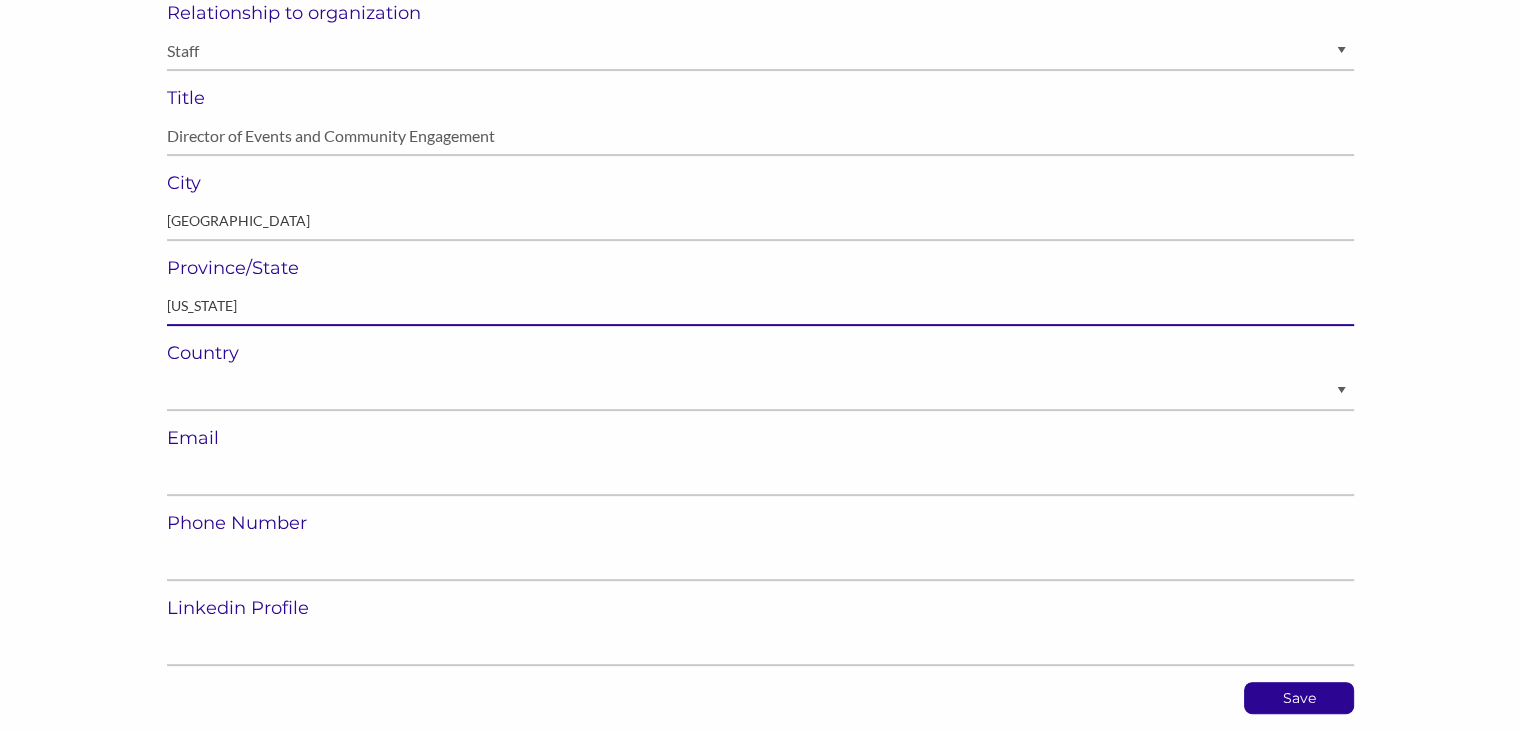 scroll, scrollTop: 524, scrollLeft: 0, axis: vertical 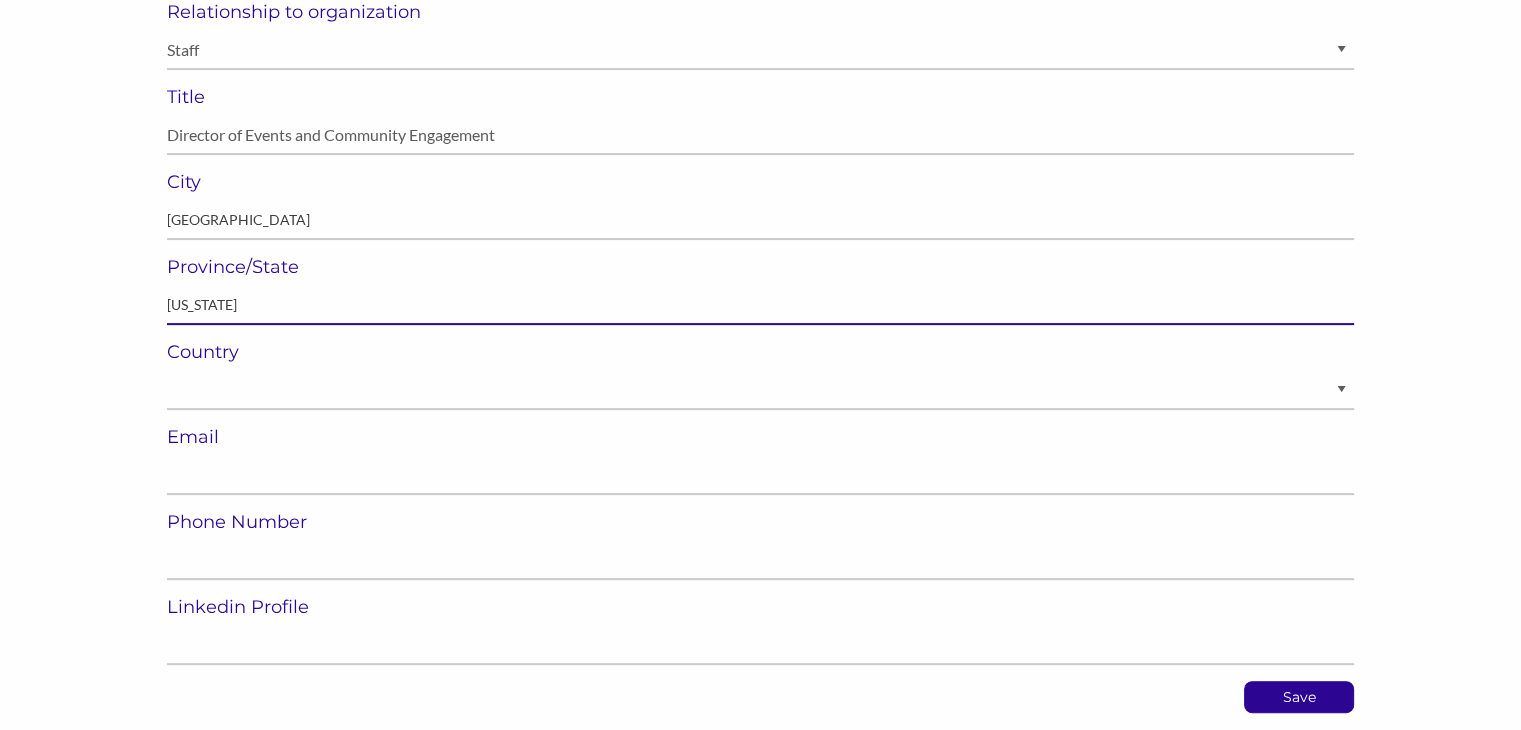 type on "Kansas" 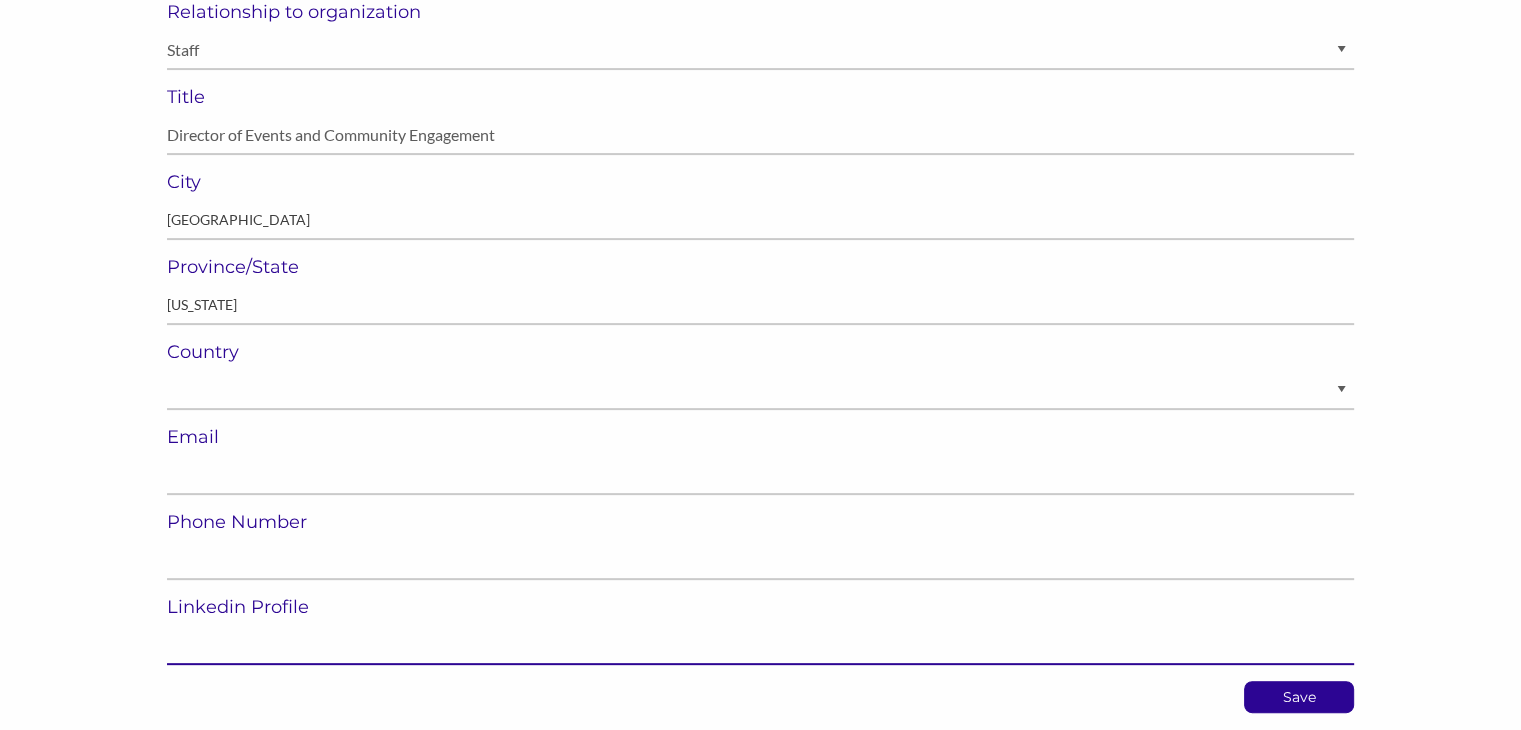 click at bounding box center [760, 645] 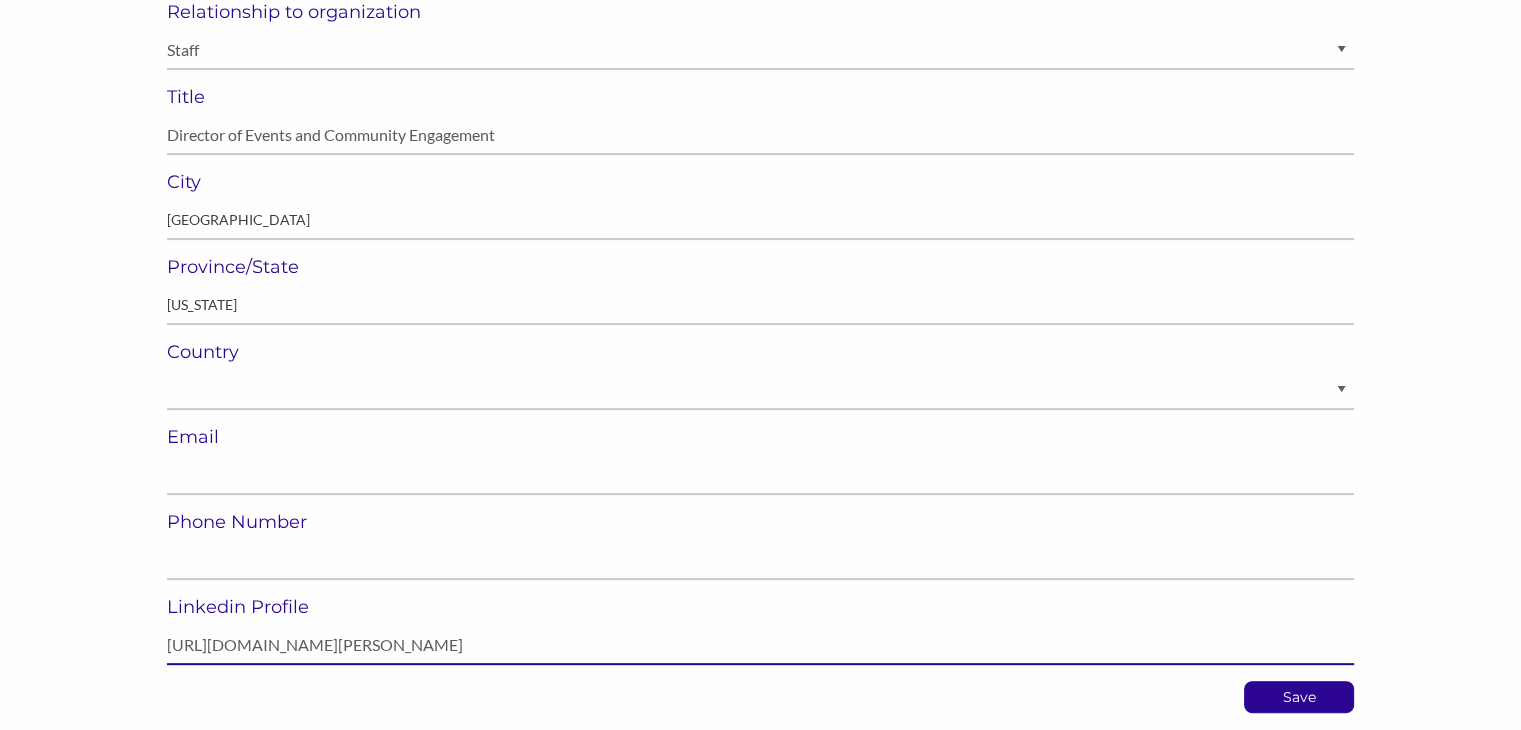 type on "https://www.linkedin.com/in/amy-stover-3415b93/" 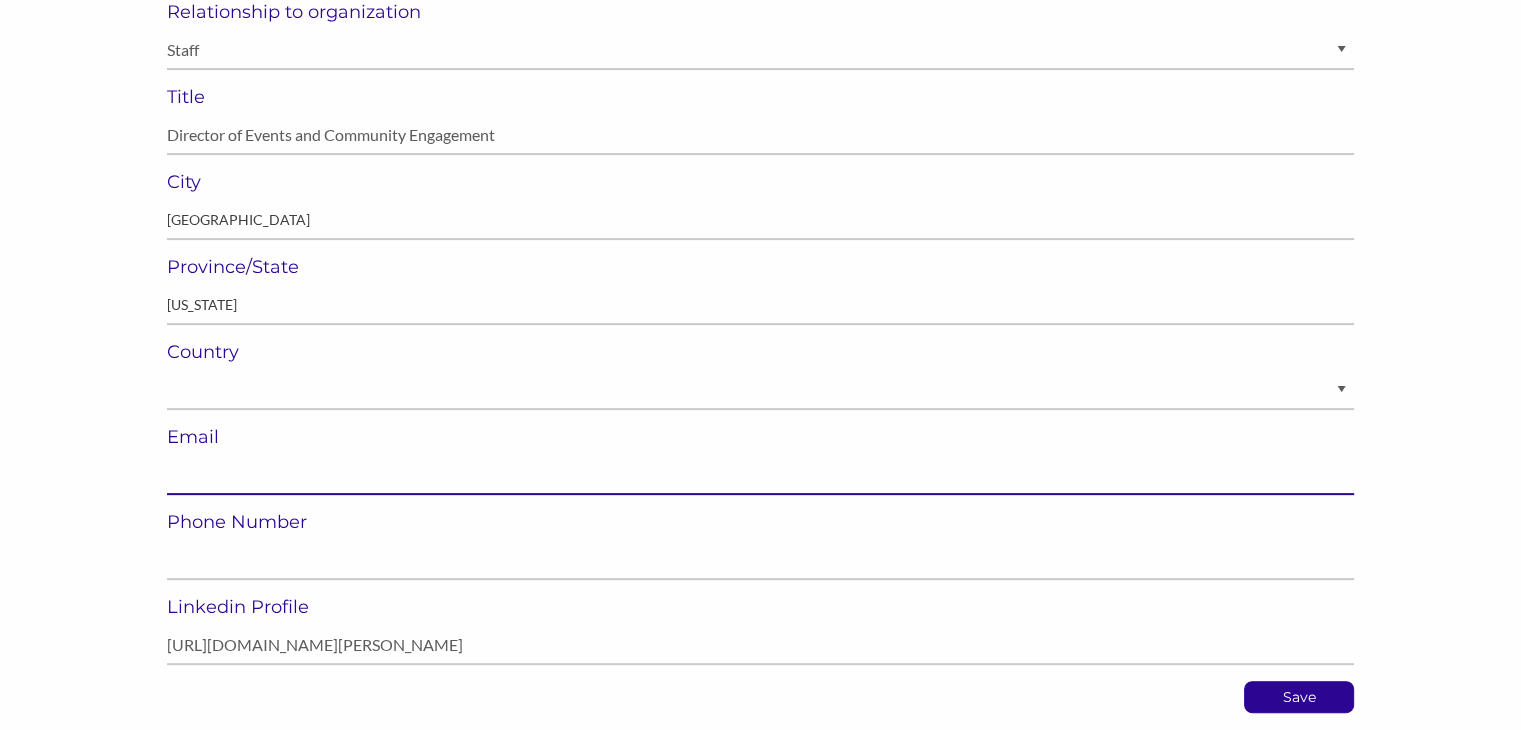 click at bounding box center (760, 475) 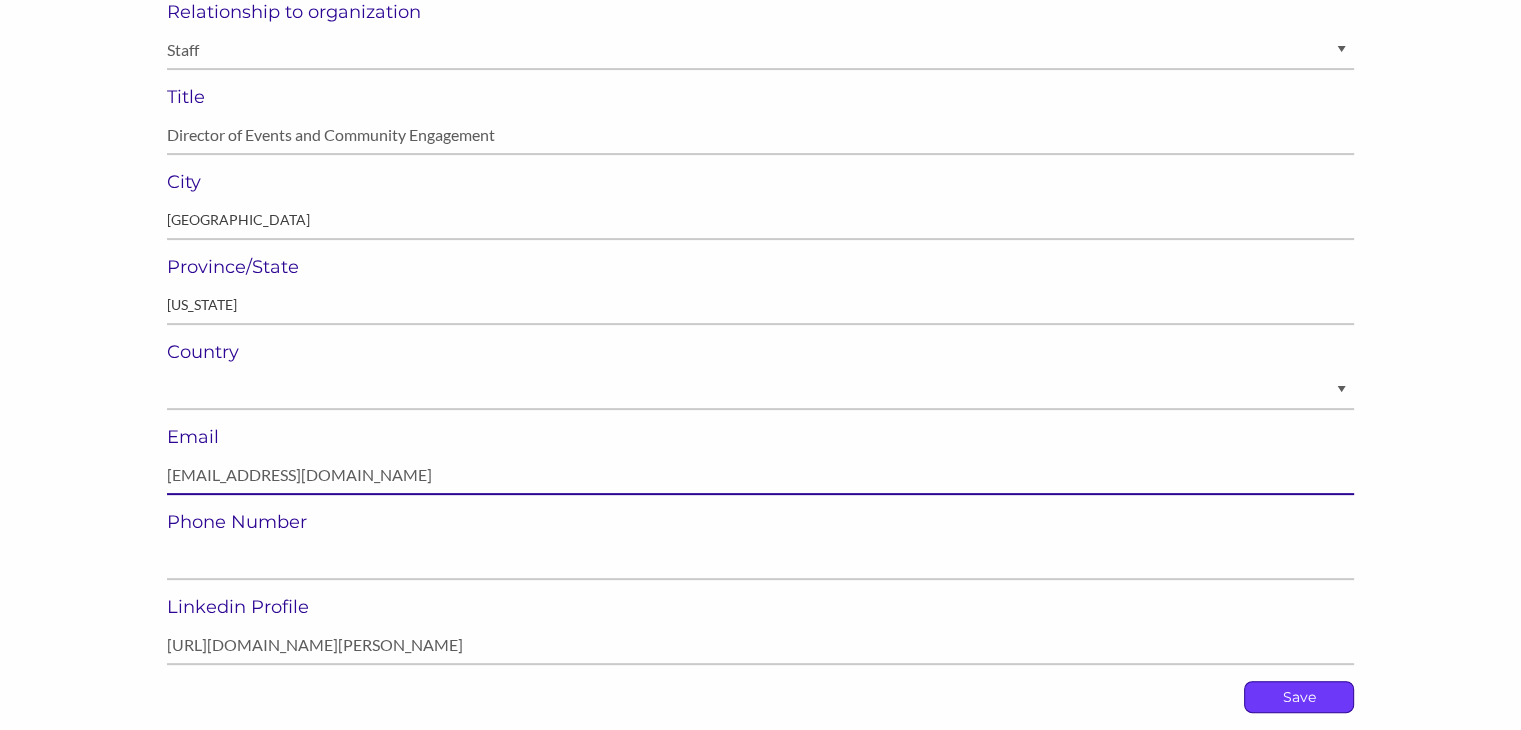 type on "astover@naia.org" 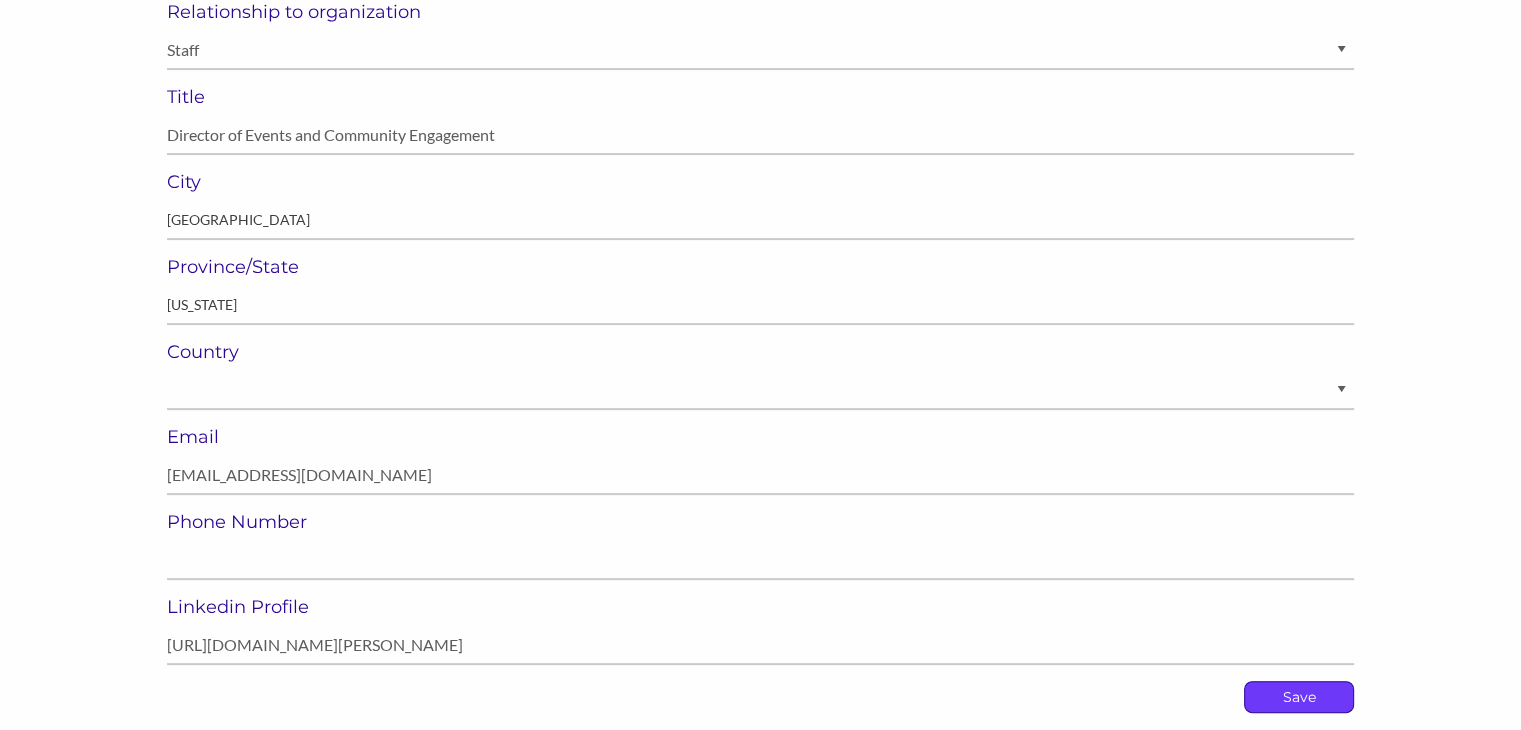 click on "Save" at bounding box center (1299, 697) 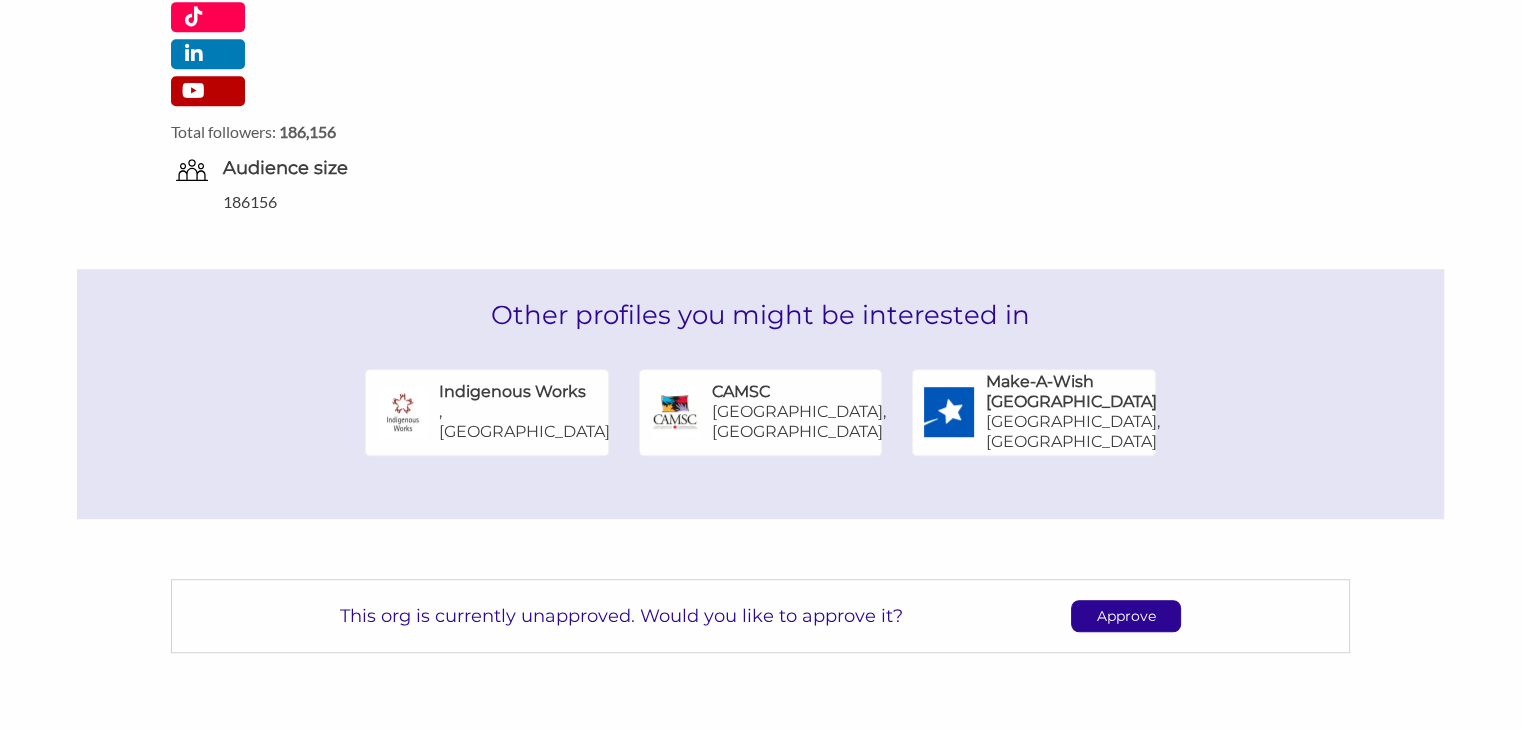 scroll, scrollTop: 1202, scrollLeft: 0, axis: vertical 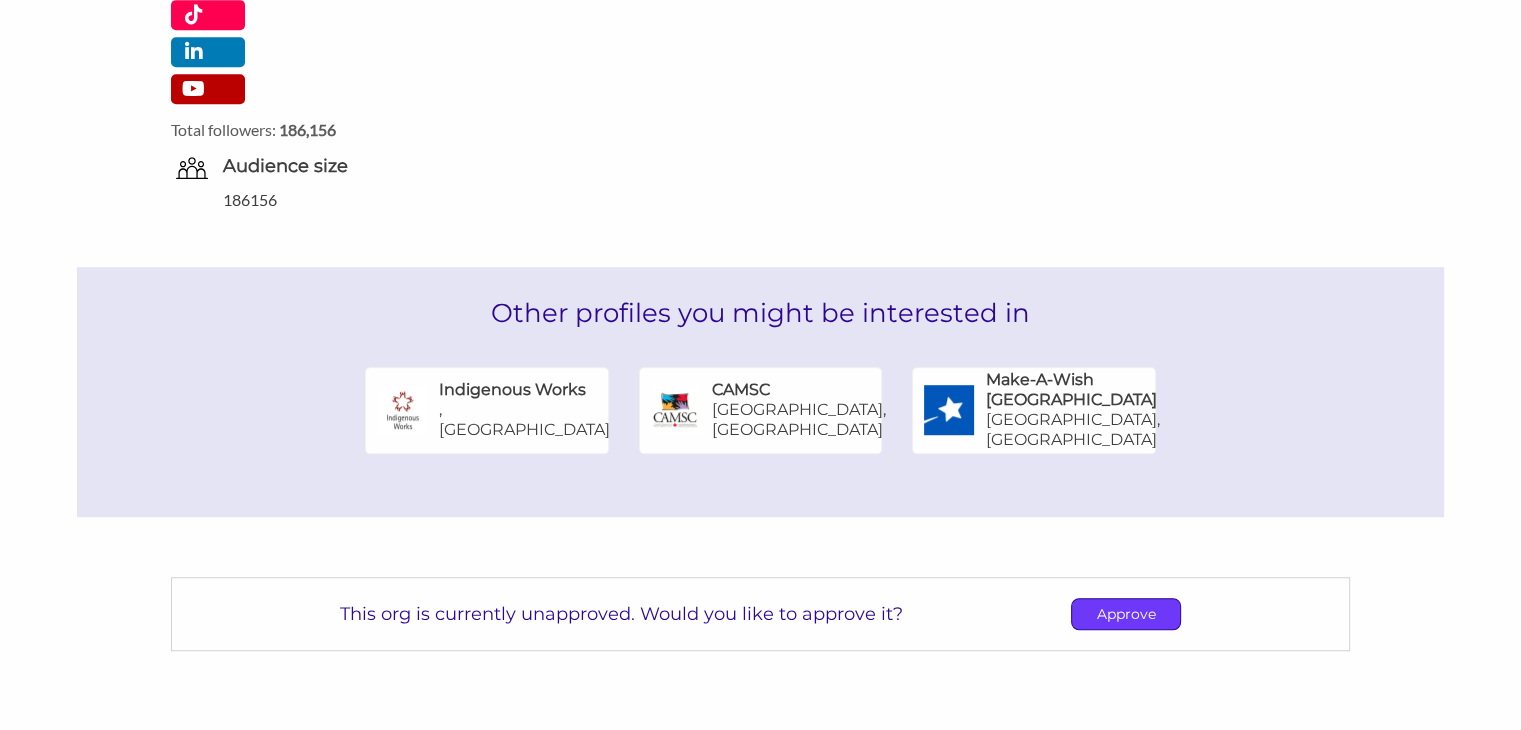 click on "Approve" at bounding box center (1126, 614) 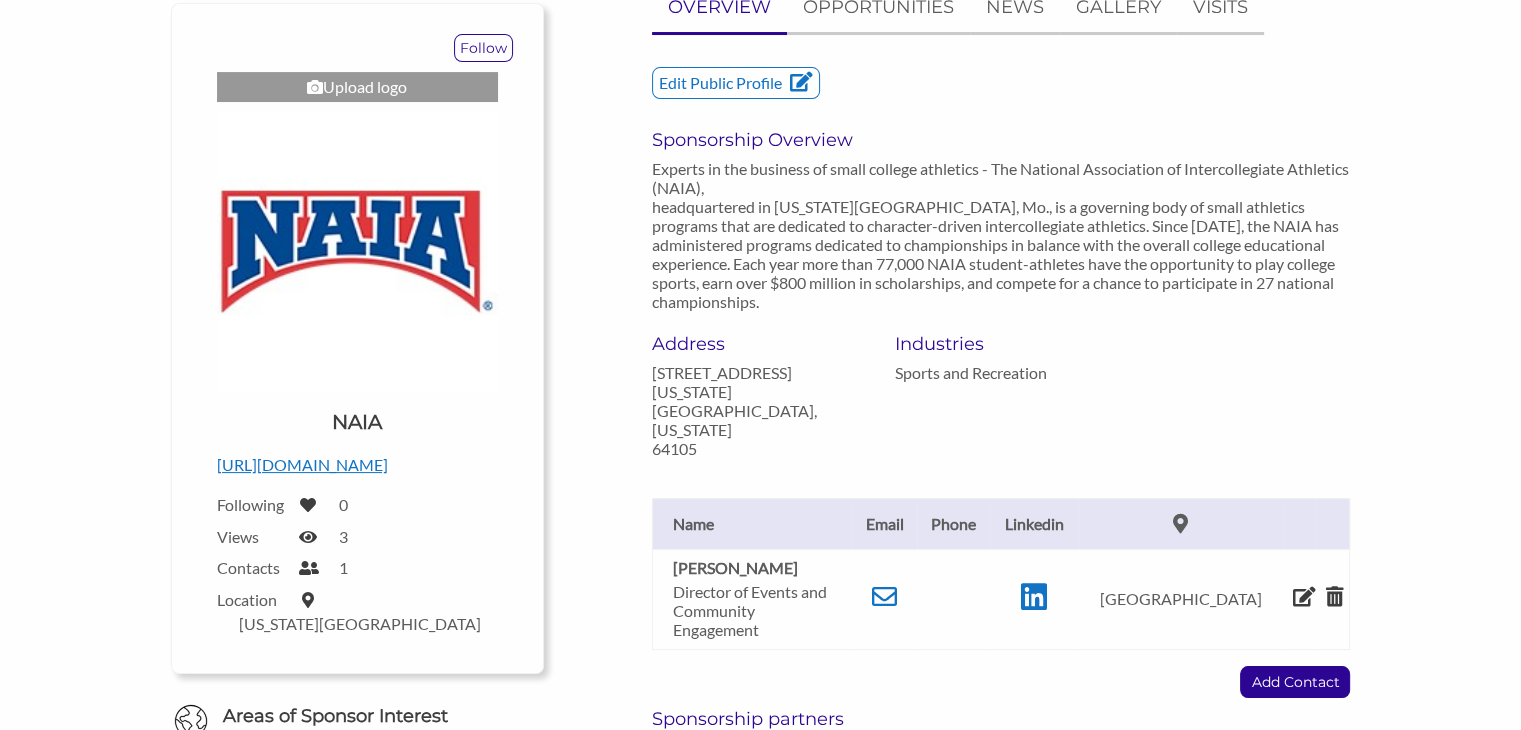 scroll, scrollTop: 156, scrollLeft: 0, axis: vertical 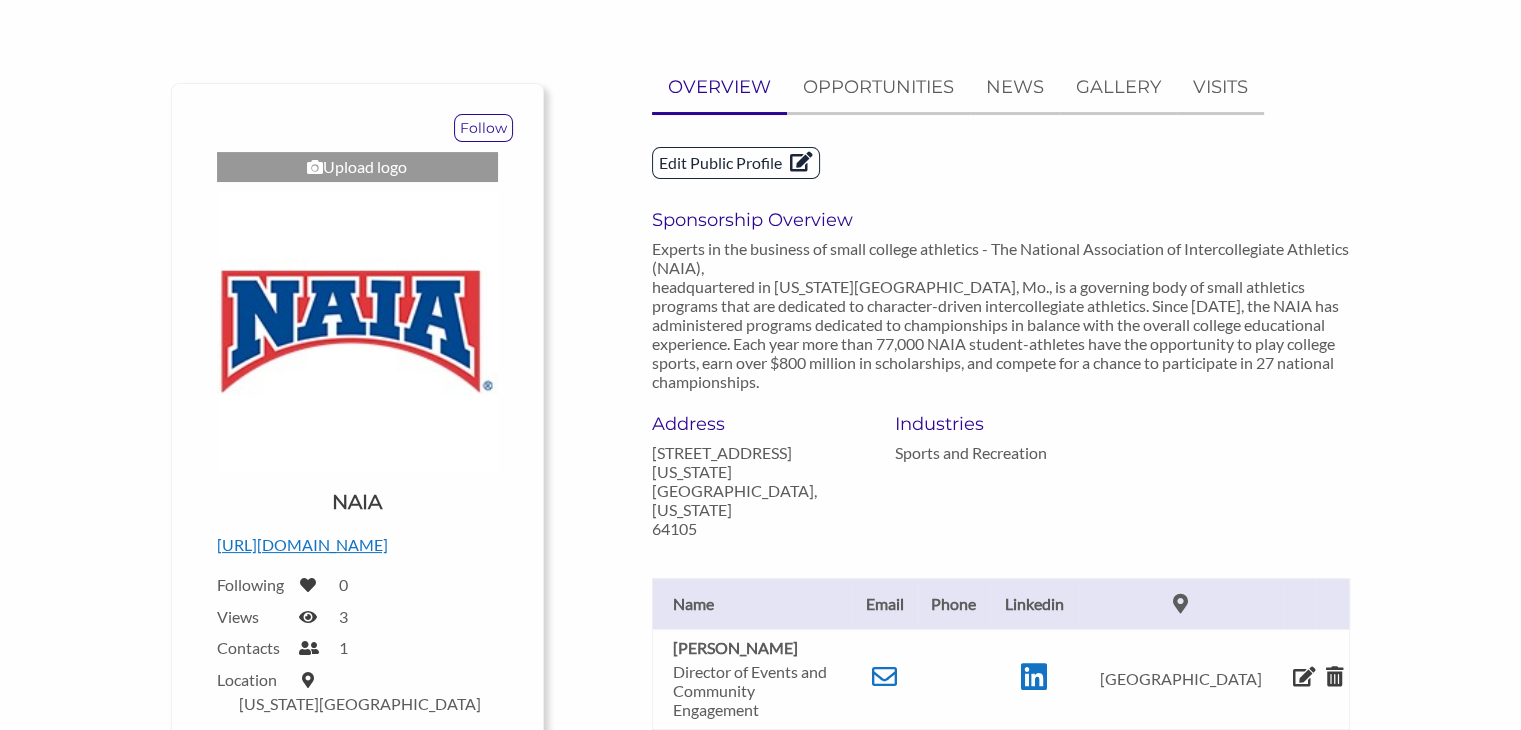 click on "Edit Public Profile" at bounding box center (736, 163) 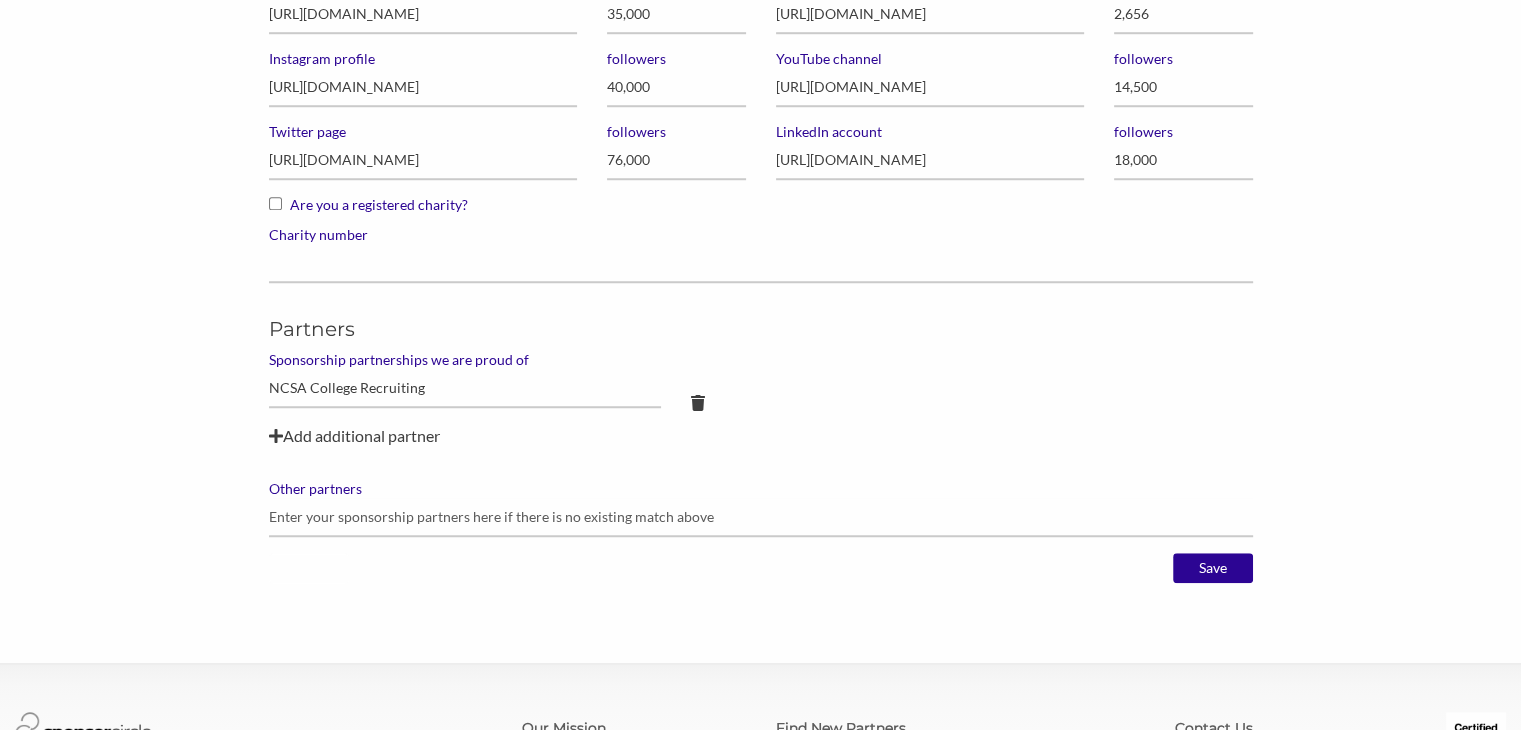 scroll, scrollTop: 1566, scrollLeft: 0, axis: vertical 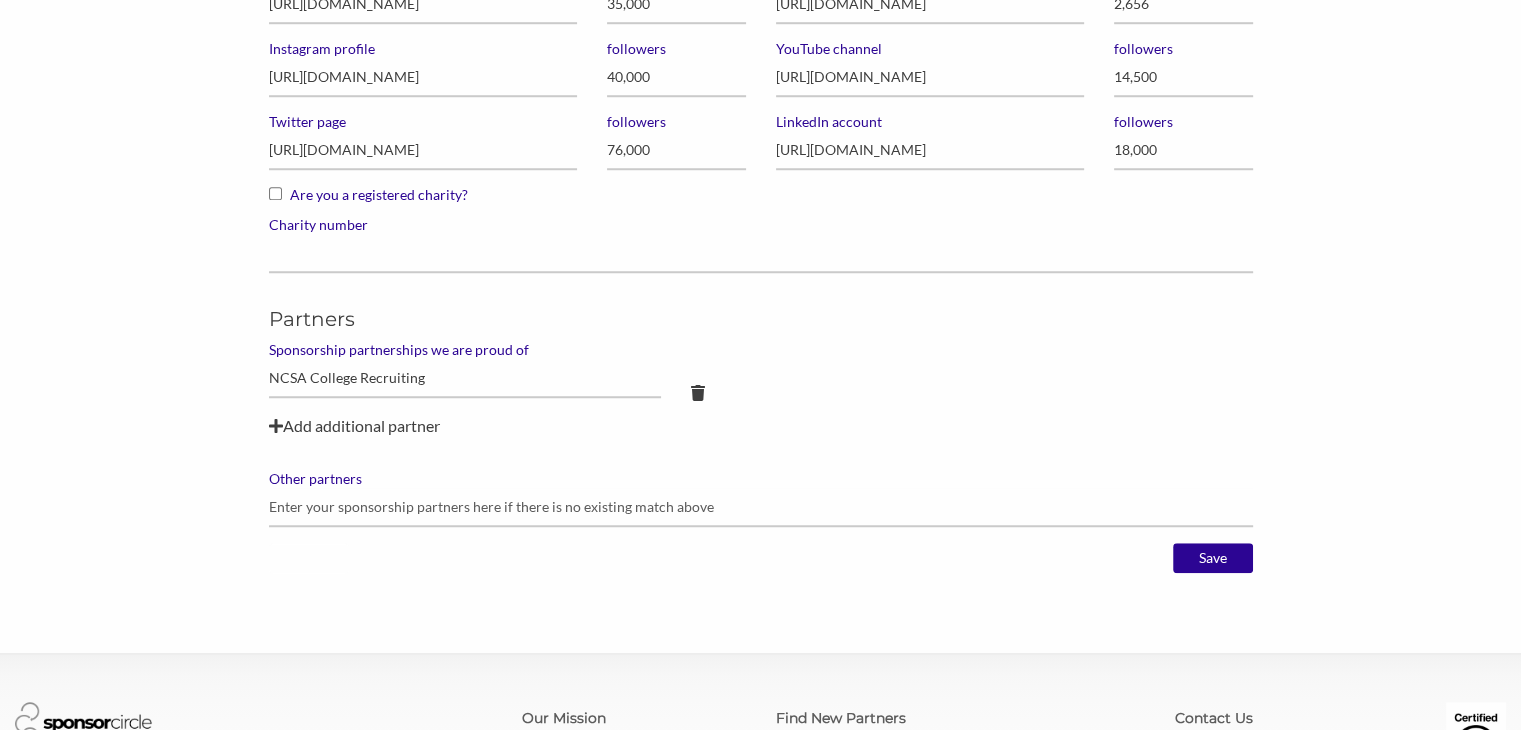 click on "Add additional partner" at bounding box center [761, 426] 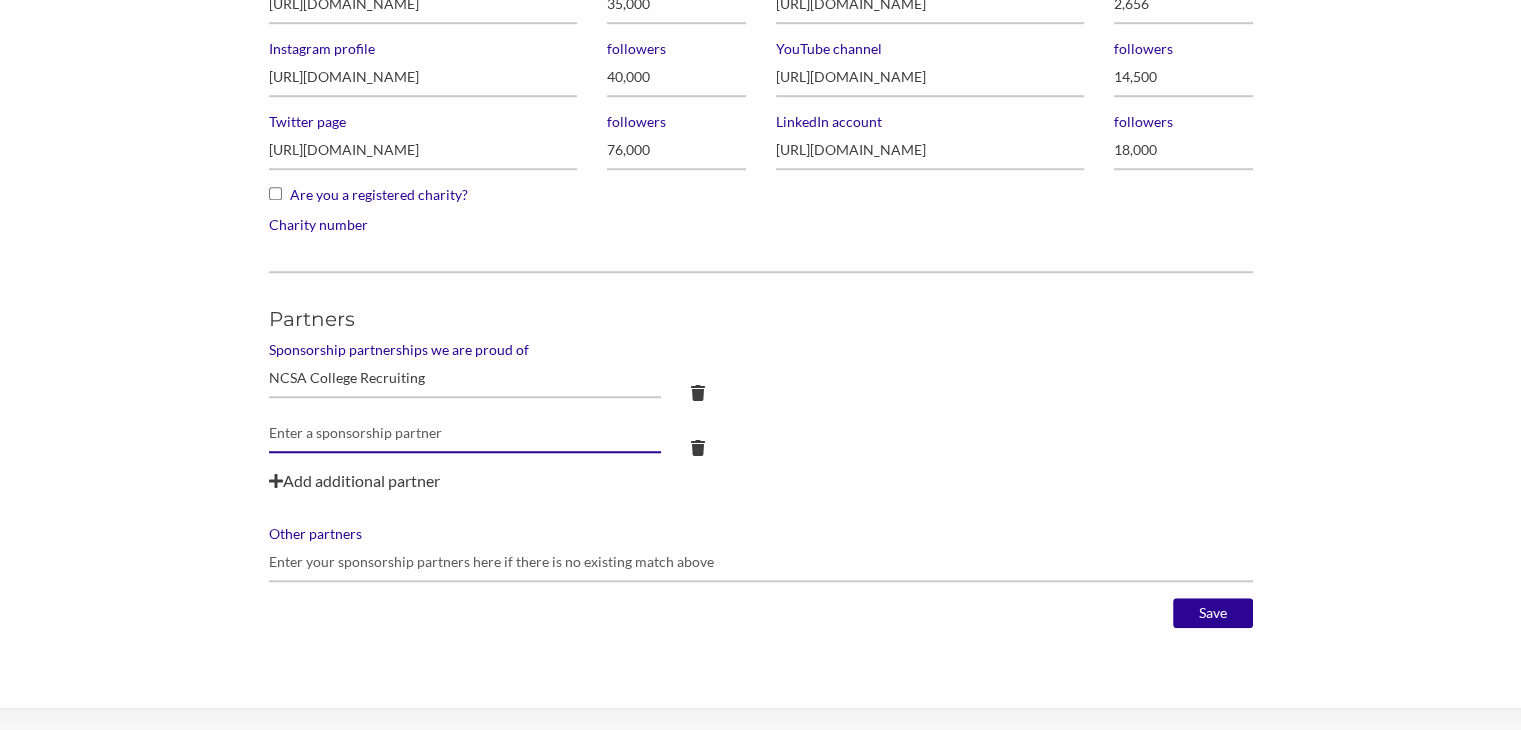 click at bounding box center [465, 433] 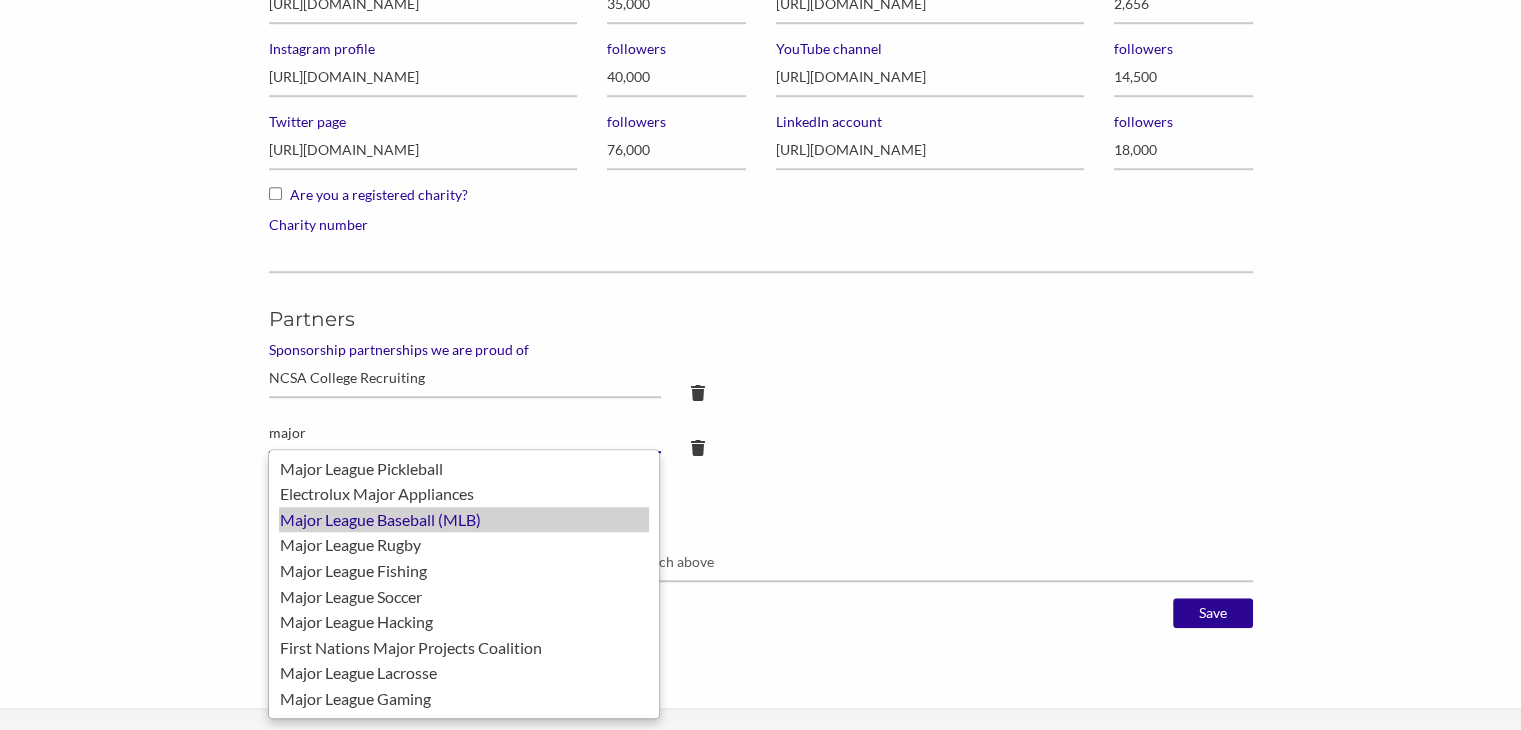 click on "Major League Baseball (MLB)" at bounding box center (464, 520) 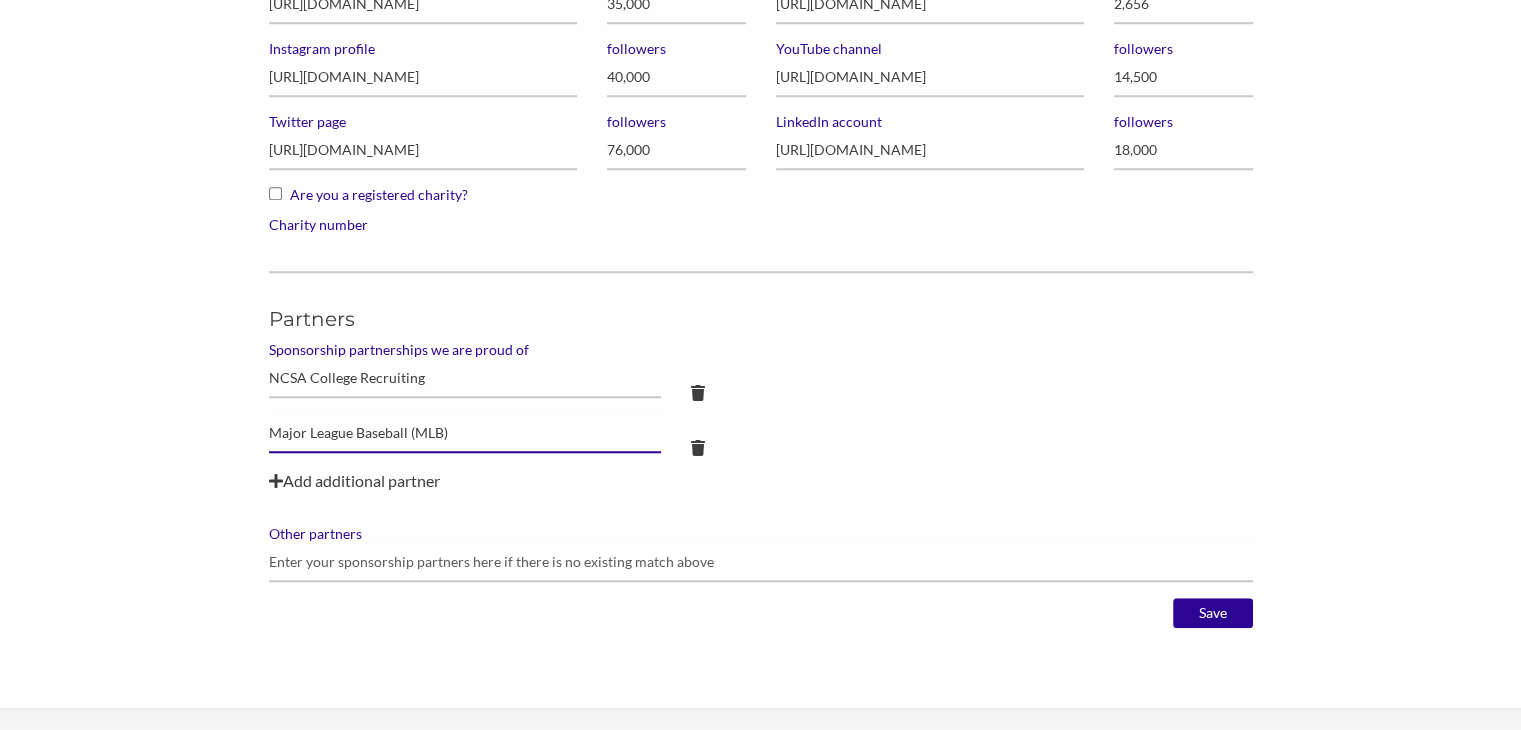type on "Major League Baseball (MLB)" 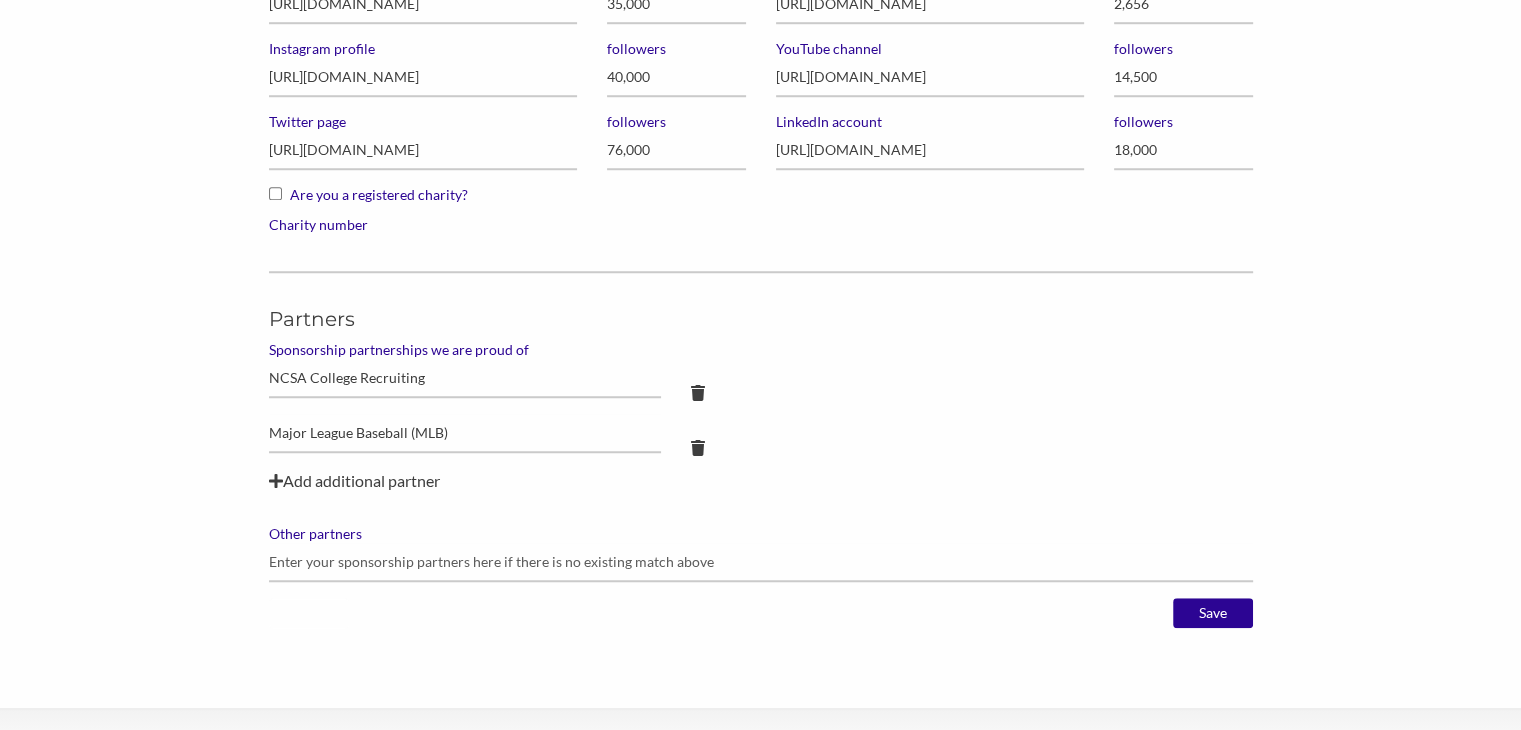click on "Add additional partner" at bounding box center (761, 481) 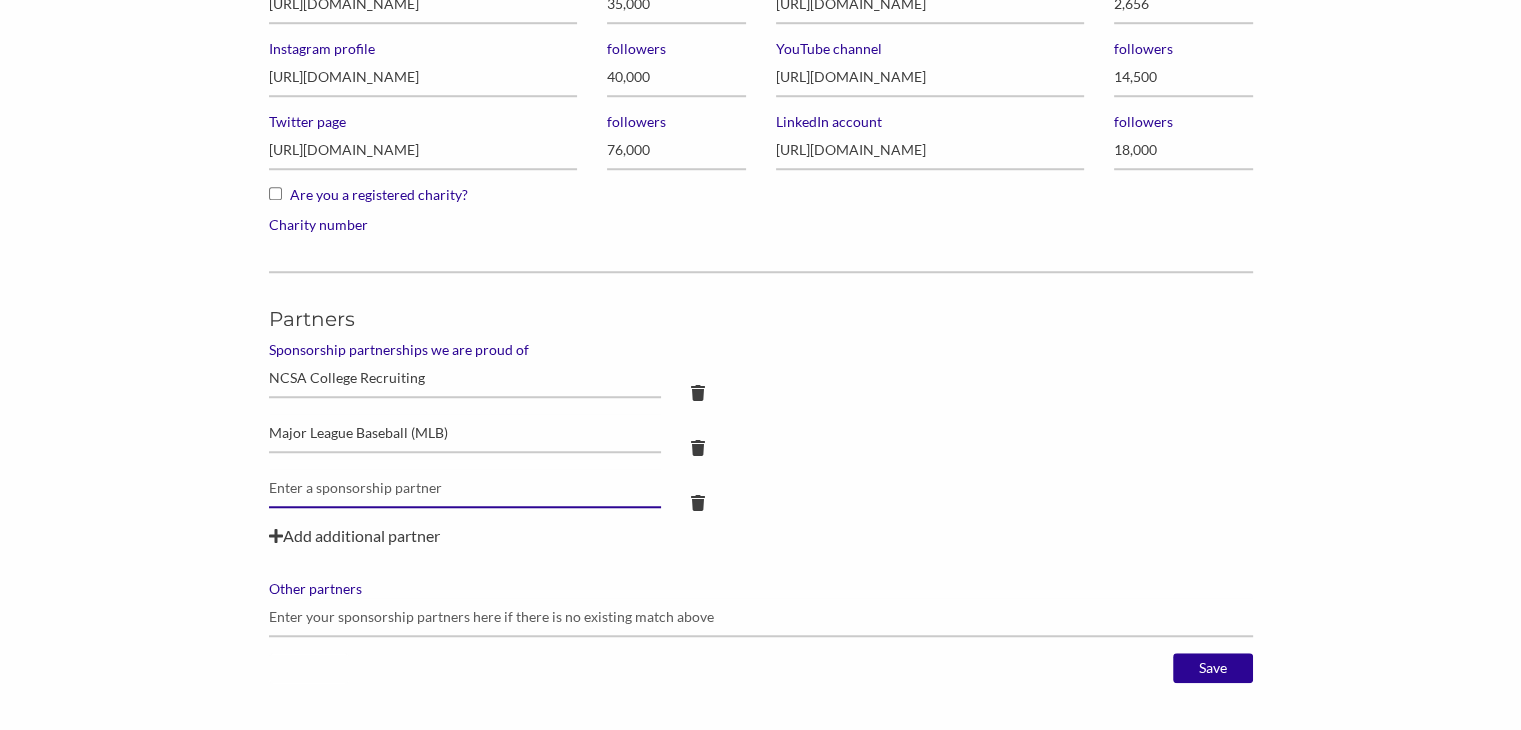 click at bounding box center (465, 433) 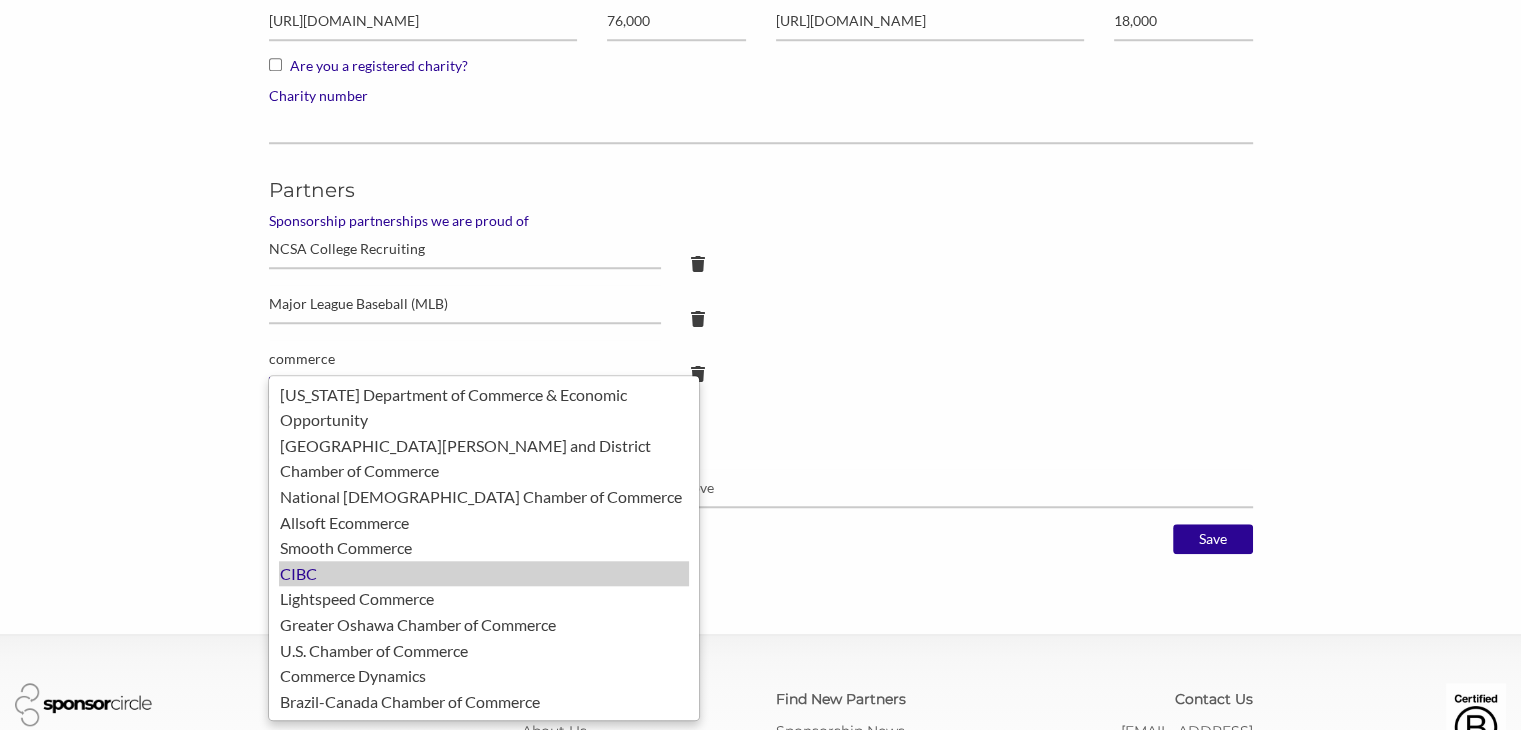 scroll, scrollTop: 1696, scrollLeft: 0, axis: vertical 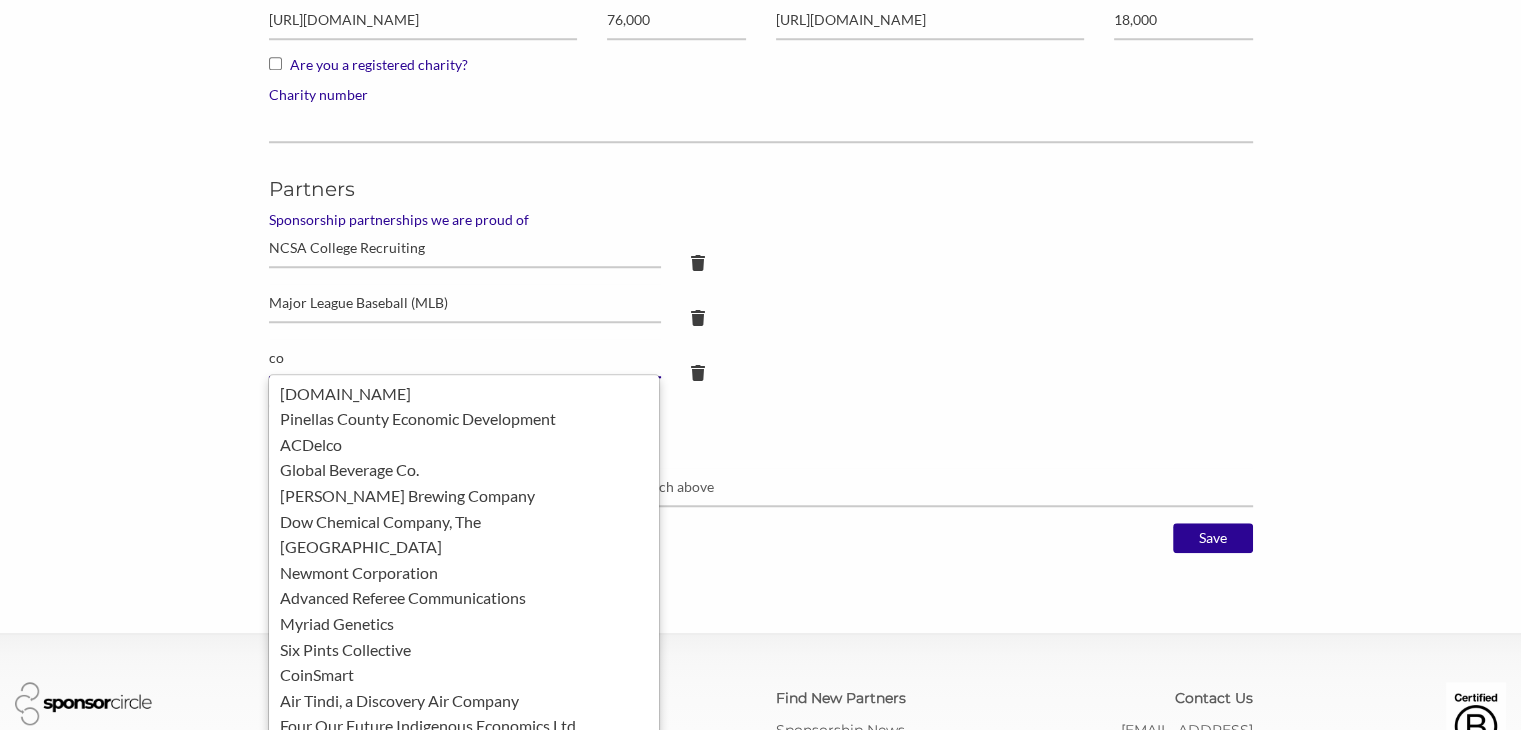 type on "c" 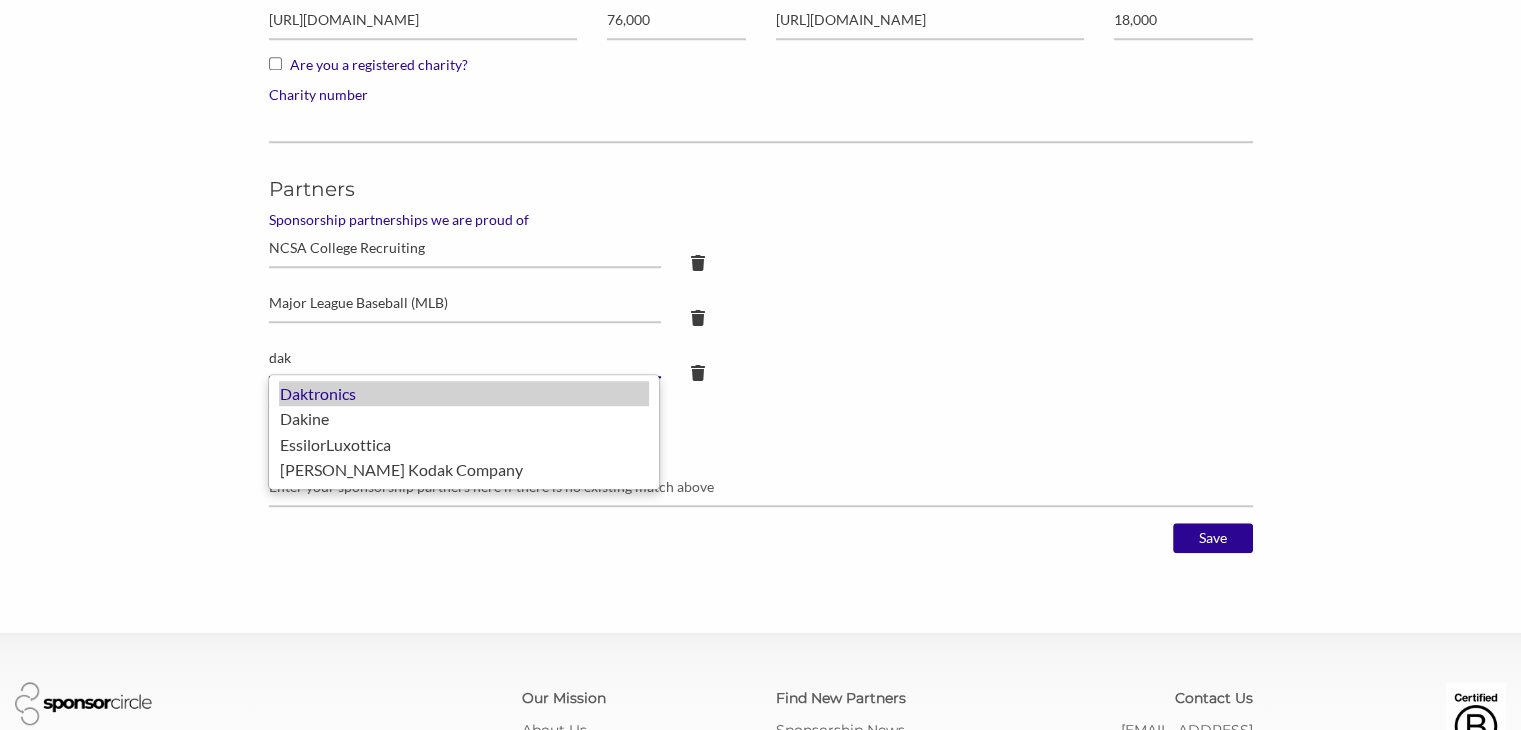click on "Daktronics" at bounding box center [464, 394] 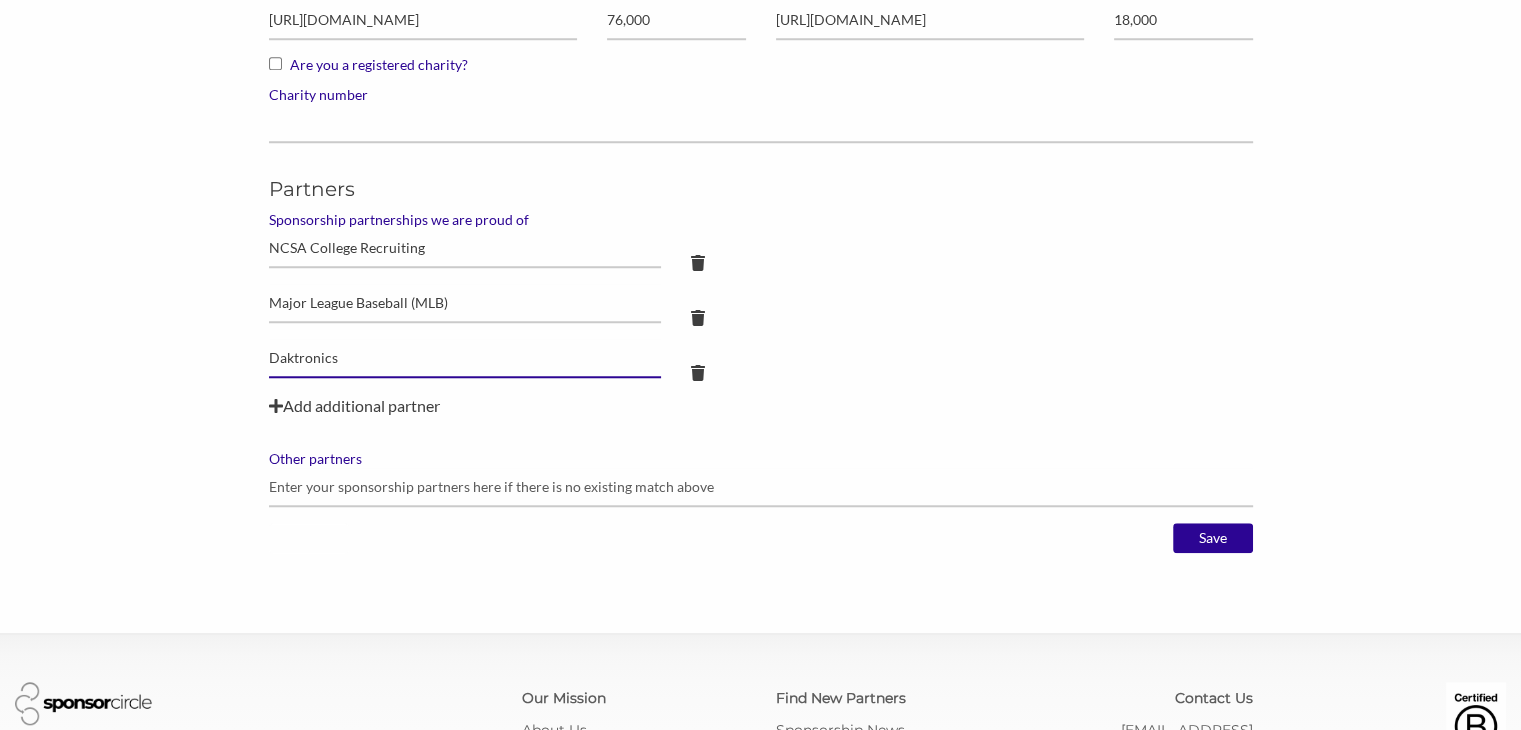 type on "Daktronics" 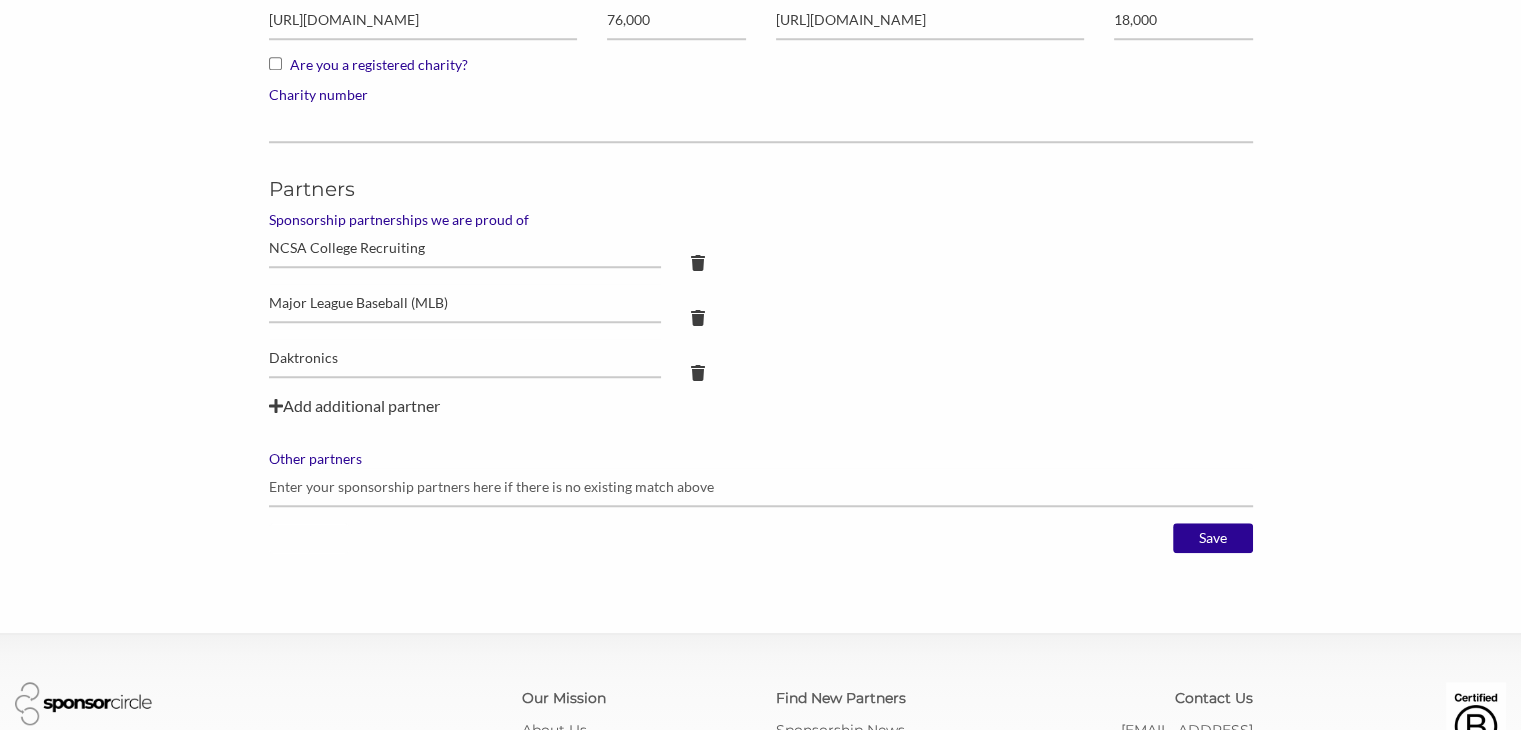 click on "Add additional partner" at bounding box center (761, 406) 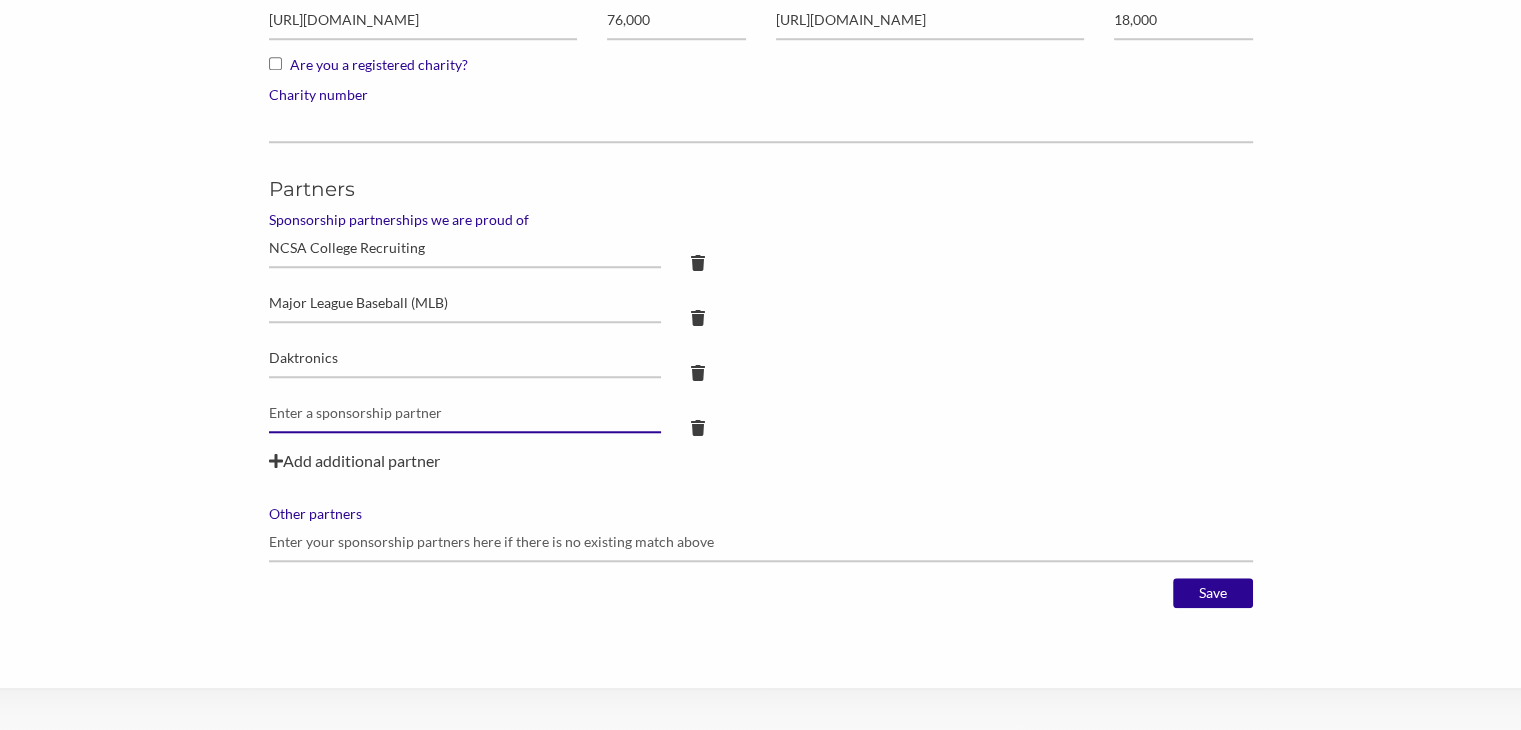 click at bounding box center (465, 303) 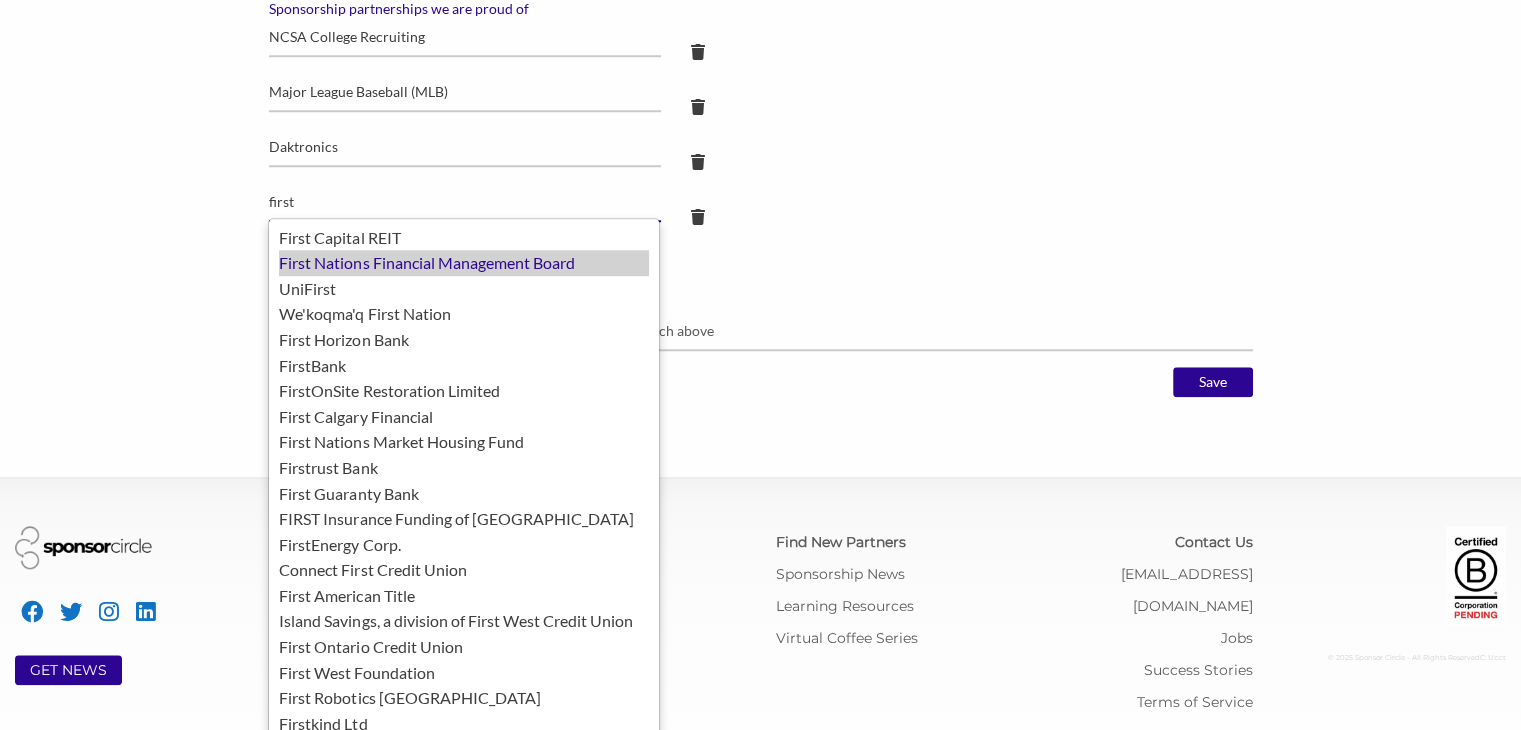 scroll, scrollTop: 1906, scrollLeft: 0, axis: vertical 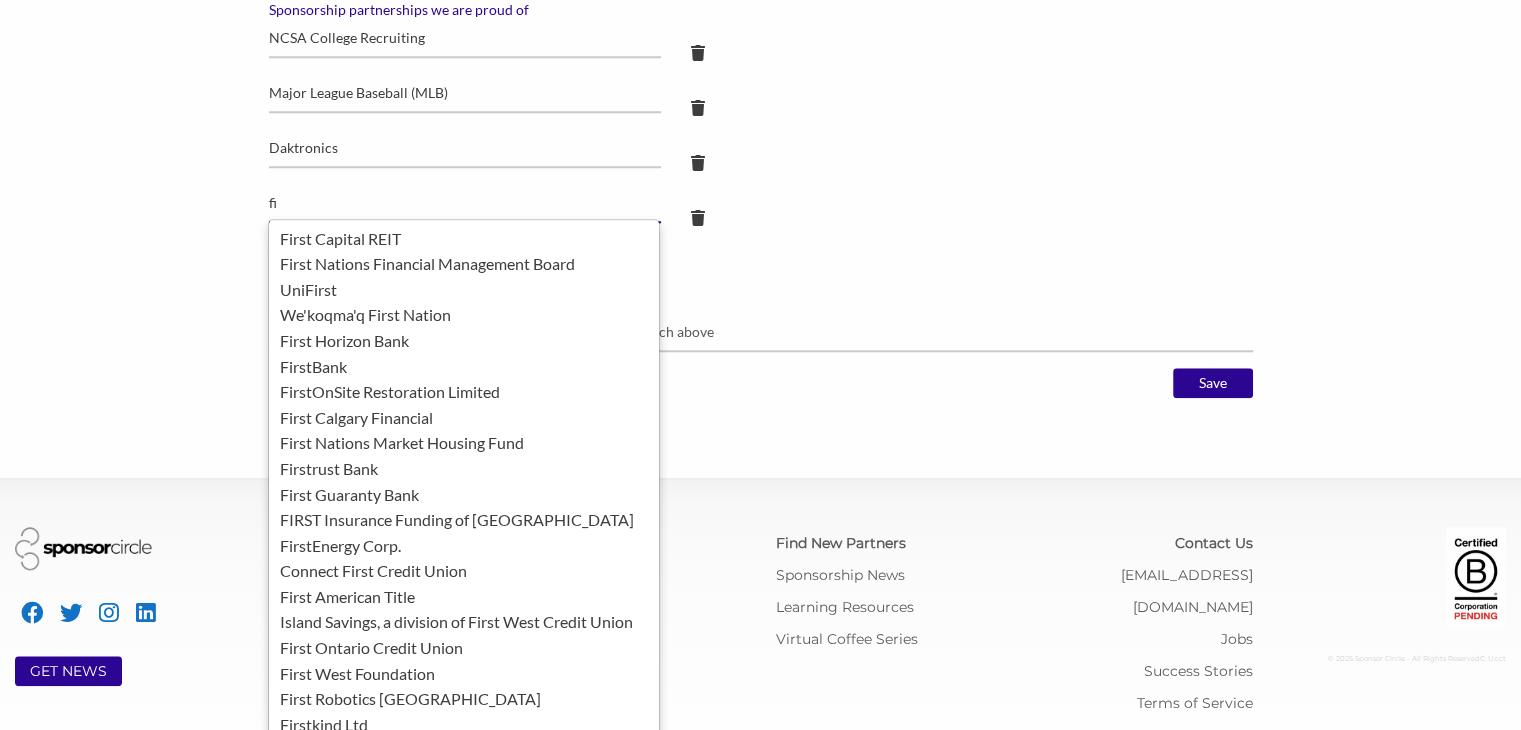 type on "f" 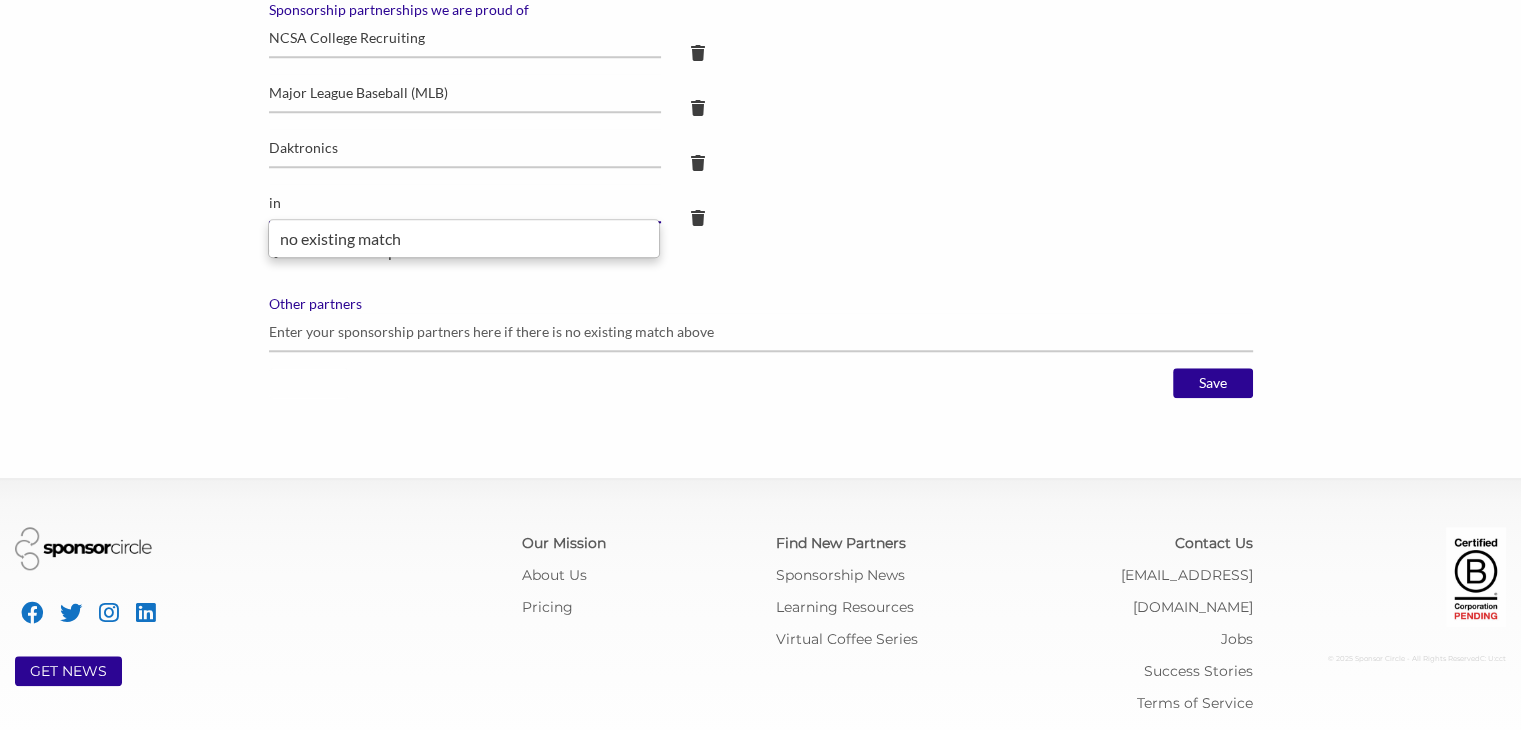 type on "i" 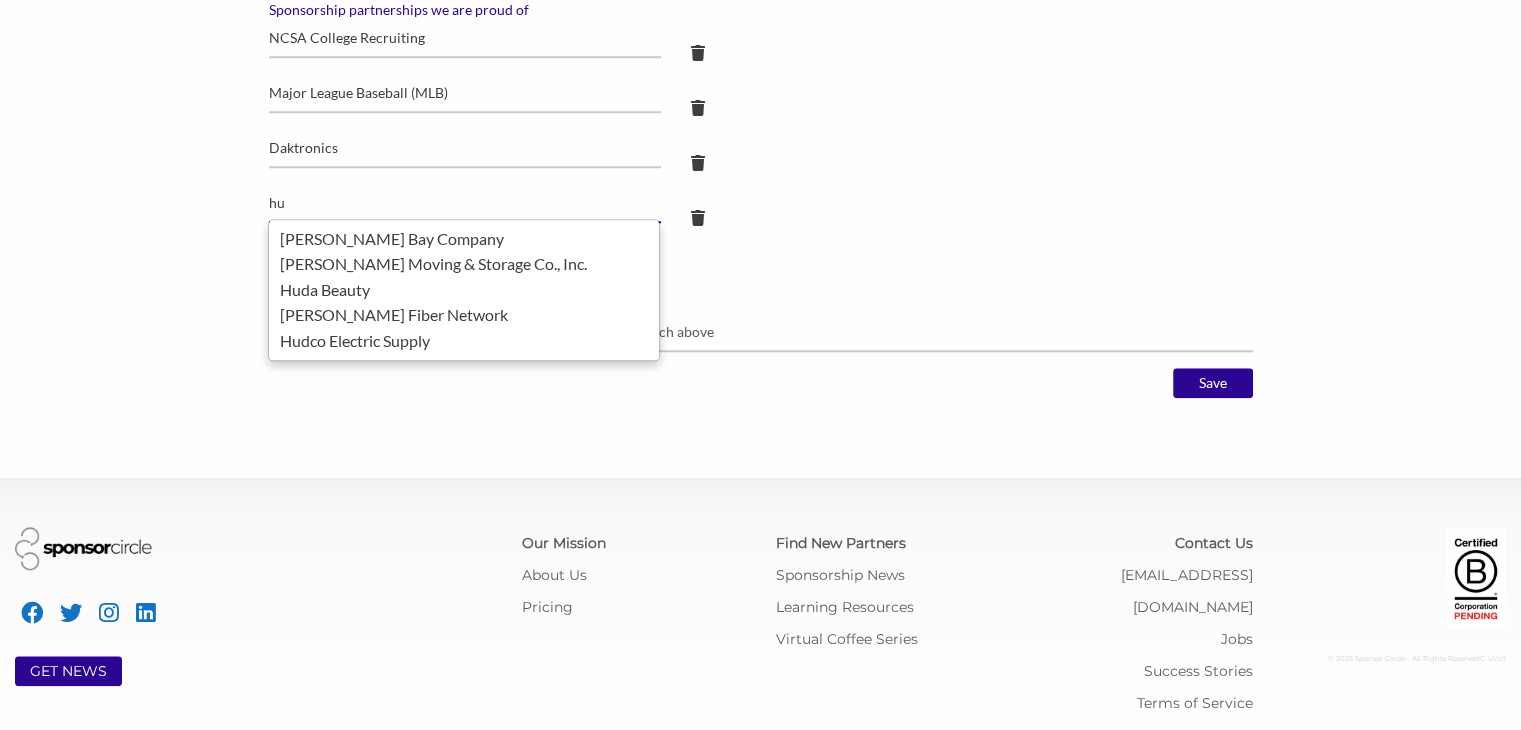 type on "h" 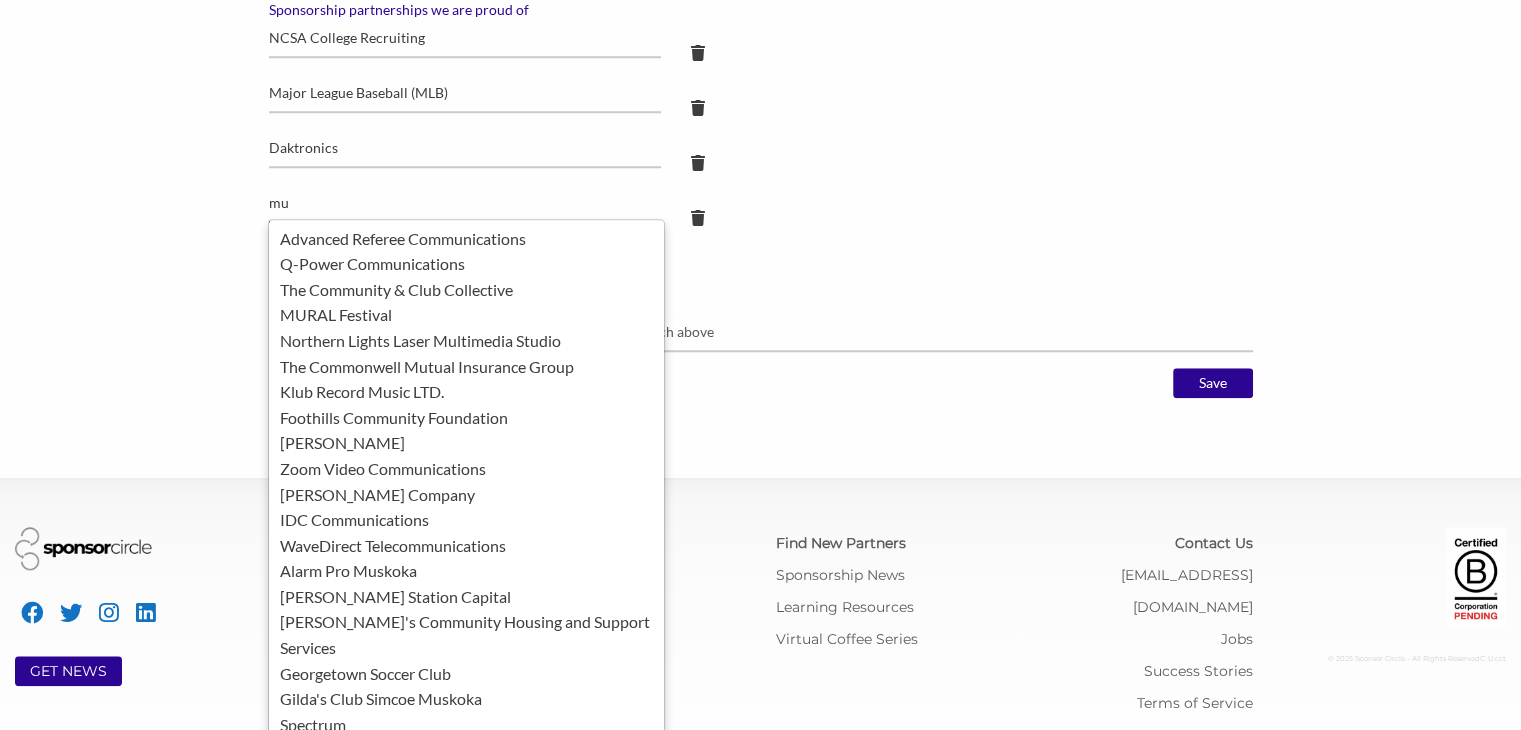 type on "m" 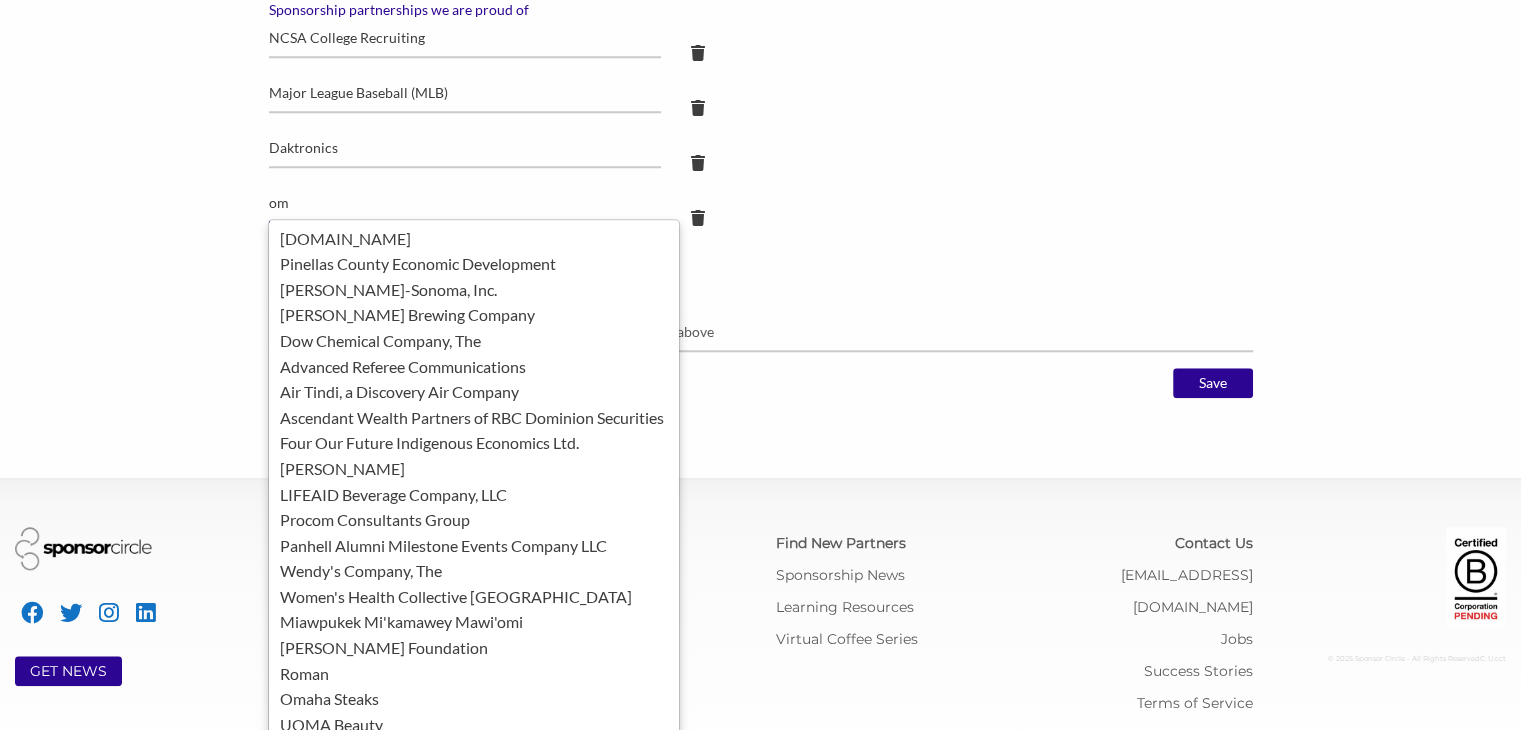 type on "o" 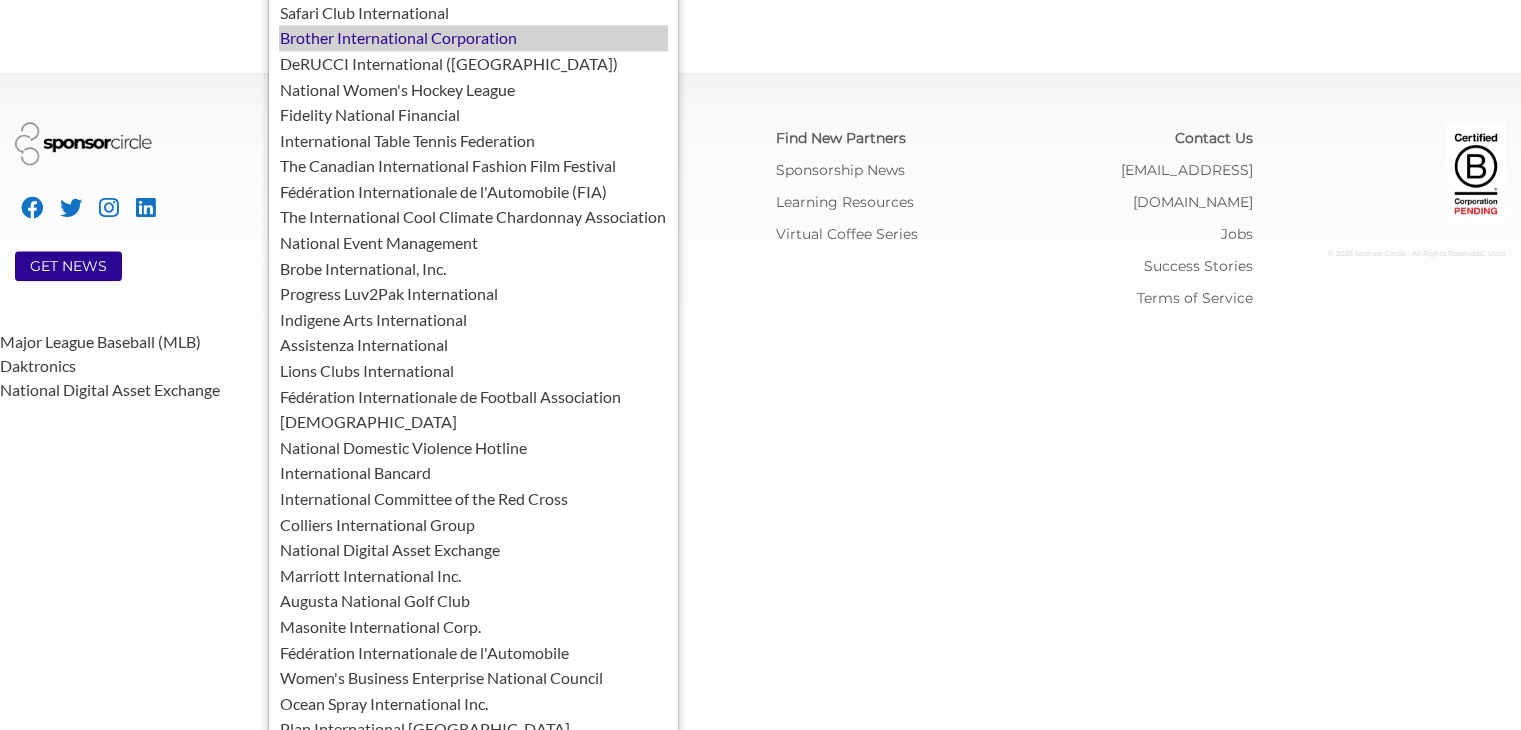 scroll, scrollTop: 2044, scrollLeft: 0, axis: vertical 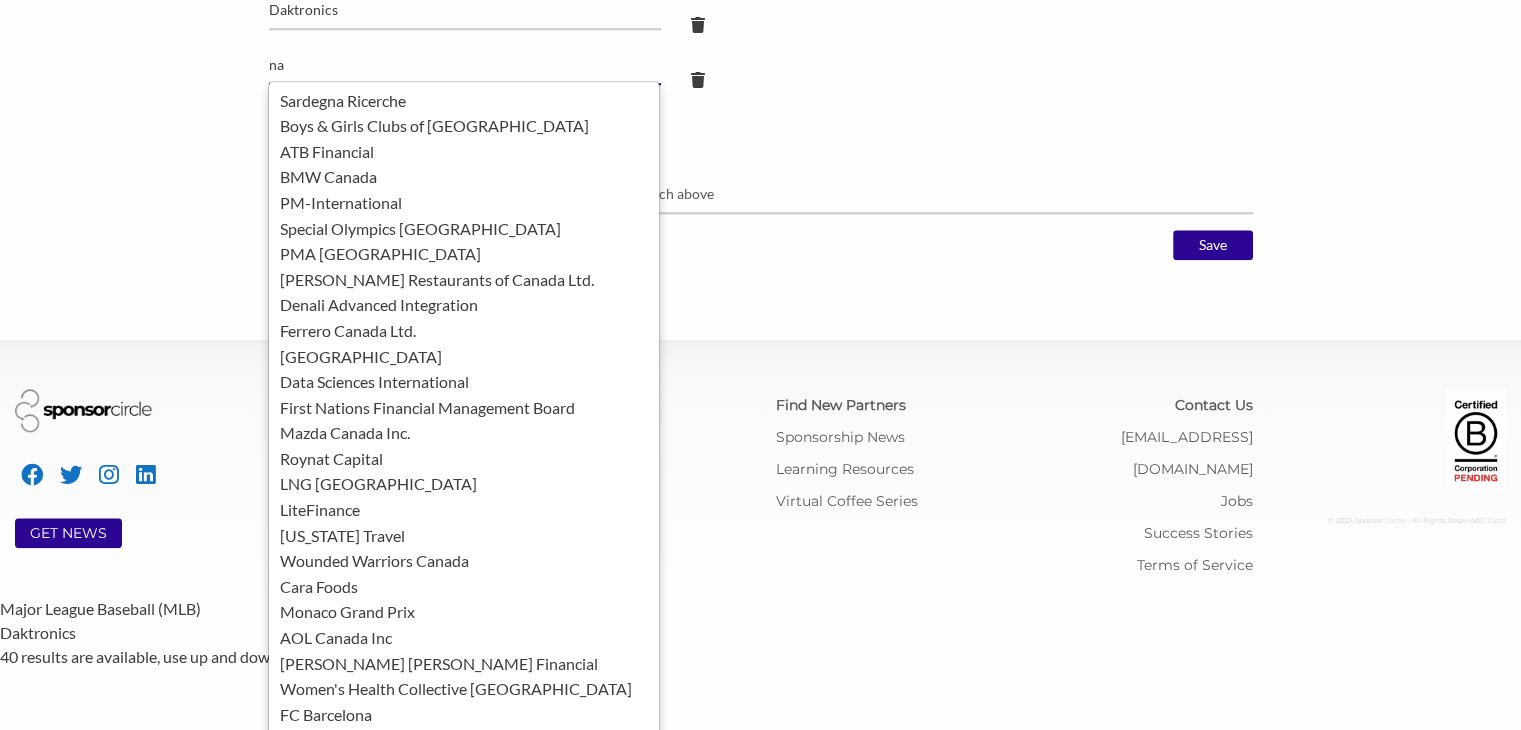 type on "n" 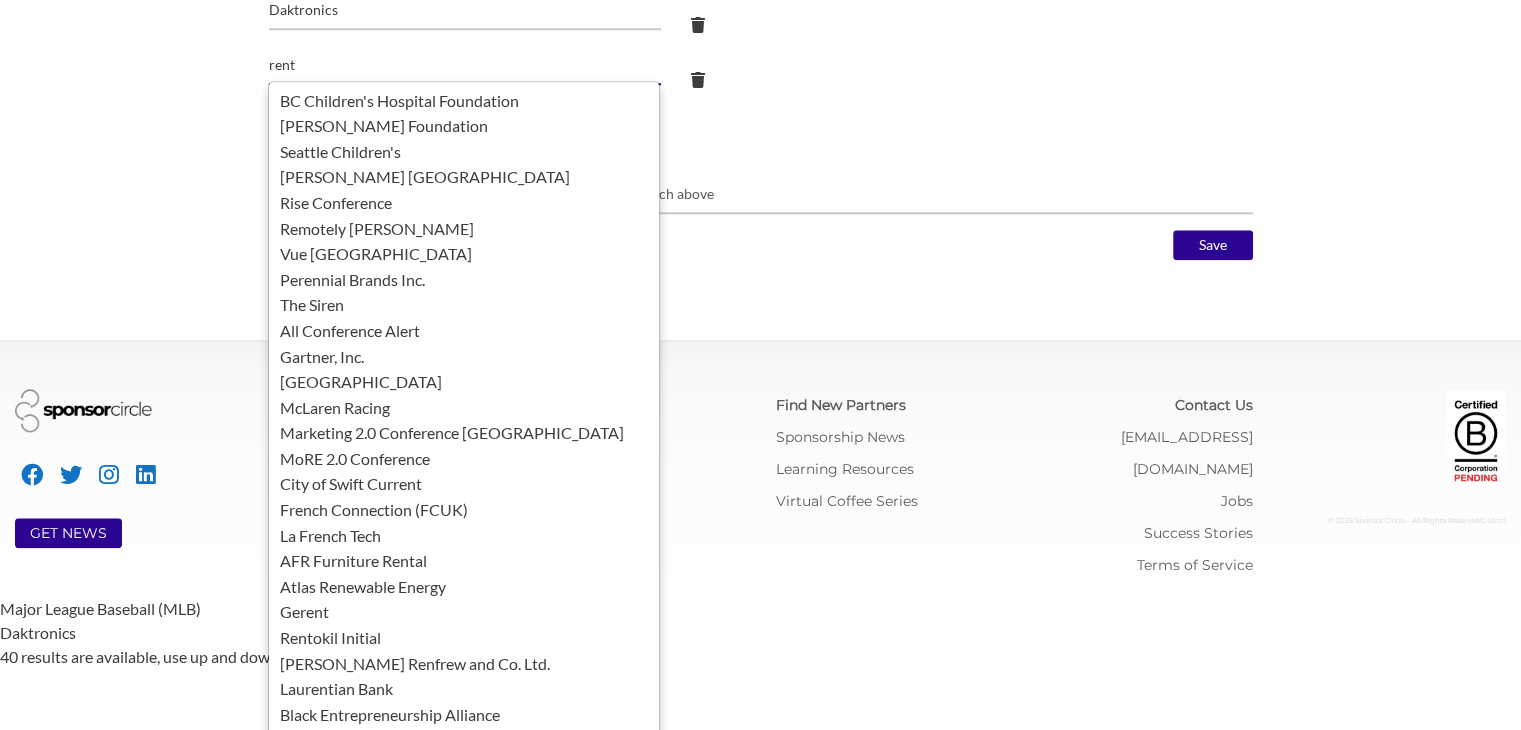 scroll, scrollTop: 1976, scrollLeft: 0, axis: vertical 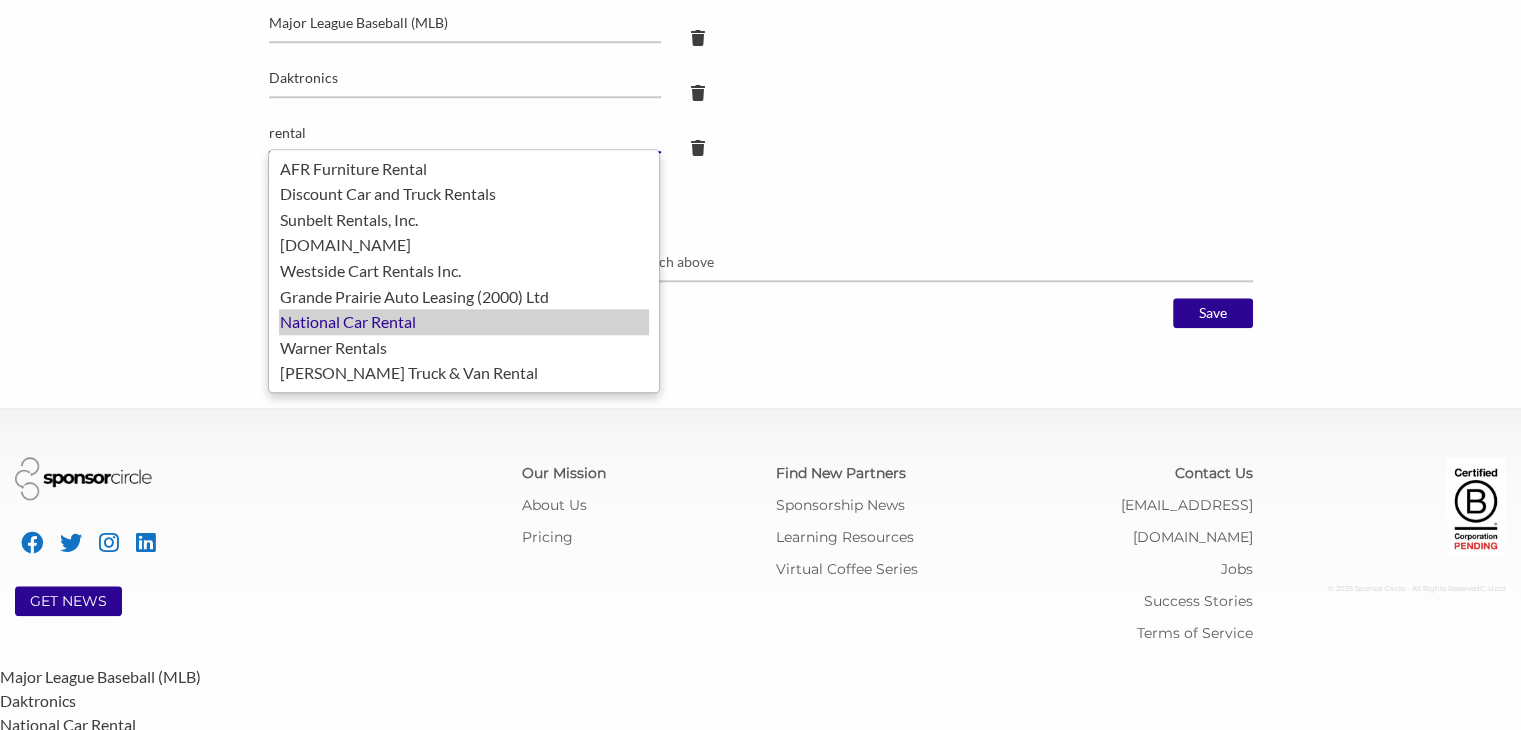 click on "National Car Rental" at bounding box center (464, 322) 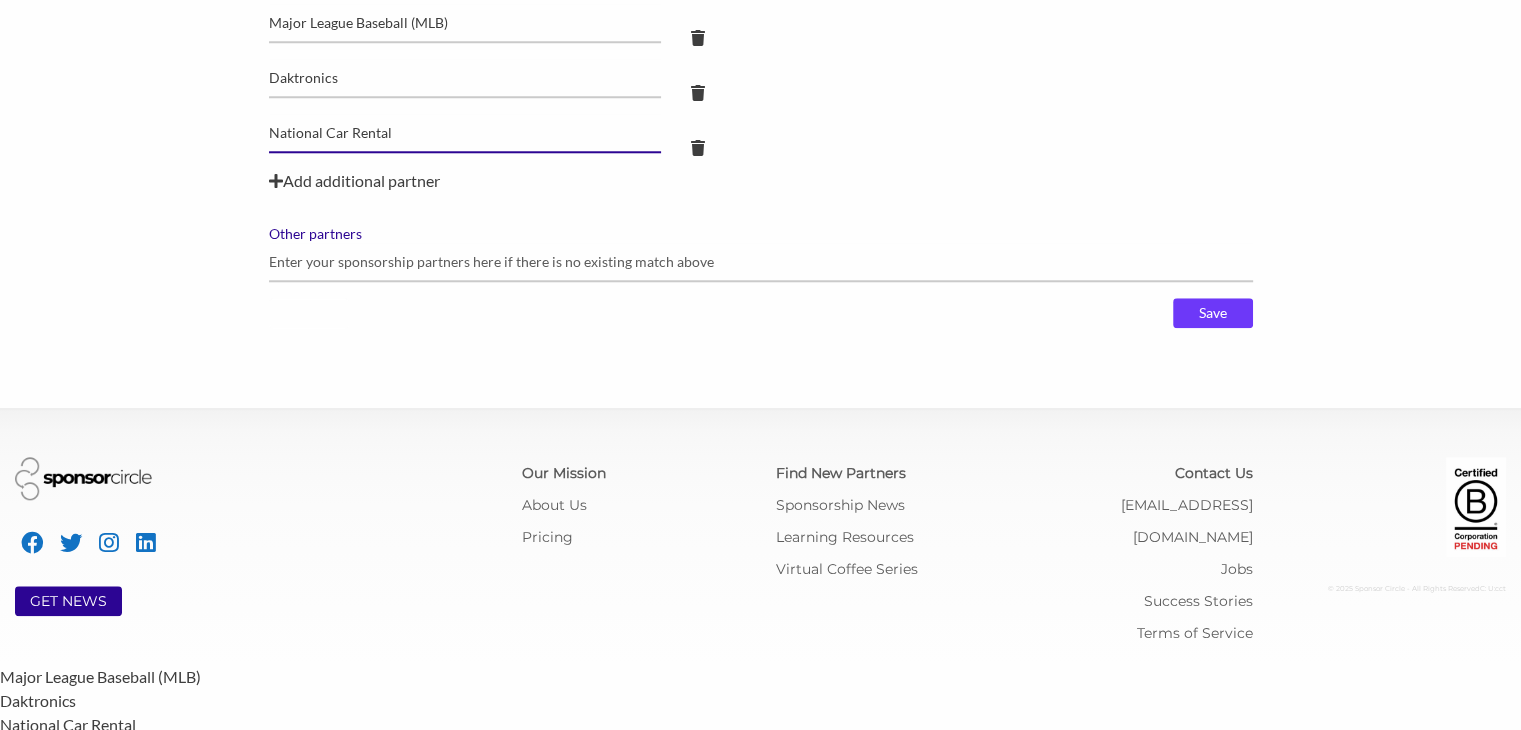 type on "National Car Rental" 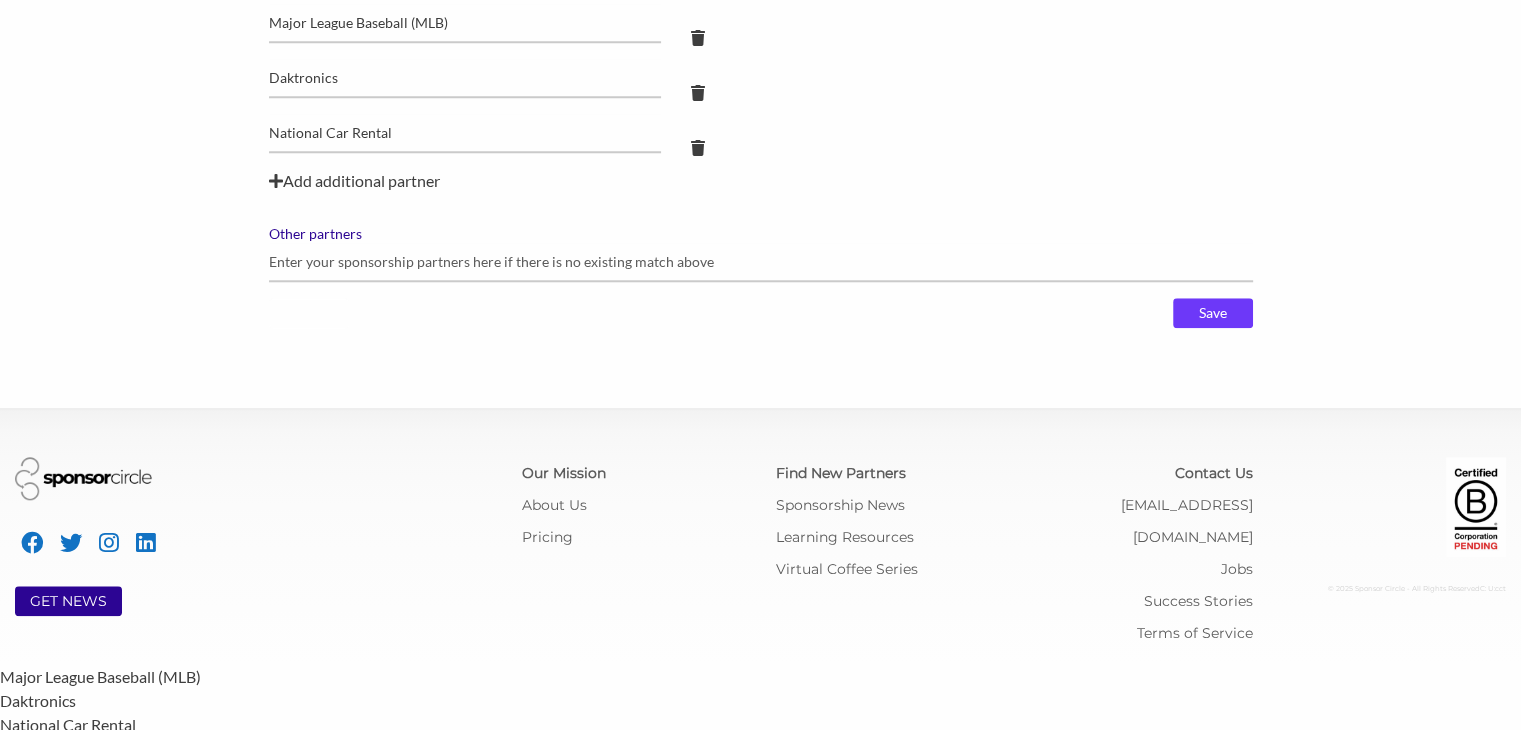 click on "Save" at bounding box center (1213, 313) 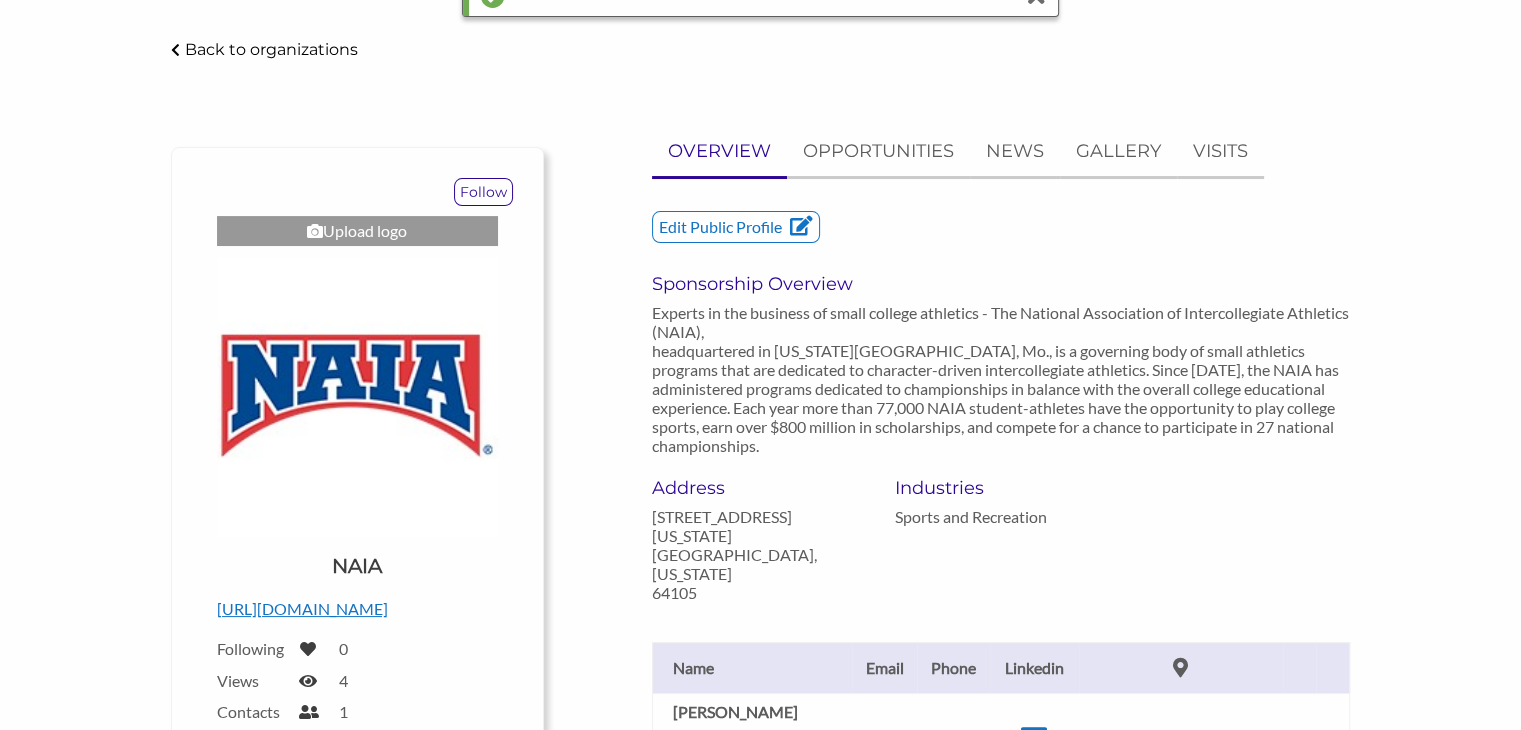 scroll, scrollTop: 0, scrollLeft: 0, axis: both 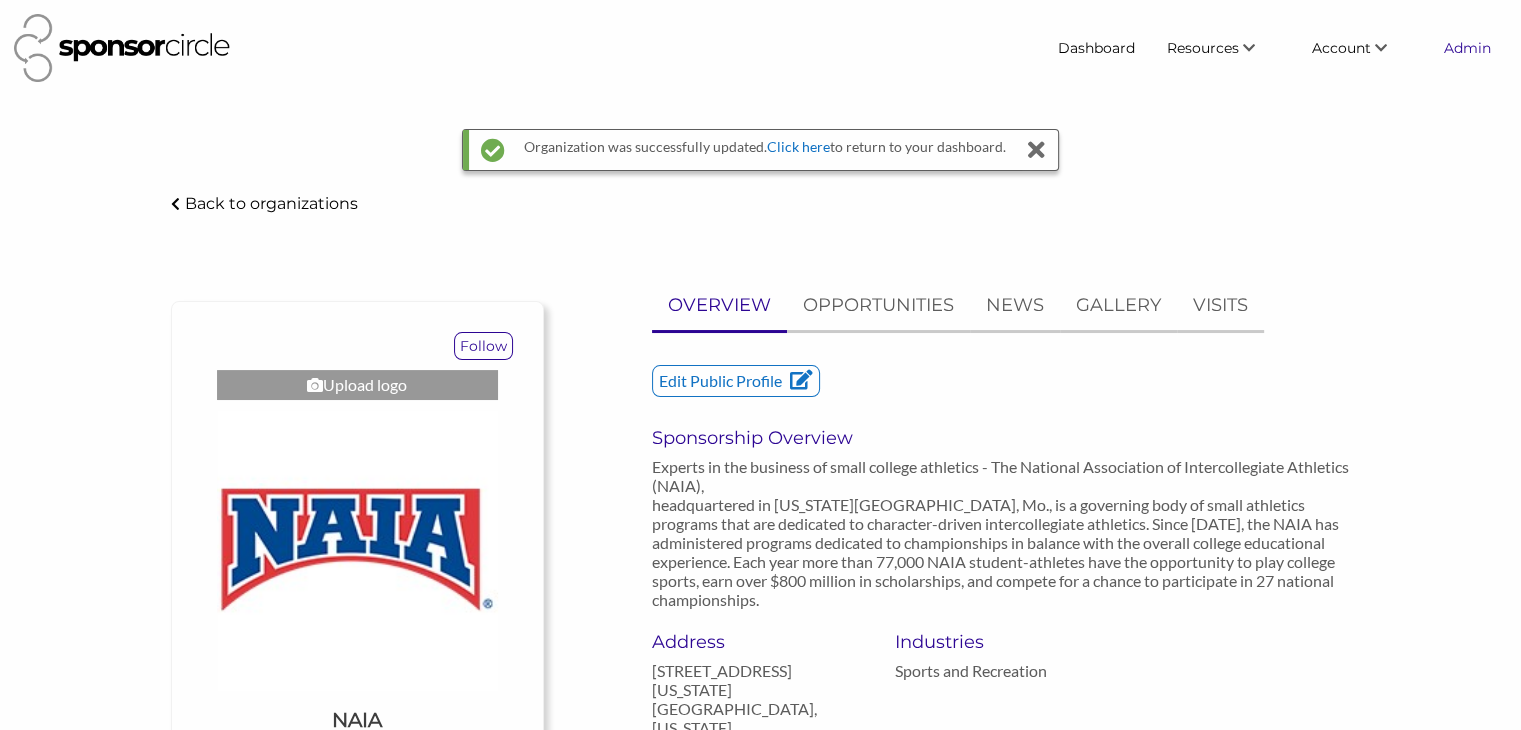 click on "Admin" at bounding box center [1467, 48] 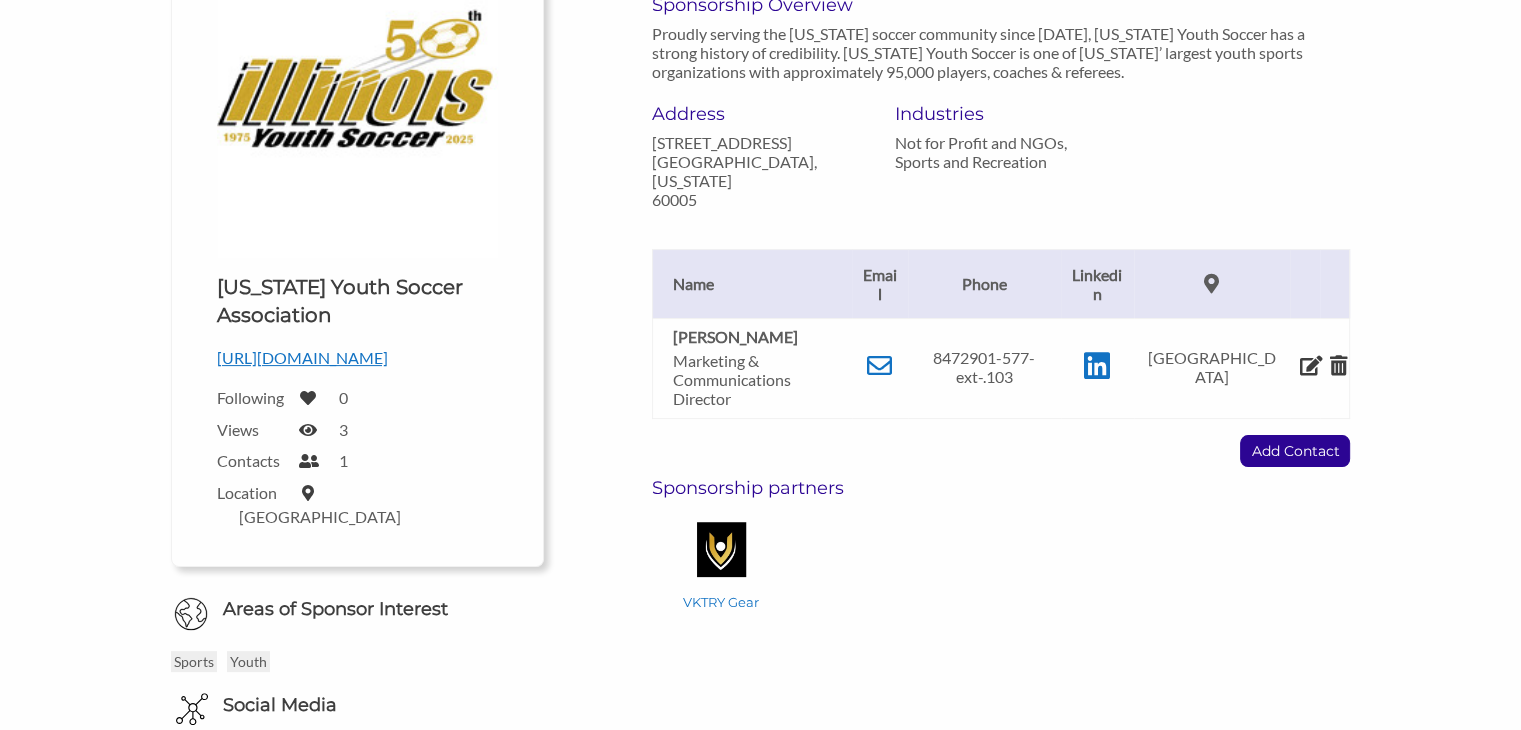 scroll, scrollTop: 368, scrollLeft: 0, axis: vertical 